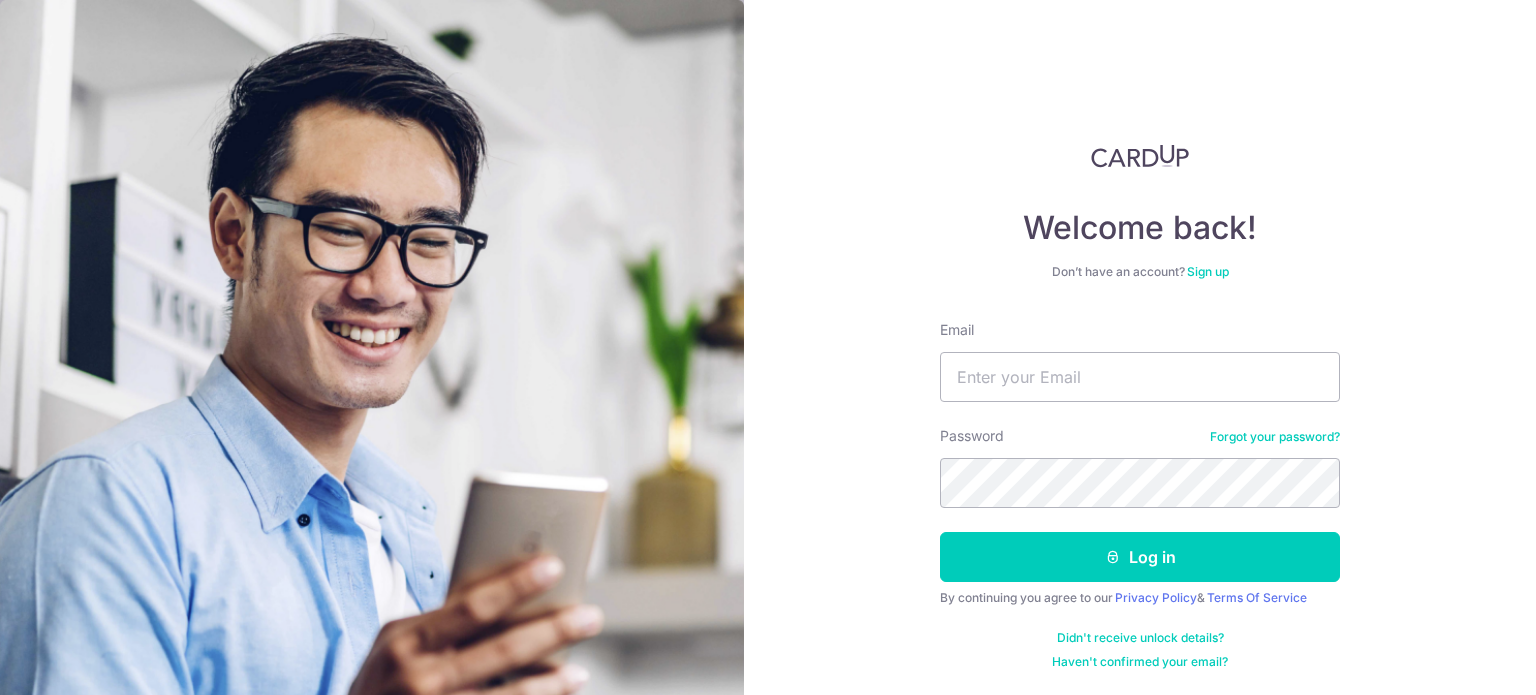 scroll, scrollTop: 0, scrollLeft: 0, axis: both 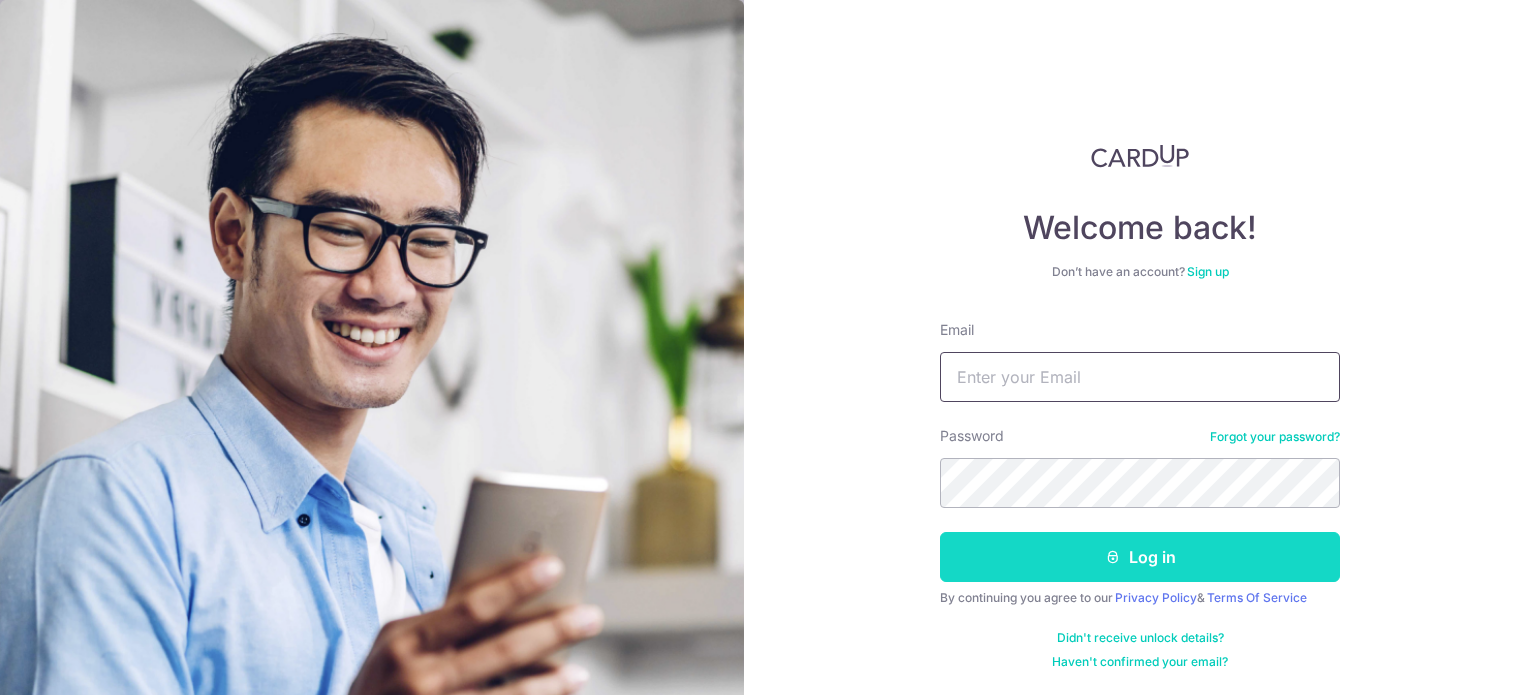 type on "cvhtsl@[EMAIL]" 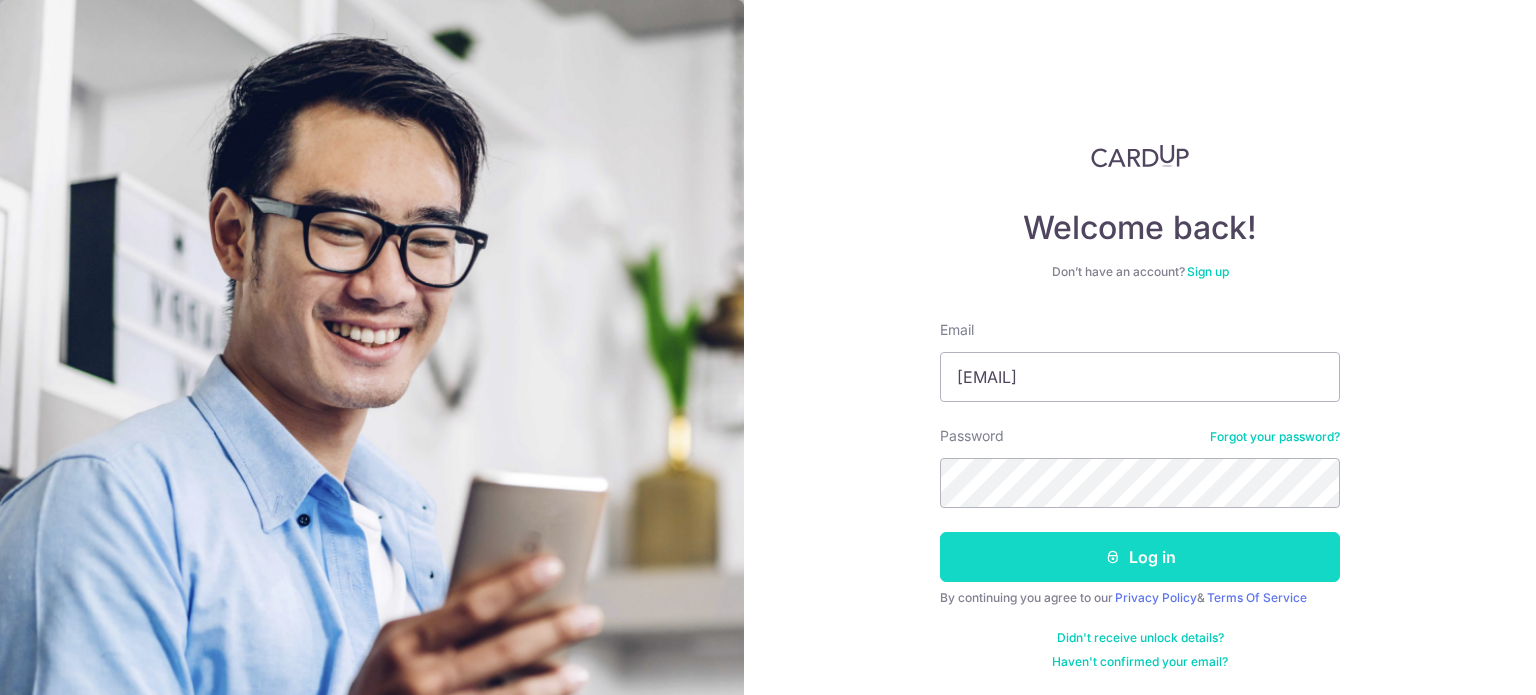 click on "Log in" at bounding box center (1140, 557) 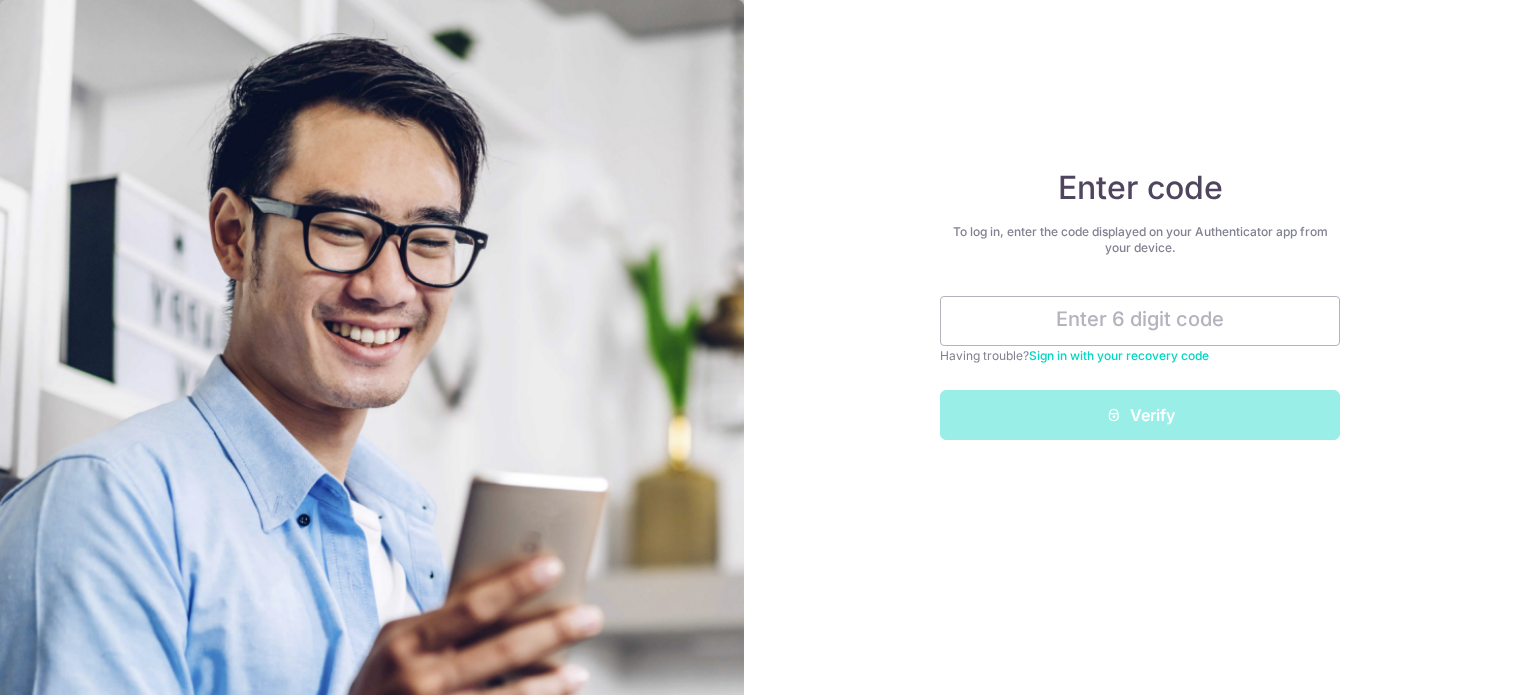 scroll, scrollTop: 0, scrollLeft: 0, axis: both 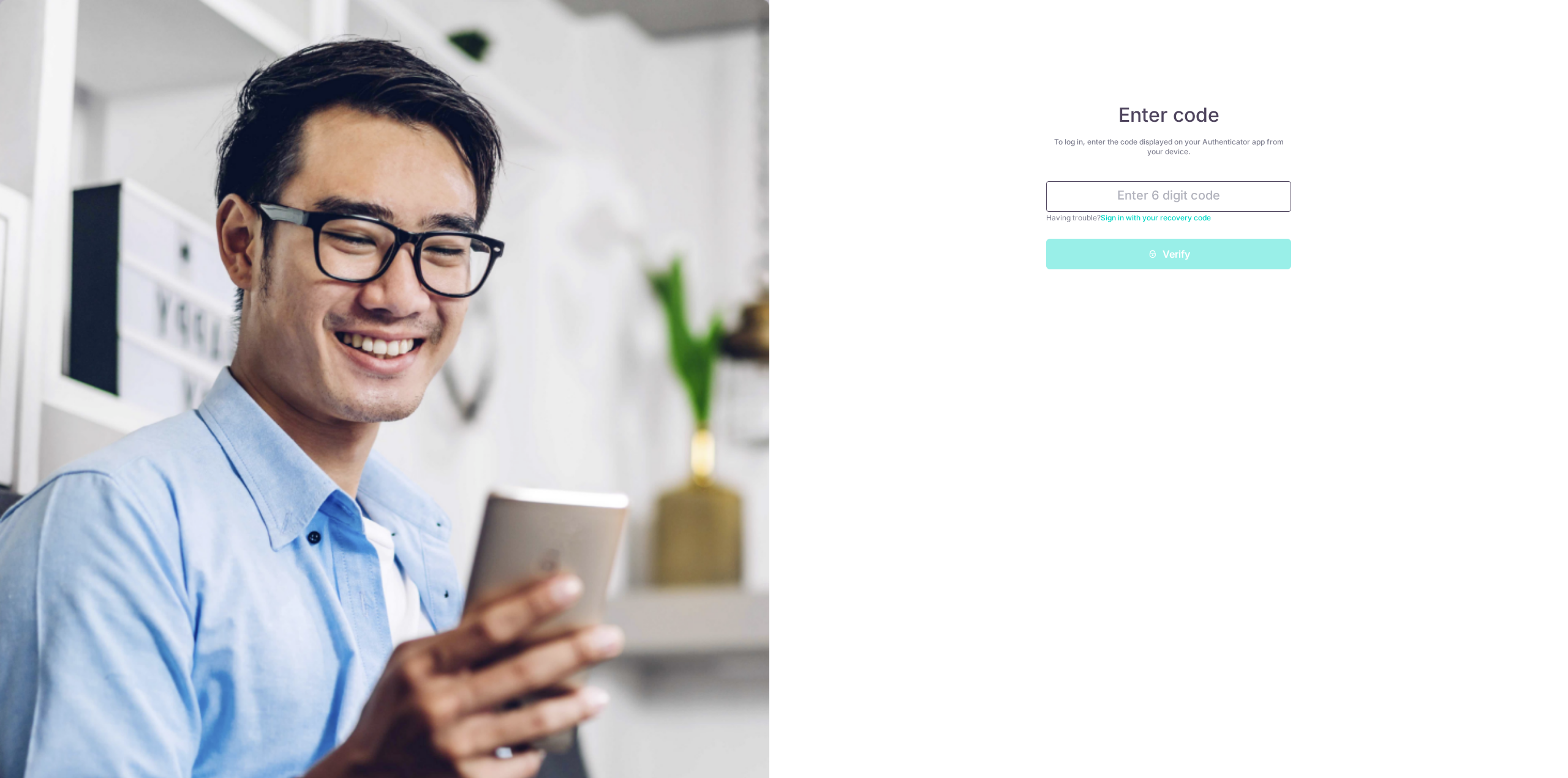 click at bounding box center (1169, 196) 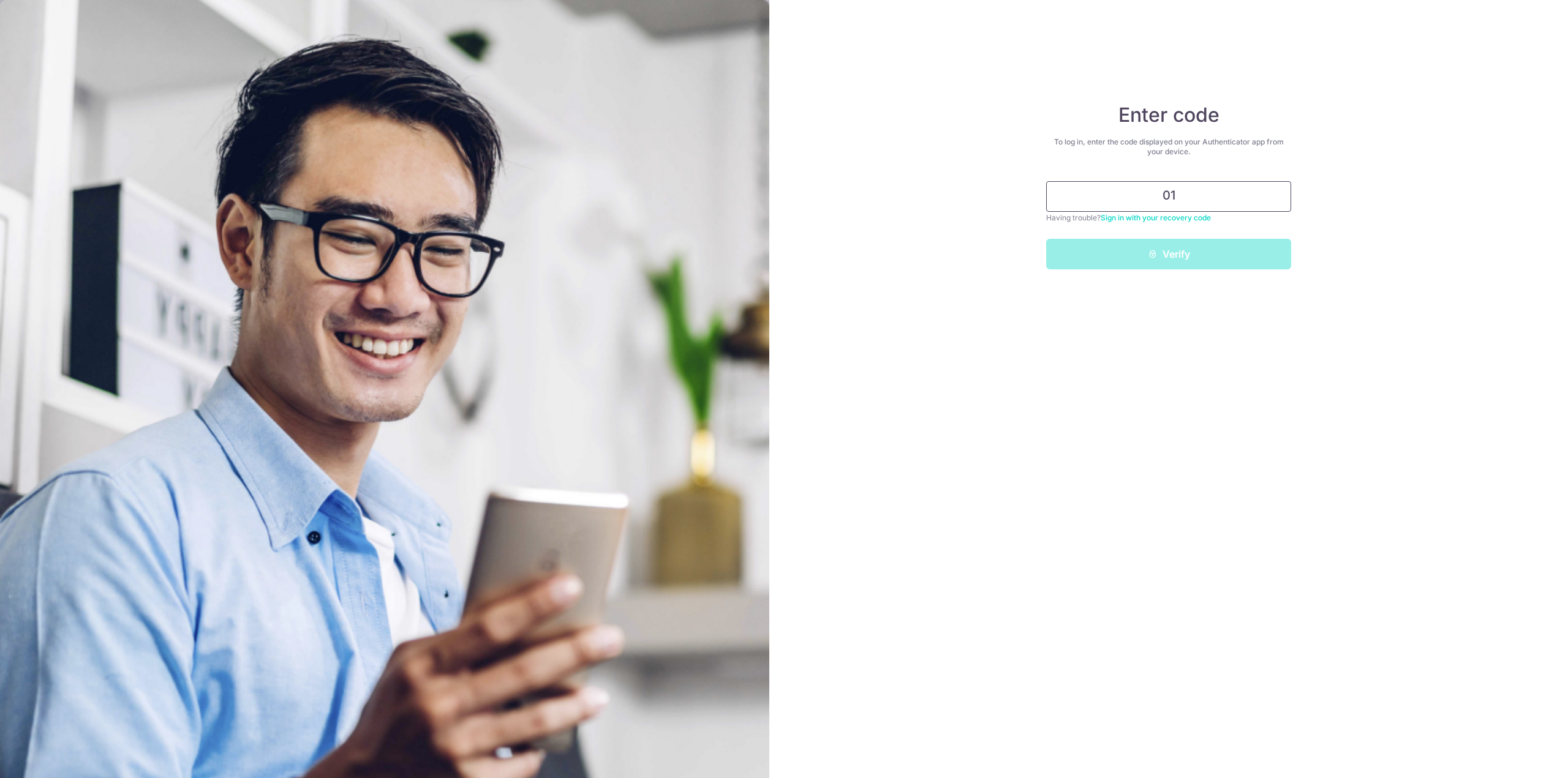 type on "0" 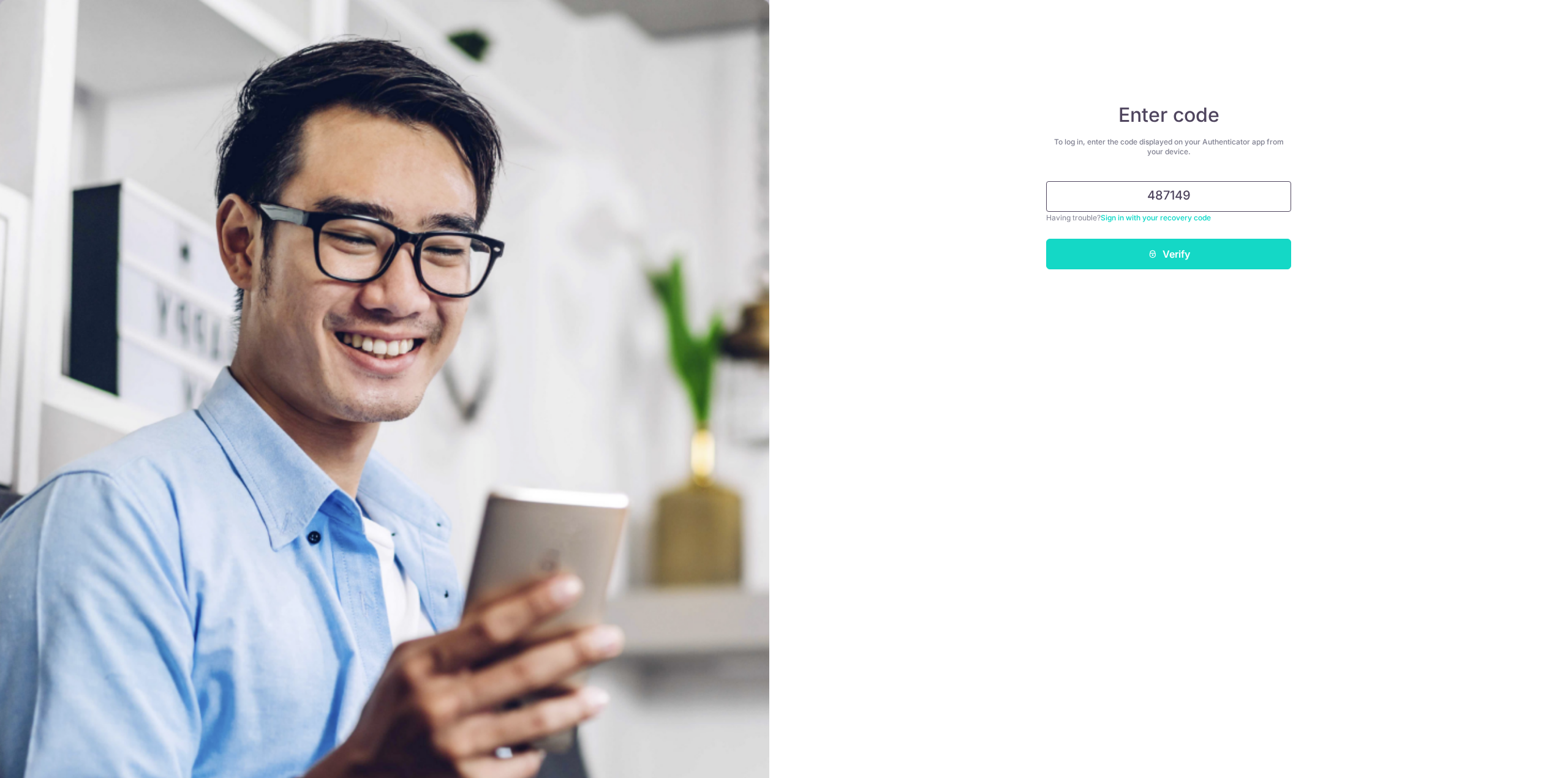 type on "487149" 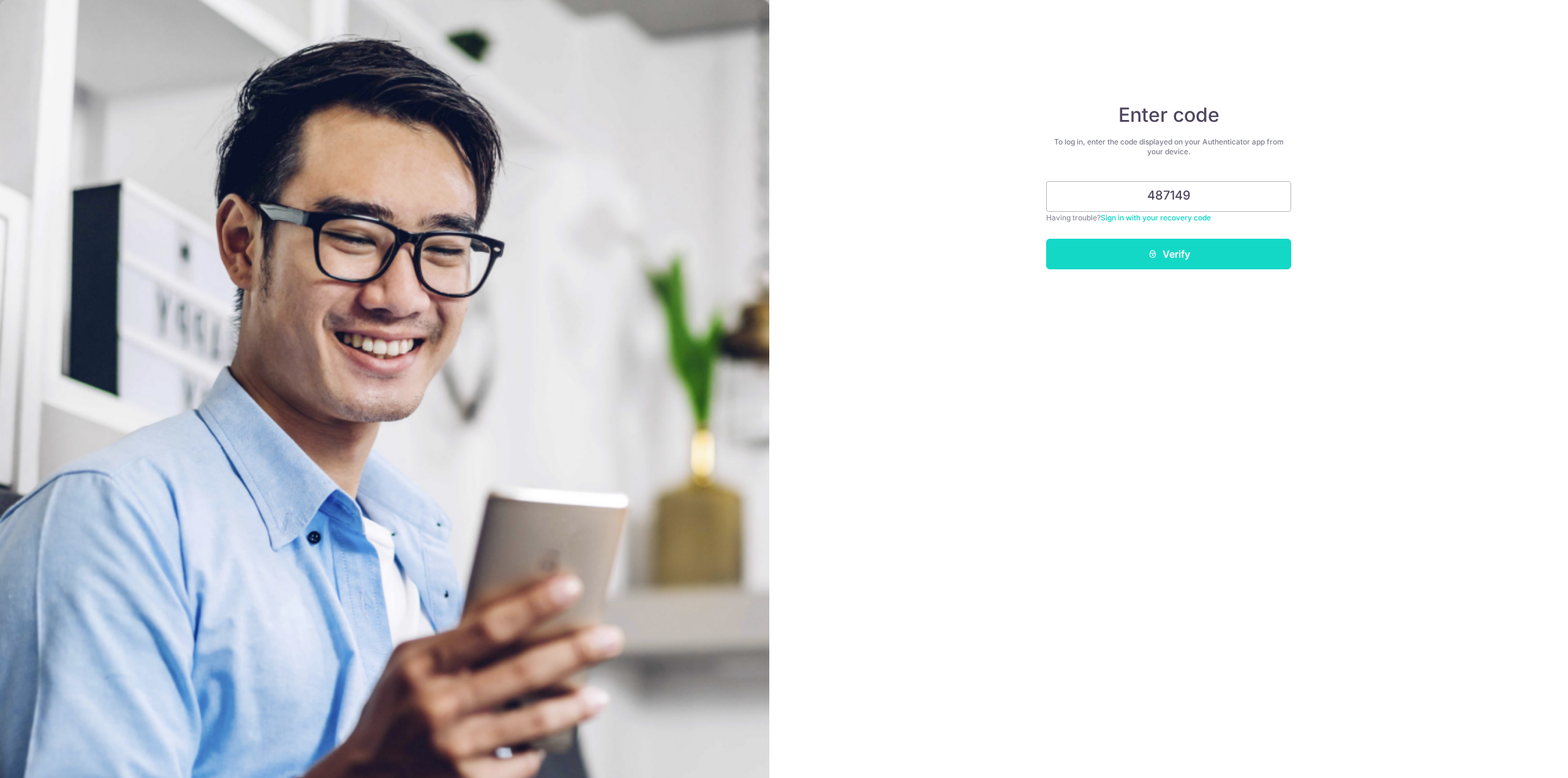 click at bounding box center (1153, 254) 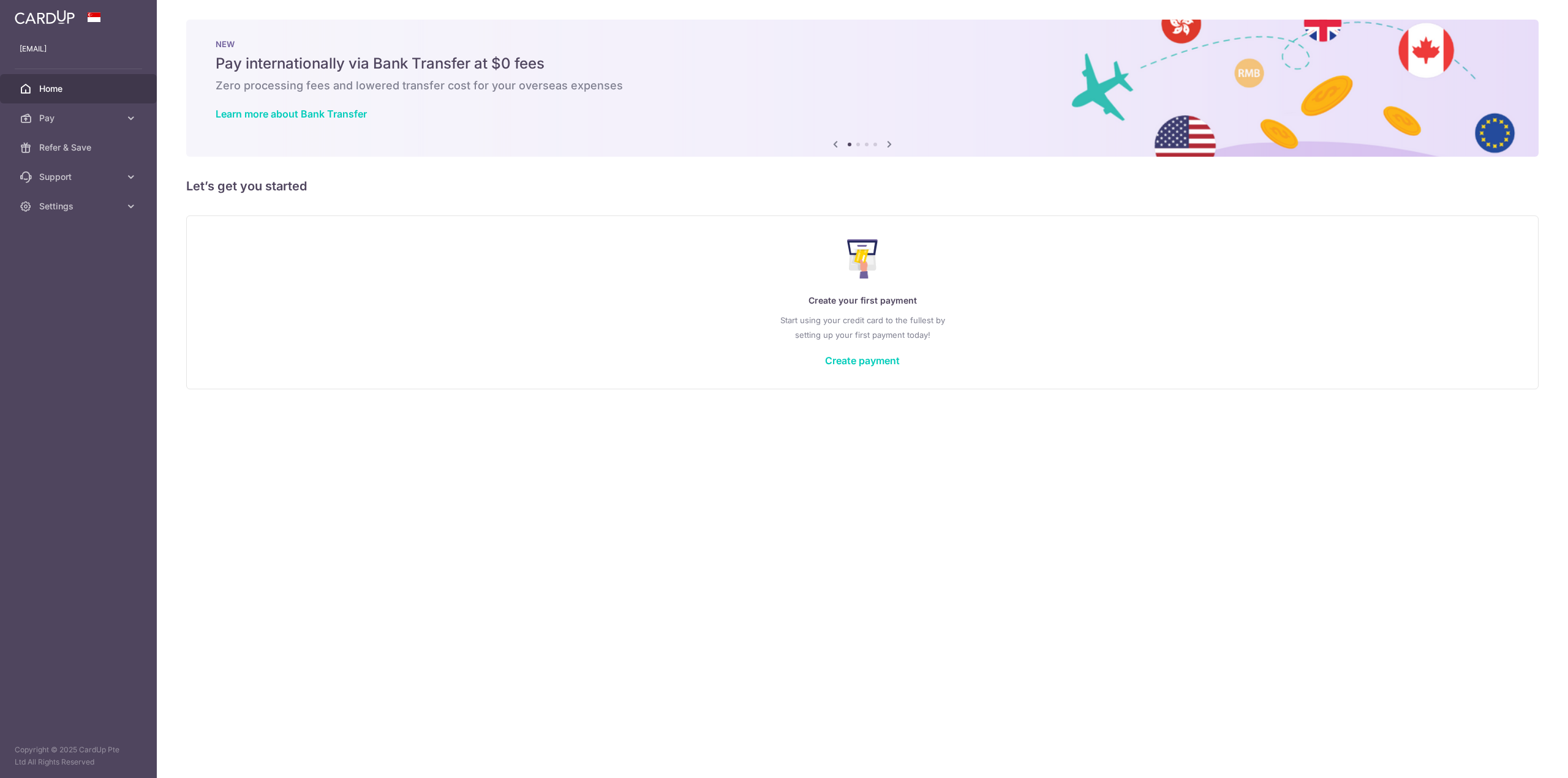 scroll, scrollTop: 0, scrollLeft: 0, axis: both 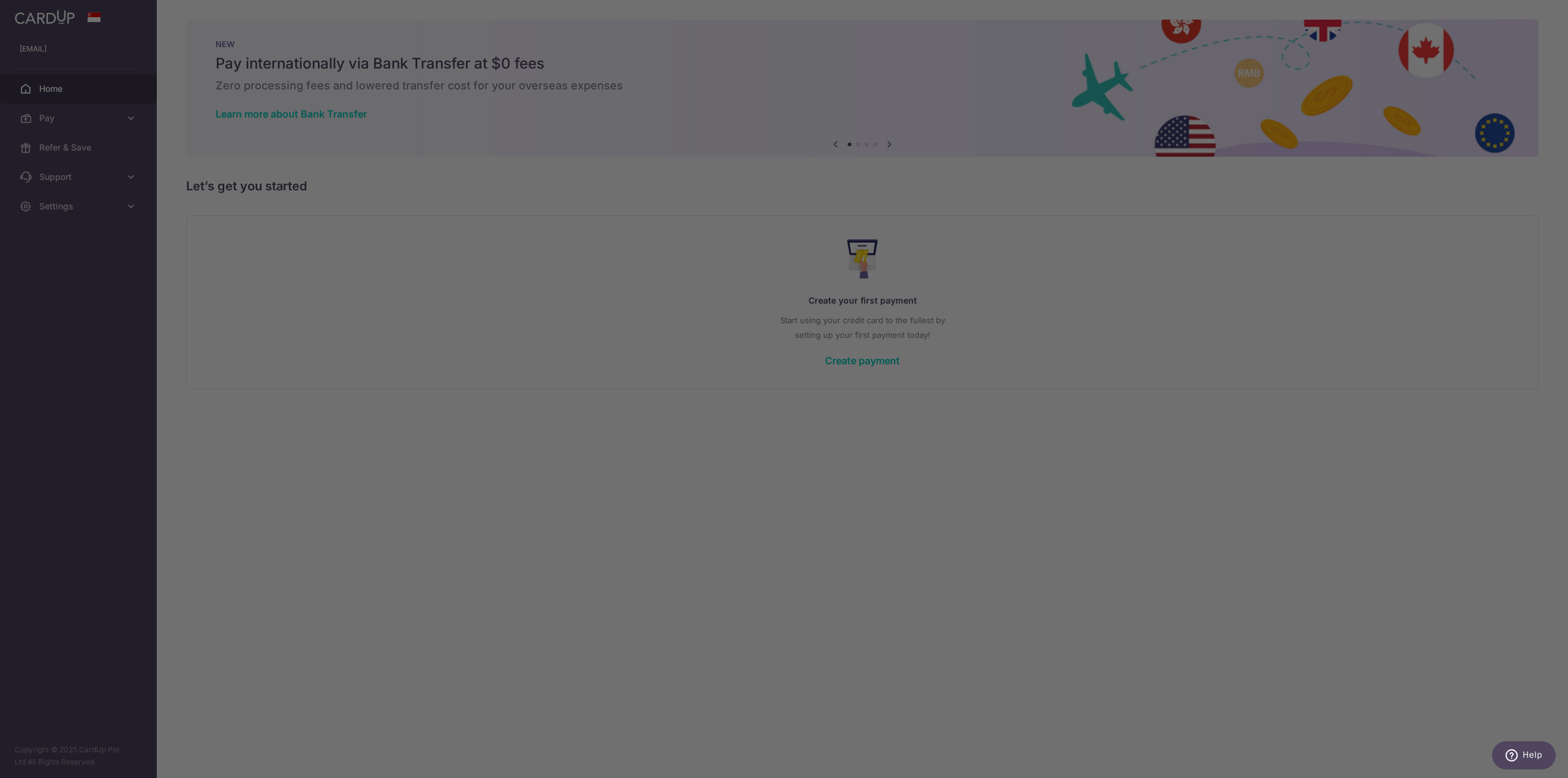 click at bounding box center [792, 393] 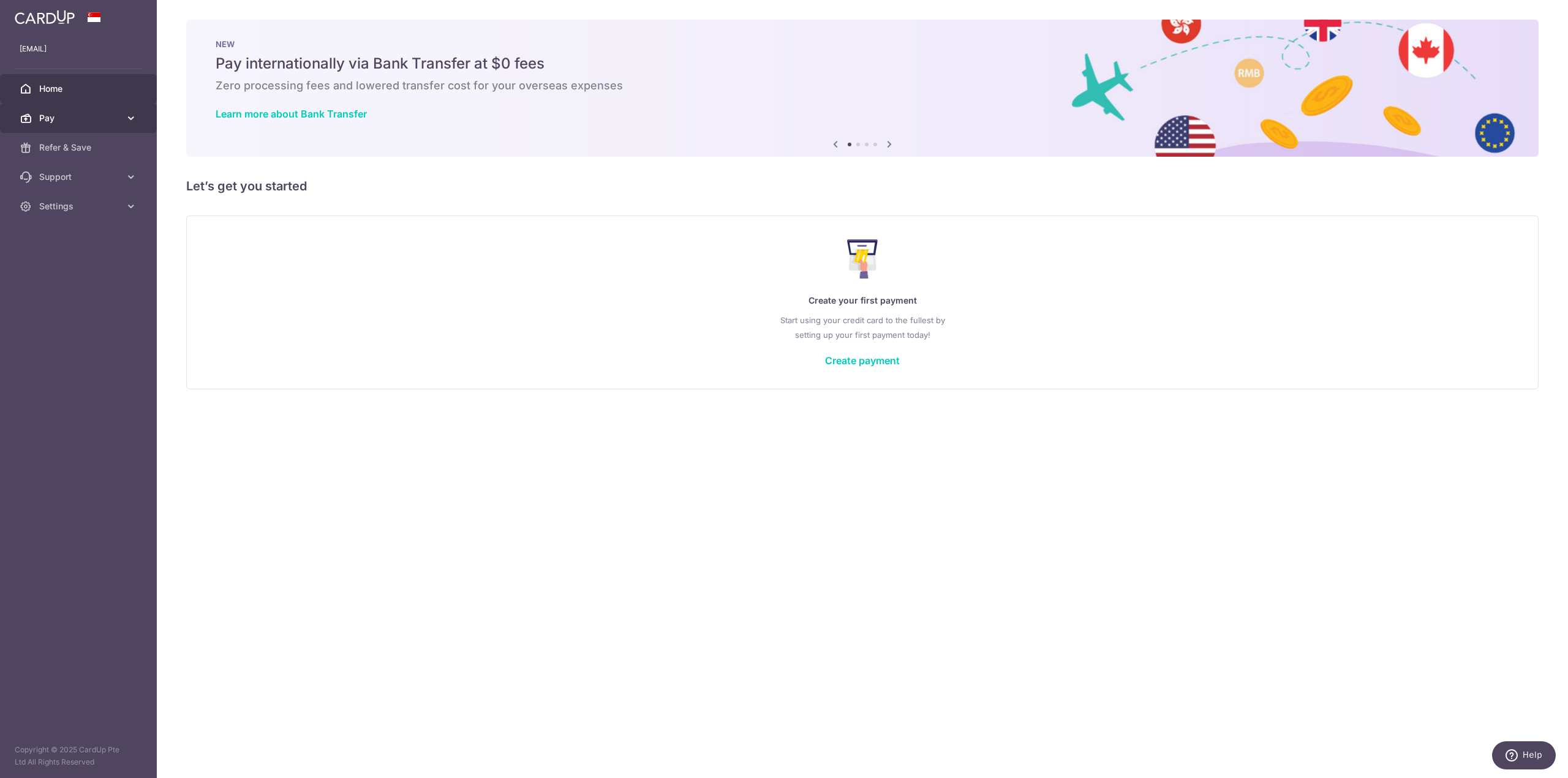 click on "Pay" at bounding box center [80, 118] 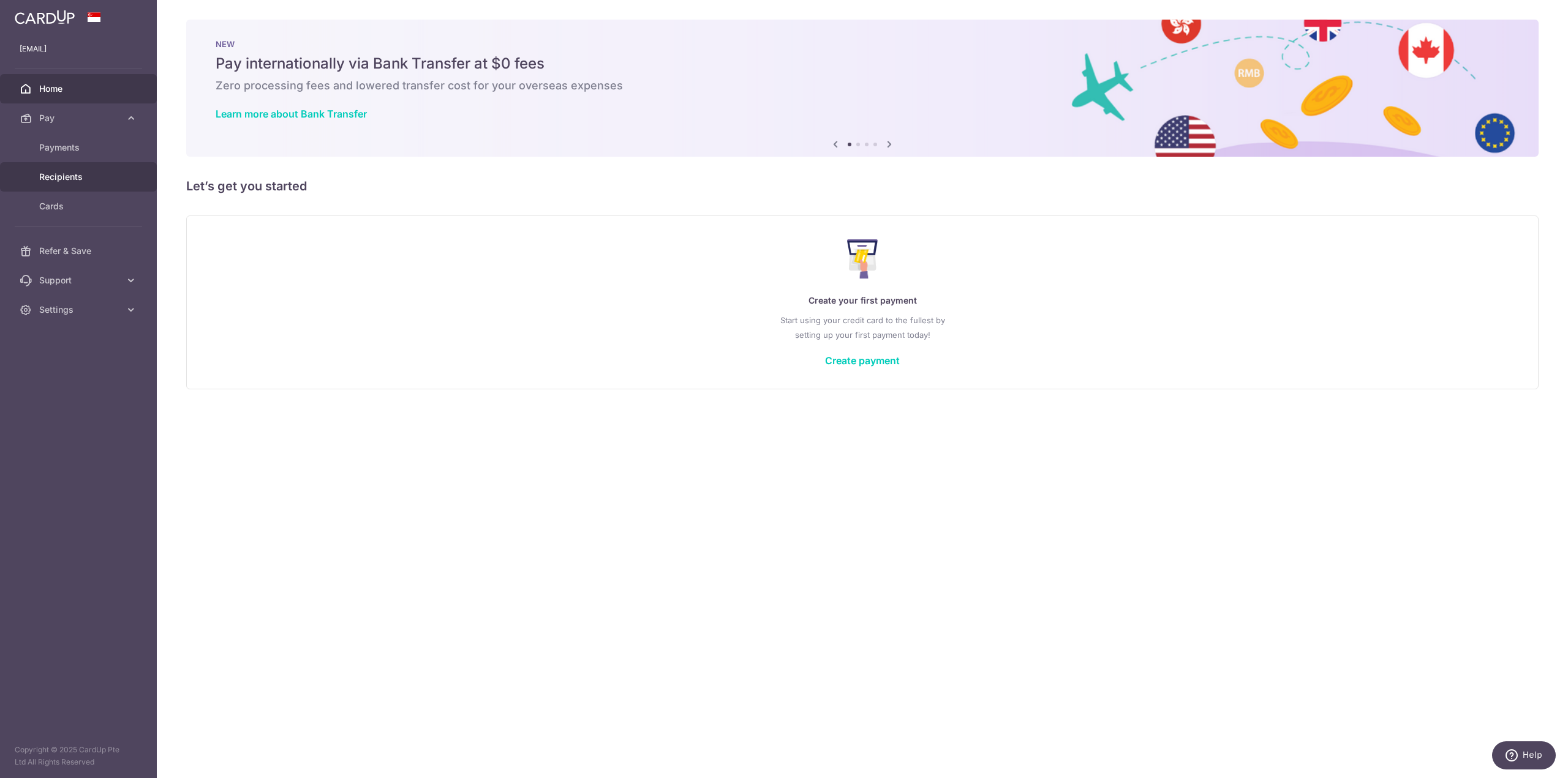 click on "Recipients" at bounding box center (80, 177) 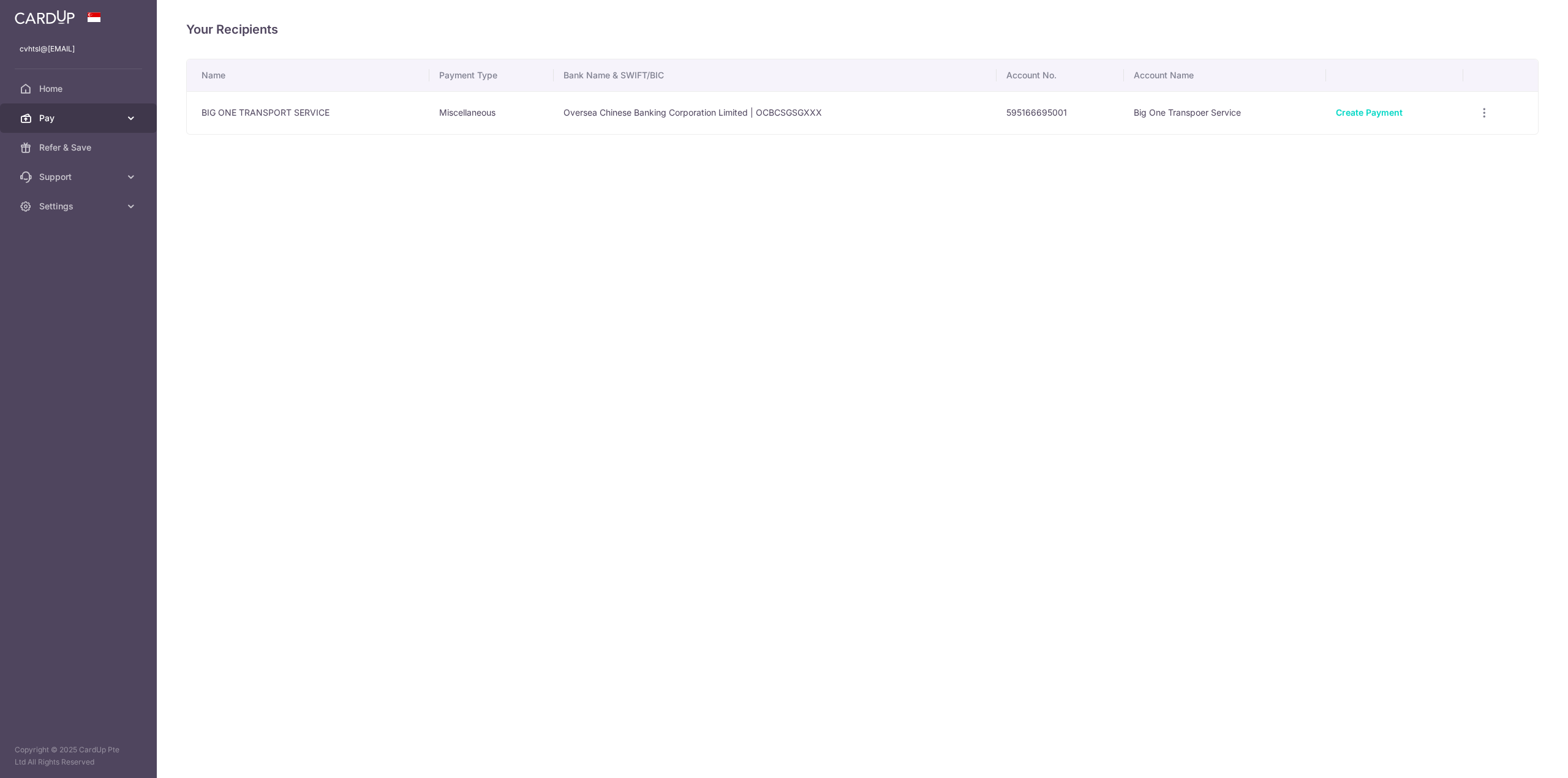 scroll, scrollTop: 0, scrollLeft: 0, axis: both 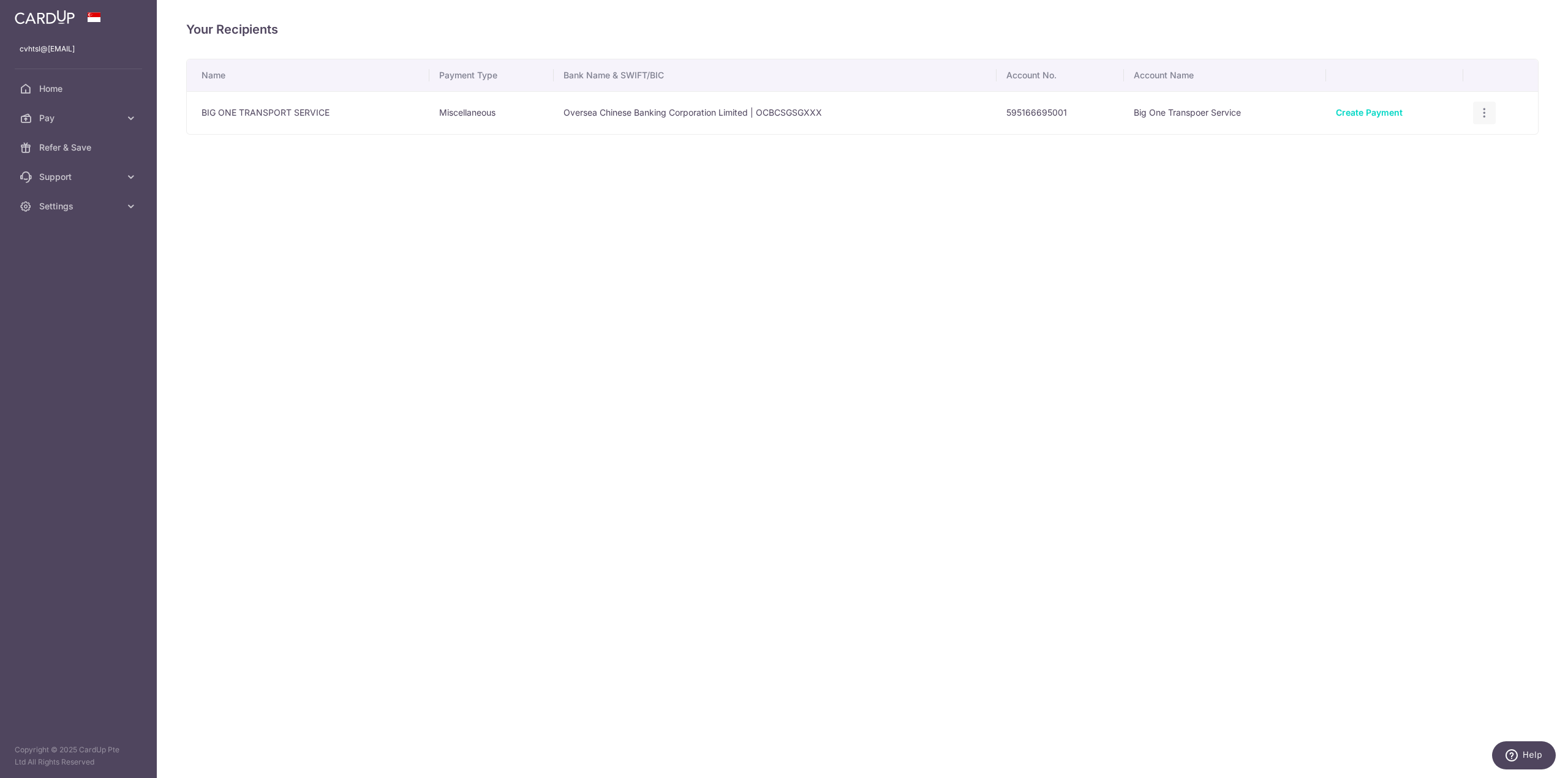 click at bounding box center (1484, 113) 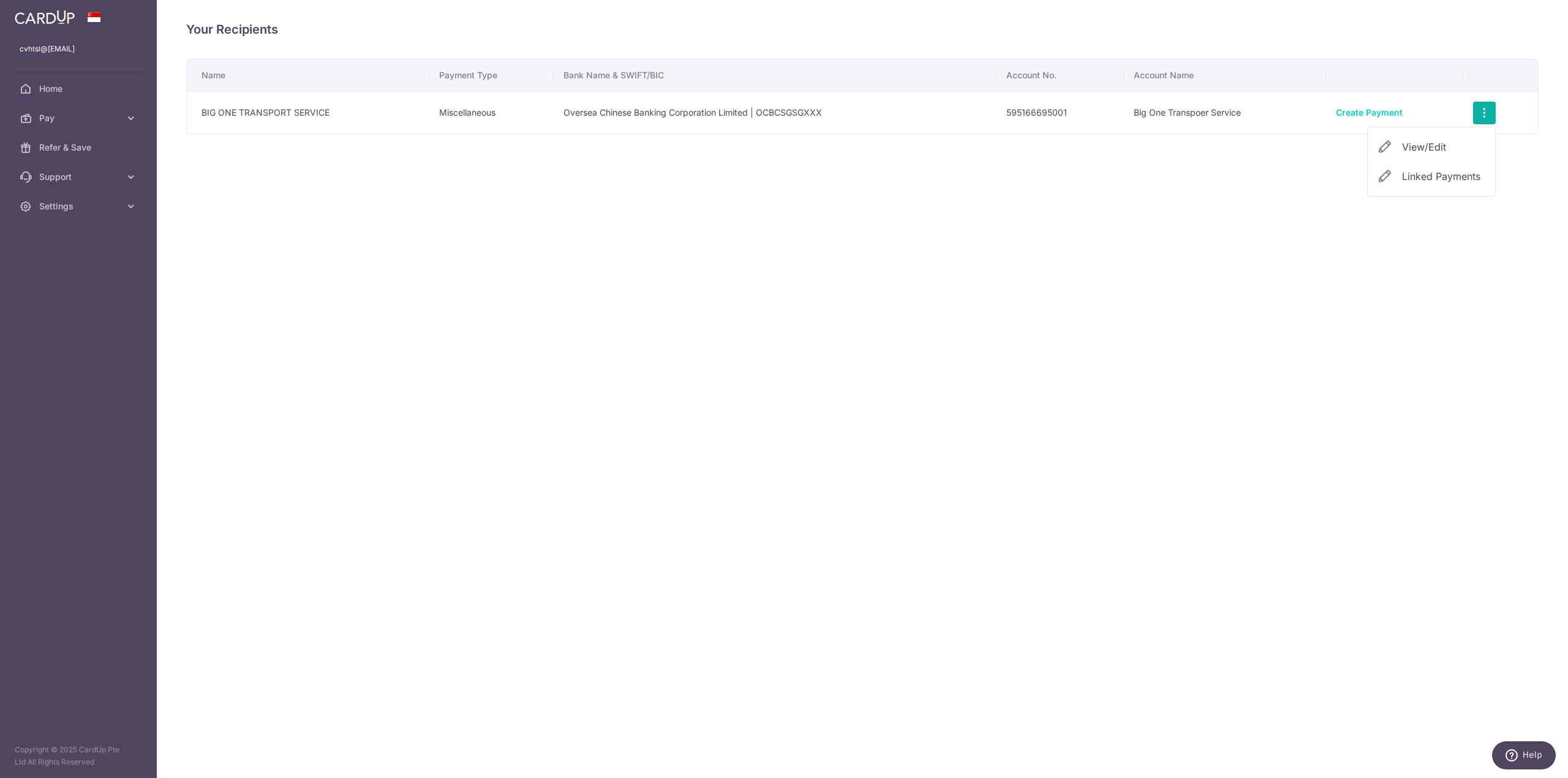 click on "View/Edit" at bounding box center (1444, 147) 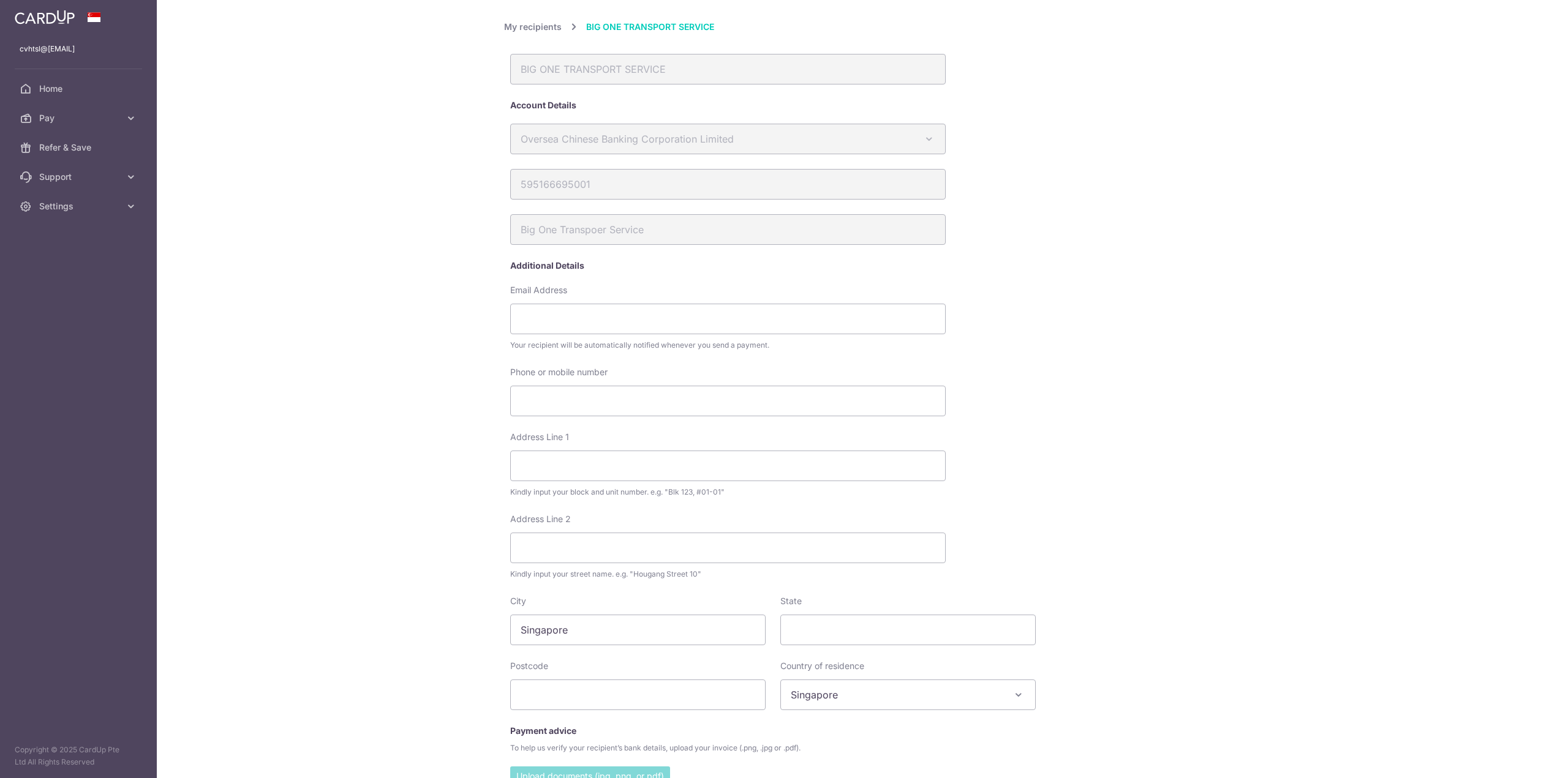scroll, scrollTop: 0, scrollLeft: 0, axis: both 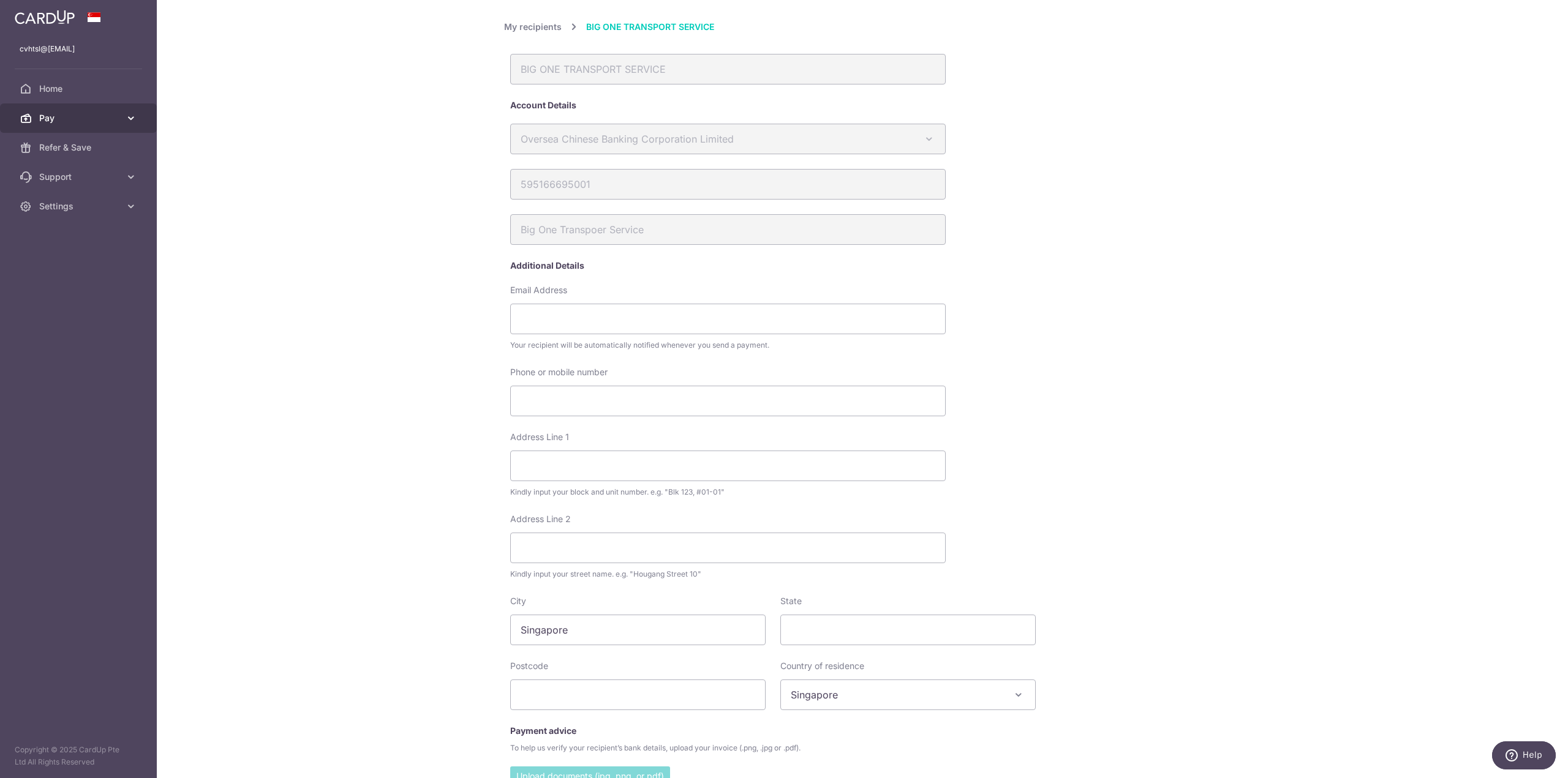 click on "Pay" at bounding box center [80, 118] 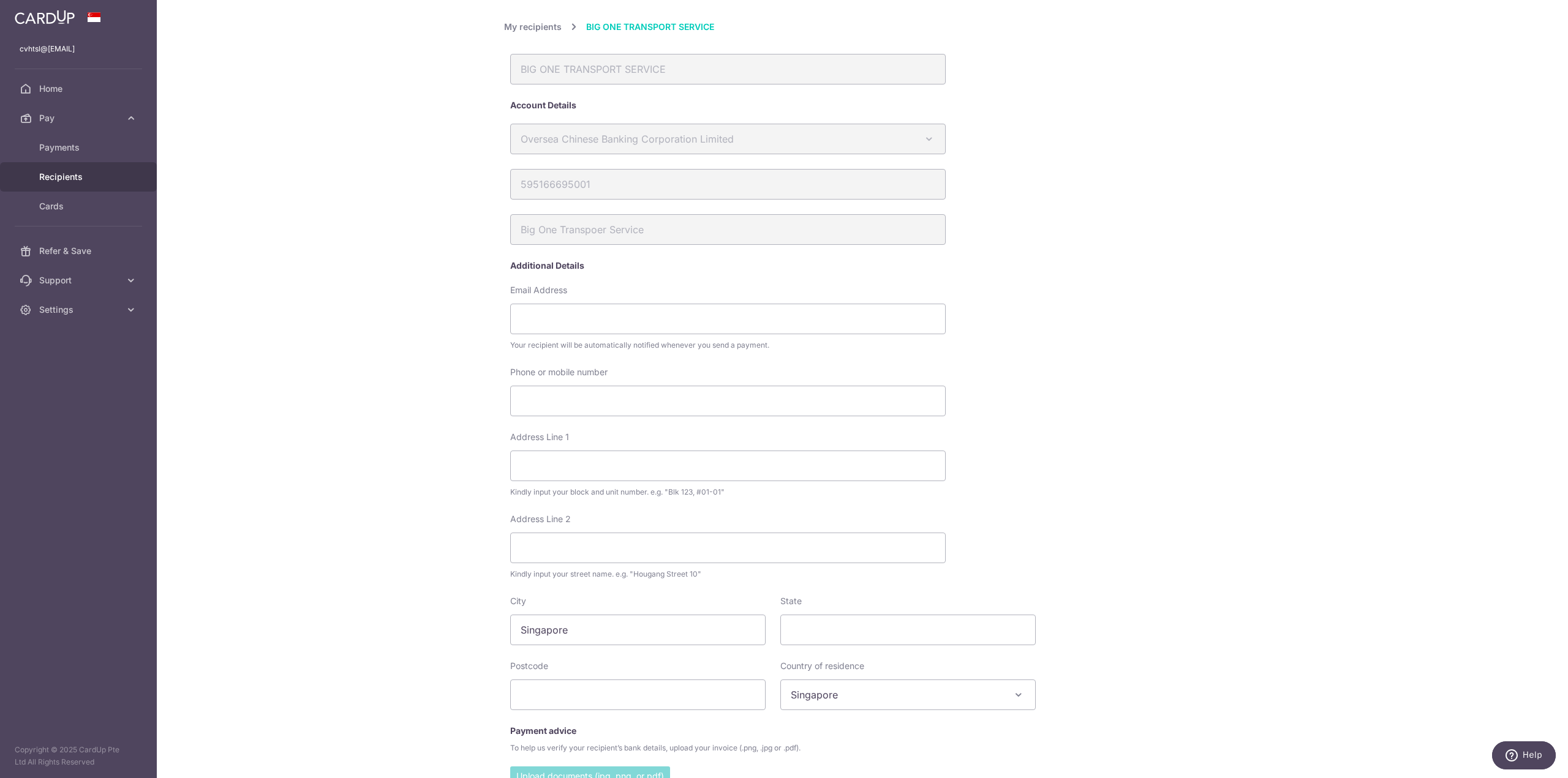 click on "Recipients" at bounding box center (80, 177) 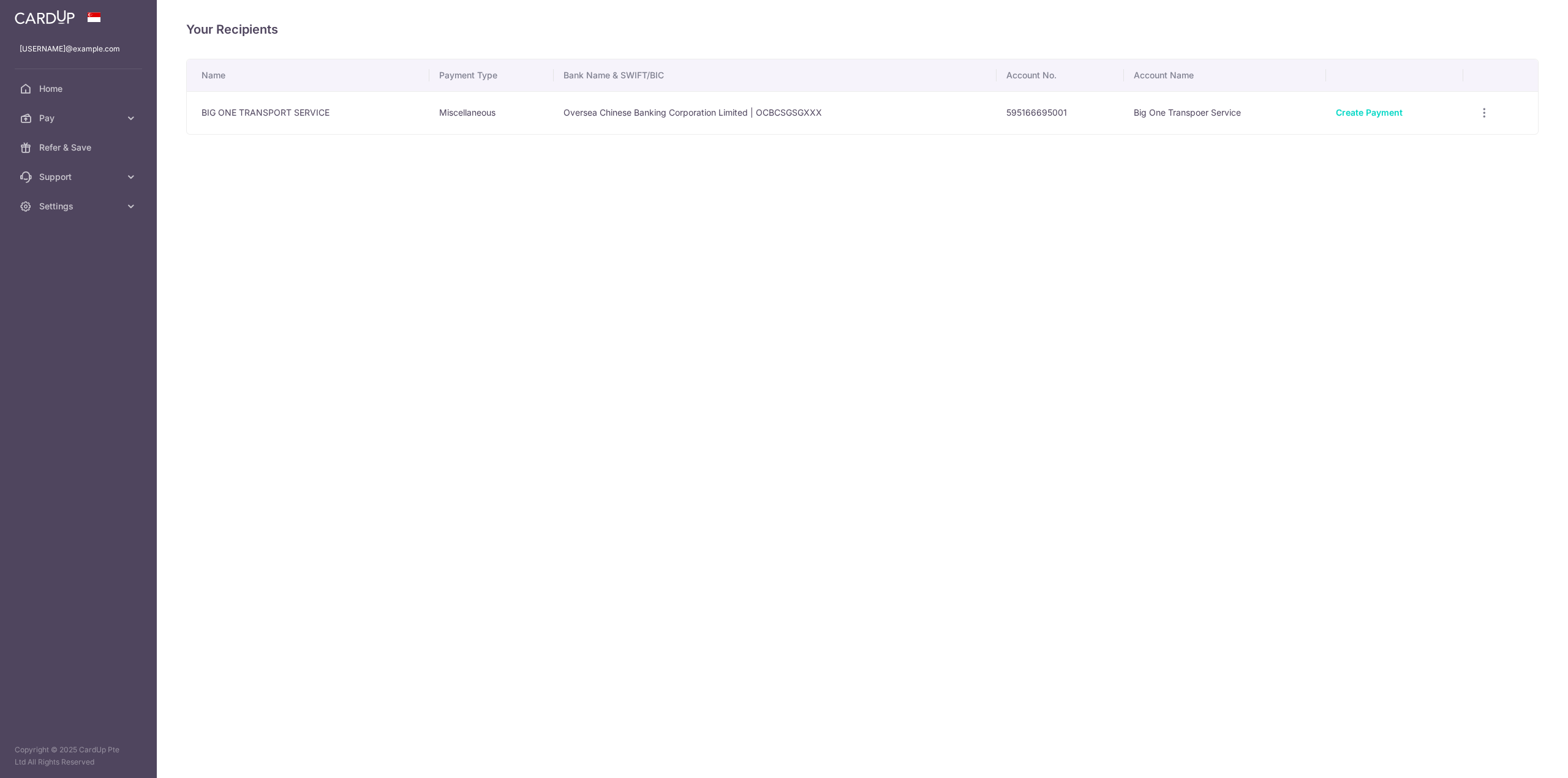 scroll, scrollTop: 0, scrollLeft: 0, axis: both 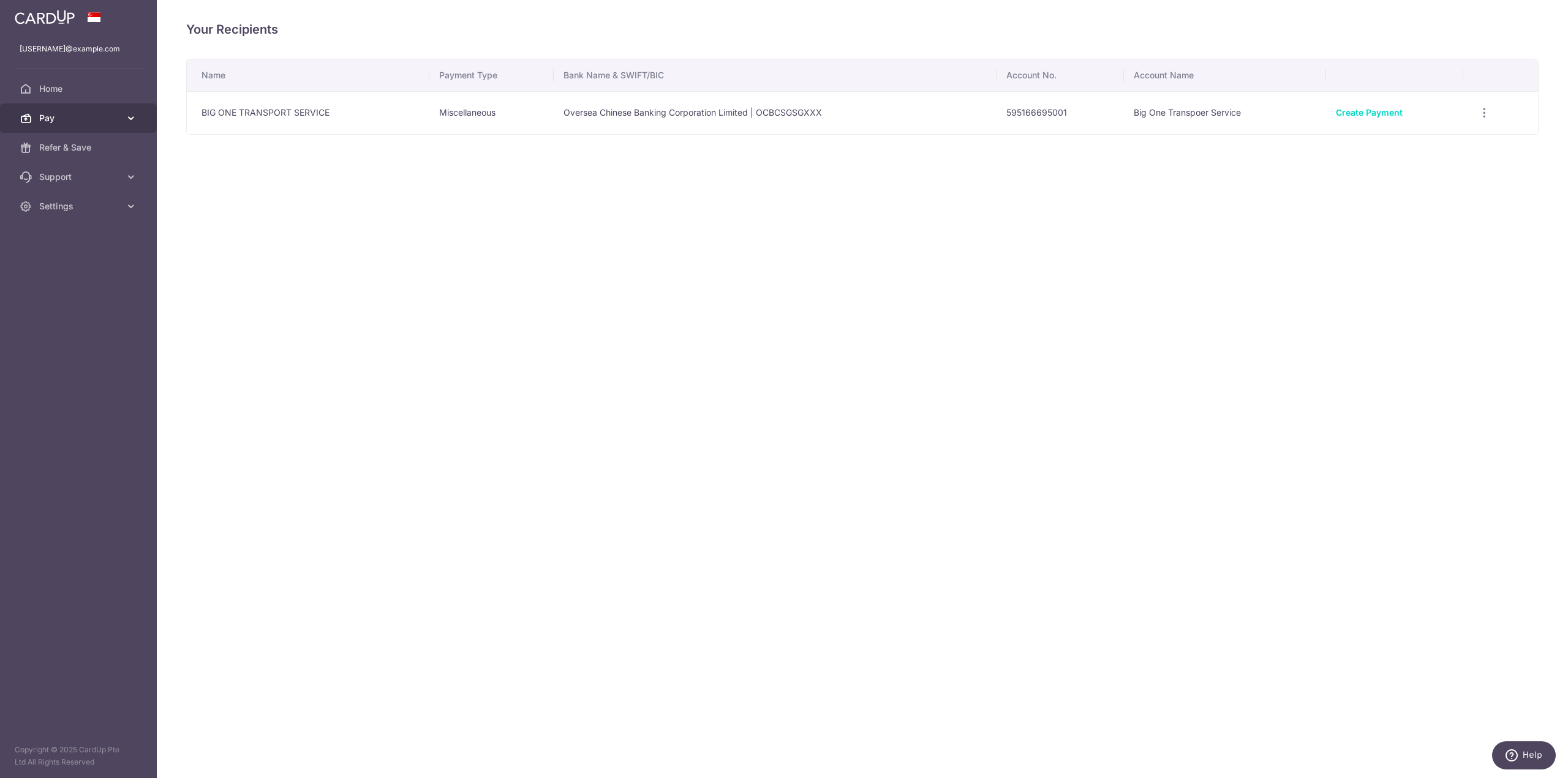 click on "Pay" at bounding box center [80, 118] 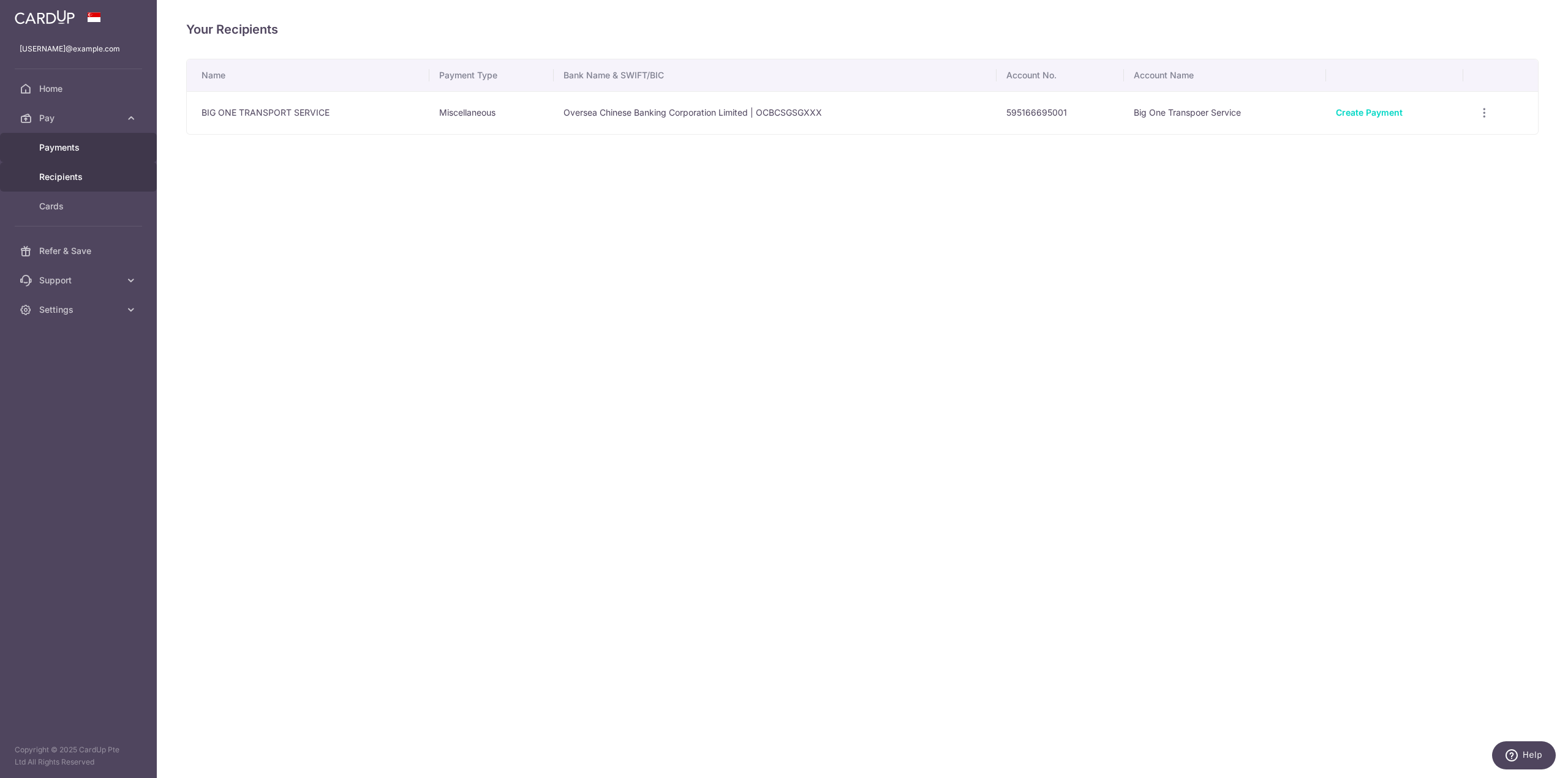 click on "Payments" at bounding box center (80, 148) 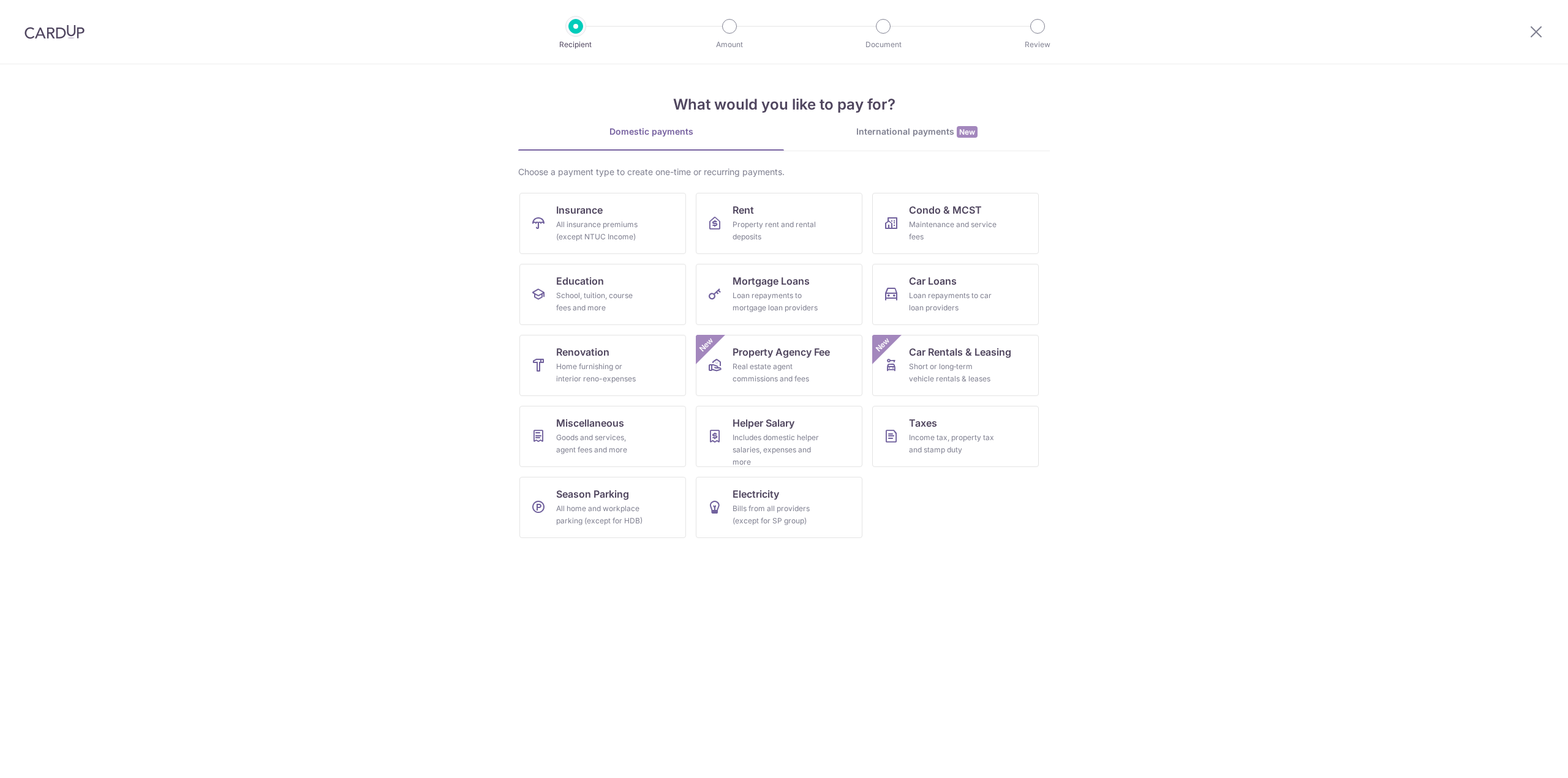 scroll, scrollTop: 0, scrollLeft: 0, axis: both 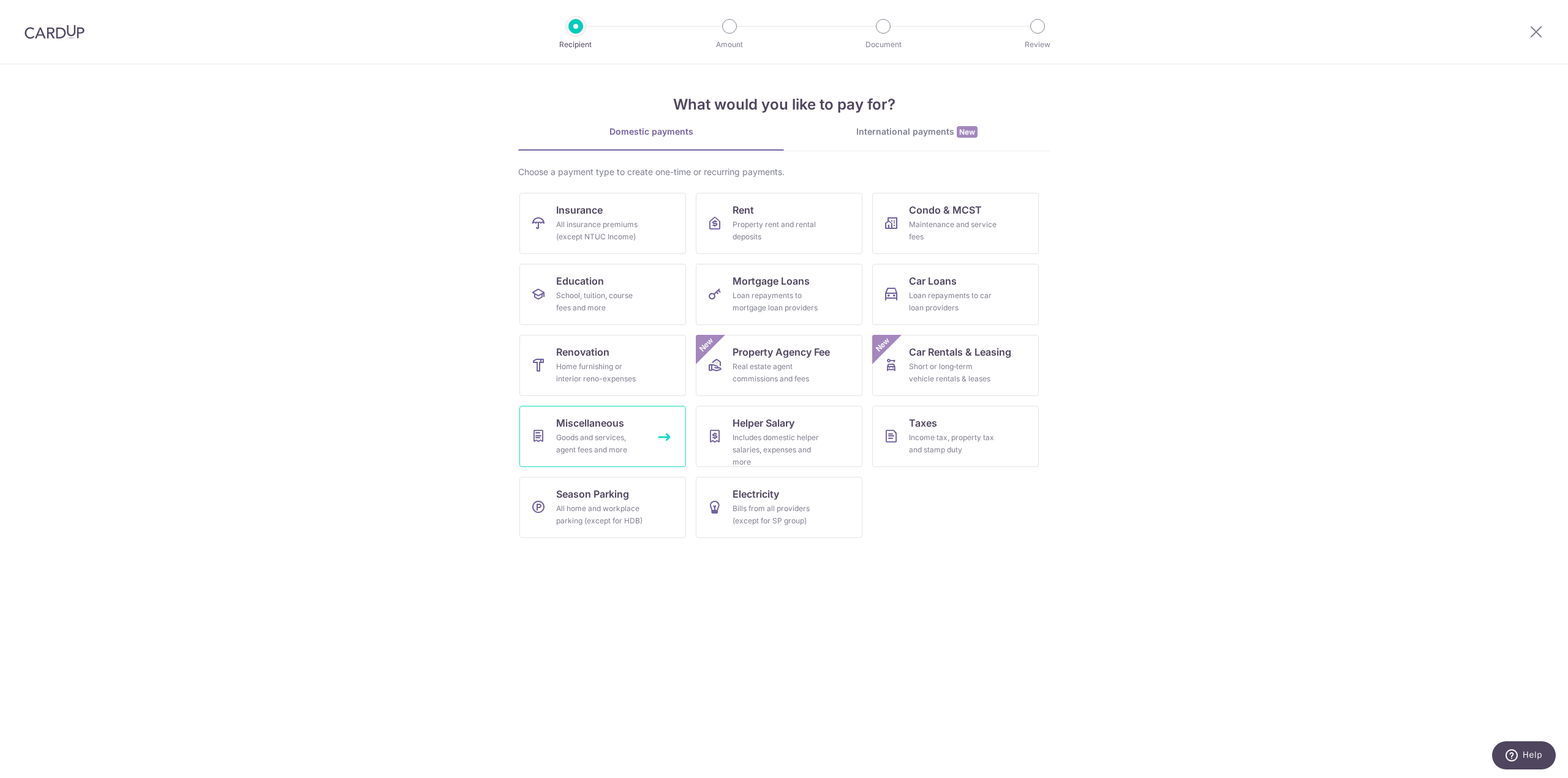 click on "Goods and services, agent fees and more" at bounding box center [600, 444] 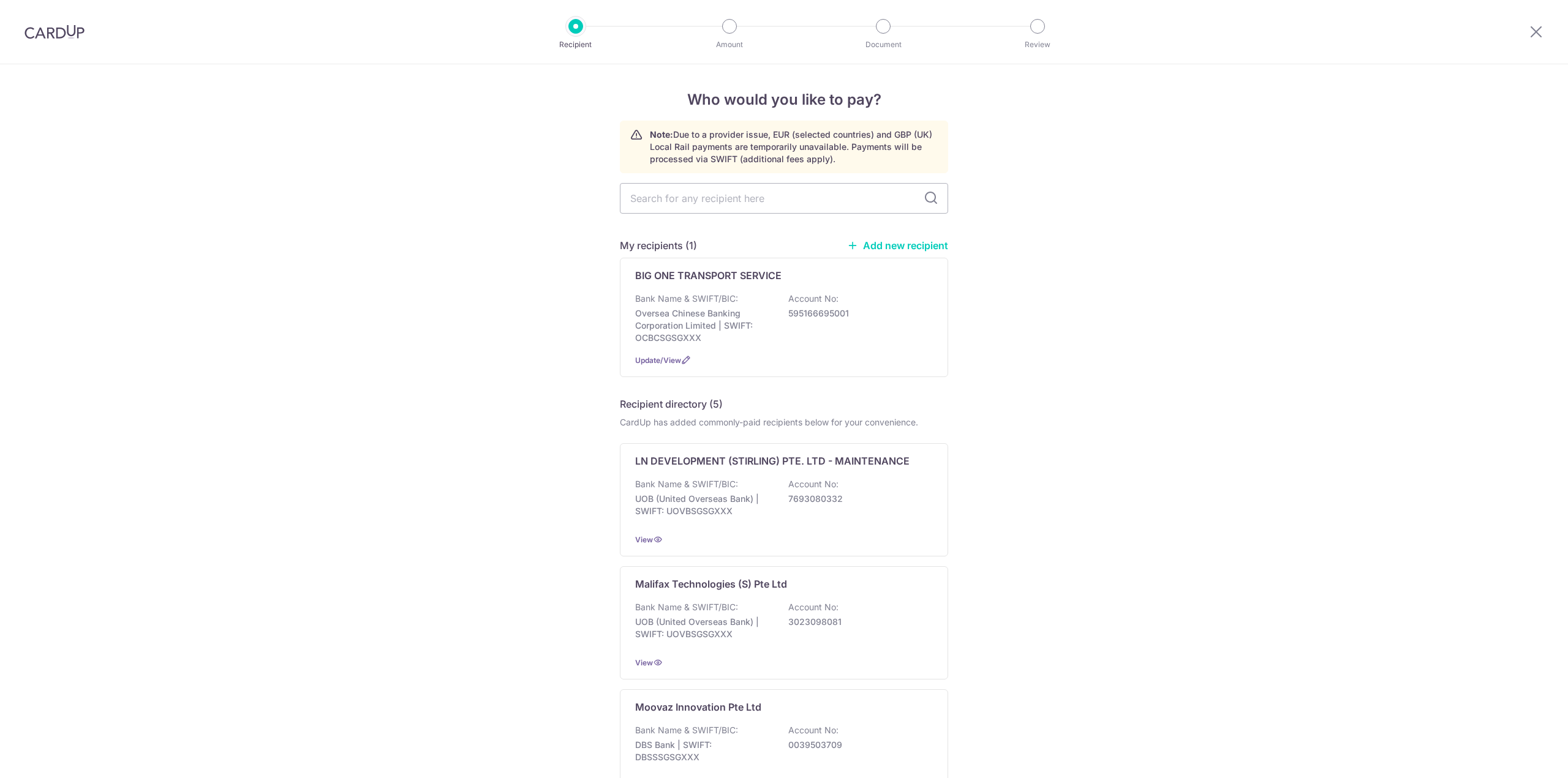 scroll, scrollTop: 0, scrollLeft: 0, axis: both 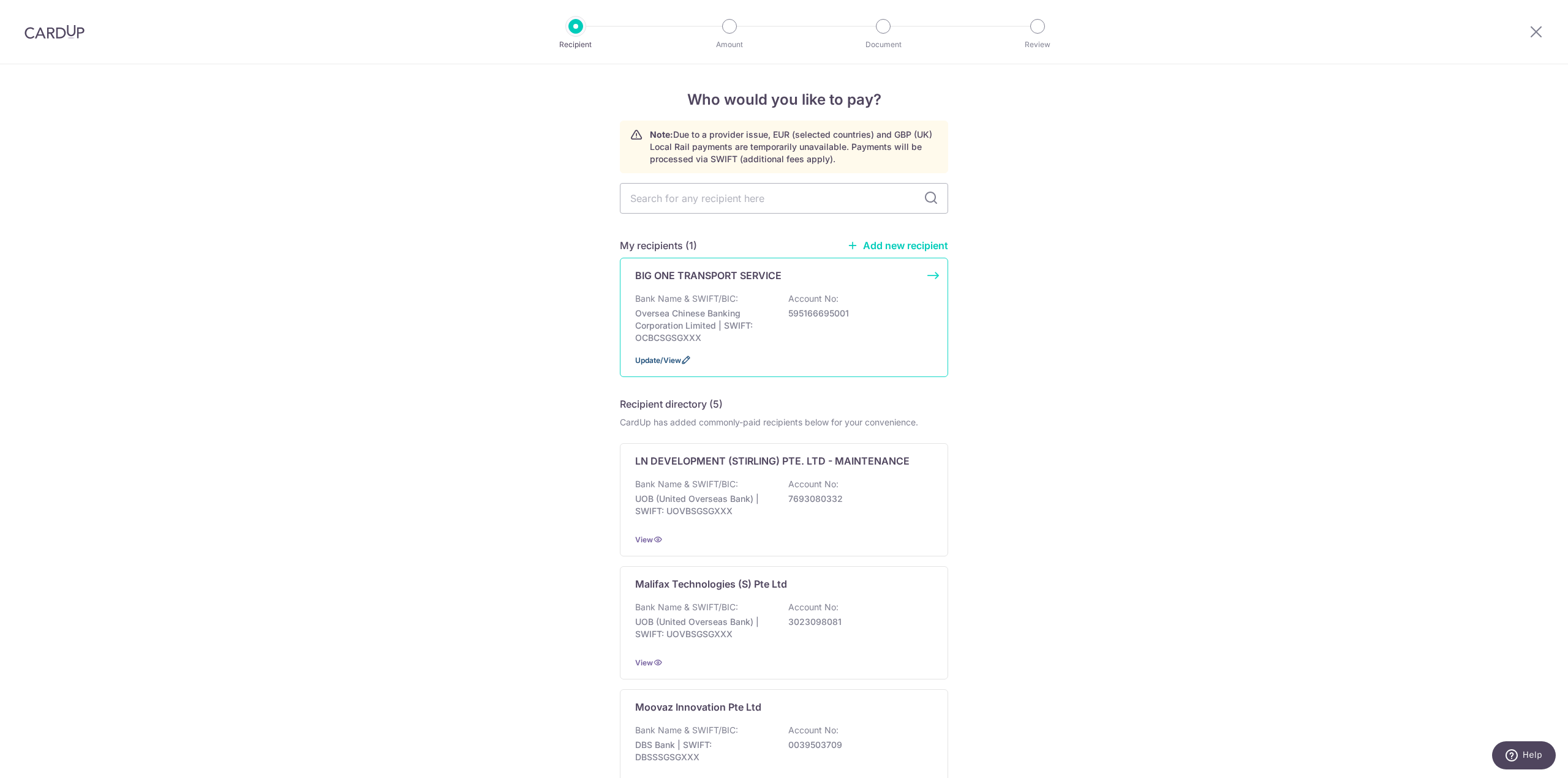 click at bounding box center [686, 360] 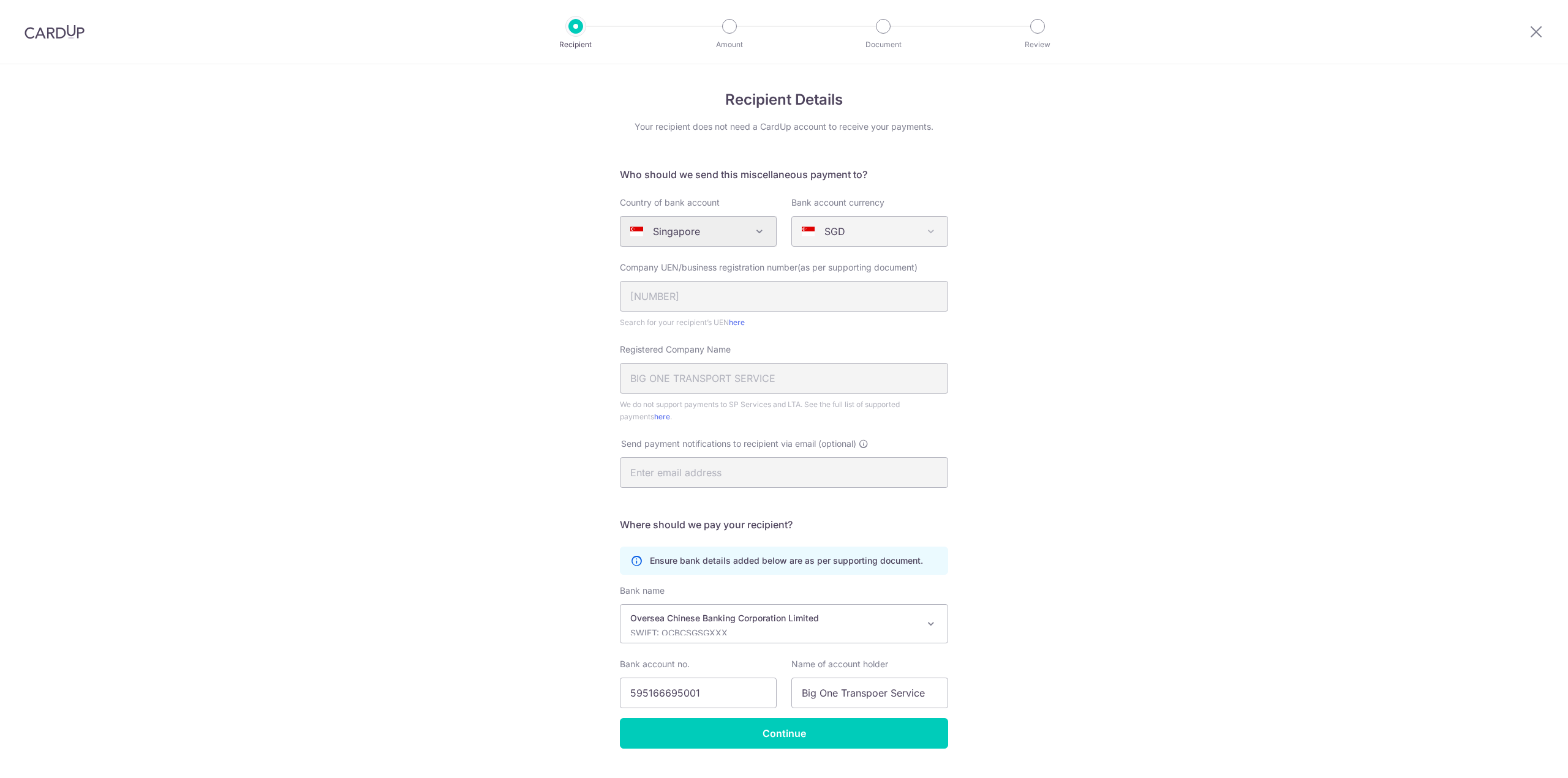 scroll, scrollTop: 0, scrollLeft: 0, axis: both 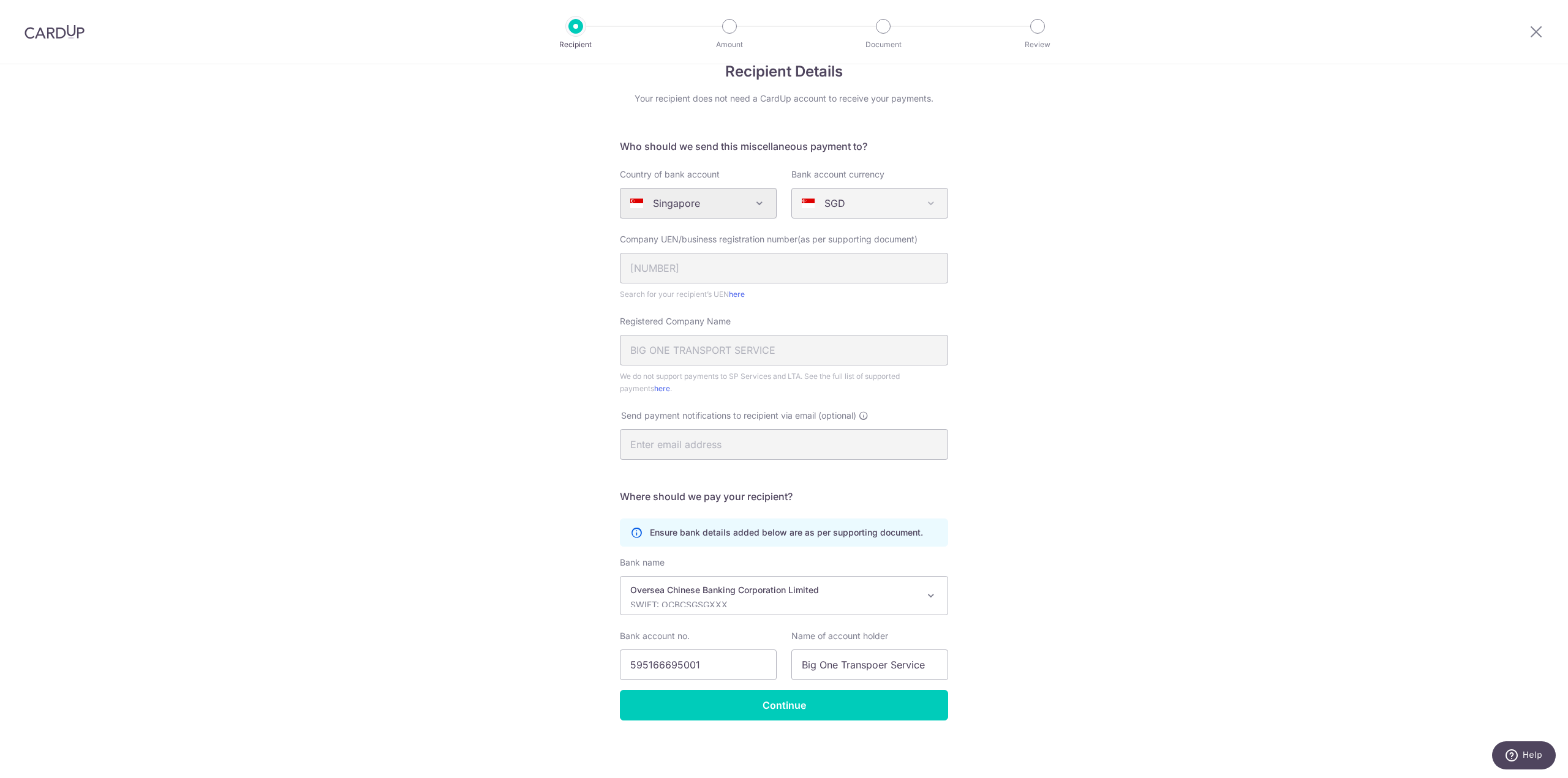 click on "Recipient Details
Your recipient does not need a CardUp account to receive your payments.
Who should we send this miscellaneous payment to?
Country of bank account
Algeria
Andorra
Angola
Anguilla
Argentina
Armenia
Aruba
Australia
Austria
Azerbaijan
Bahrain
Bangladesh
Belgium
Bolivia
Bosnia and Herzegovina
Brazil
British Virgin Islands
Bulgaria
Canada
Chile
China
Colombia
Costa Rica
Croatia
Cyprus
Czech Republic
Denmark
Dominica
Dominican Republic
East Timor
Ecuador
Egypt
Estonia
Faroe Islands
Fiji
Finland
France
French Guiana
French Polynesia
French Southern Territories
Georgia
Germany
Greece
Greenland
Grenada
Guernsey
Guyana
Honduras
Hong Kong
Hungary
Iceland
India
Indonesia
Ireland
Isle of Man
Israel
Italy
Japan
Jersey
Kazakhstan
Kosovo
Kuwait
Kyrgyzstan
Latvia" at bounding box center [784, 407] 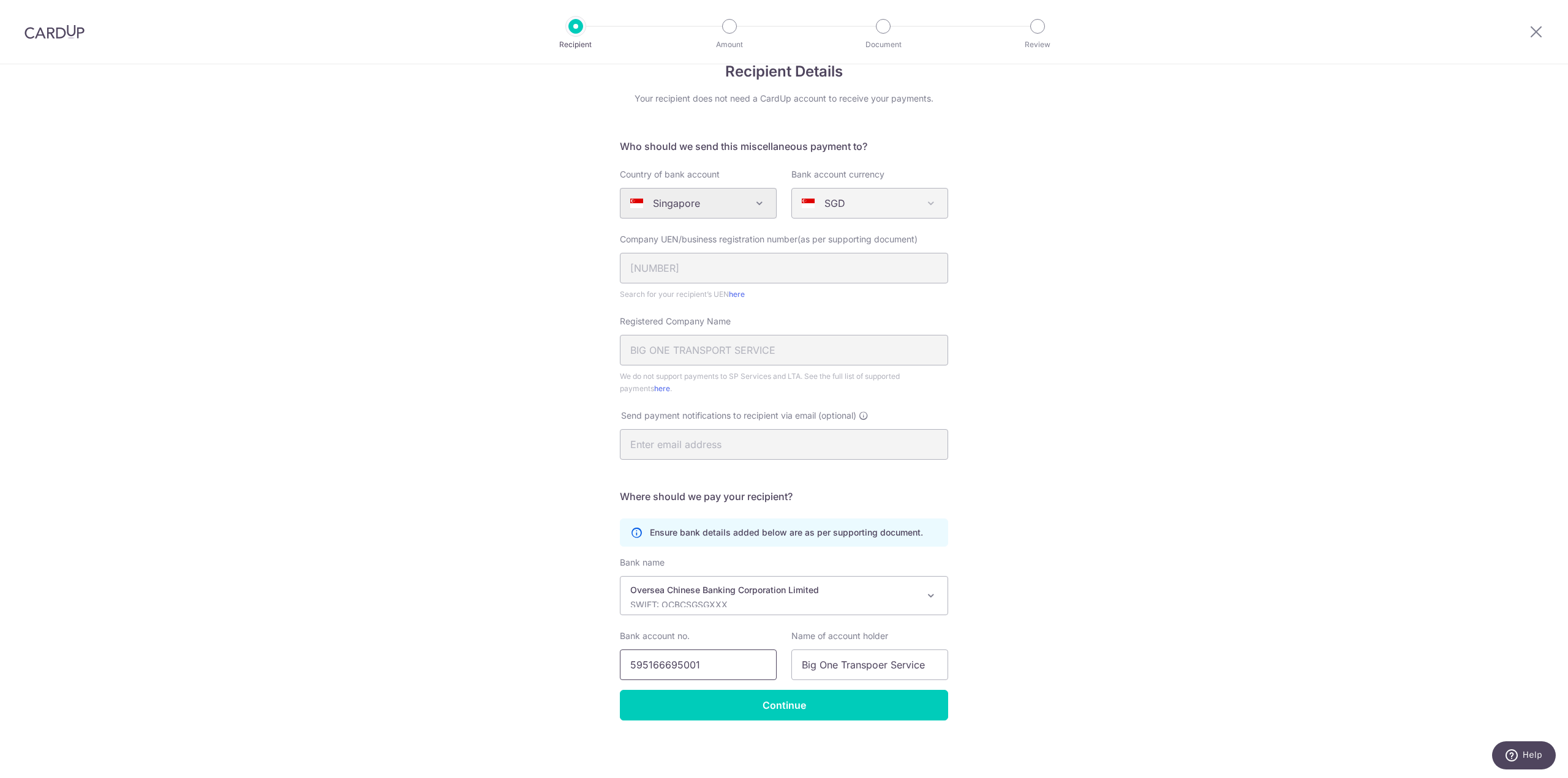 click on "595166695001" at bounding box center [698, 665] 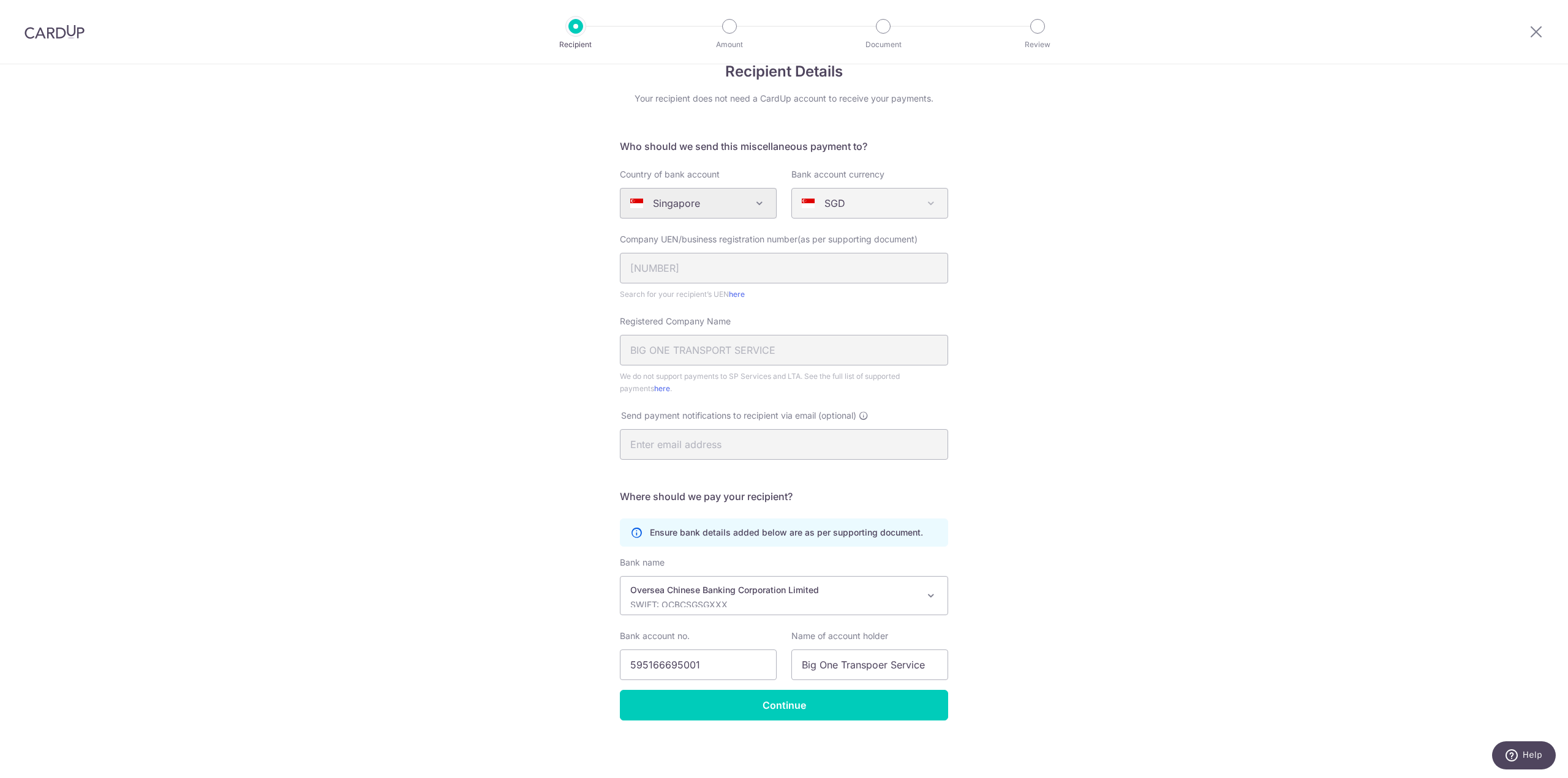 click on "Oversea Chinese Banking Corporation Limited" at bounding box center [774, 590] 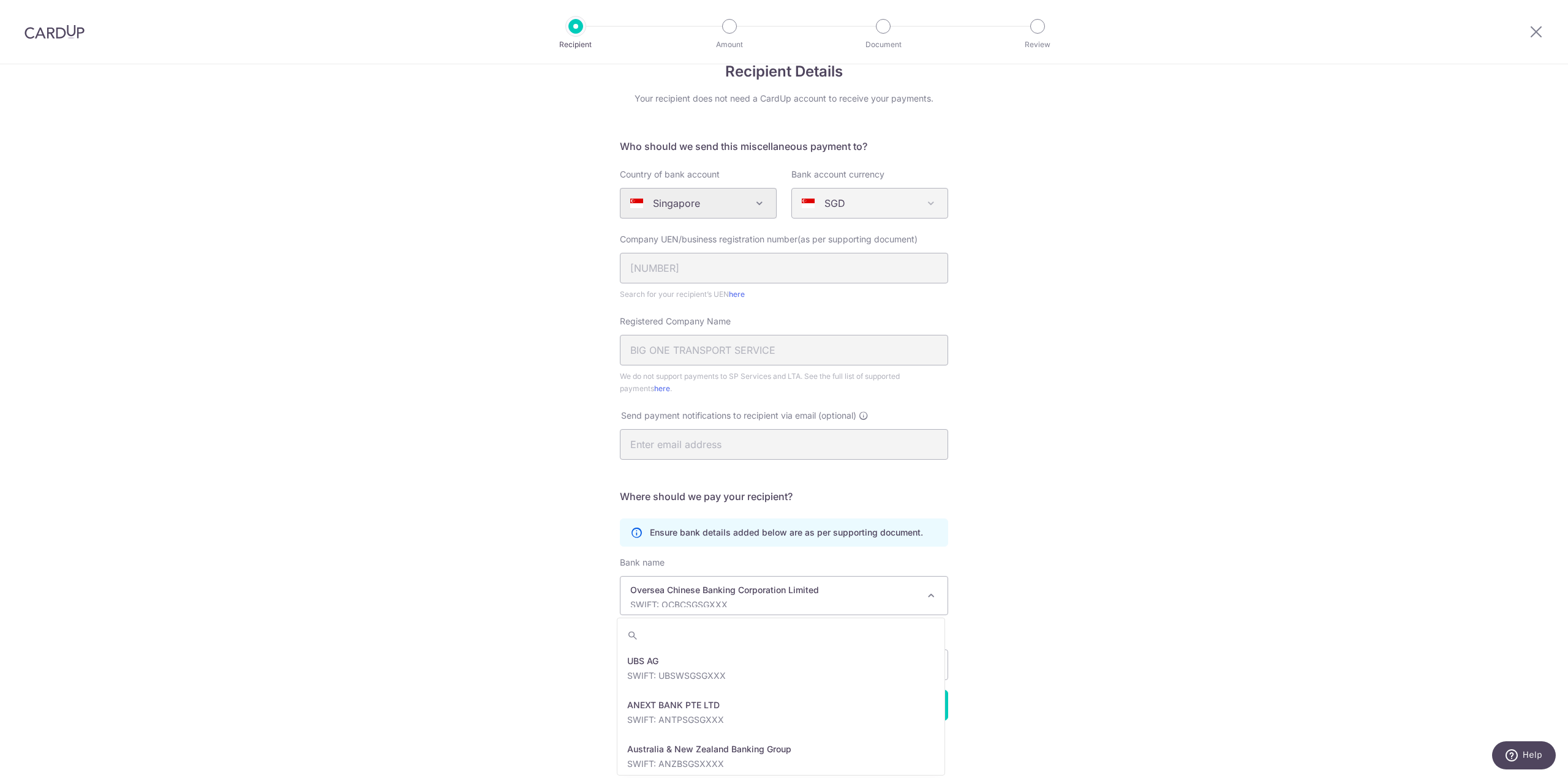 scroll, scrollTop: 1631, scrollLeft: 0, axis: vertical 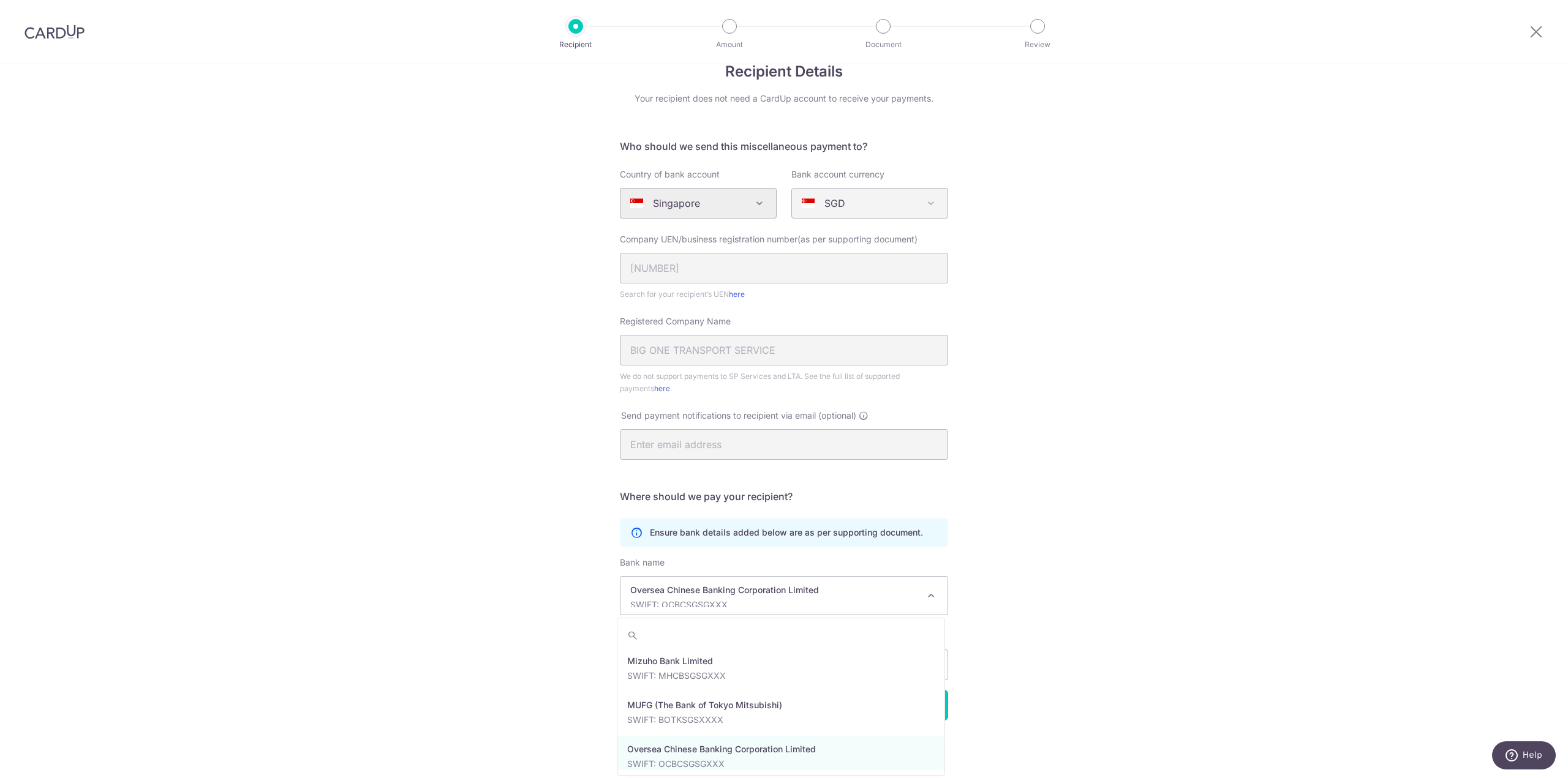 click on "Oversea Chinese Banking Corporation Limited" at bounding box center (774, 590) 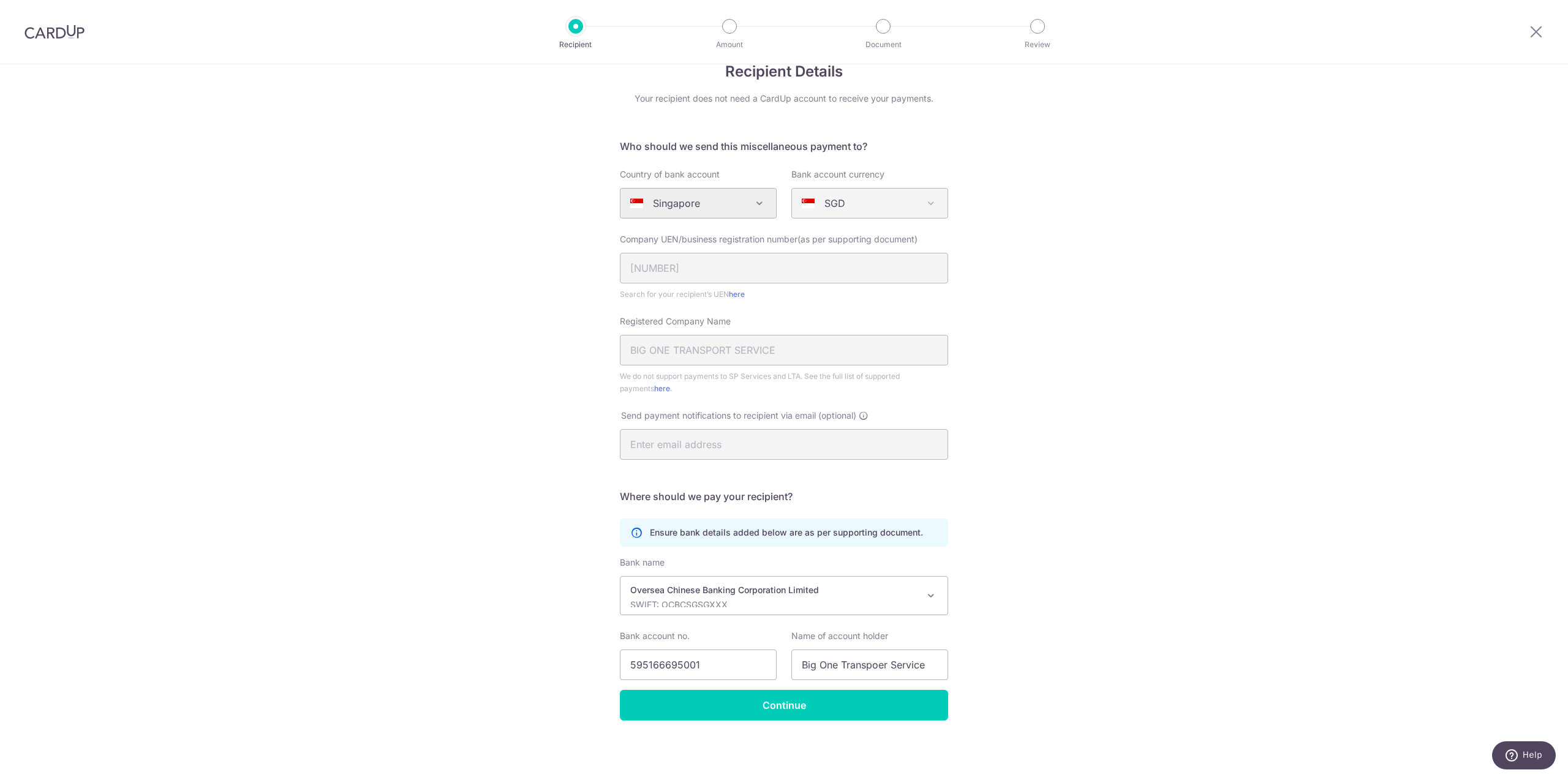 click on "Recipient Details
Your recipient does not need a CardUp account to receive your payments.
Who should we send this miscellaneous payment to?
Country of bank account
Algeria
Andorra
Angola
Anguilla
Argentina
Armenia
Aruba
Australia
Austria
Azerbaijan
Bahrain
Bangladesh
Belgium
Bolivia
Bosnia and Herzegovina
Brazil
British Virgin Islands
Bulgaria
Canada
Chile
China
Colombia
Costa Rica
Croatia
Cyprus
Czech Republic
Denmark
Dominica
Dominican Republic
East Timor
Ecuador
Egypt
Estonia
Faroe Islands
Fiji
Finland
France
French Guiana
French Polynesia
French Southern Territories
Georgia
Germany
Greece
Greenland
Grenada
Guernsey
Guyana
Honduras
Hong Kong
Hungary
Iceland
India
Indonesia
Ireland
Isle of Man
Israel
Italy
Japan
Jersey
Kazakhstan
Kosovo
Kuwait
Kyrgyzstan
Latvia" at bounding box center (784, 407) 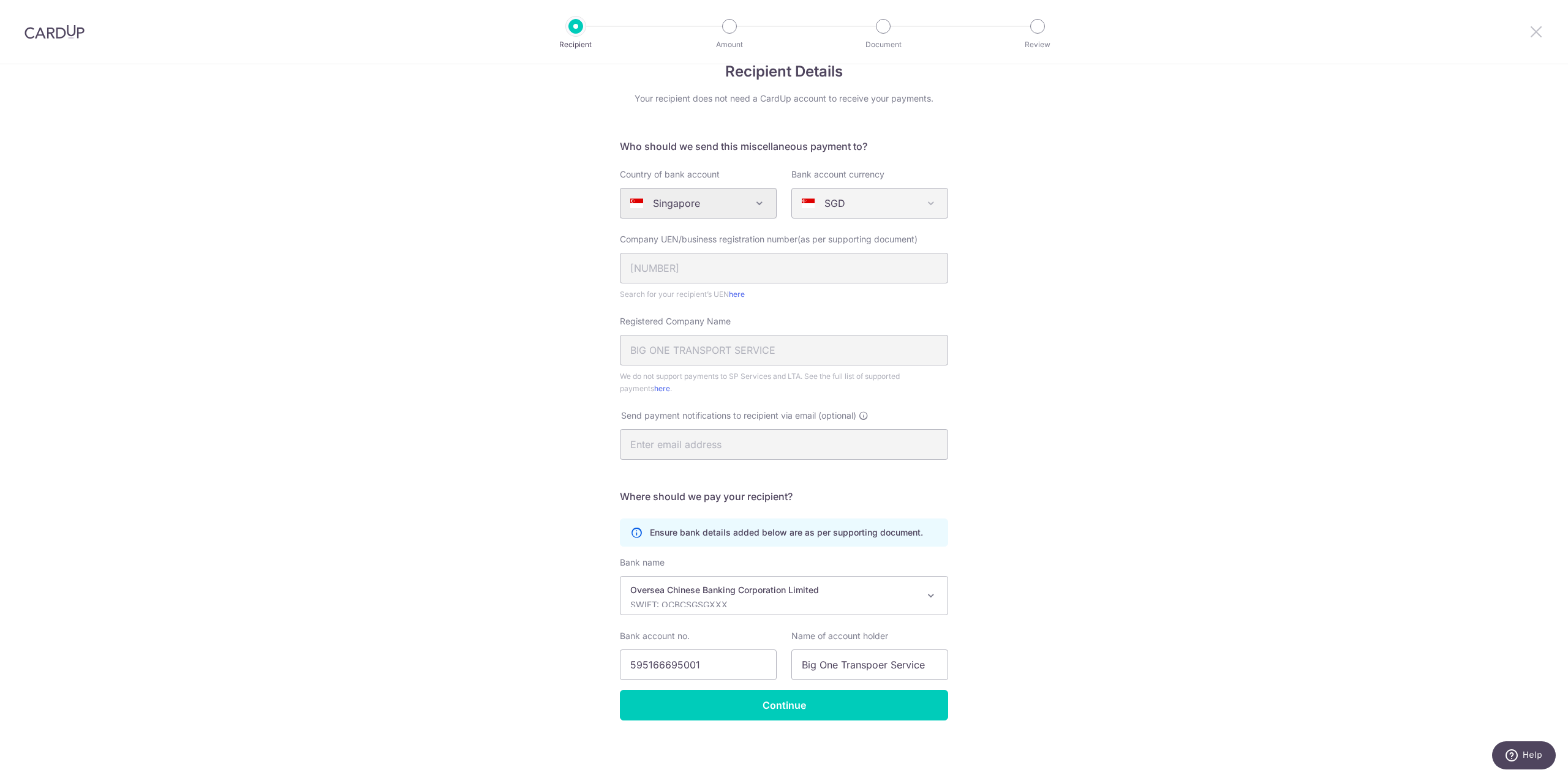 click at bounding box center (1536, 31) 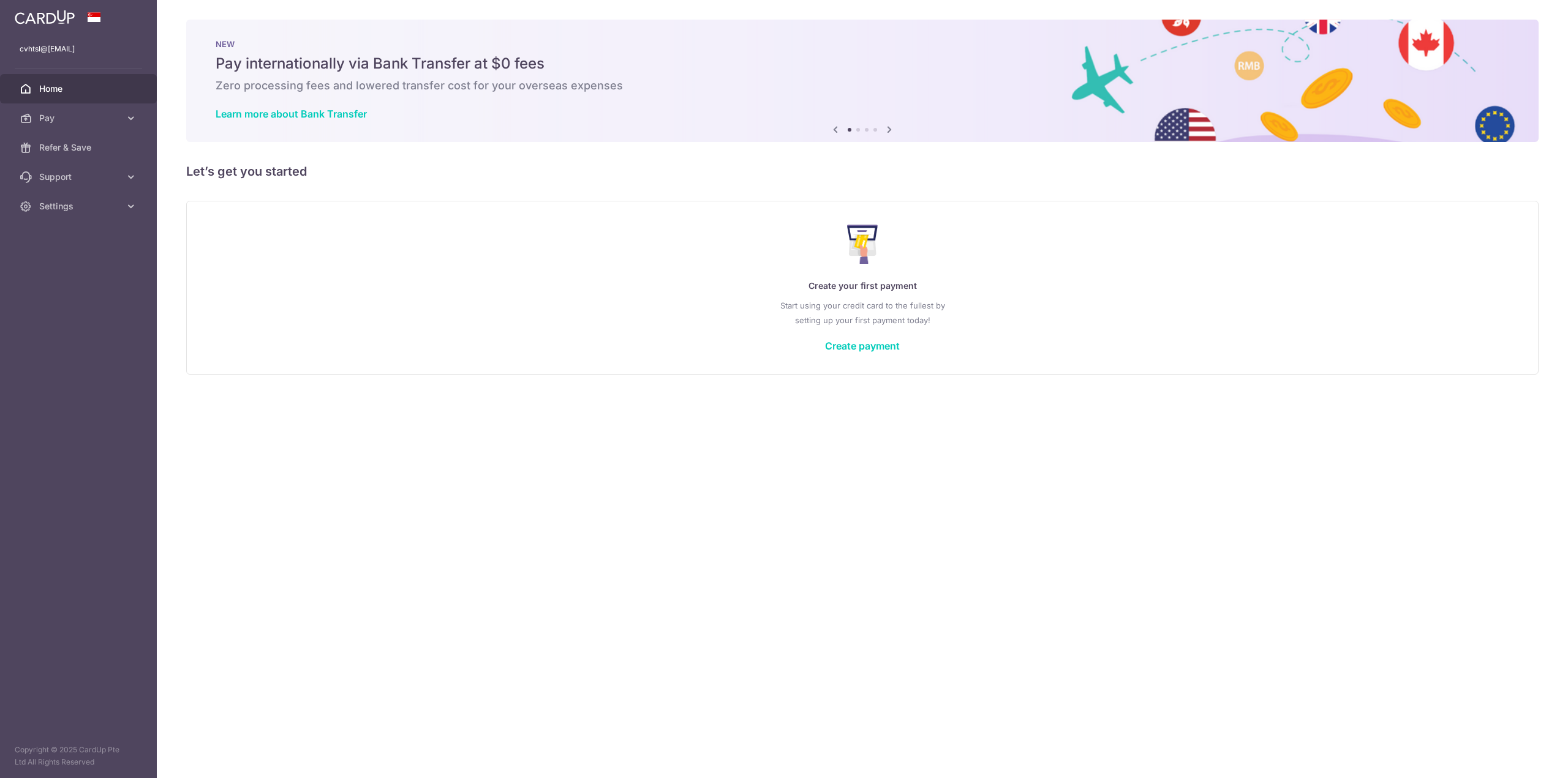 scroll, scrollTop: 0, scrollLeft: 0, axis: both 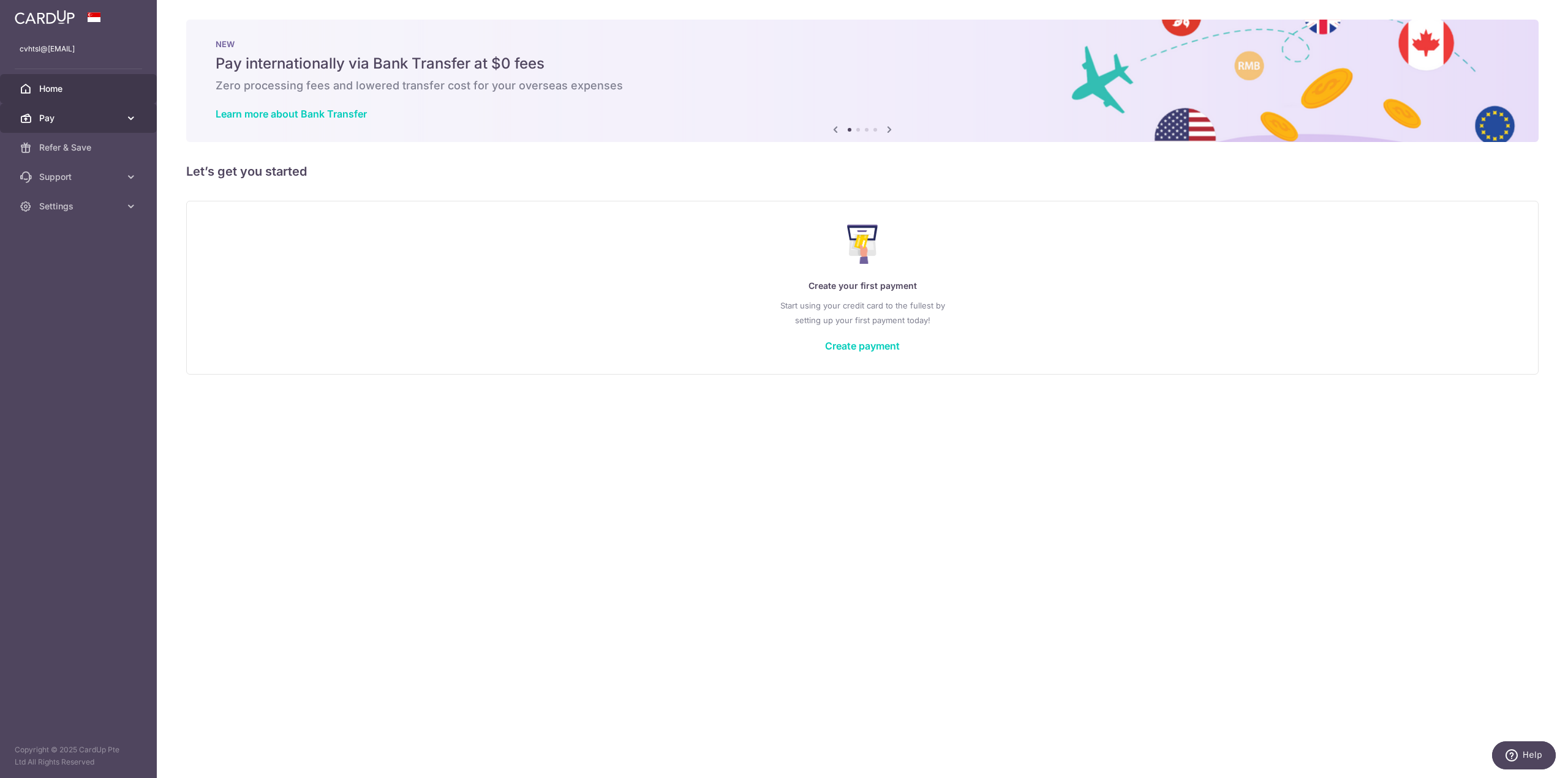 click on "Pay" at bounding box center [80, 118] 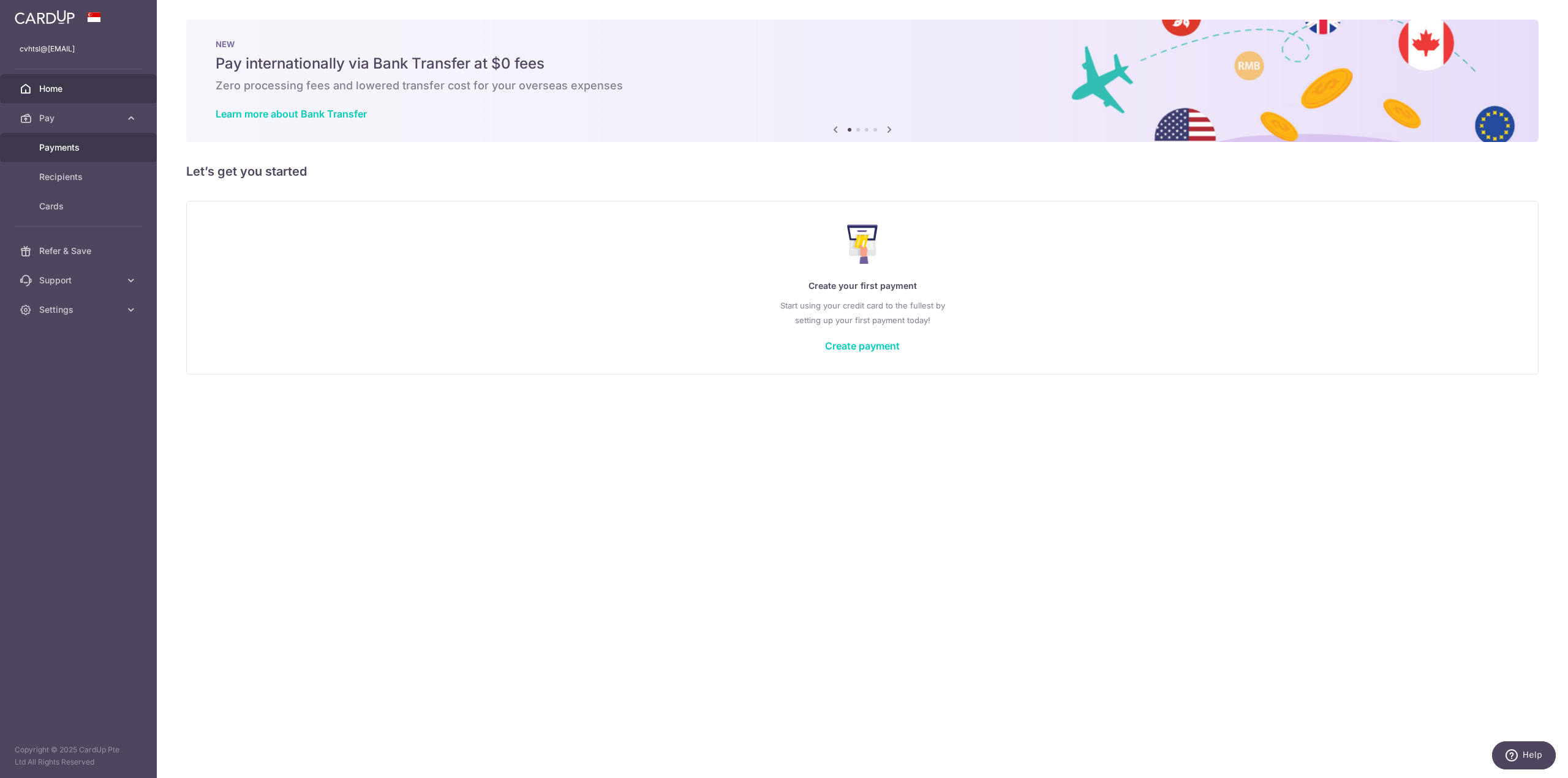 click on "Payments" at bounding box center (80, 148) 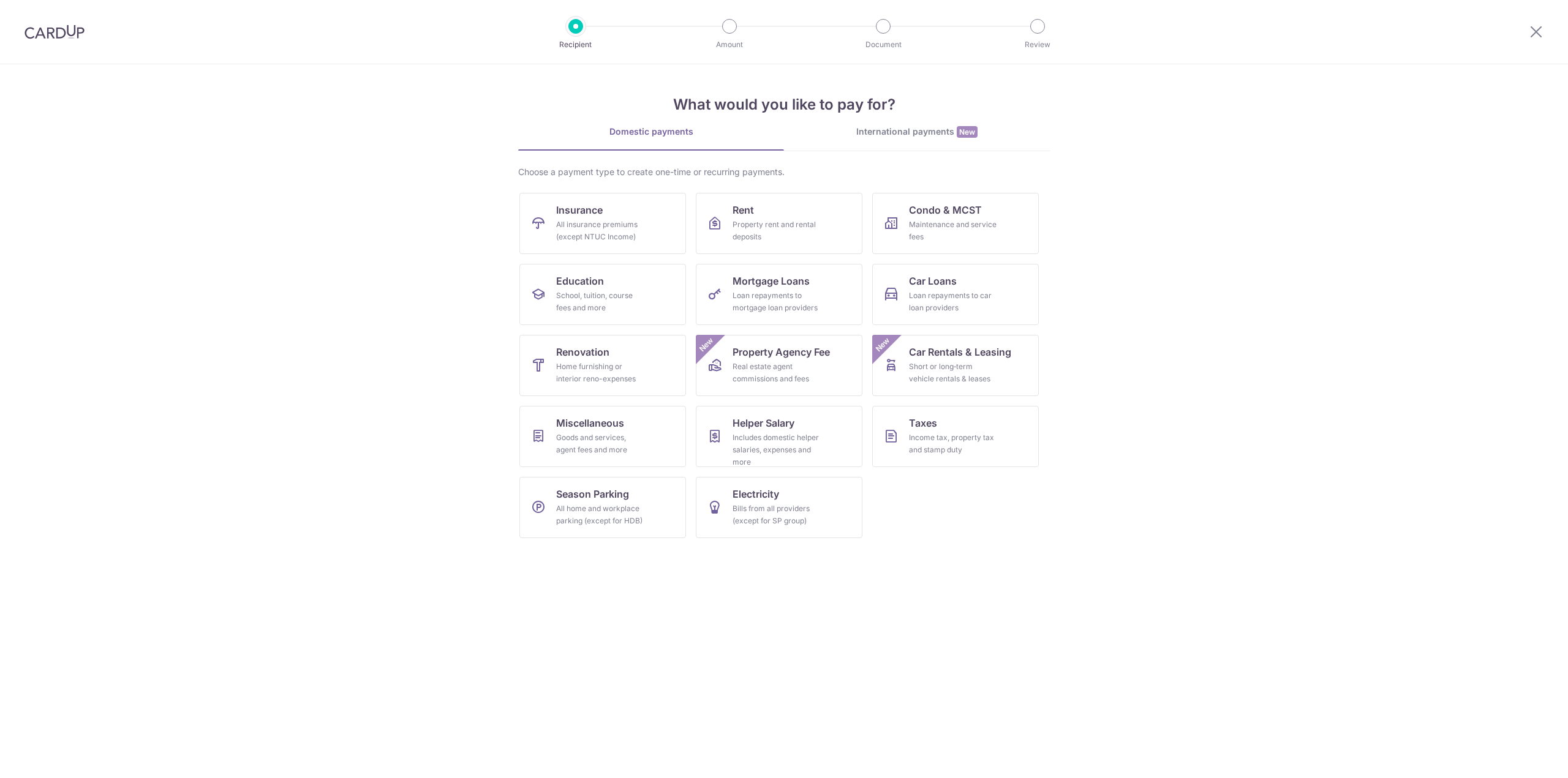 scroll, scrollTop: 0, scrollLeft: 0, axis: both 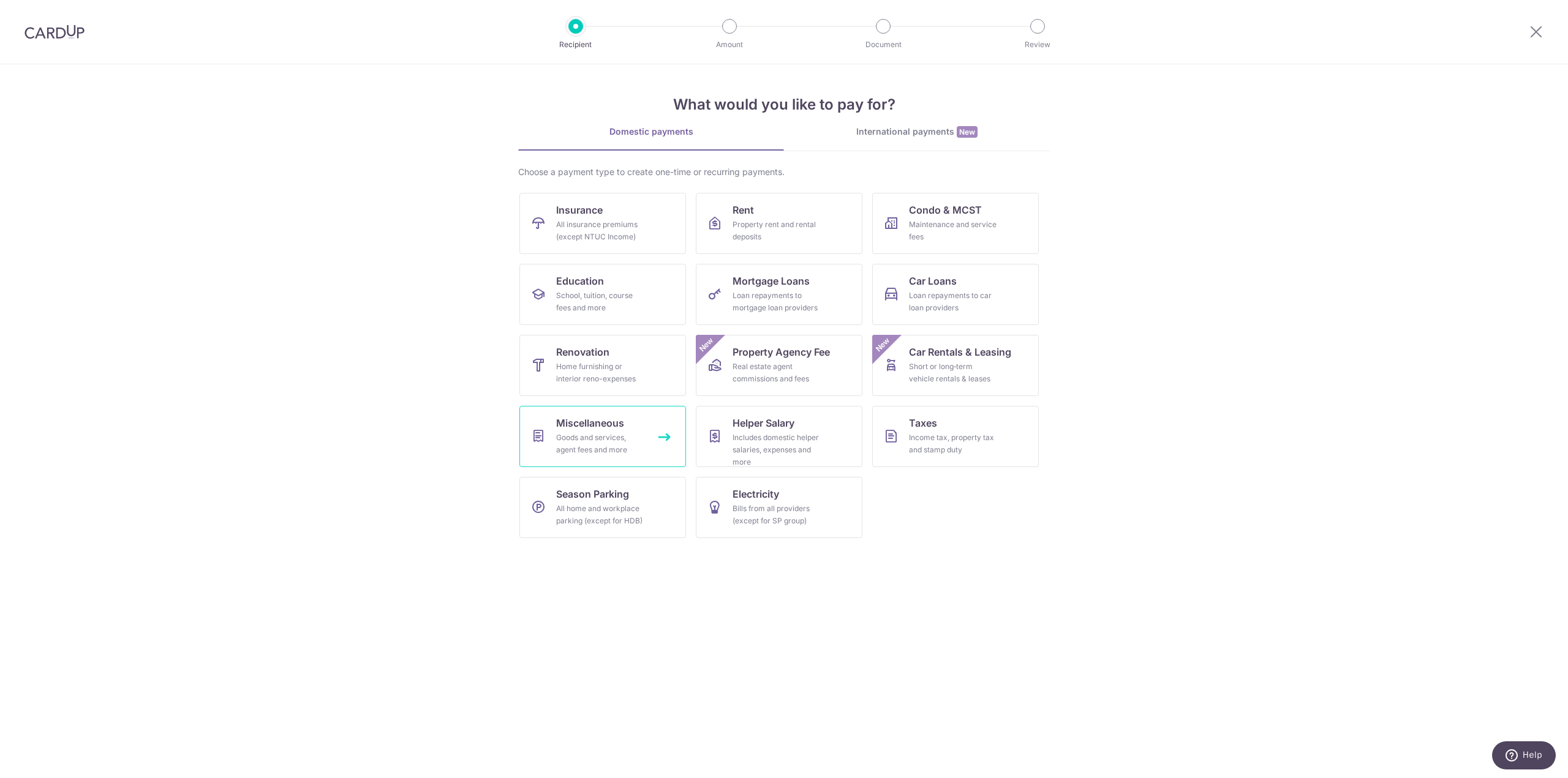click on "Goods and services, agent fees and more" at bounding box center (600, 444) 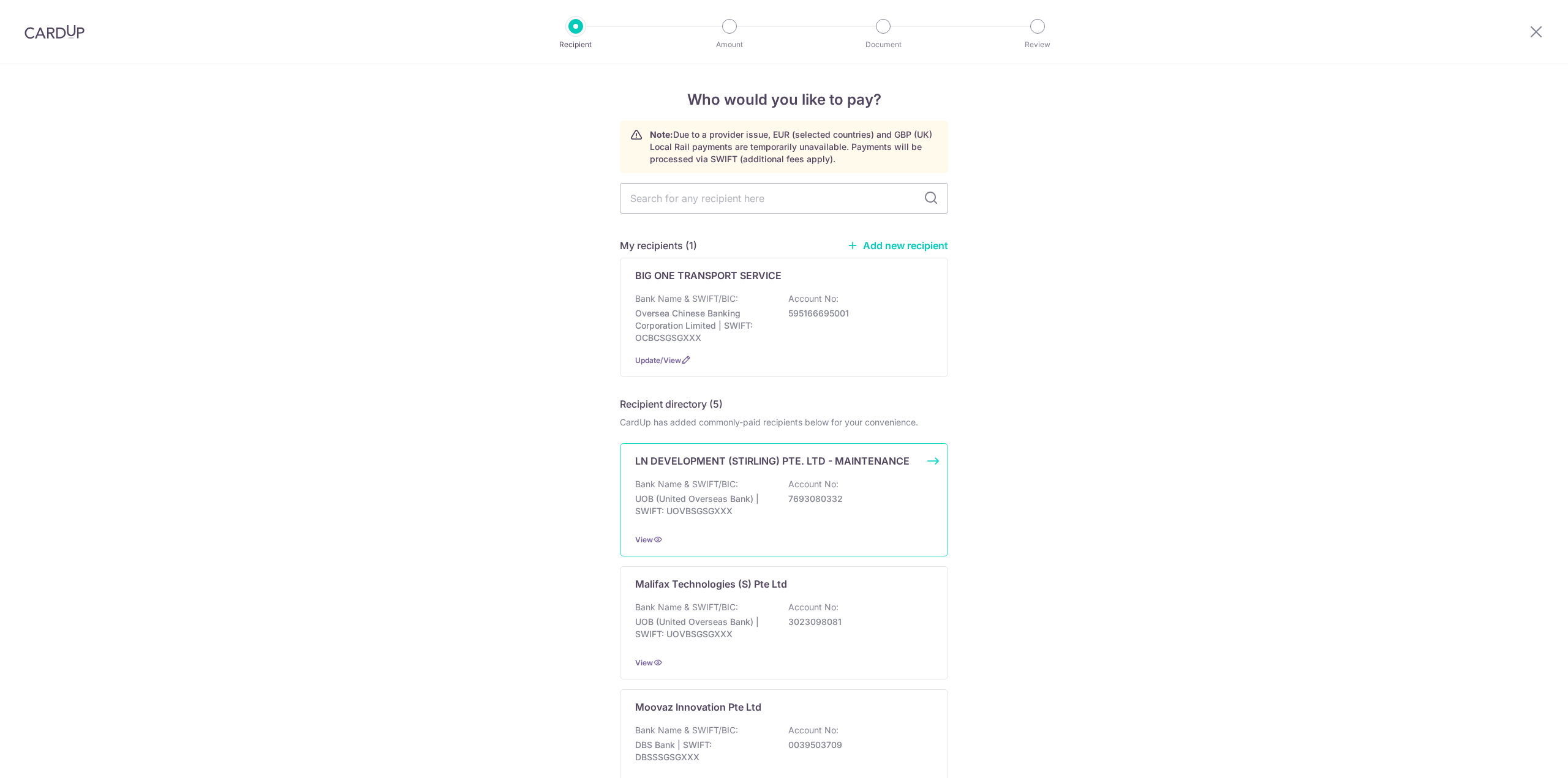 scroll, scrollTop: 0, scrollLeft: 0, axis: both 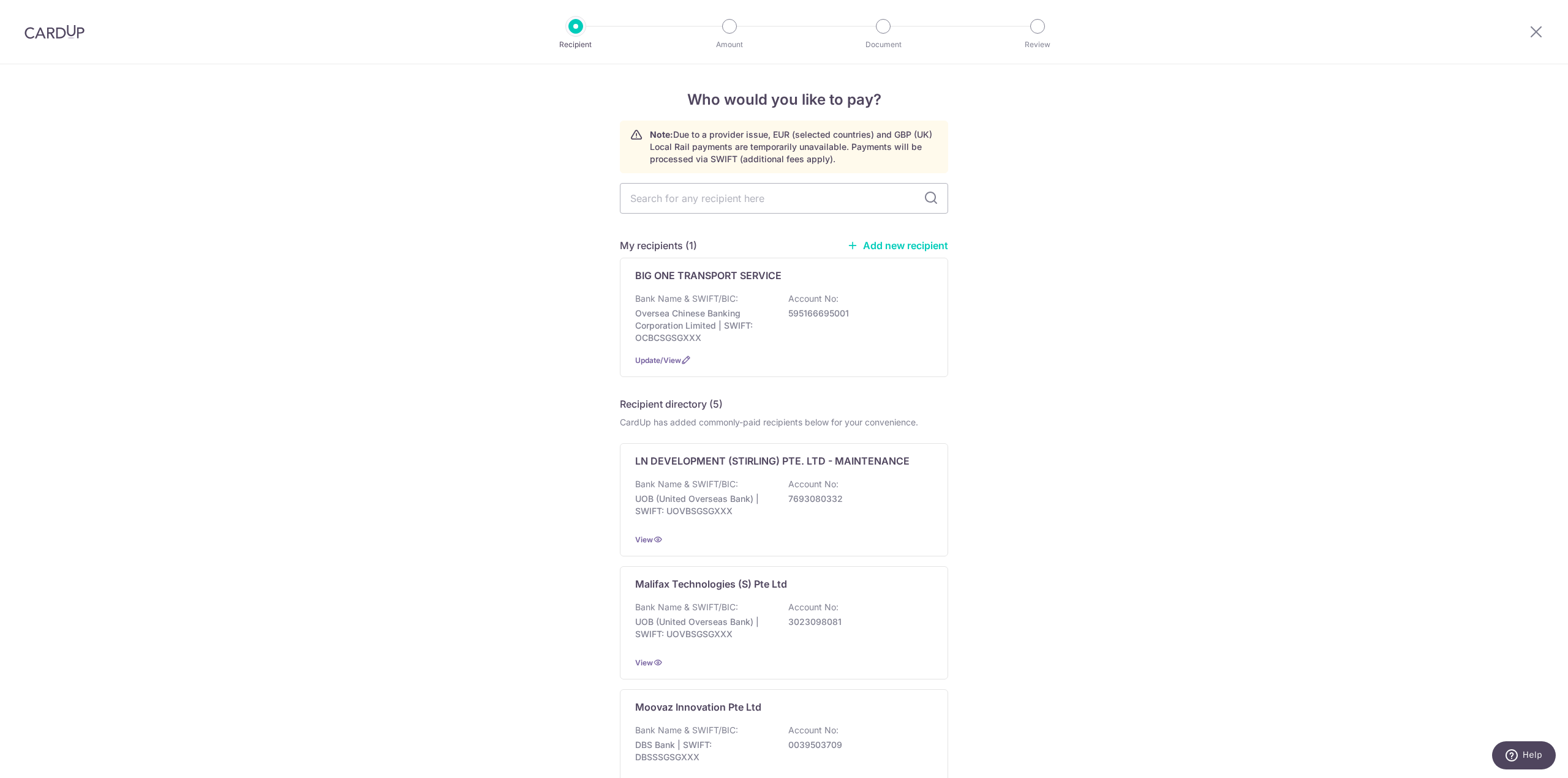 click on "My recipients (1)
Add new recipient" at bounding box center (784, 245) 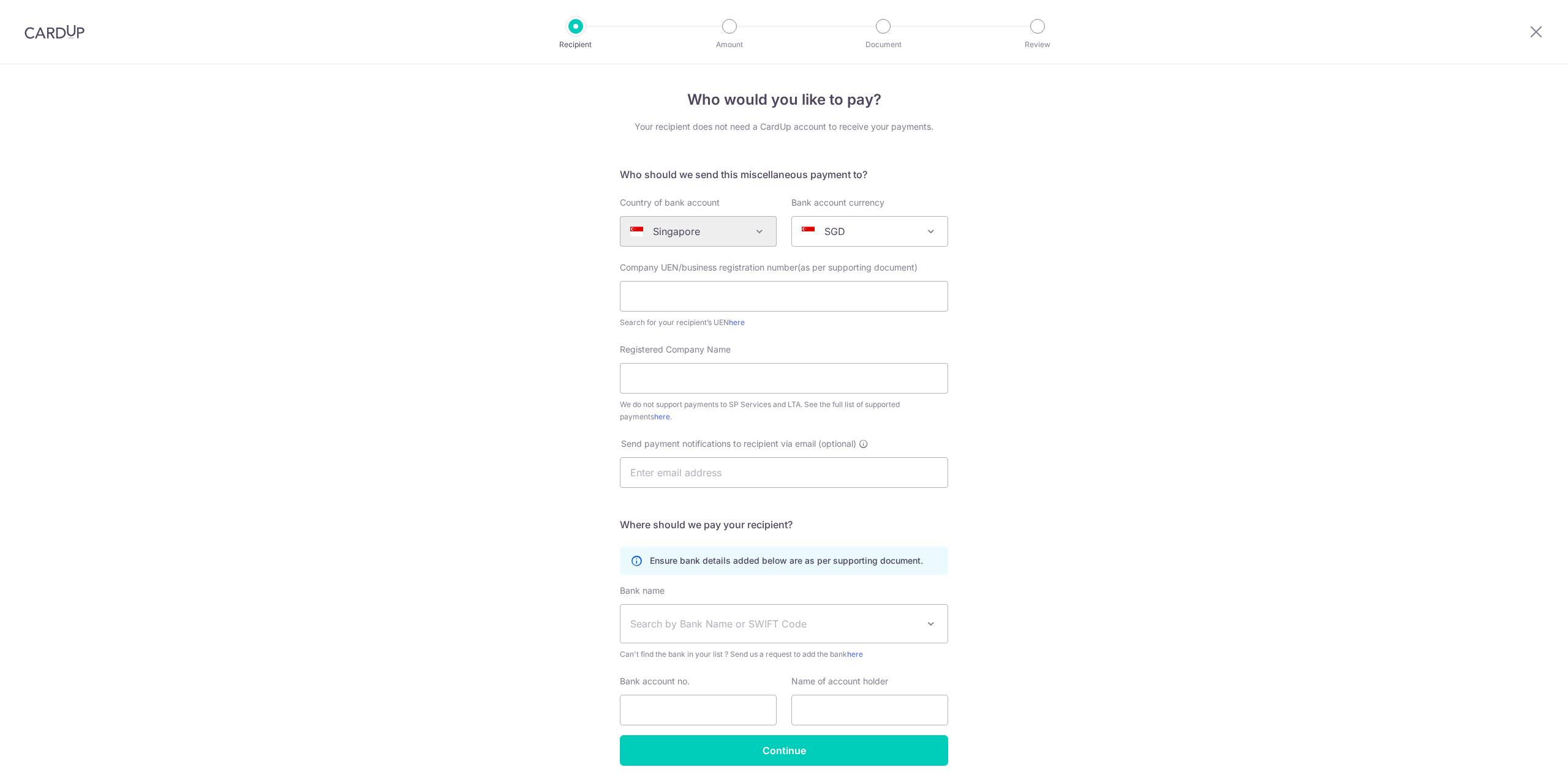scroll, scrollTop: 0, scrollLeft: 0, axis: both 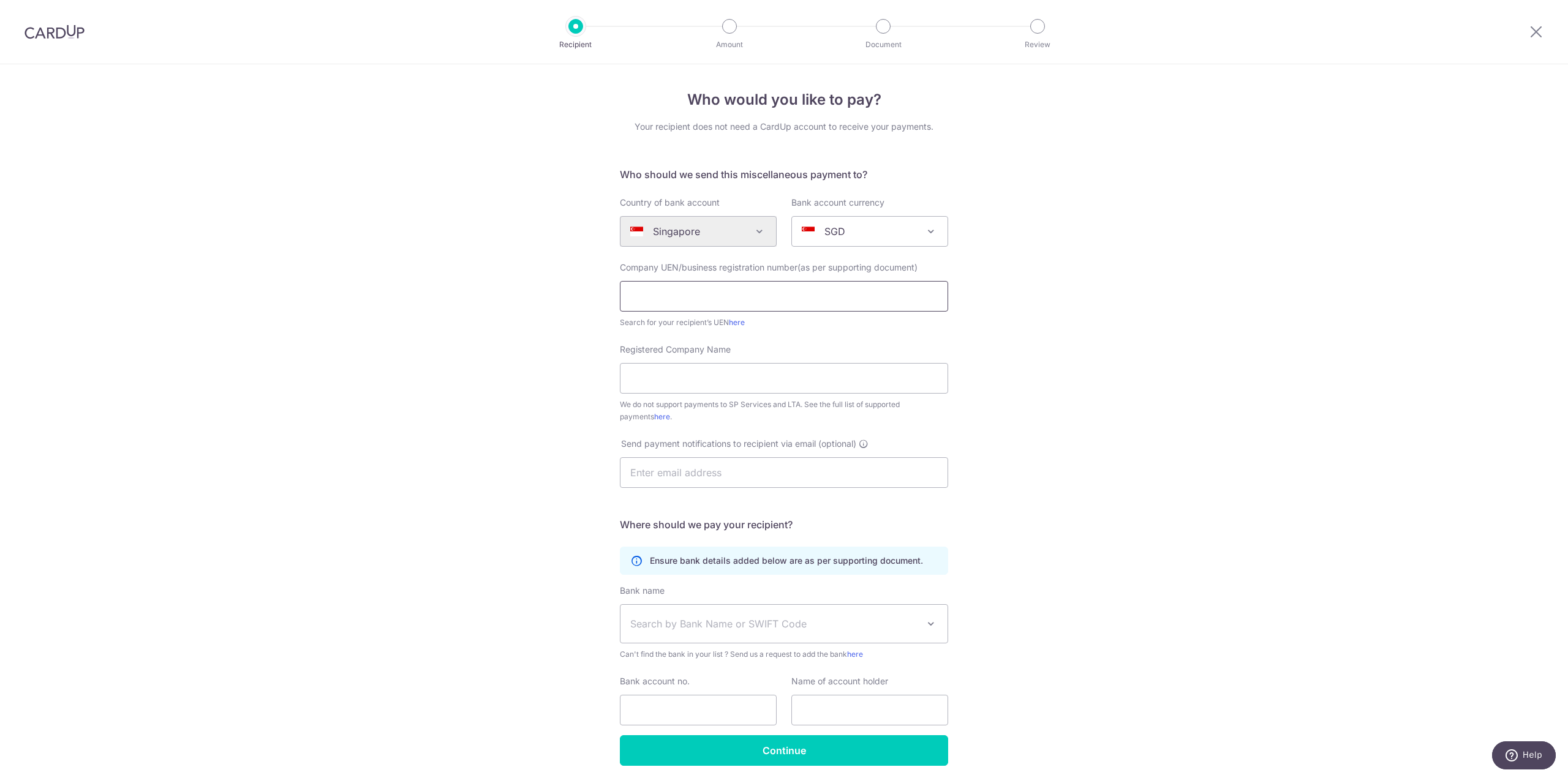 click at bounding box center [784, 296] 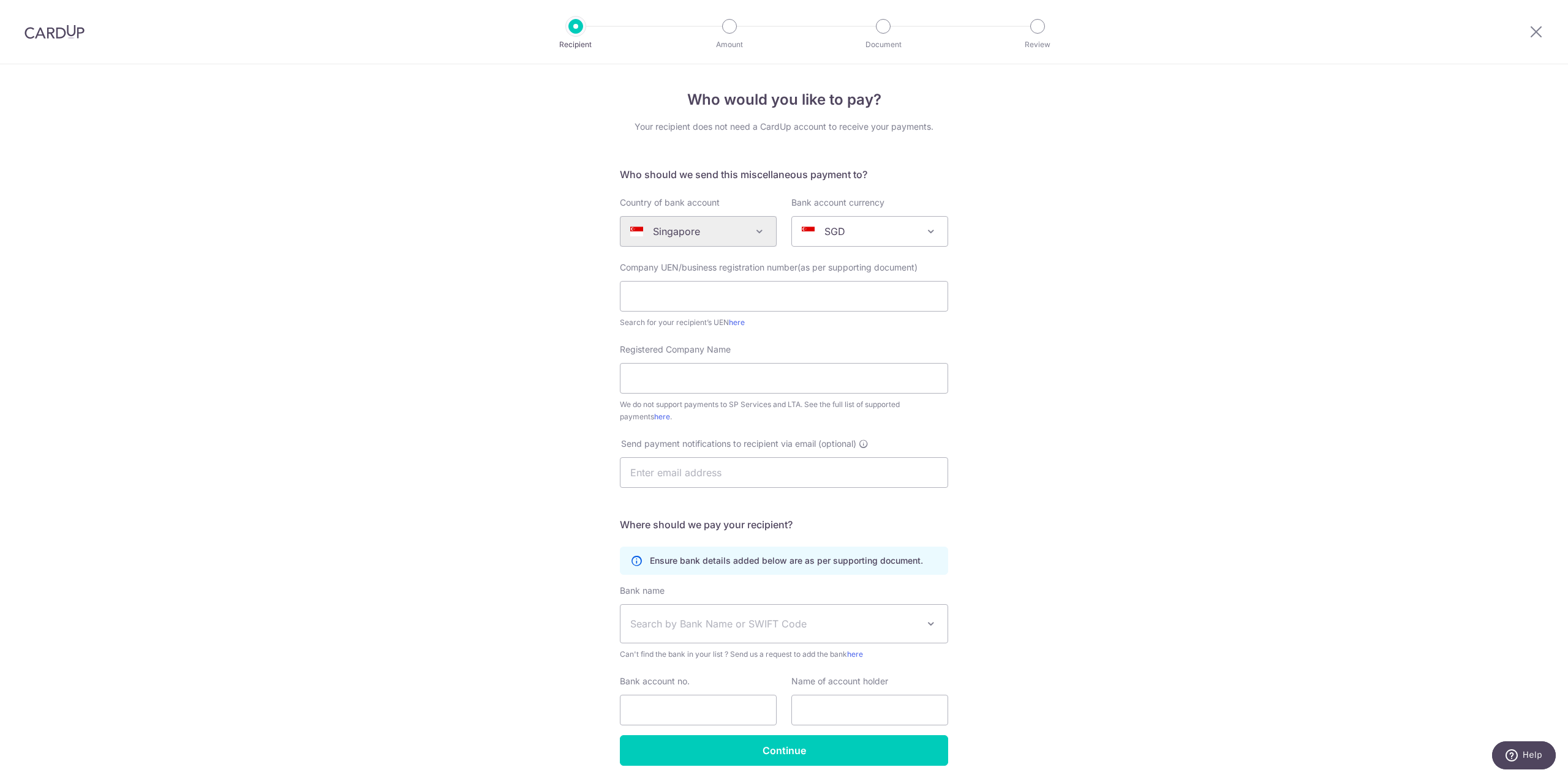 click at bounding box center [1536, 32] 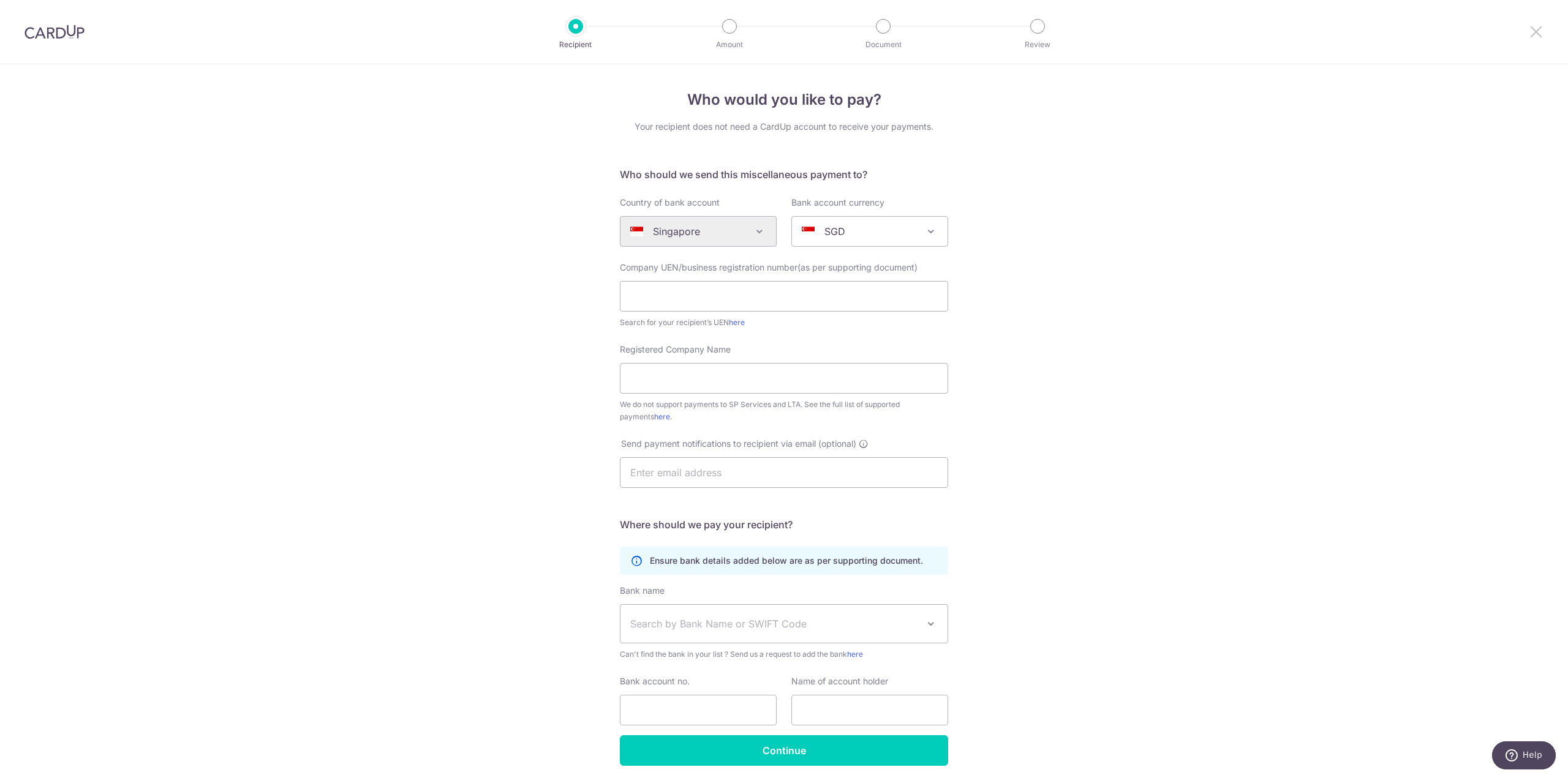 click at bounding box center (1536, 31) 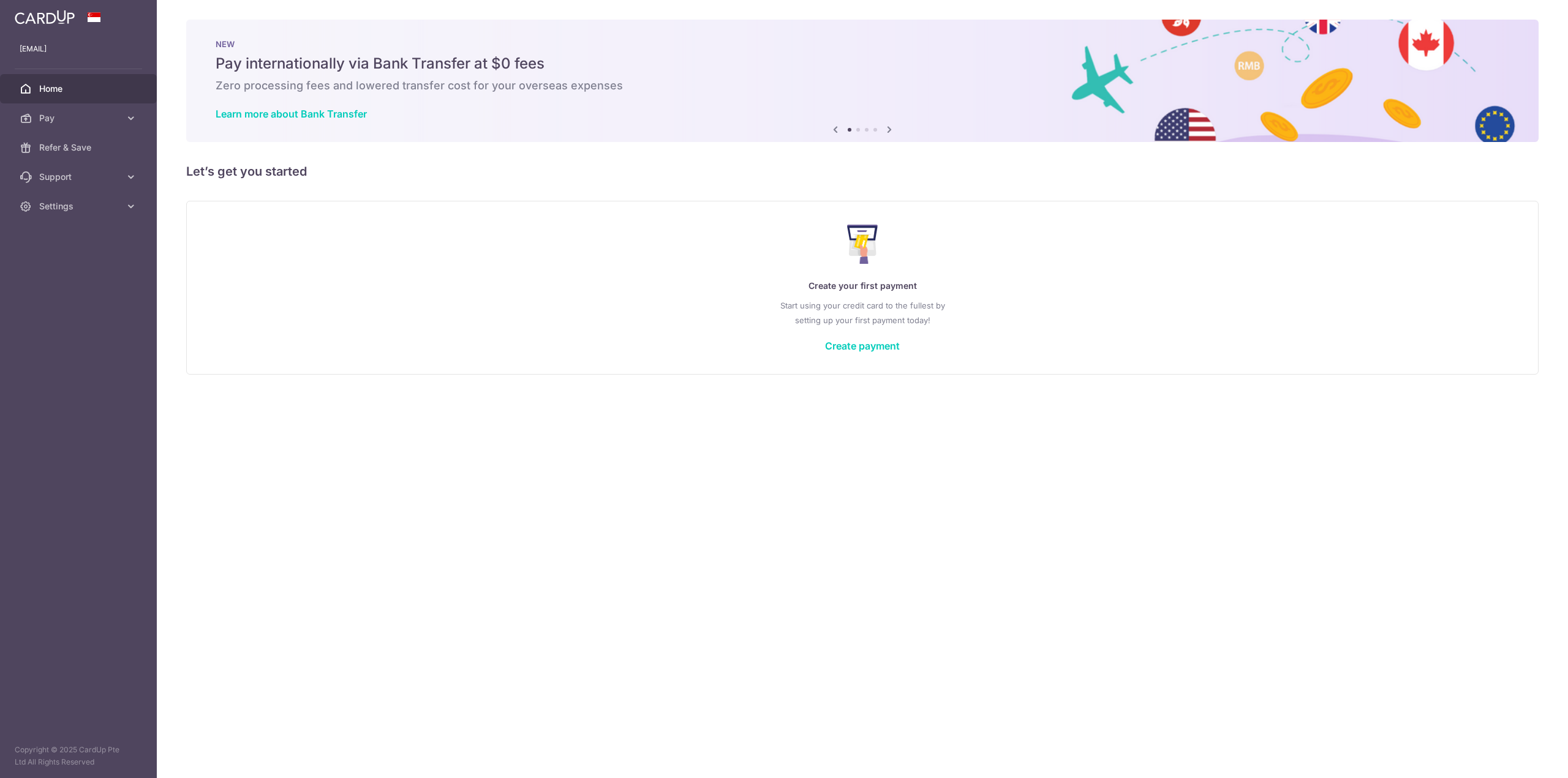 scroll, scrollTop: 0, scrollLeft: 0, axis: both 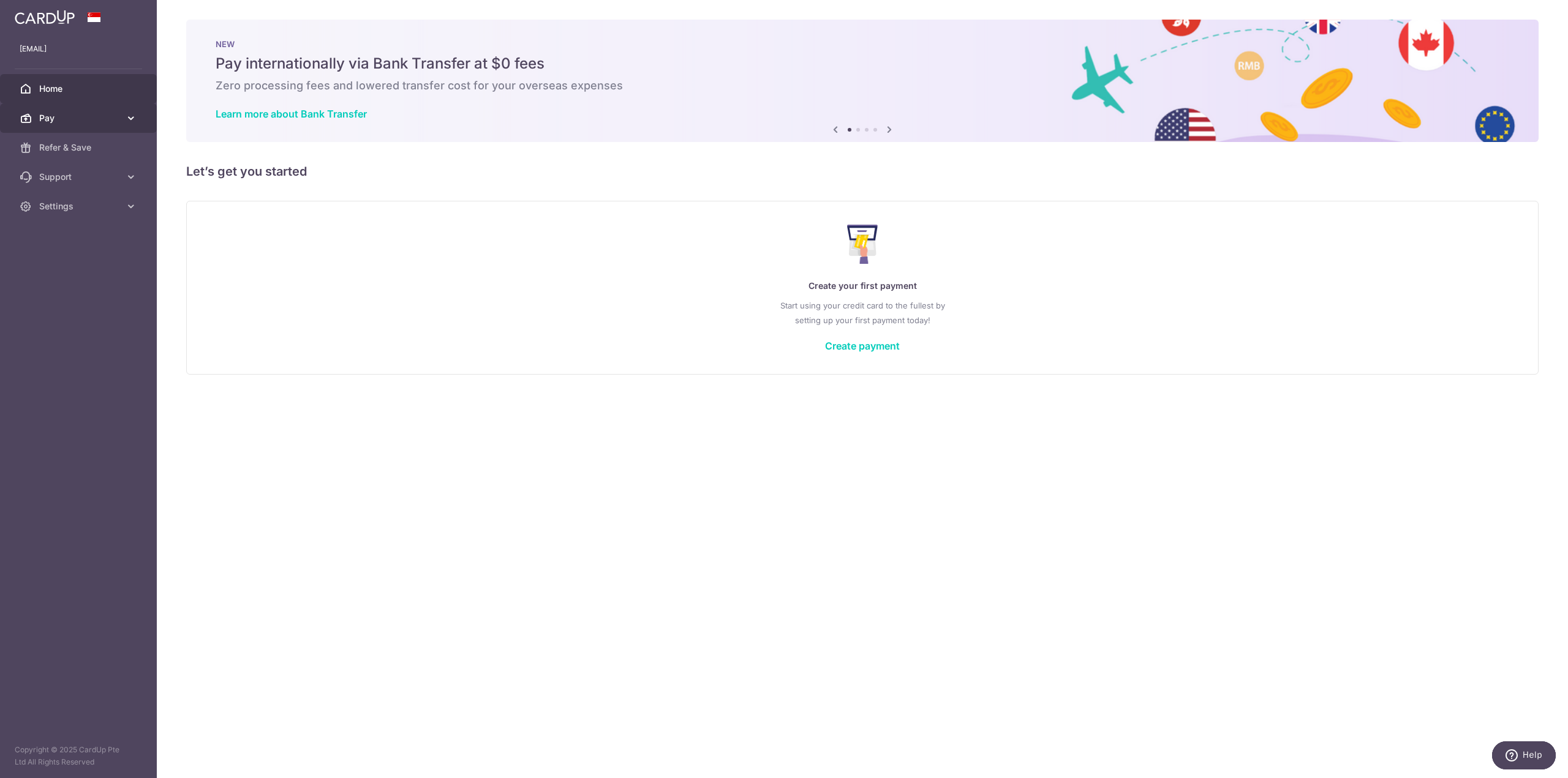 click on "Pay" at bounding box center (80, 118) 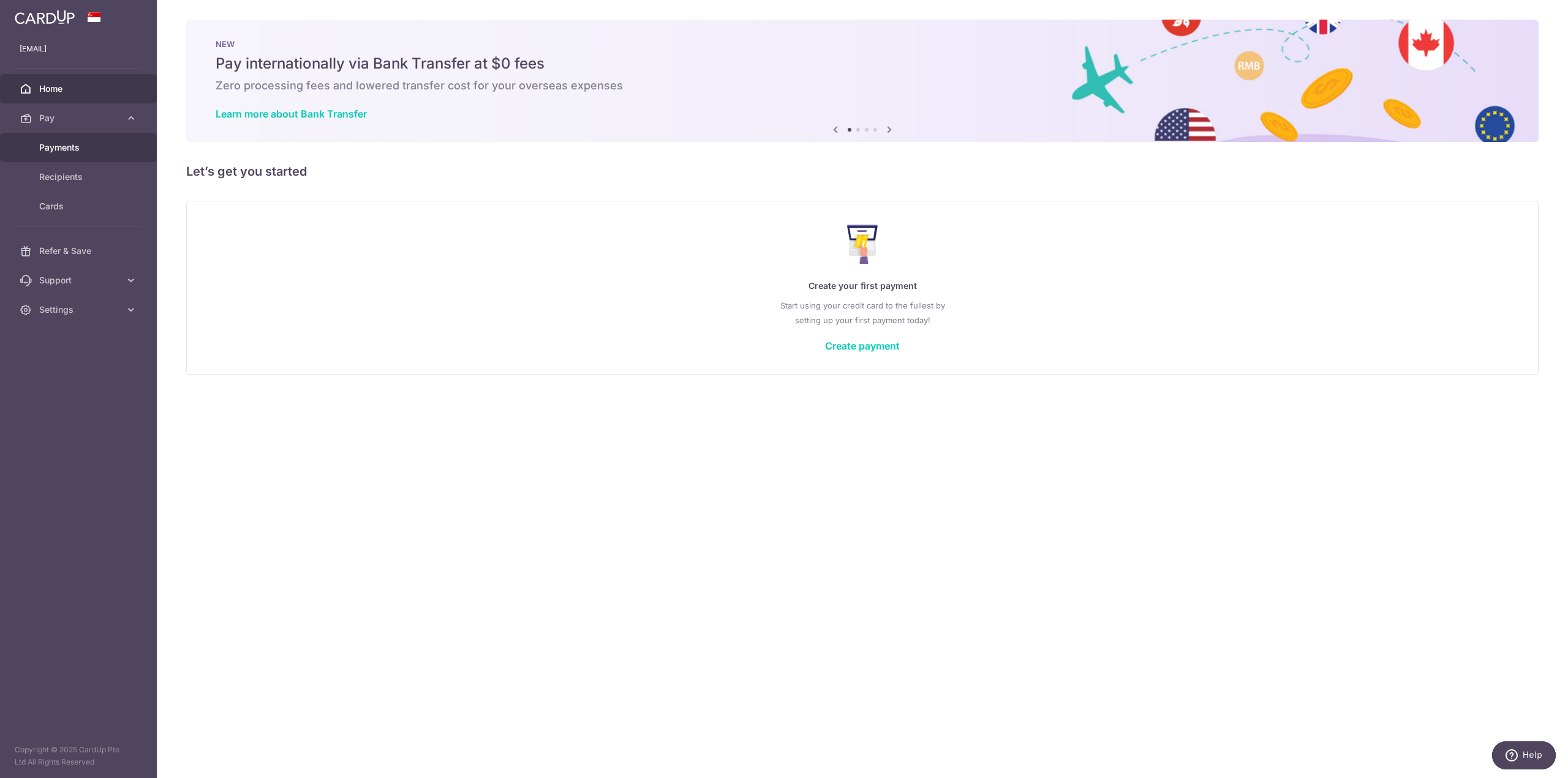 click on "Payments" at bounding box center [80, 148] 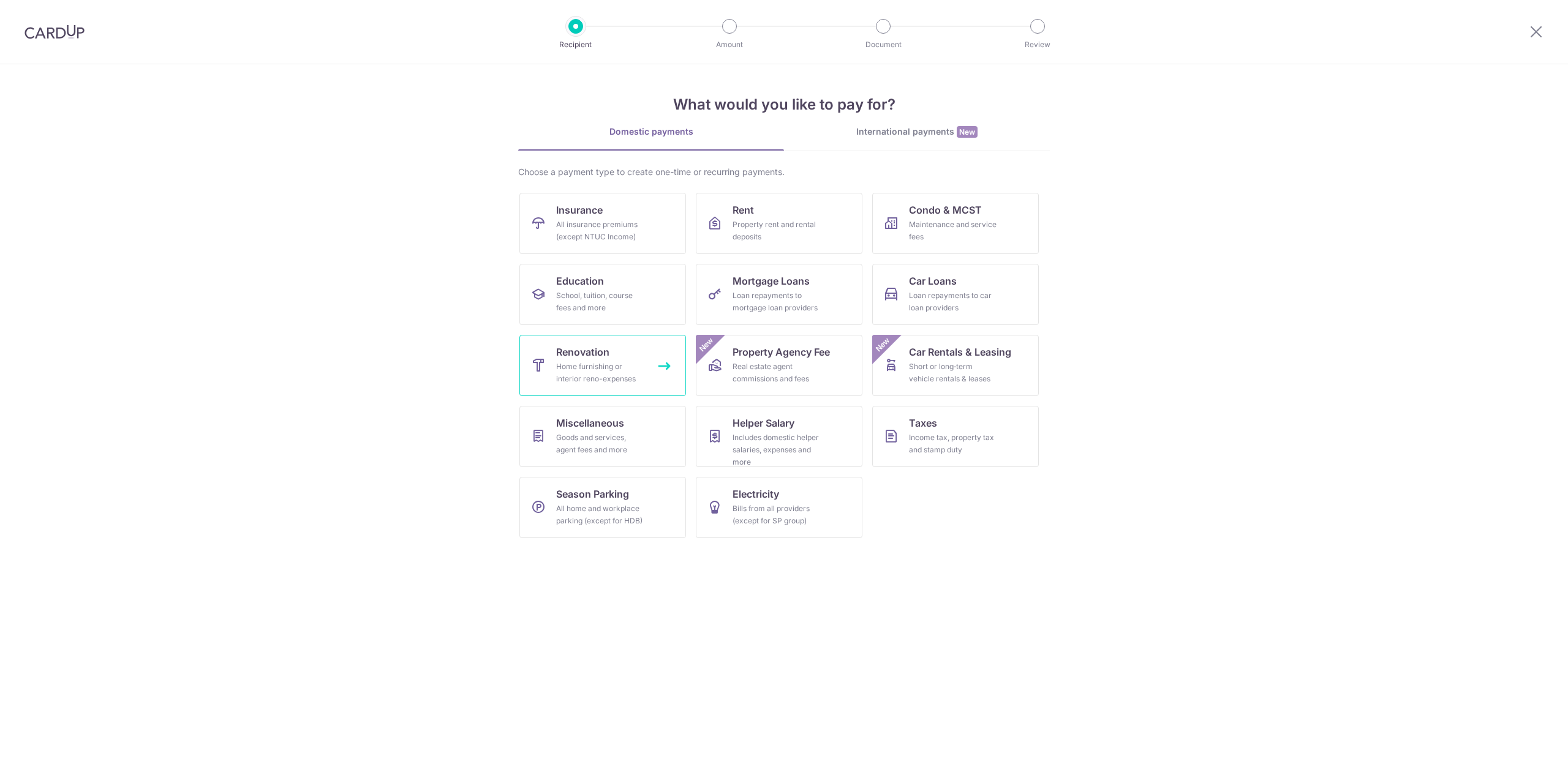 scroll, scrollTop: 0, scrollLeft: 0, axis: both 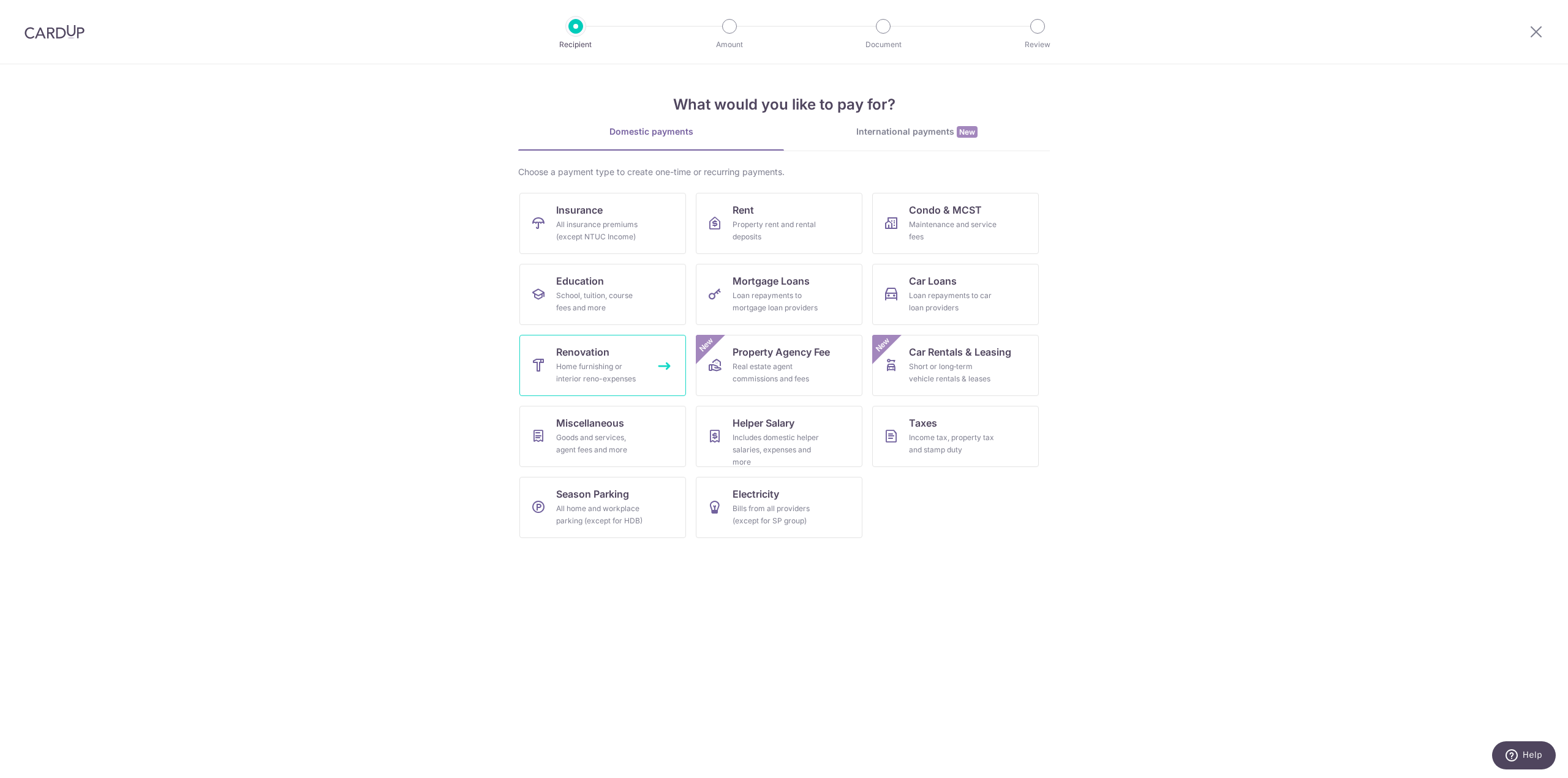click on "Renovation Home furnishing or interior reno-expenses" at bounding box center (603, 365) 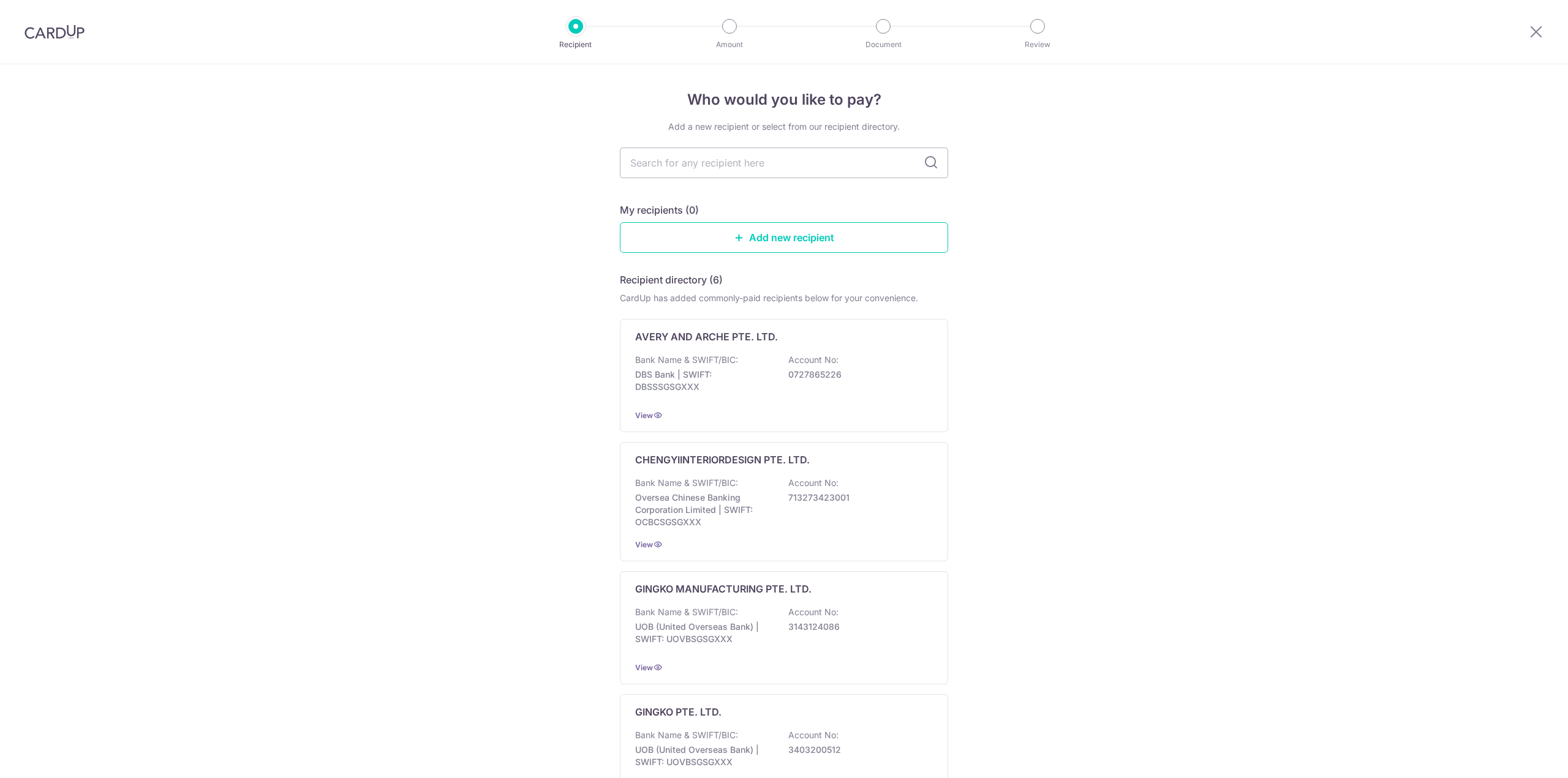 scroll, scrollTop: 0, scrollLeft: 0, axis: both 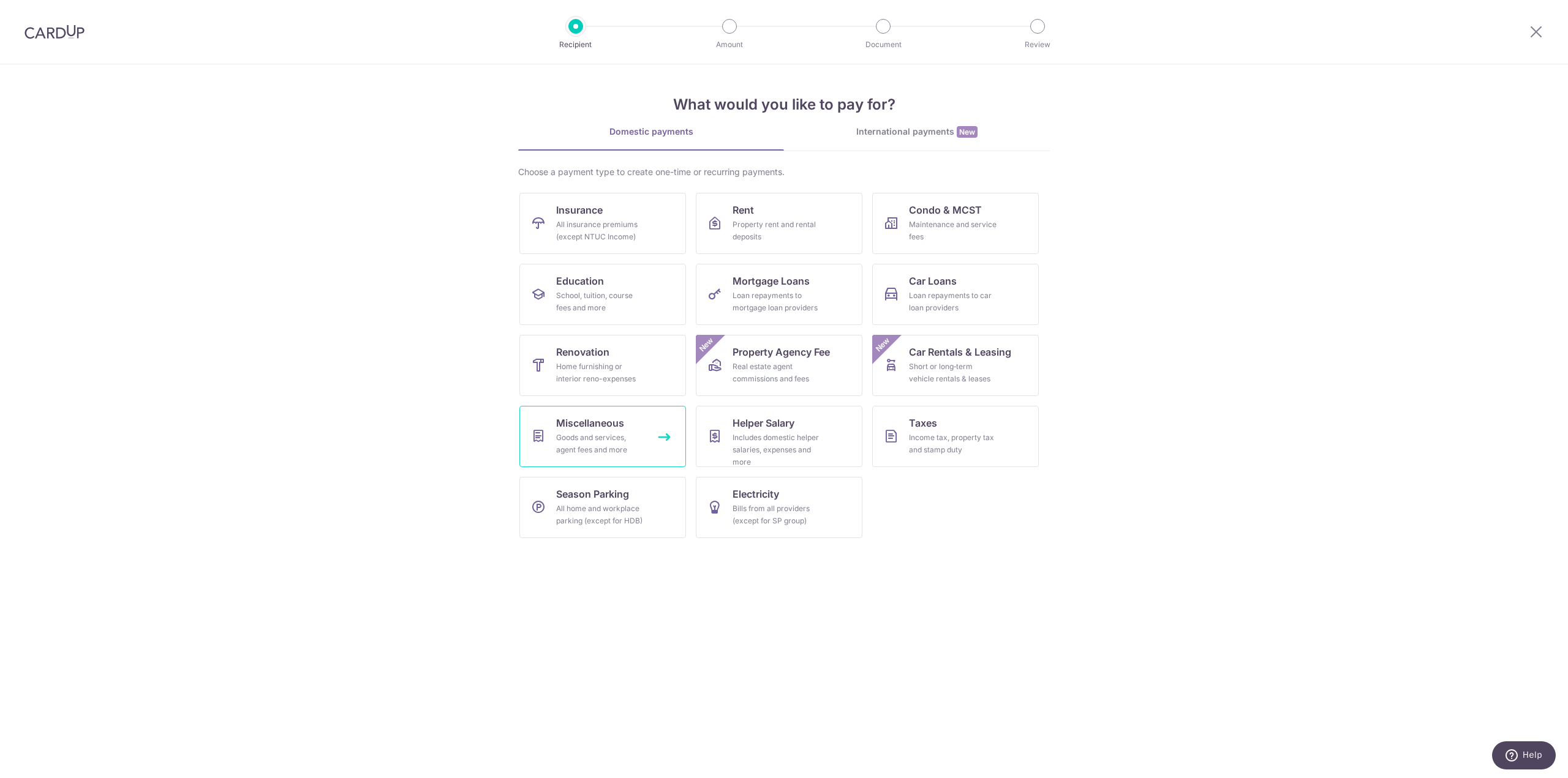 click on "Goods and services, agent fees and more" at bounding box center [600, 444] 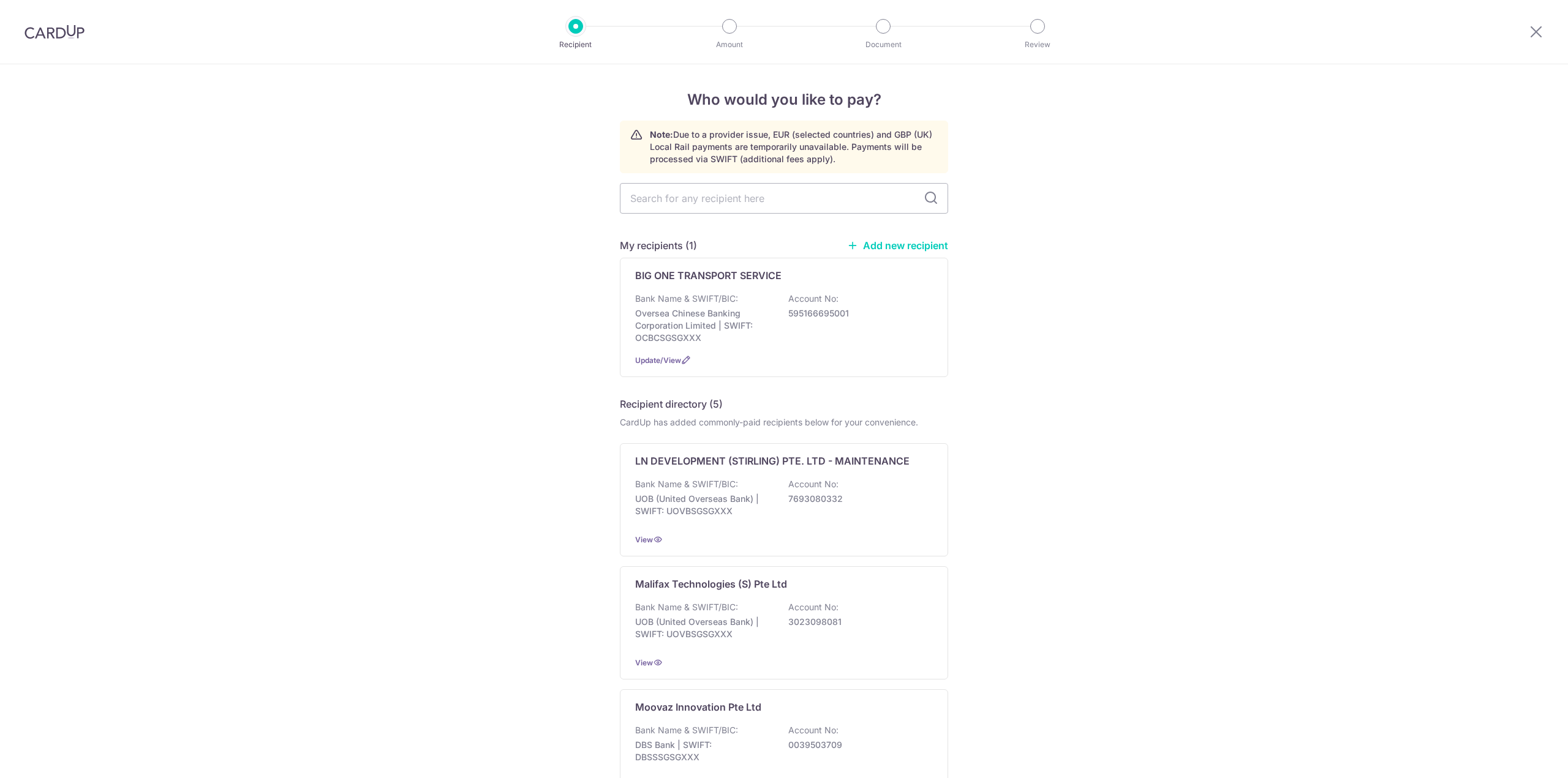 scroll, scrollTop: 0, scrollLeft: 0, axis: both 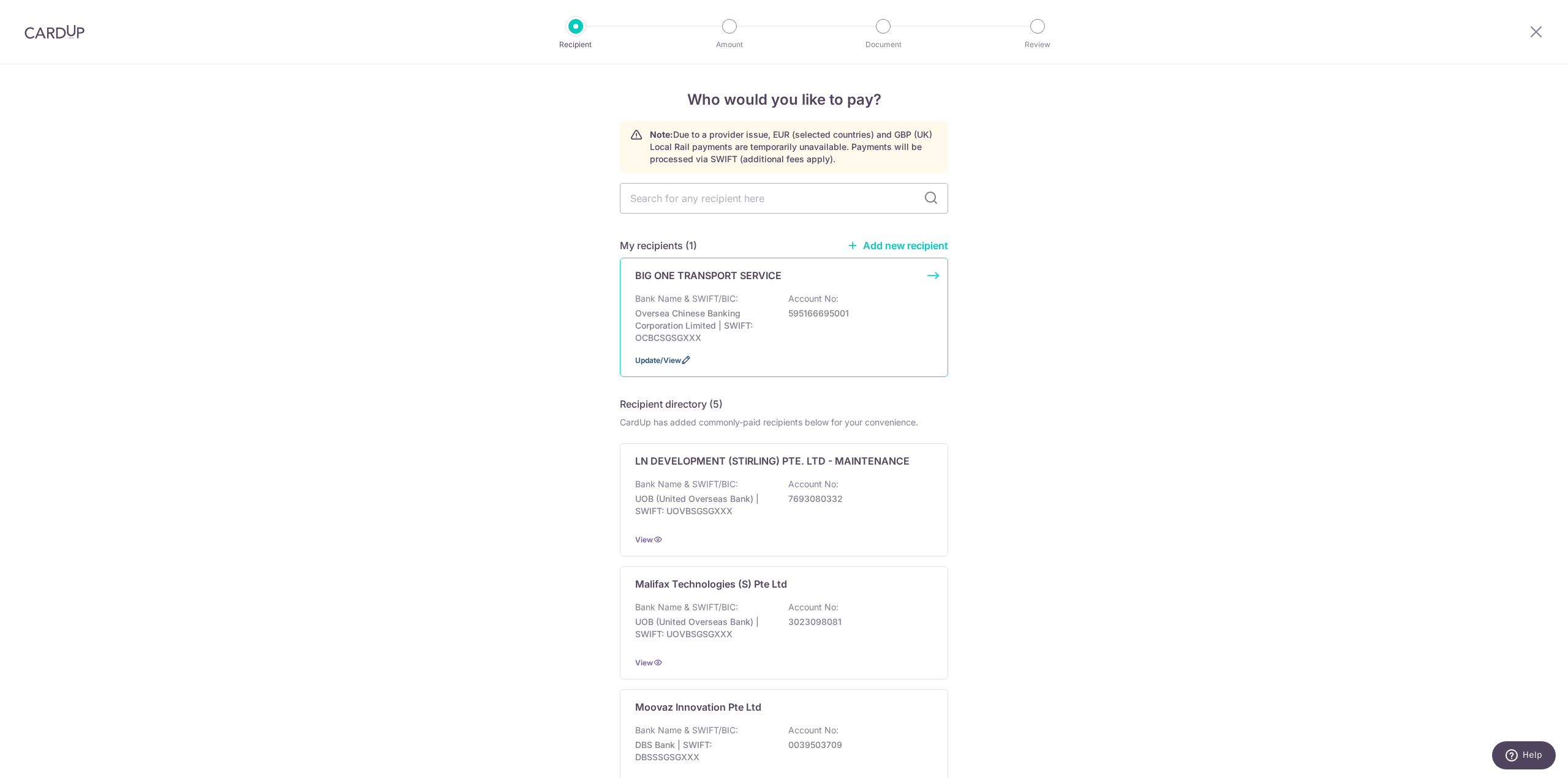 click at bounding box center (686, 360) 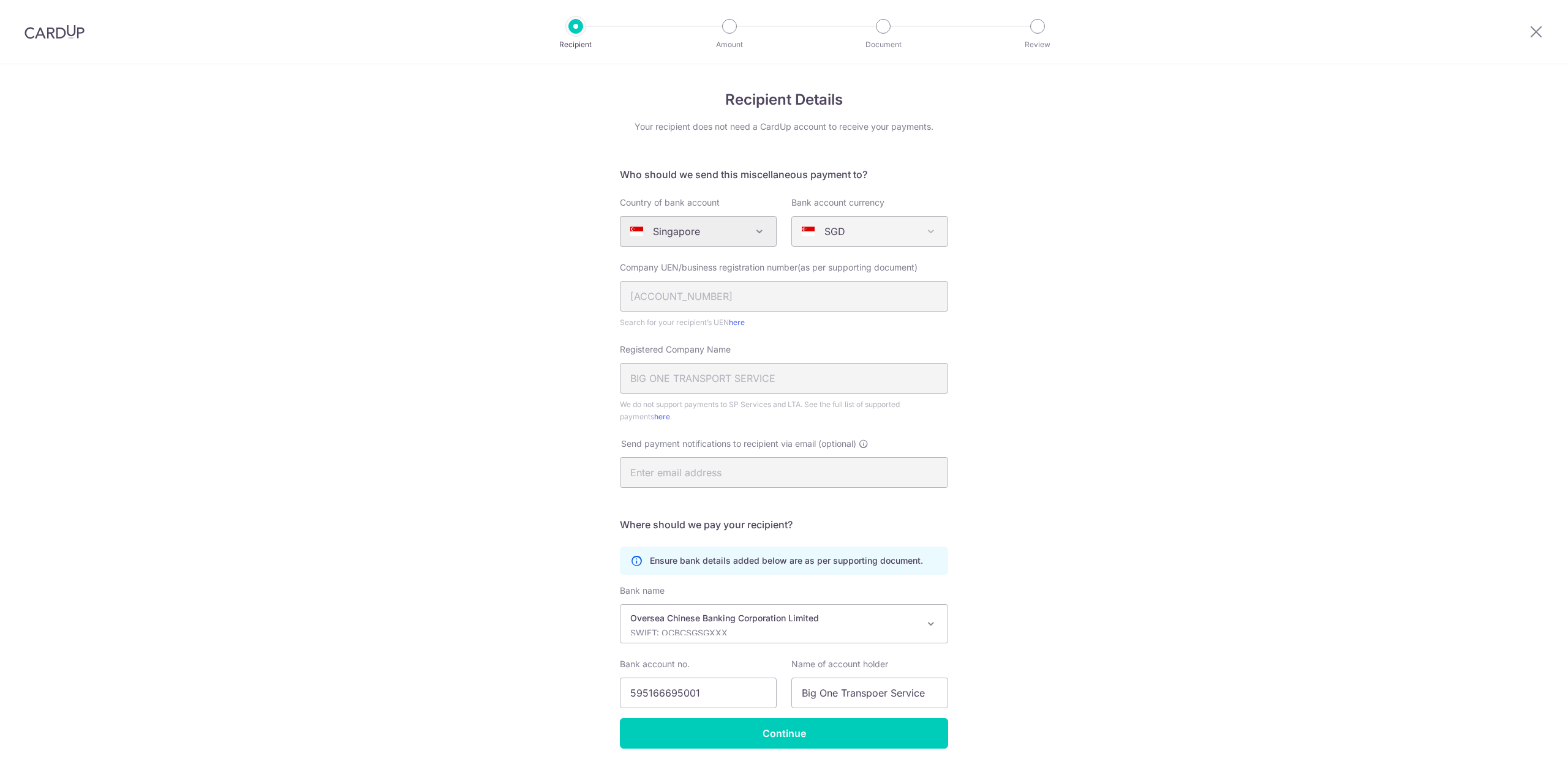scroll, scrollTop: 0, scrollLeft: 0, axis: both 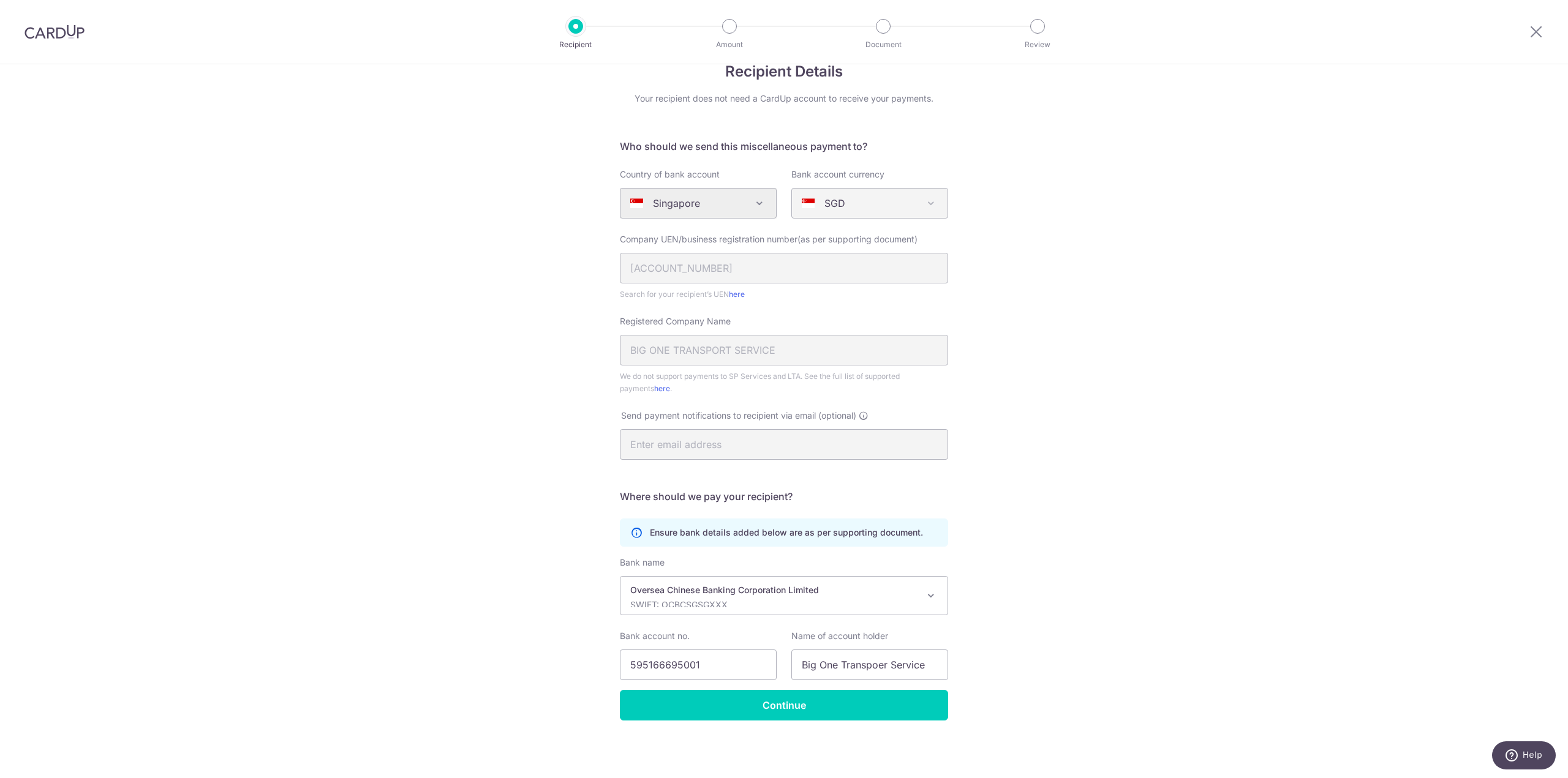 click on "Recipient Details
Your recipient does not need a CardUp account to receive your payments.
Who should we send this miscellaneous payment to?
Country of bank account
Algeria
Andorra
Angola
Anguilla
Argentina
Armenia
Aruba
Australia
Austria
Azerbaijan
Bahrain
Bangladesh
Belgium
Bolivia
Bosnia and Herzegovina
Brazil
British Virgin Islands
Bulgaria
Canada
Chile
China
Colombia
Costa Rica
Croatia
Cyprus
Czech Republic
Denmark
Dominica
Dominican Republic
East Timor
Ecuador
Egypt
Estonia
Faroe Islands
Fiji
Finland
France
French Guiana
French Polynesia
French Southern Territories
Georgia
Germany
Greece
Greenland
Grenada
Guernsey
Guyana
Honduras
Hong Kong
Hungary
Iceland
India
Indonesia
Ireland
Isle of Man
Israel
Italy
Japan
Jersey
Kazakhstan
Kosovo
Kuwait
Kyrgyzstan
Latvia" at bounding box center [784, 407] 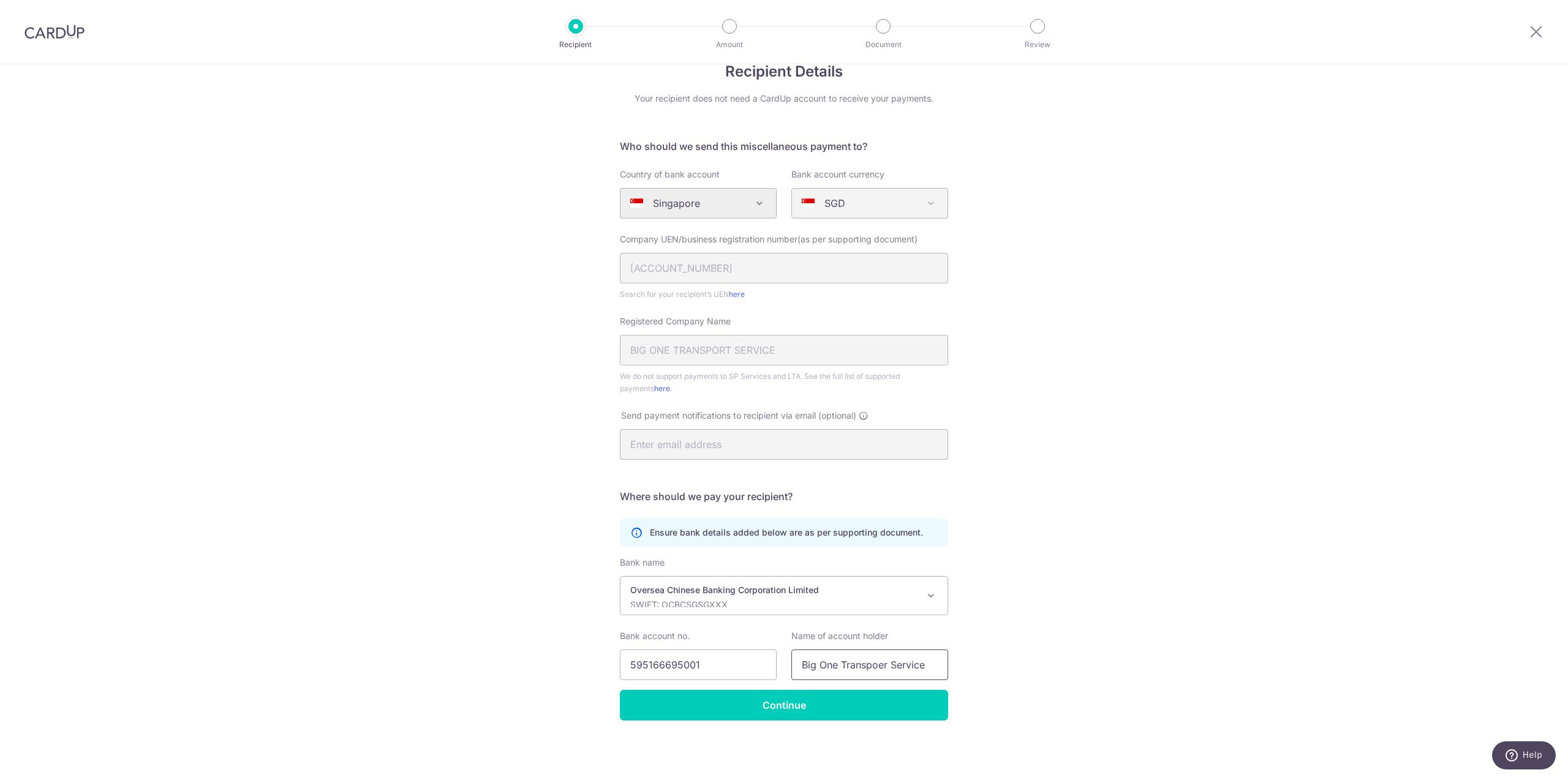 drag, startPoint x: 930, startPoint y: 662, endPoint x: 680, endPoint y: 643, distance: 250.72096 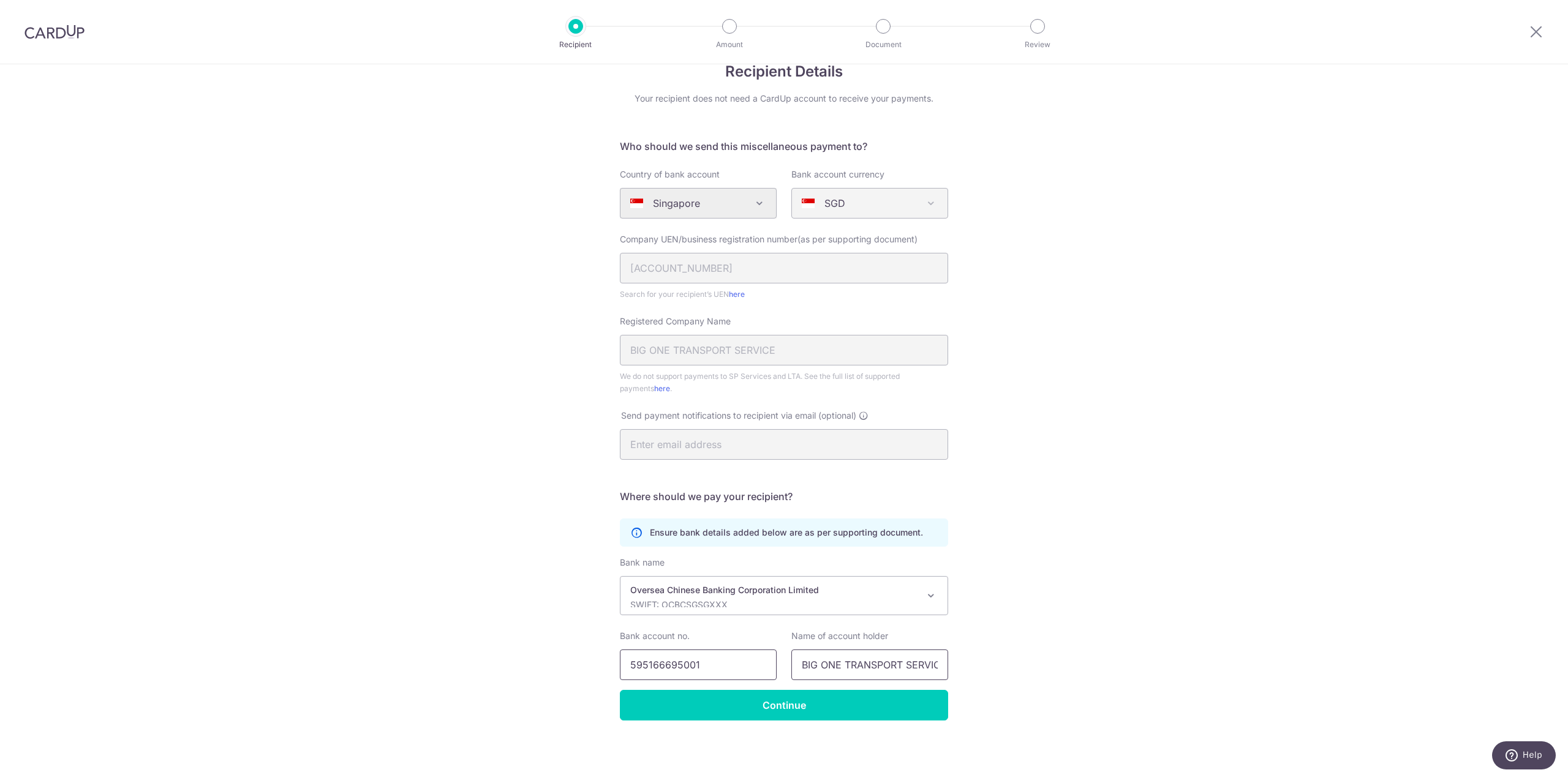 scroll, scrollTop: 0, scrollLeft: 9, axis: horizontal 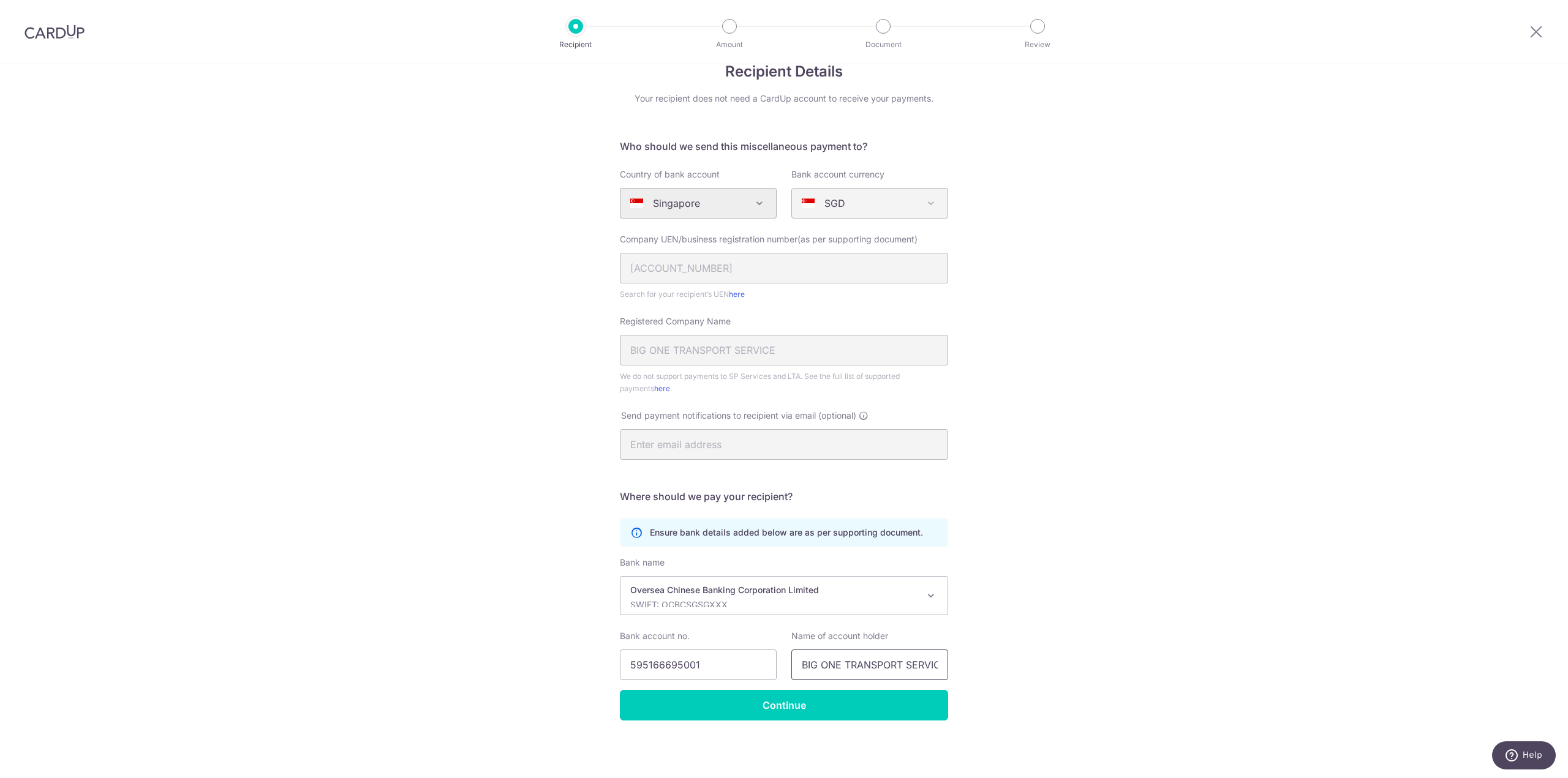 drag, startPoint x: 886, startPoint y: 667, endPoint x: 779, endPoint y: 660, distance: 107.22873 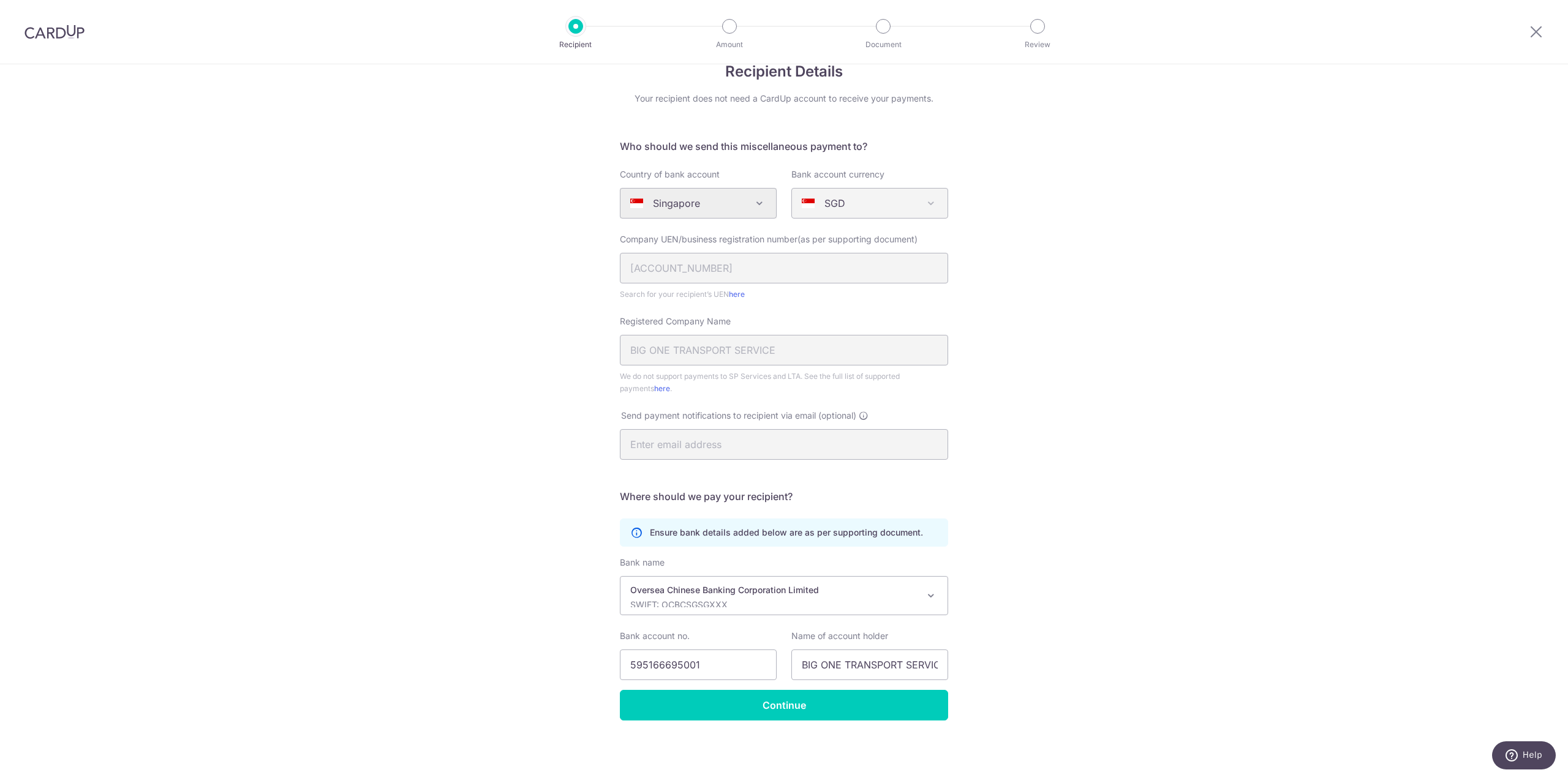 click on "Recipient Details
Your recipient does not need a CardUp account to receive your payments.
Who should we send this miscellaneous payment to?
Country of bank account
Algeria
Andorra
Angola
Anguilla
Argentina
Armenia
Aruba
Australia
Austria
Azerbaijan
Bahrain
Bangladesh
Belgium
Bolivia
Bosnia and Herzegovina
Brazil
British Virgin Islands
Bulgaria
Canada
Chile
China
Colombia
Costa Rica
Croatia
Cyprus
Czech Republic
Denmark
Dominica
Dominican Republic
East Timor
Ecuador
Egypt
Estonia
Faroe Islands
Fiji
Finland
France
French Guiana
French Polynesia
French Southern Territories
Georgia
Germany
Greece
Greenland
Grenada
Guernsey
Guyana
Honduras
Hong Kong
Hungary
Iceland
India
Indonesia
Ireland
Isle of Man
Israel
Italy
Japan
Jersey
Kazakhstan
Kosovo
Kuwait
Kyrgyzstan
Latvia" at bounding box center (784, 407) 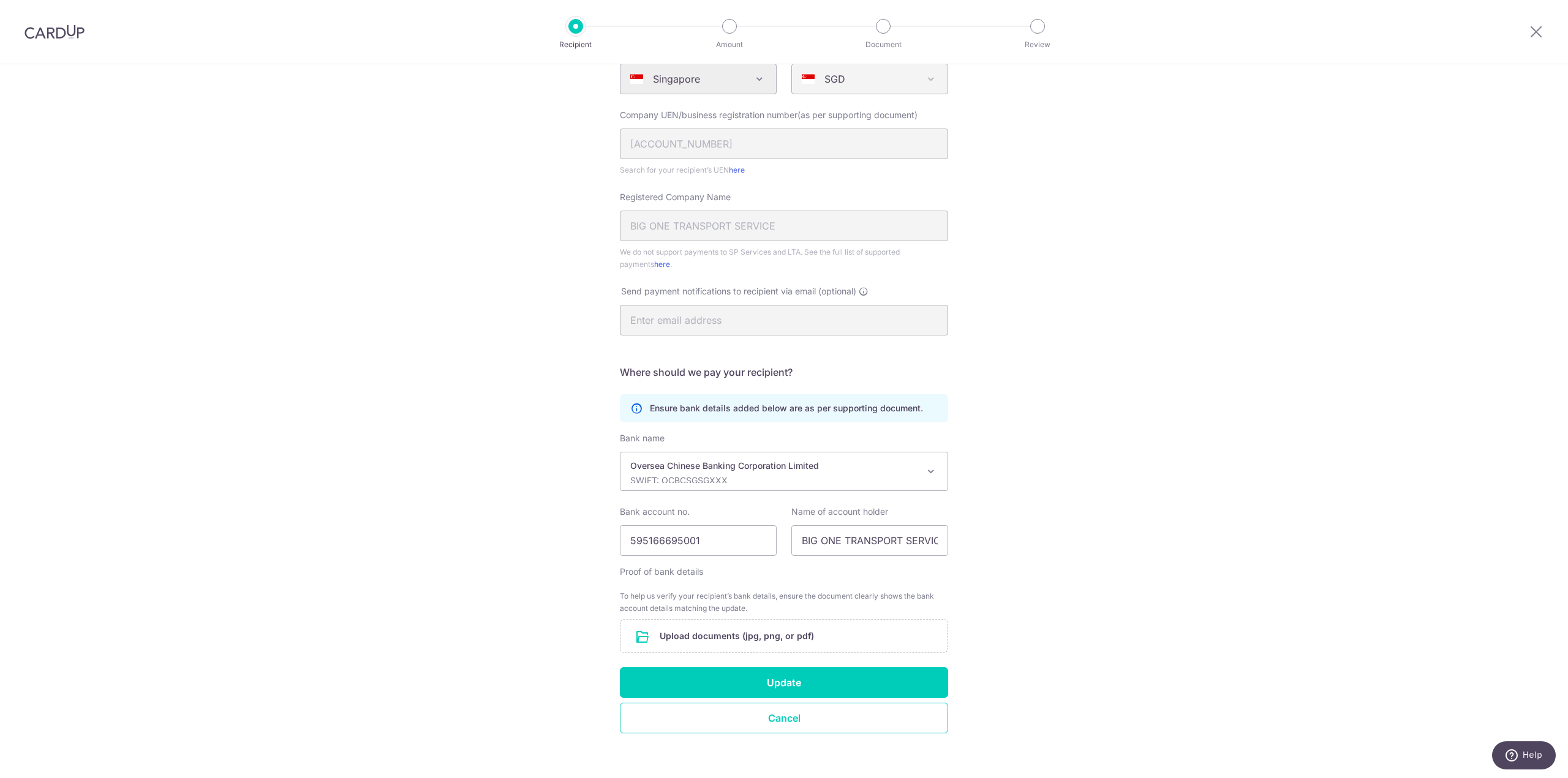 scroll, scrollTop: 165, scrollLeft: 0, axis: vertical 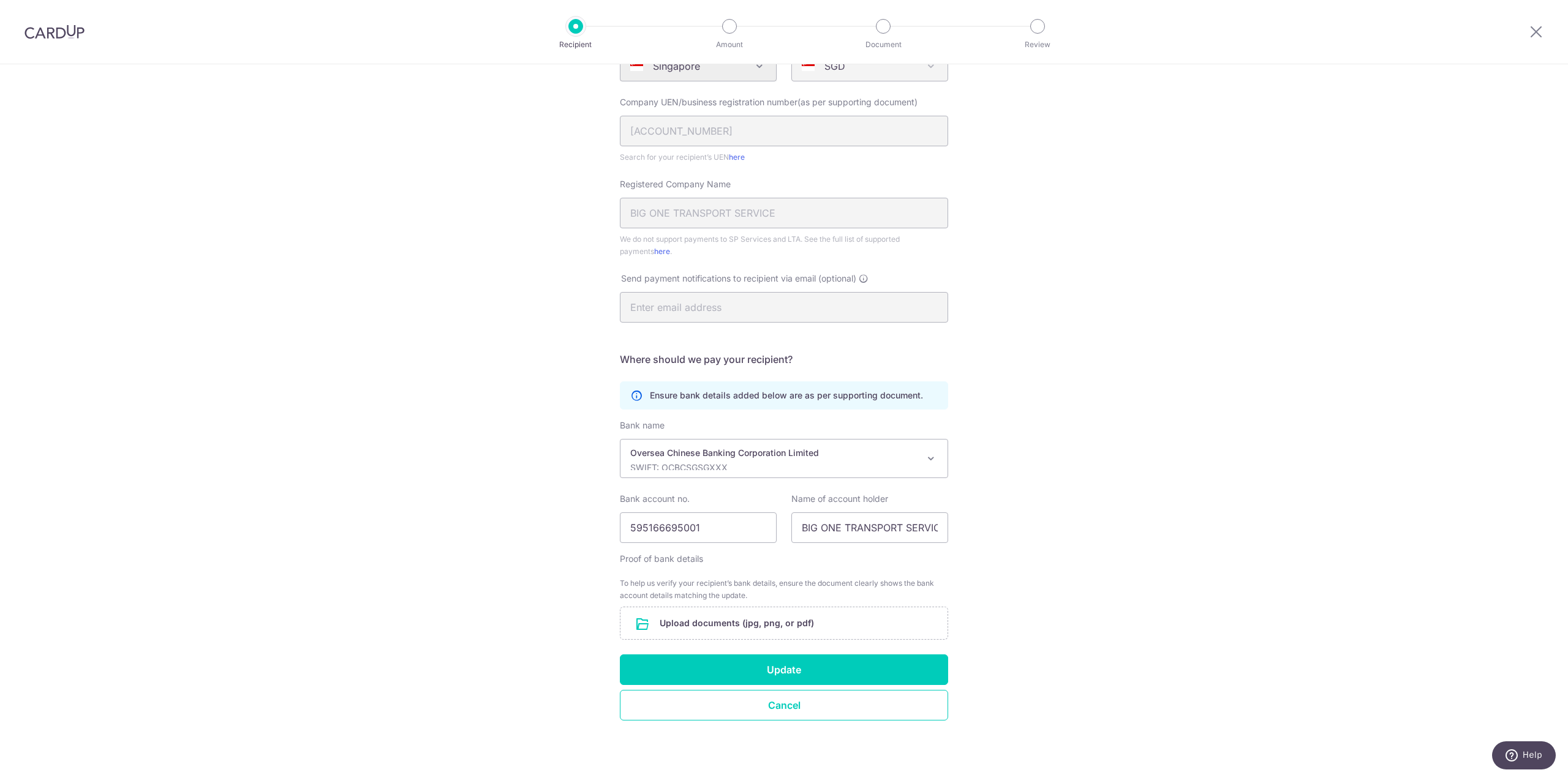 drag, startPoint x: 445, startPoint y: 200, endPoint x: 447, endPoint y: 217, distance: 17.117243 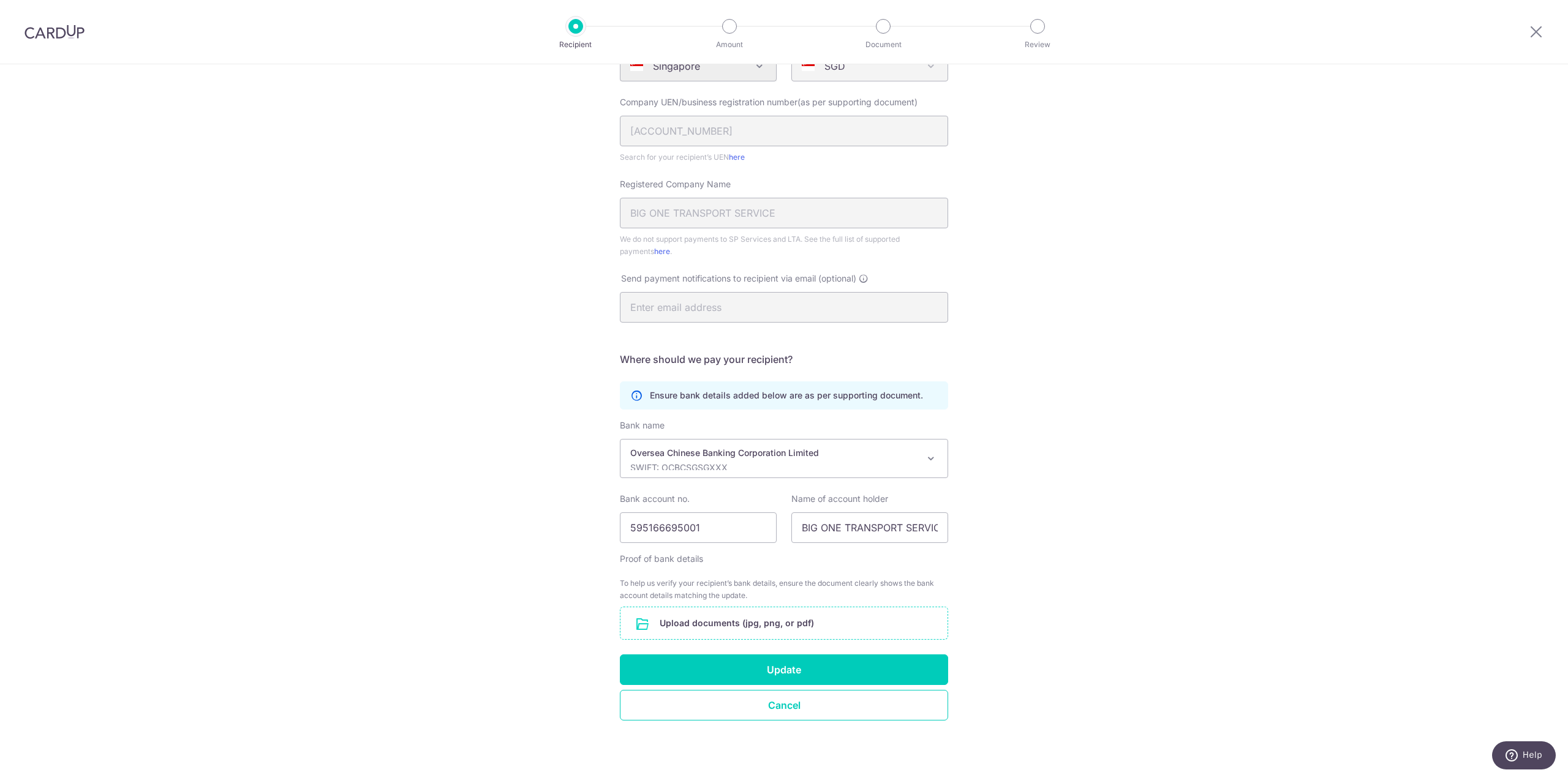 click at bounding box center (784, 623) 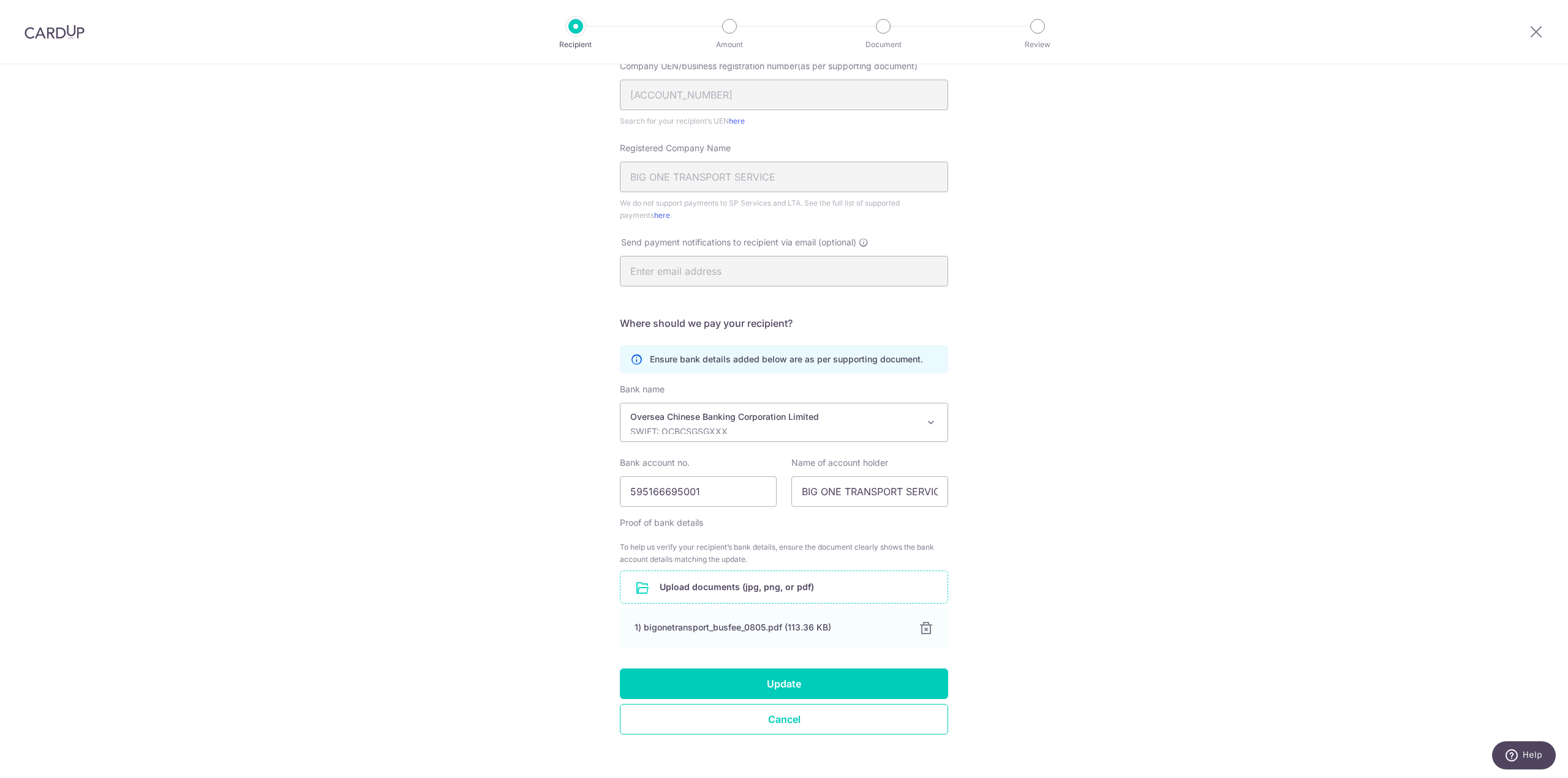 scroll, scrollTop: 215, scrollLeft: 0, axis: vertical 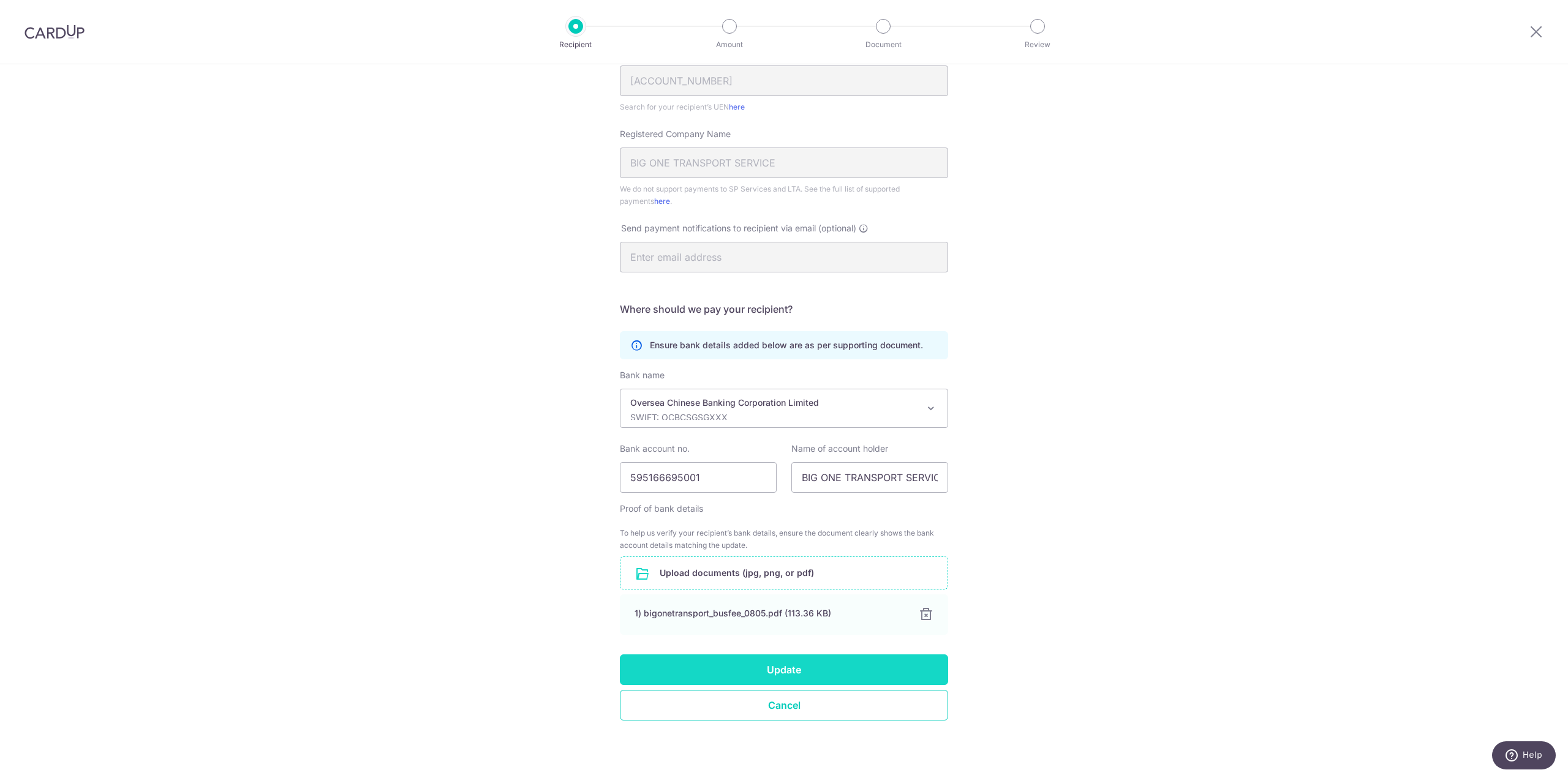 click on "Update" at bounding box center [784, 670] 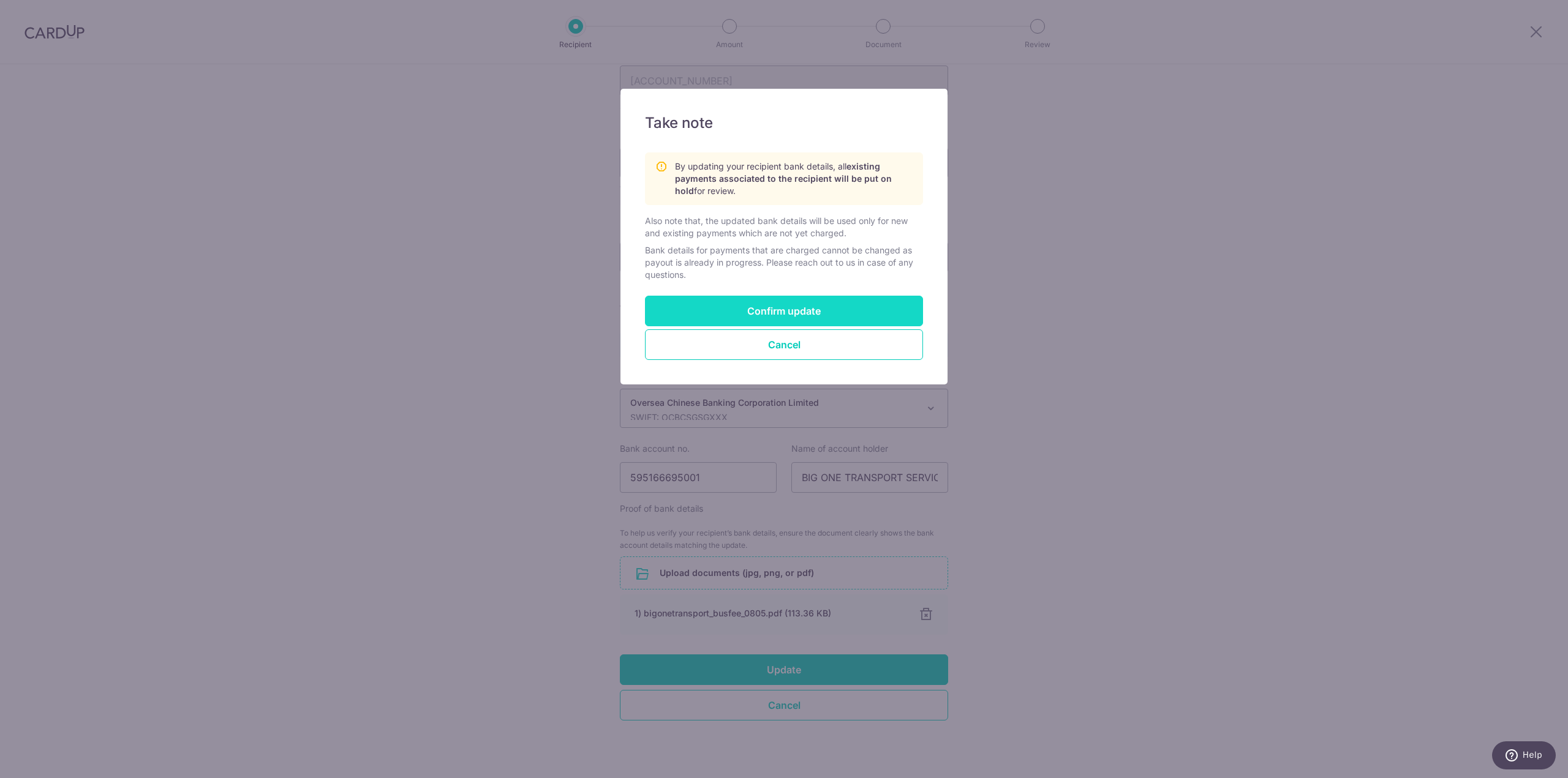 click on "Confirm update" at bounding box center [784, 311] 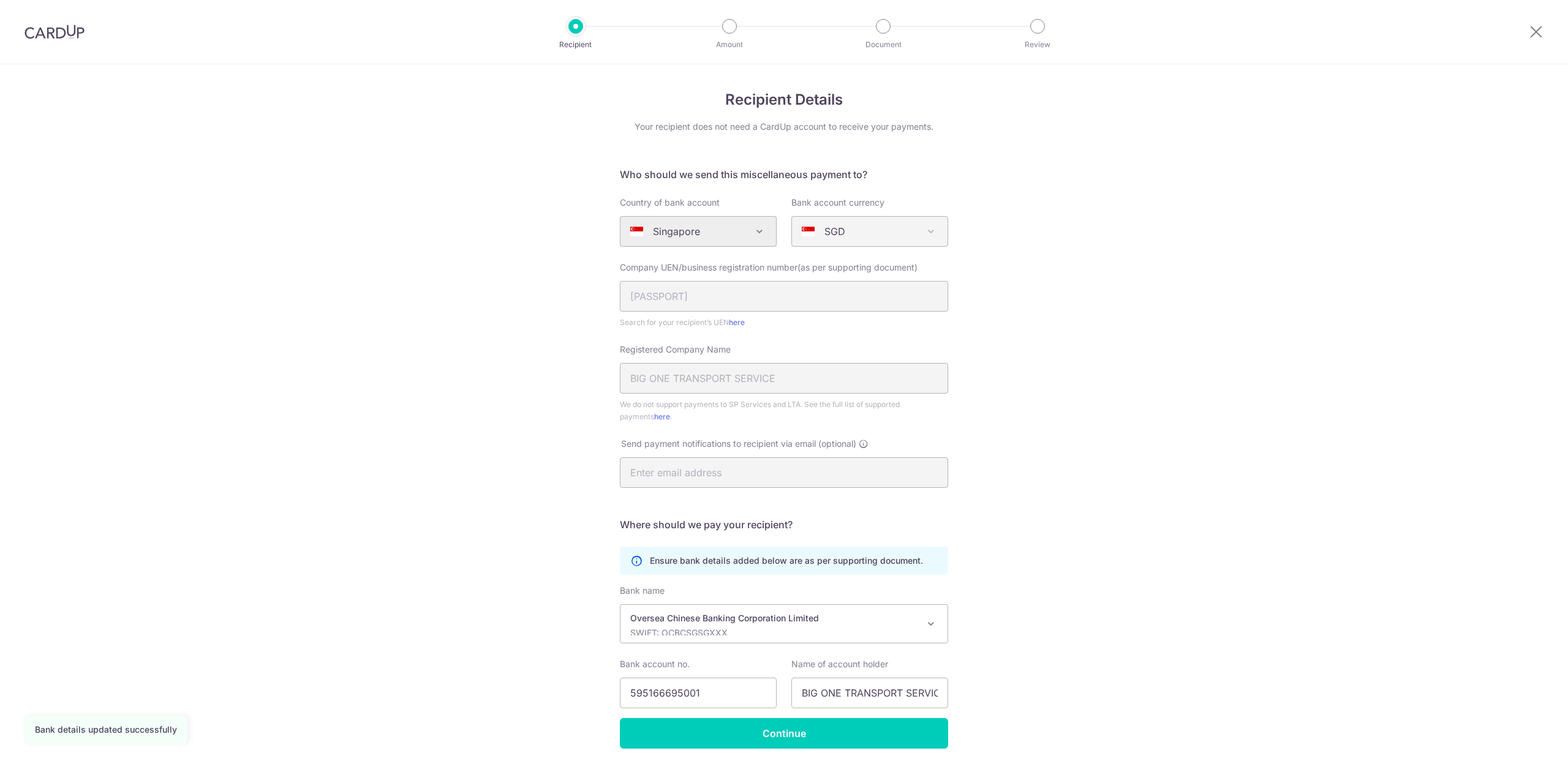 scroll, scrollTop: 0, scrollLeft: 0, axis: both 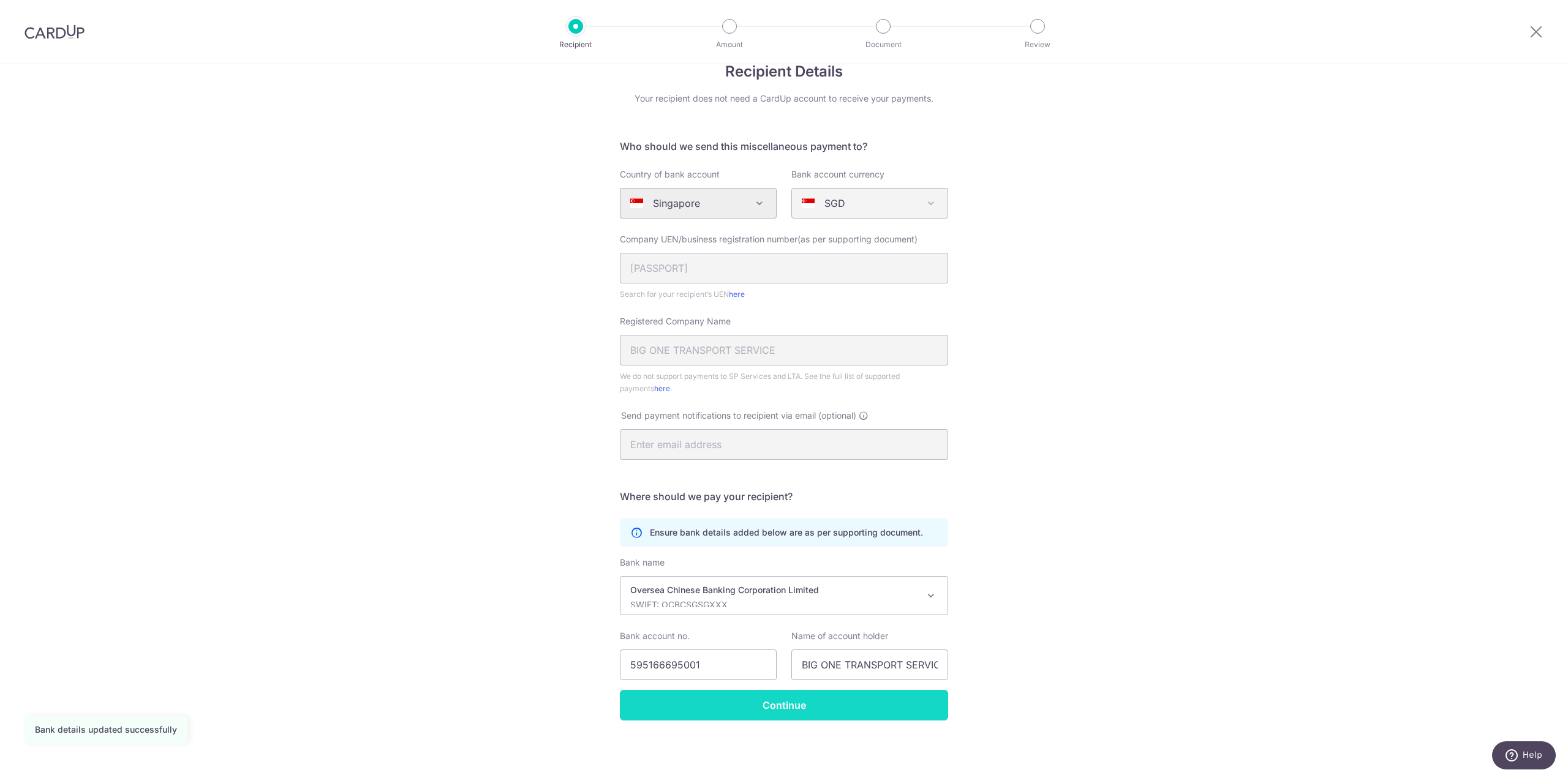 click on "Continue" at bounding box center (784, 705) 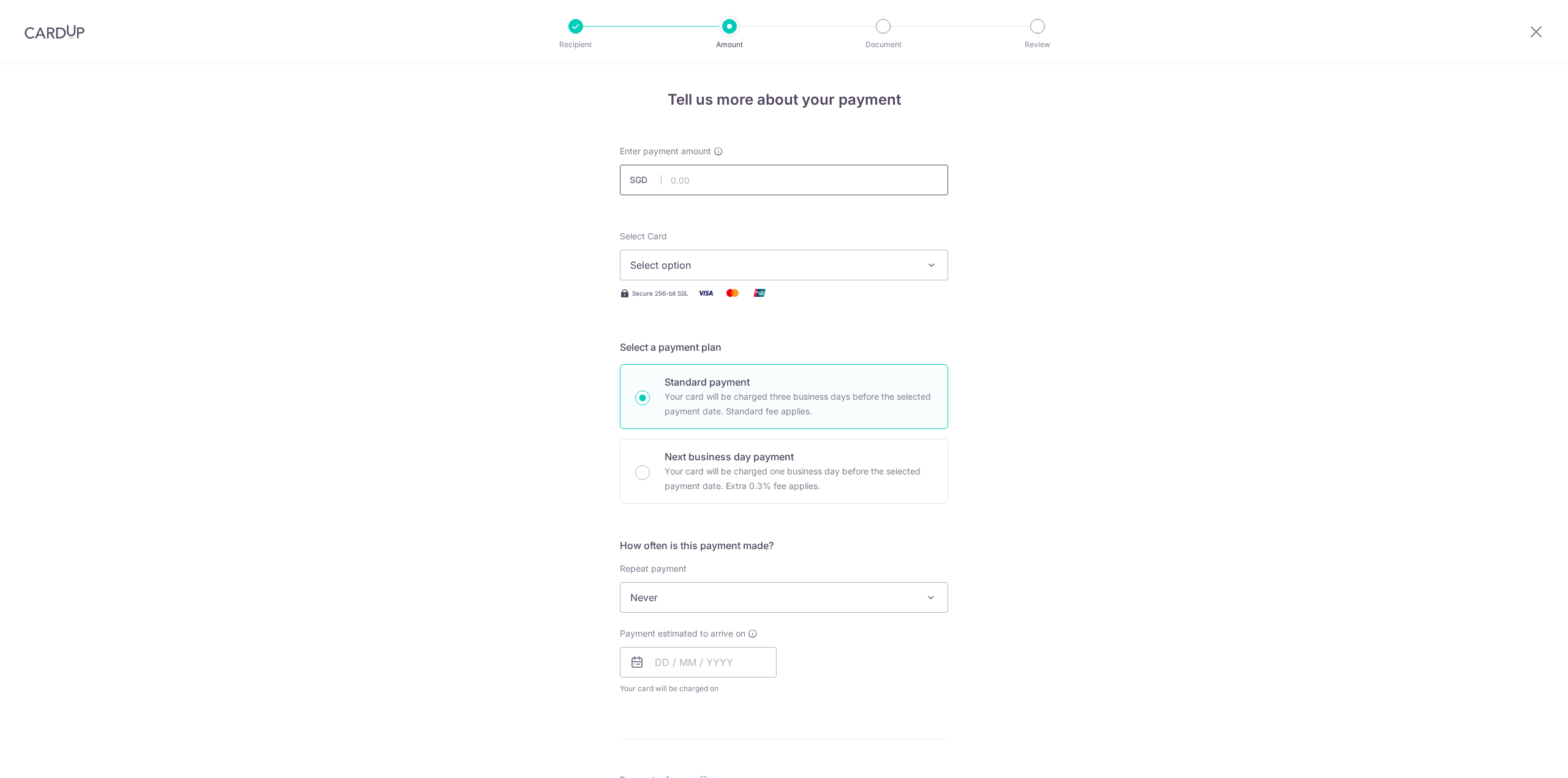scroll, scrollTop: 0, scrollLeft: 0, axis: both 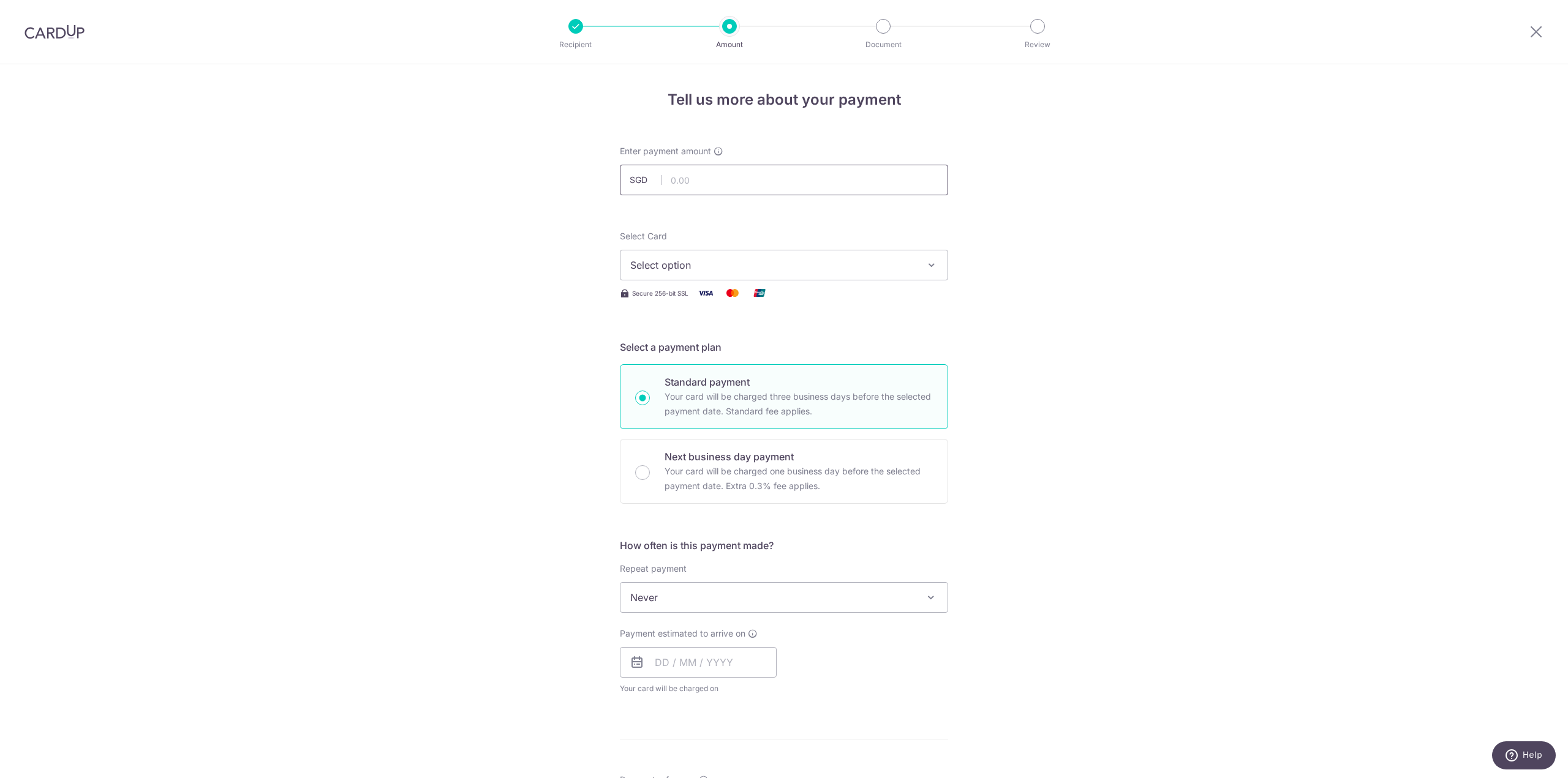 click at bounding box center (784, 180) 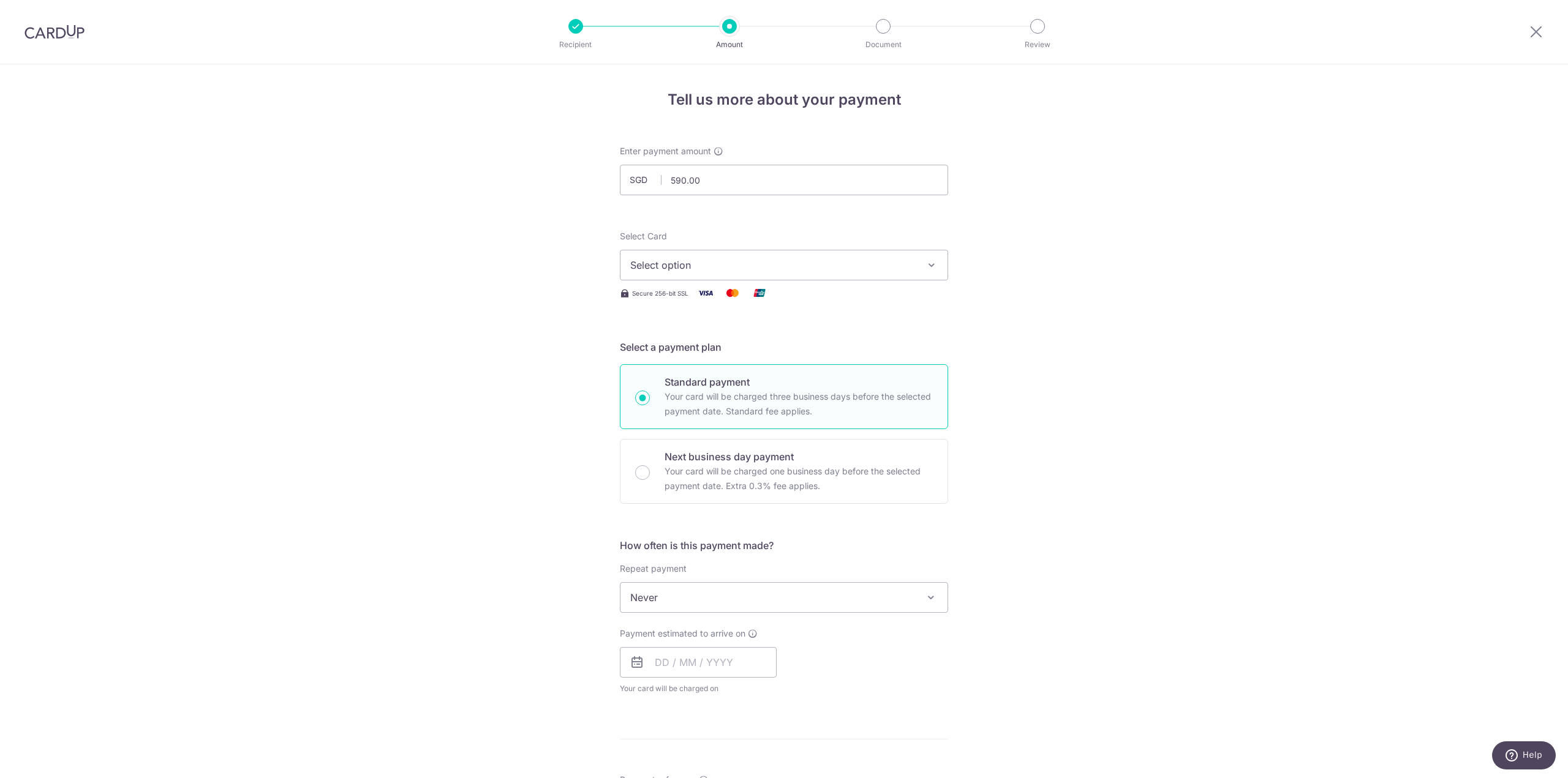 click on "Select option" at bounding box center (773, 265) 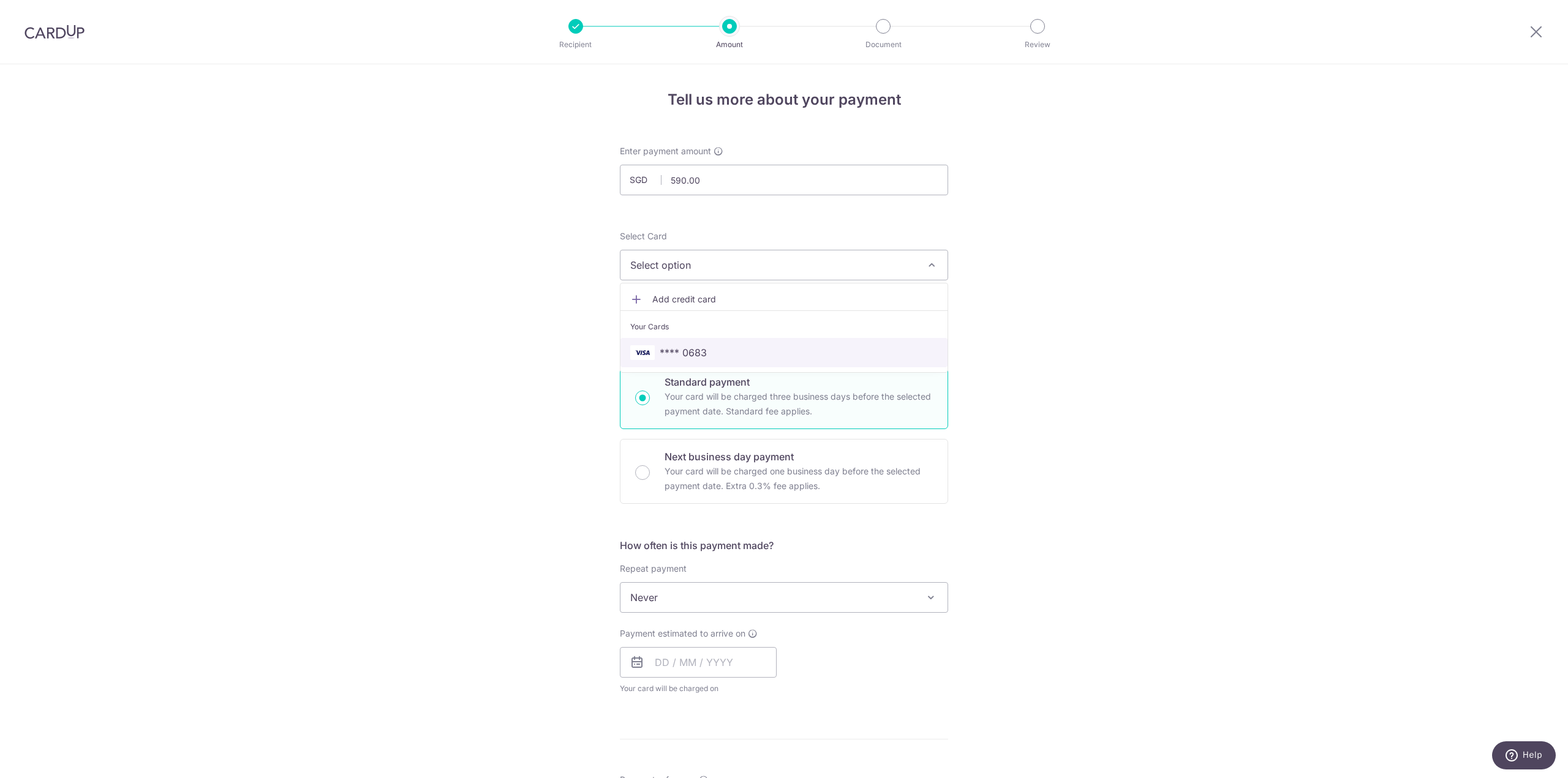 click on "**** 0683" at bounding box center [683, 353] 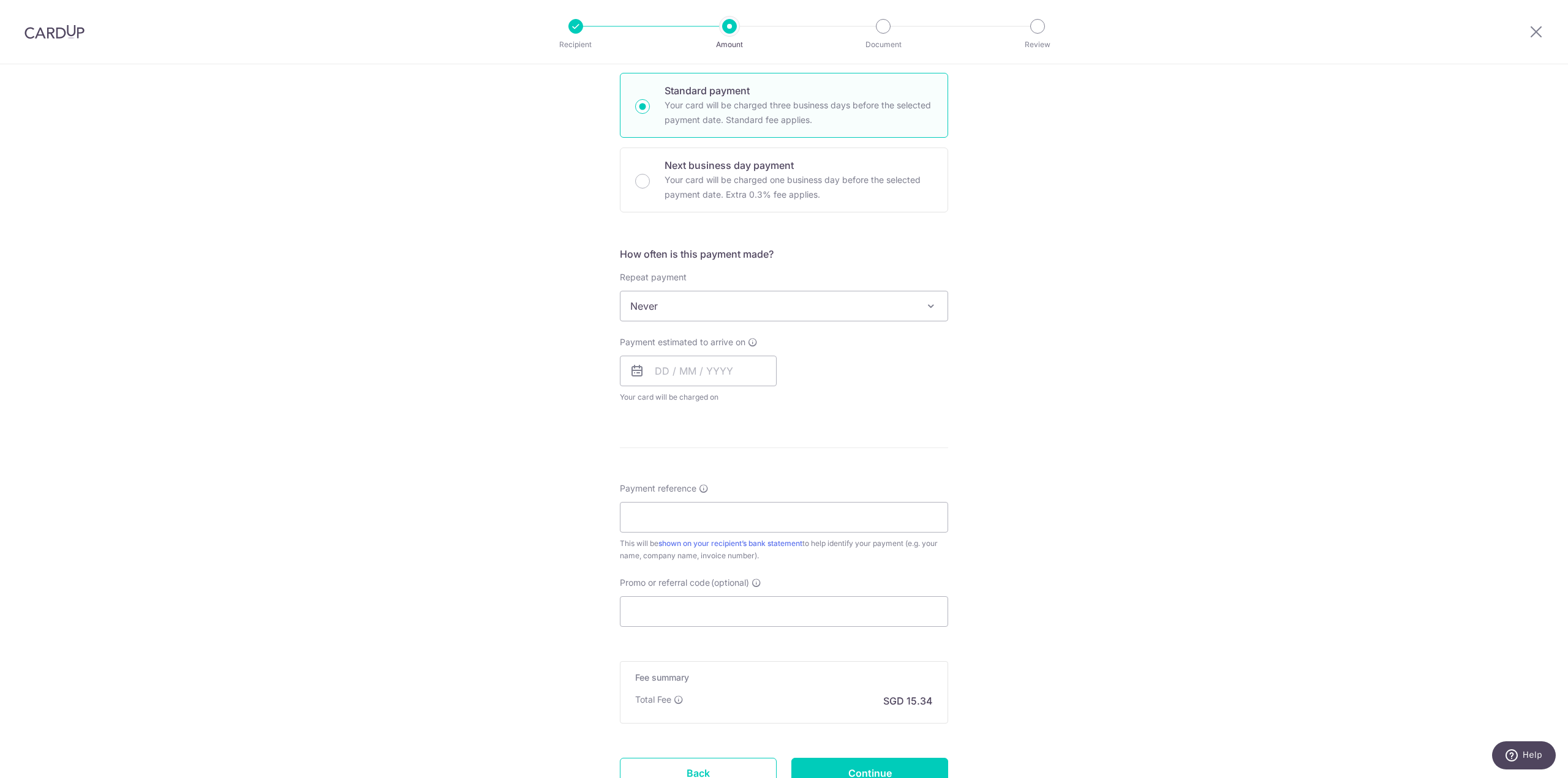 scroll, scrollTop: 306, scrollLeft: 0, axis: vertical 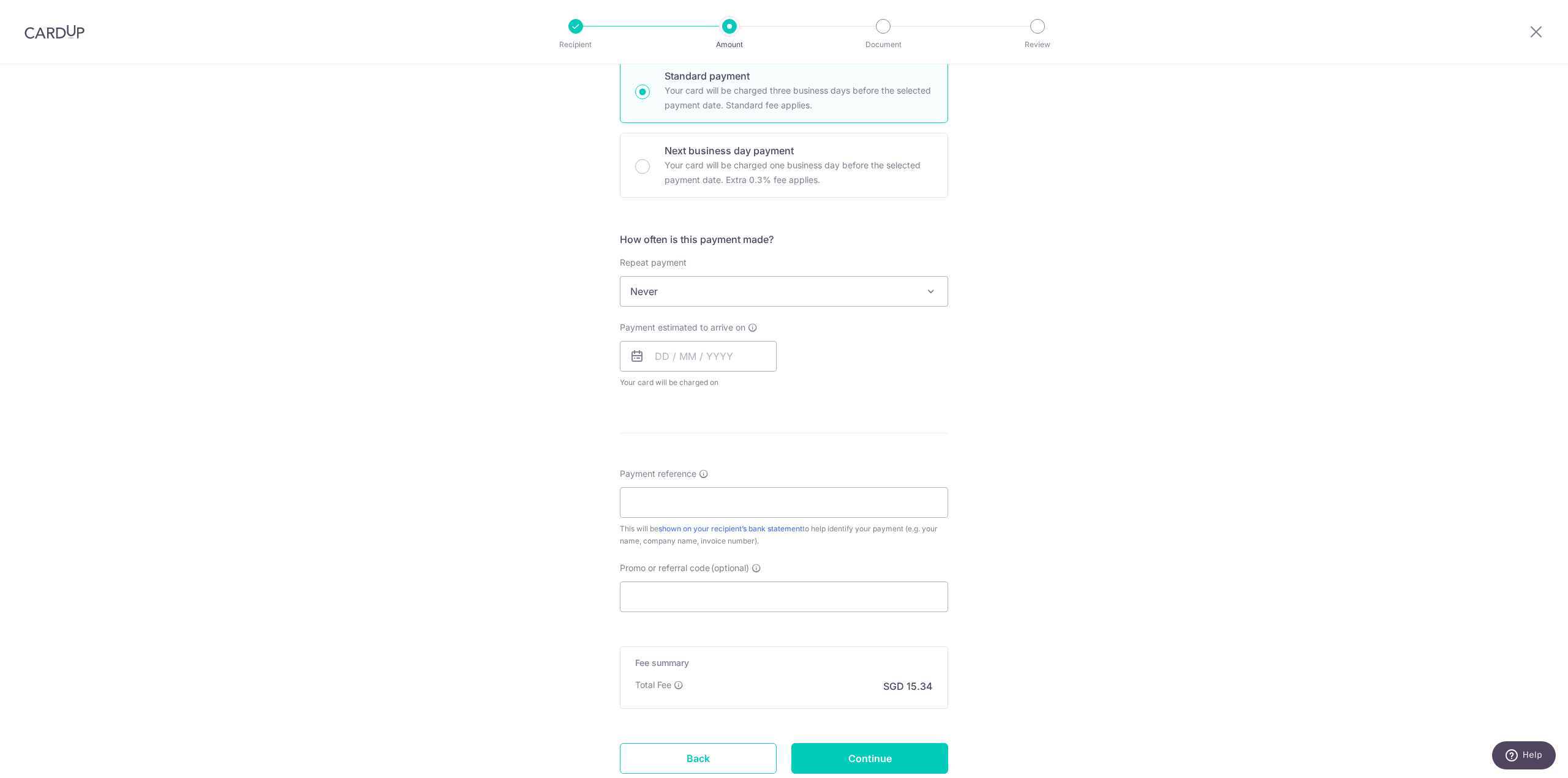 click on "Never" at bounding box center [784, 291] 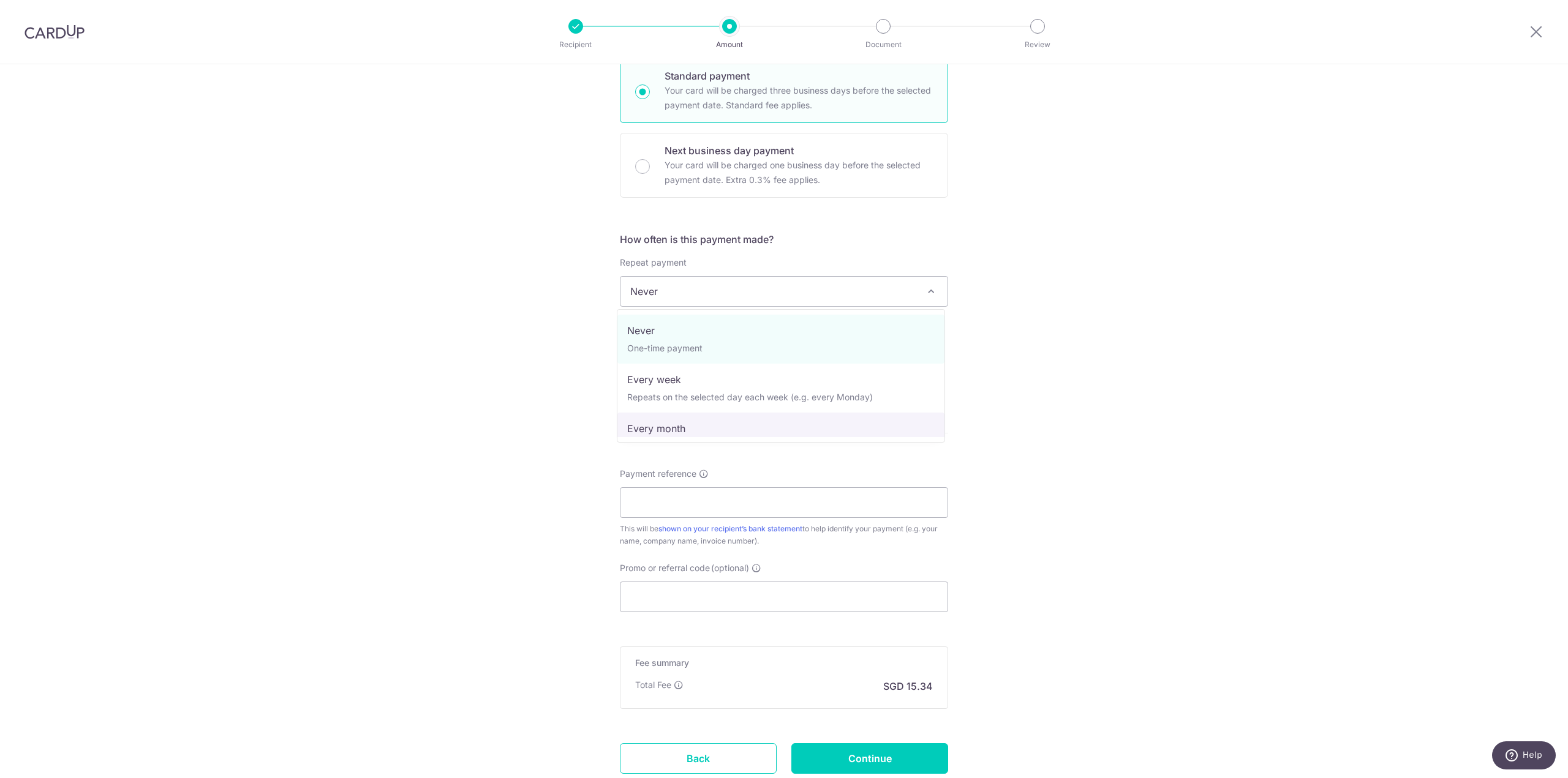 select on "3" 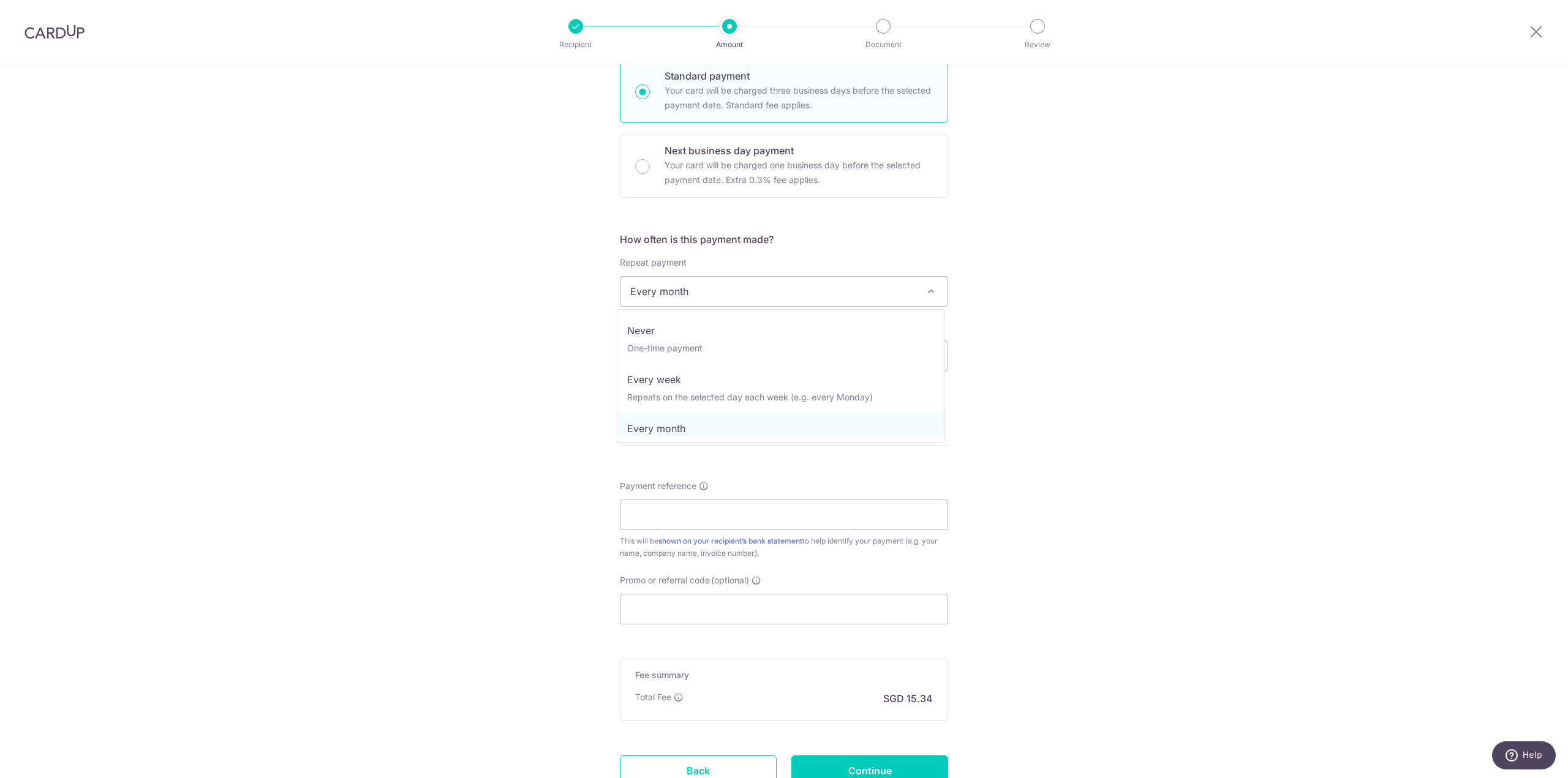 click on "Every month" at bounding box center [784, 291] 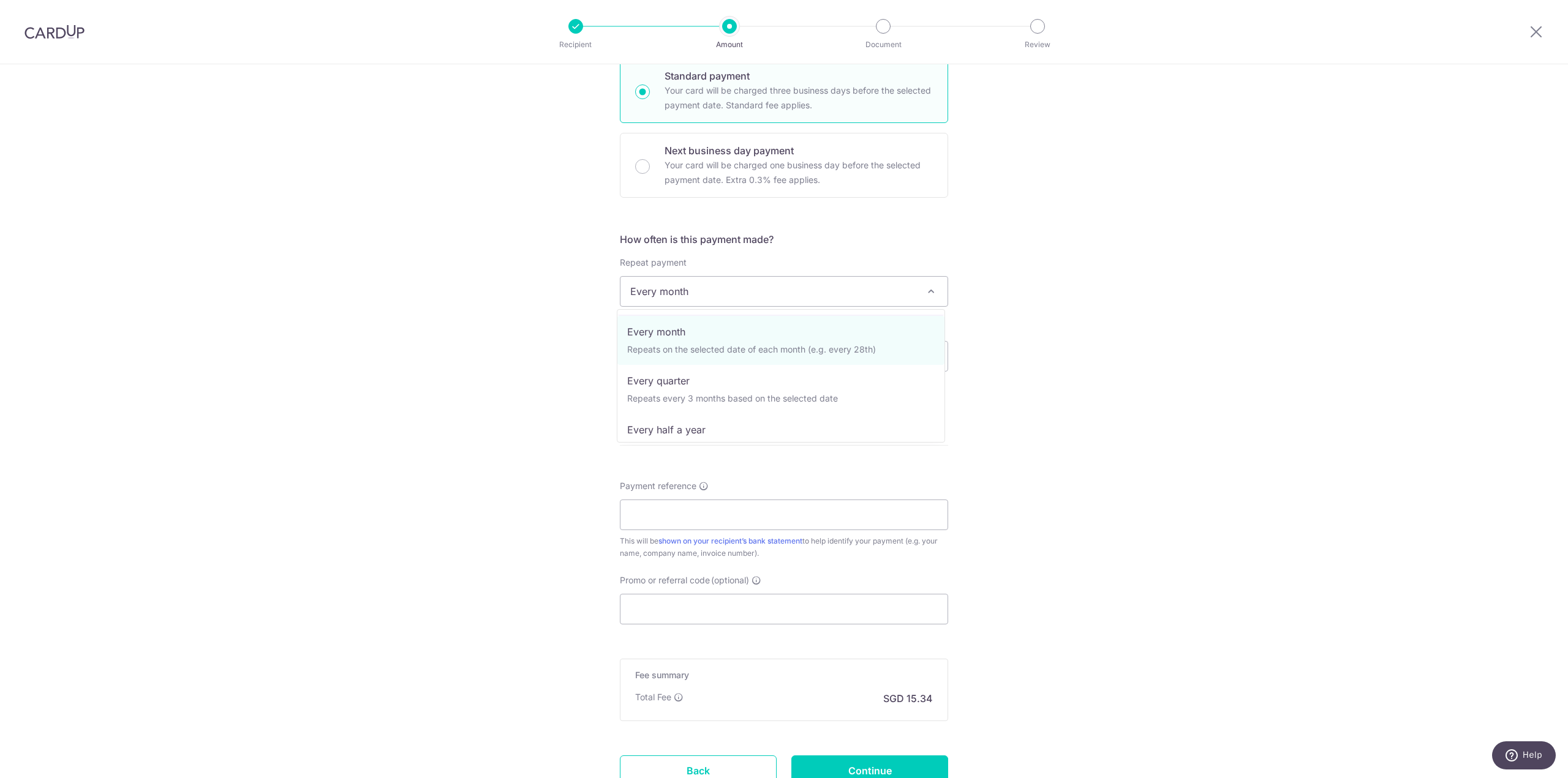 scroll, scrollTop: 122, scrollLeft: 0, axis: vertical 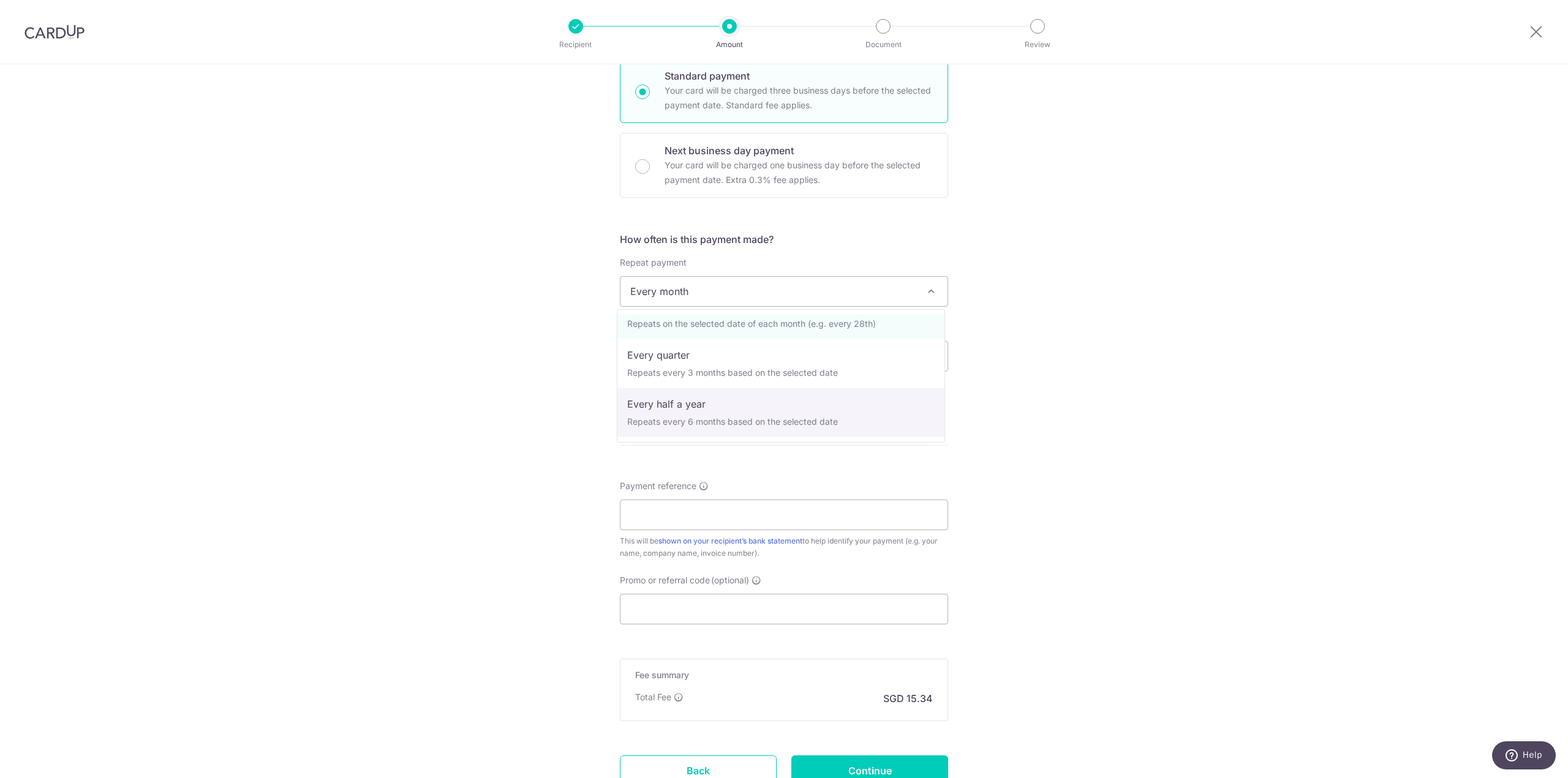 click on "SGD
590.00
590.00
Select Card
**** 0683
Add credit card
Your Cards
**** 0683
Secure 256-bit SSL
Text
New card details
Card
Secure 256-bit SSL" at bounding box center [784, 318] 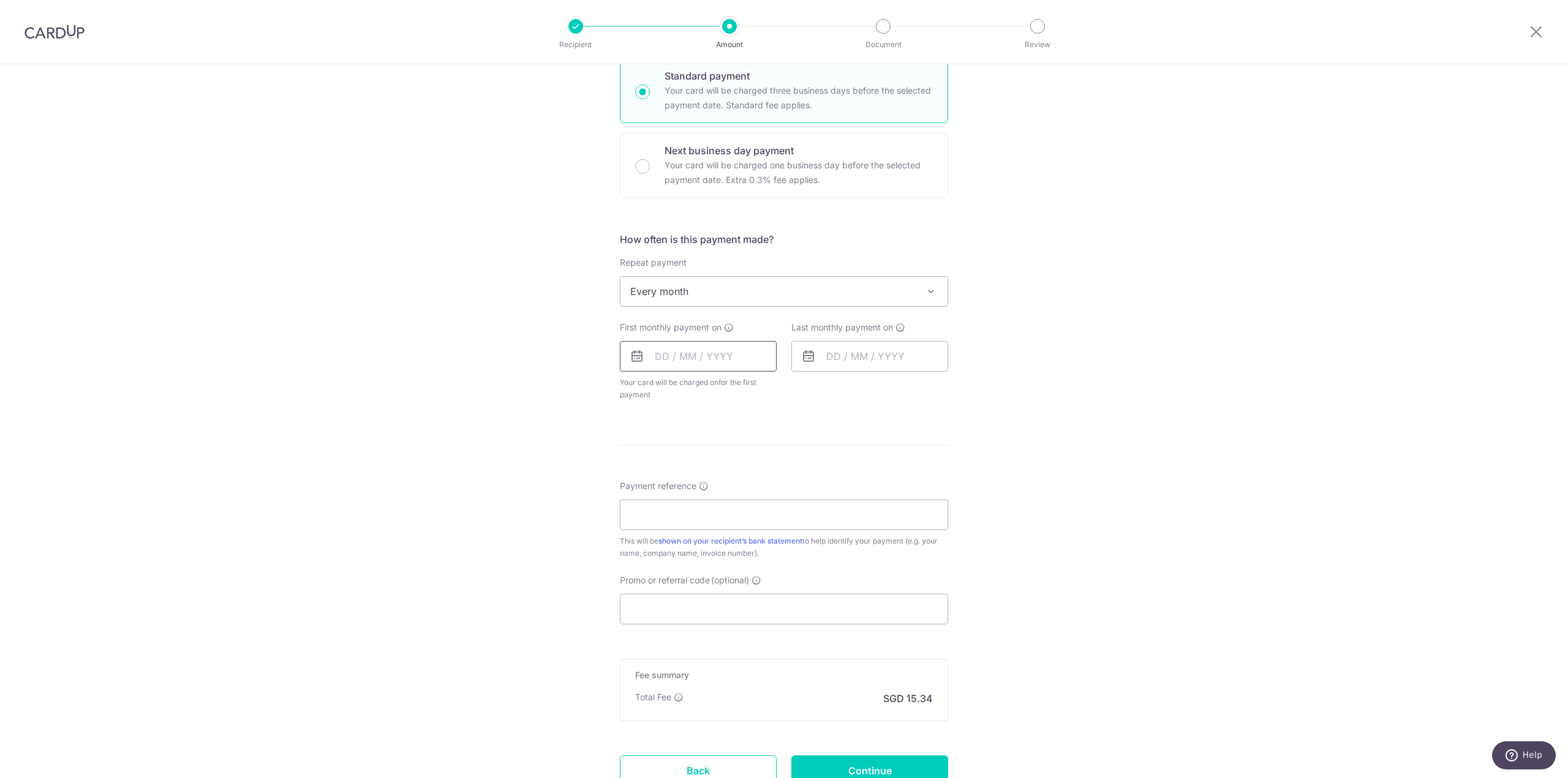click at bounding box center [698, 356] 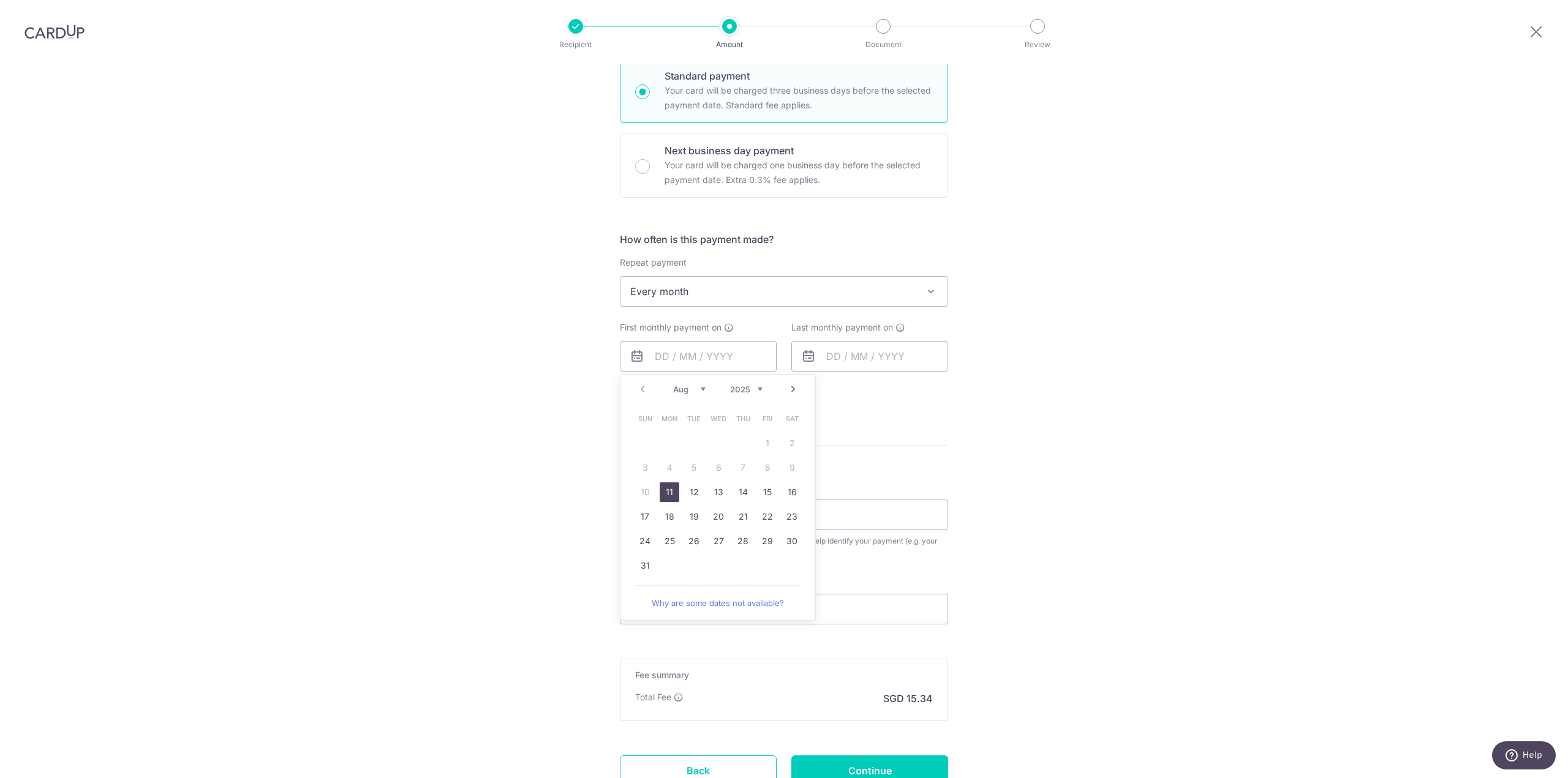 click on "SGD
590.00
590.00
Select Card
**** 0683
Add credit card
Your Cards
**** 0683
Secure 256-bit SSL
Text
New card details
Card
Secure 256-bit SSL" at bounding box center (784, 318) 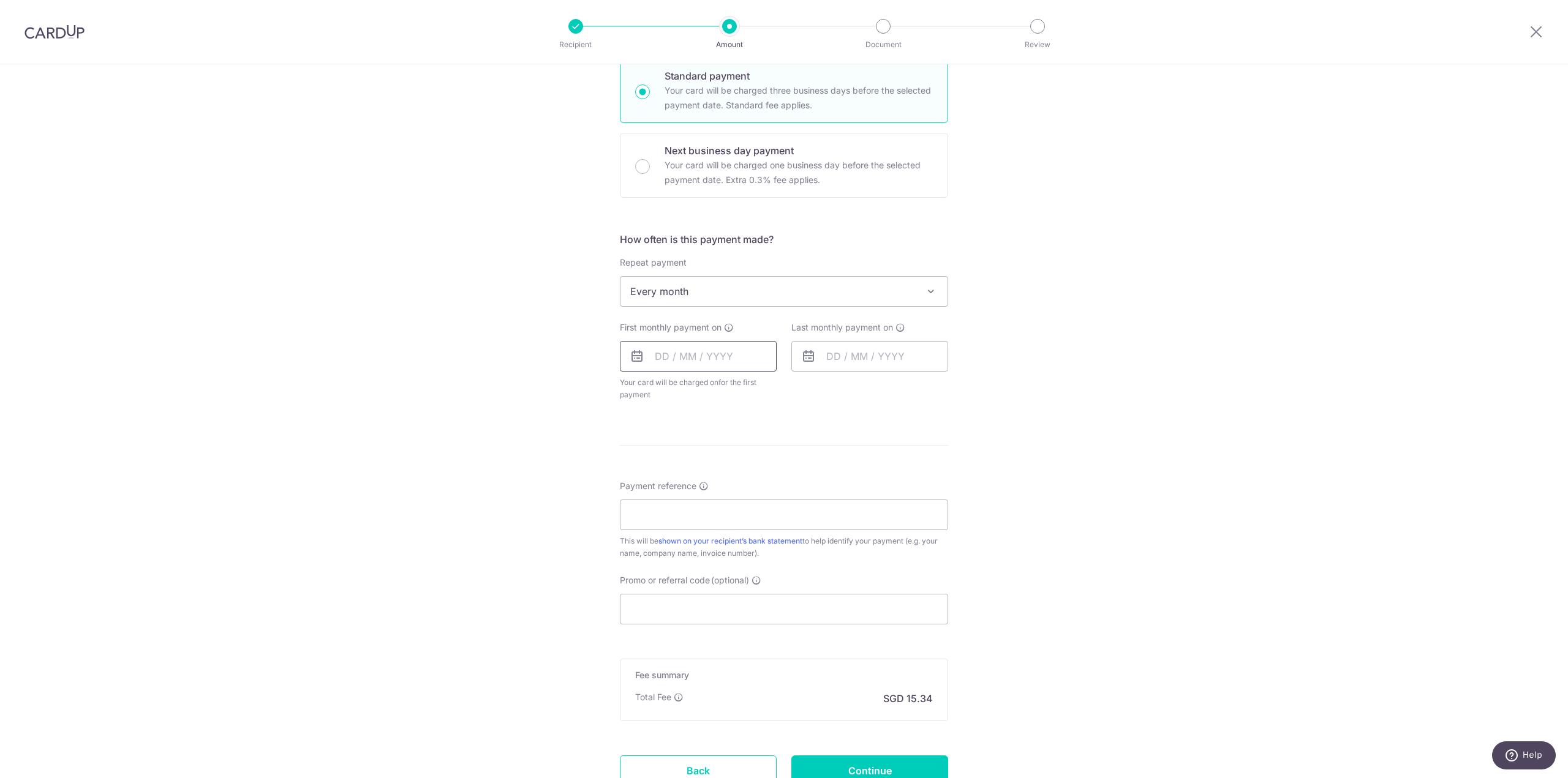 click at bounding box center [698, 356] 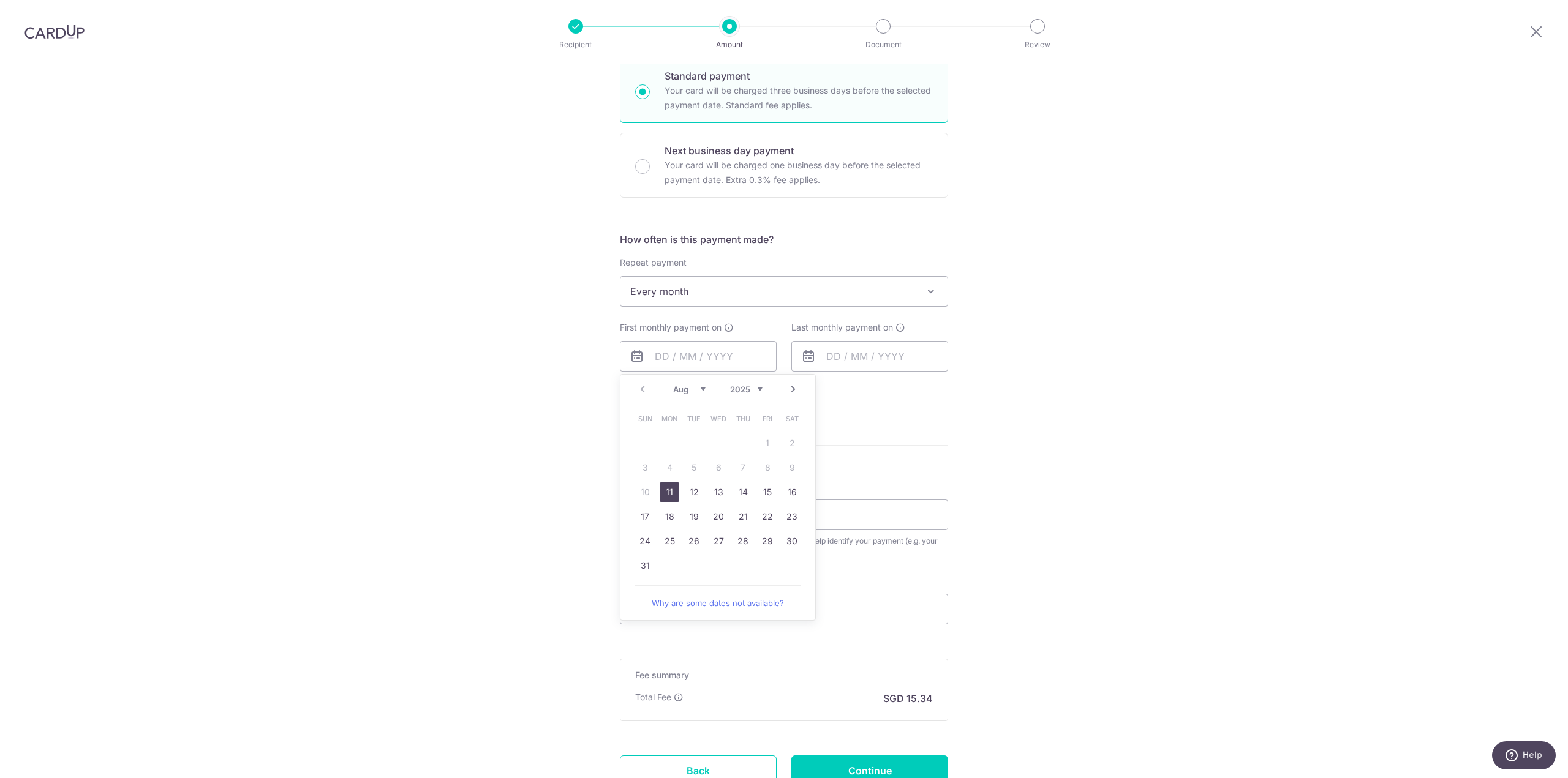 click on "11" at bounding box center [669, 492] 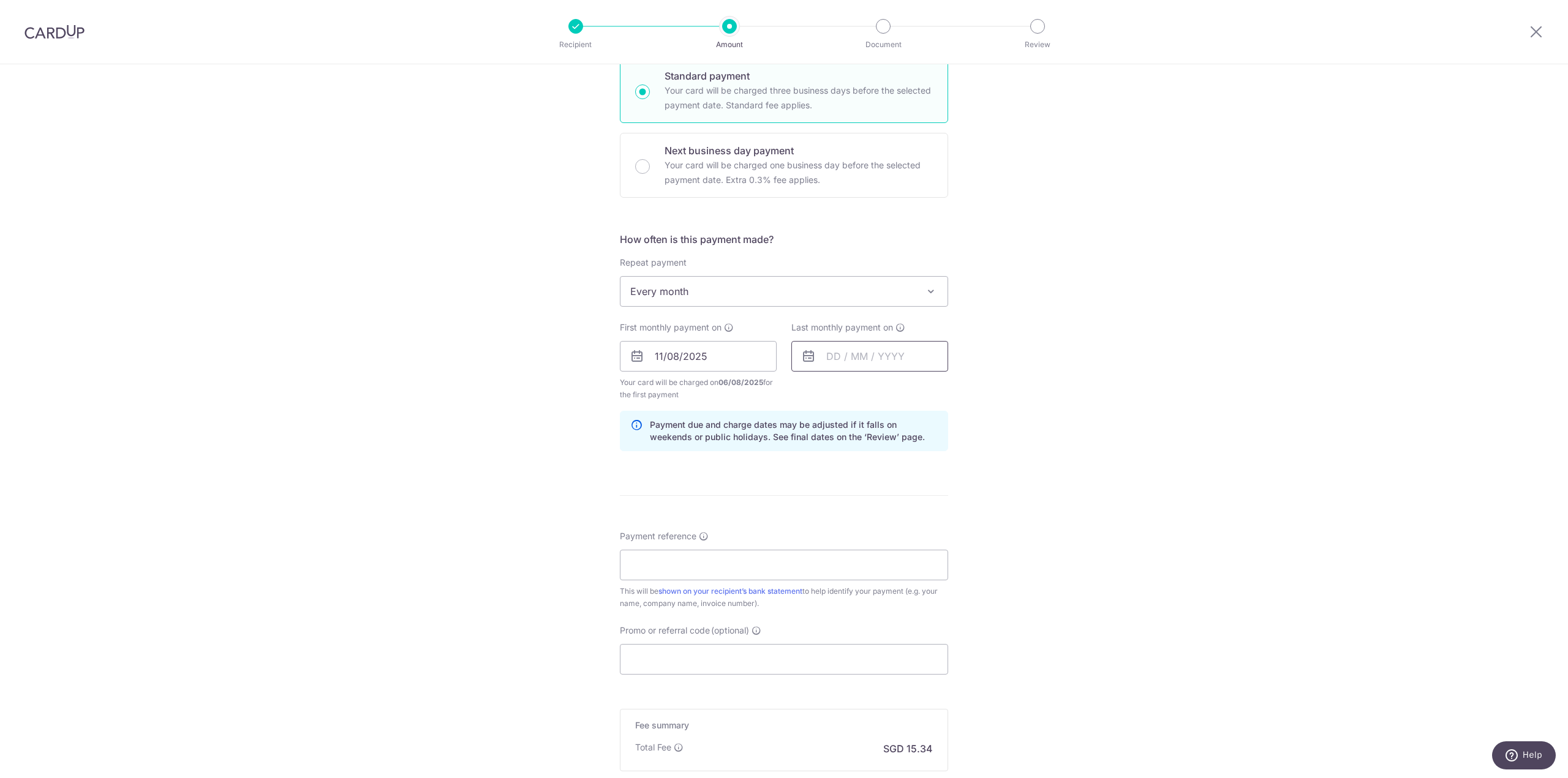 click at bounding box center [870, 356] 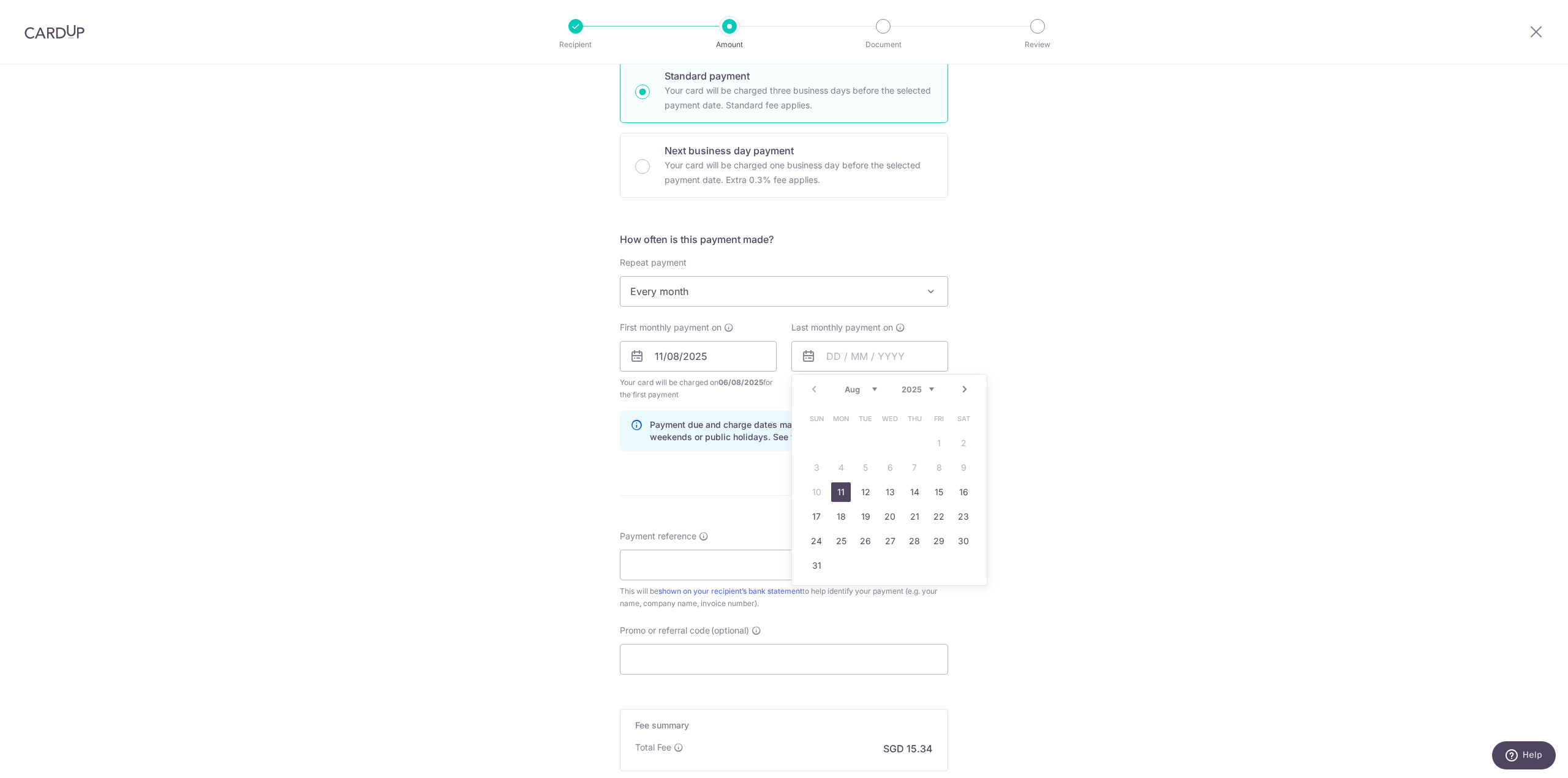 click on "Next" at bounding box center [965, 389] 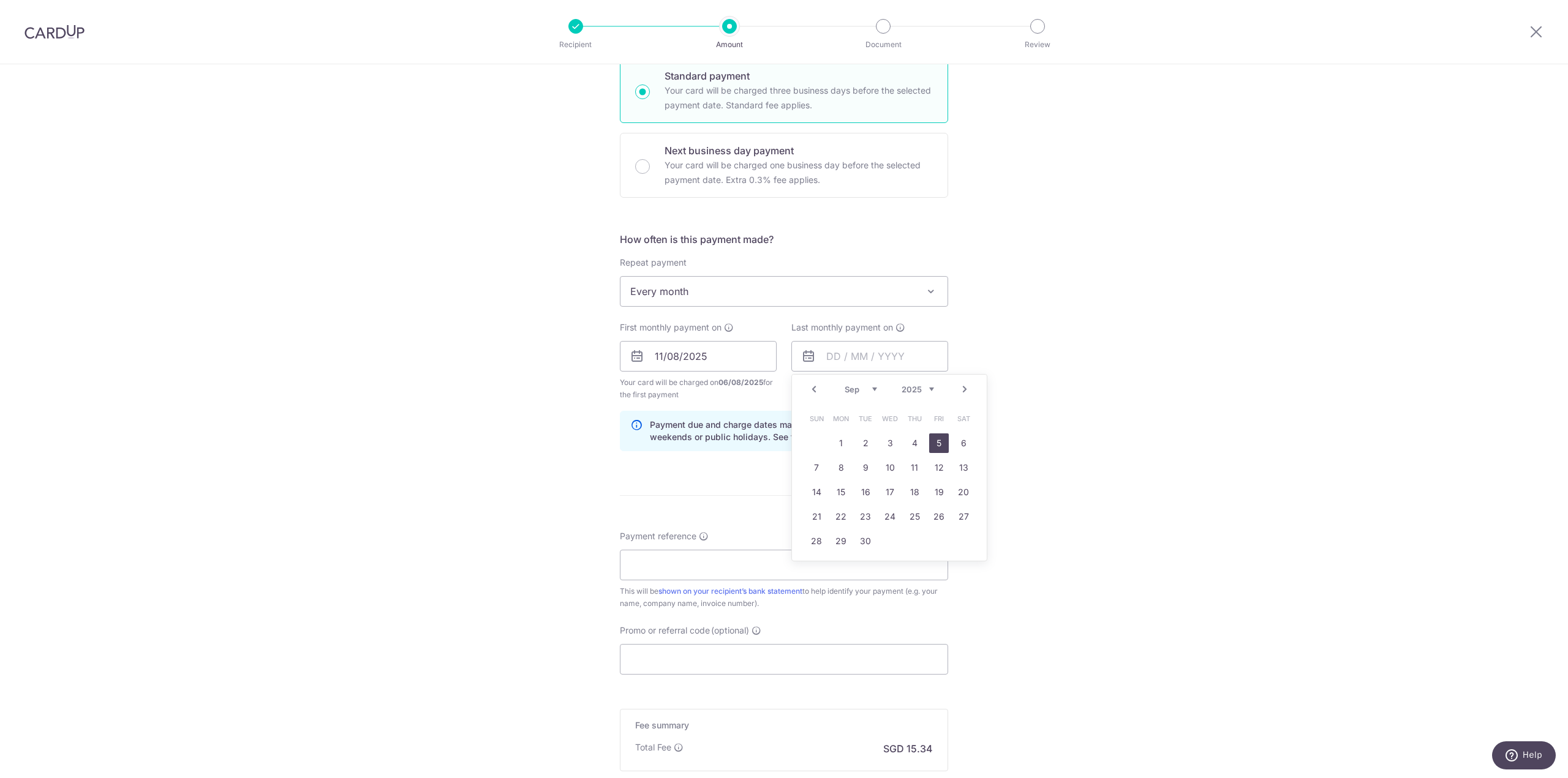 click on "5" at bounding box center (939, 443) 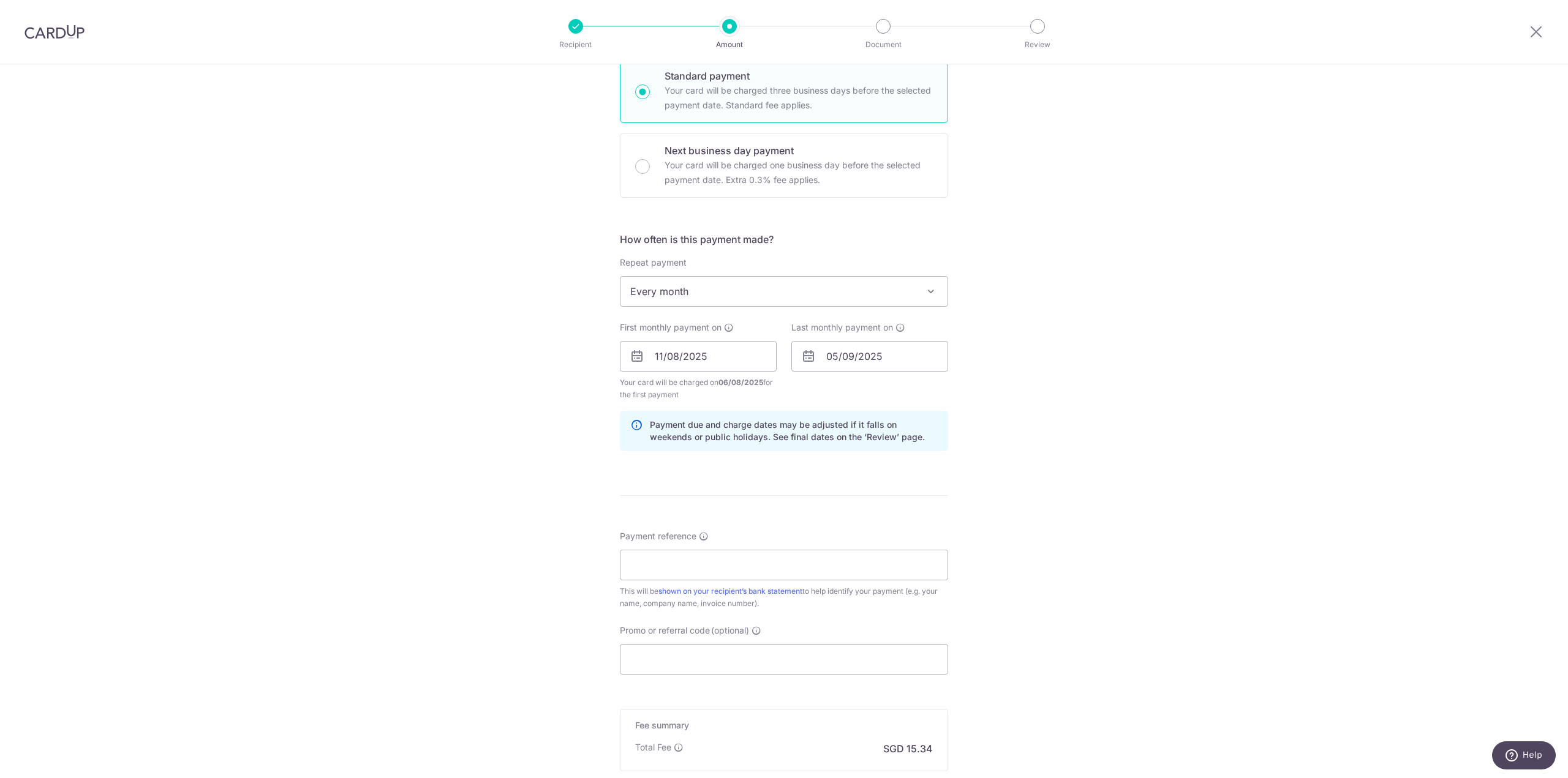 click on "Tell us more about your payment
Enter payment amount
SGD
590.00
590.00
Select Card
**** 0683
Add credit card
Your Cards
**** 0683
Secure 256-bit SSL
Text
New card details
Card
Secure 256-bit SSL" at bounding box center (784, 343) 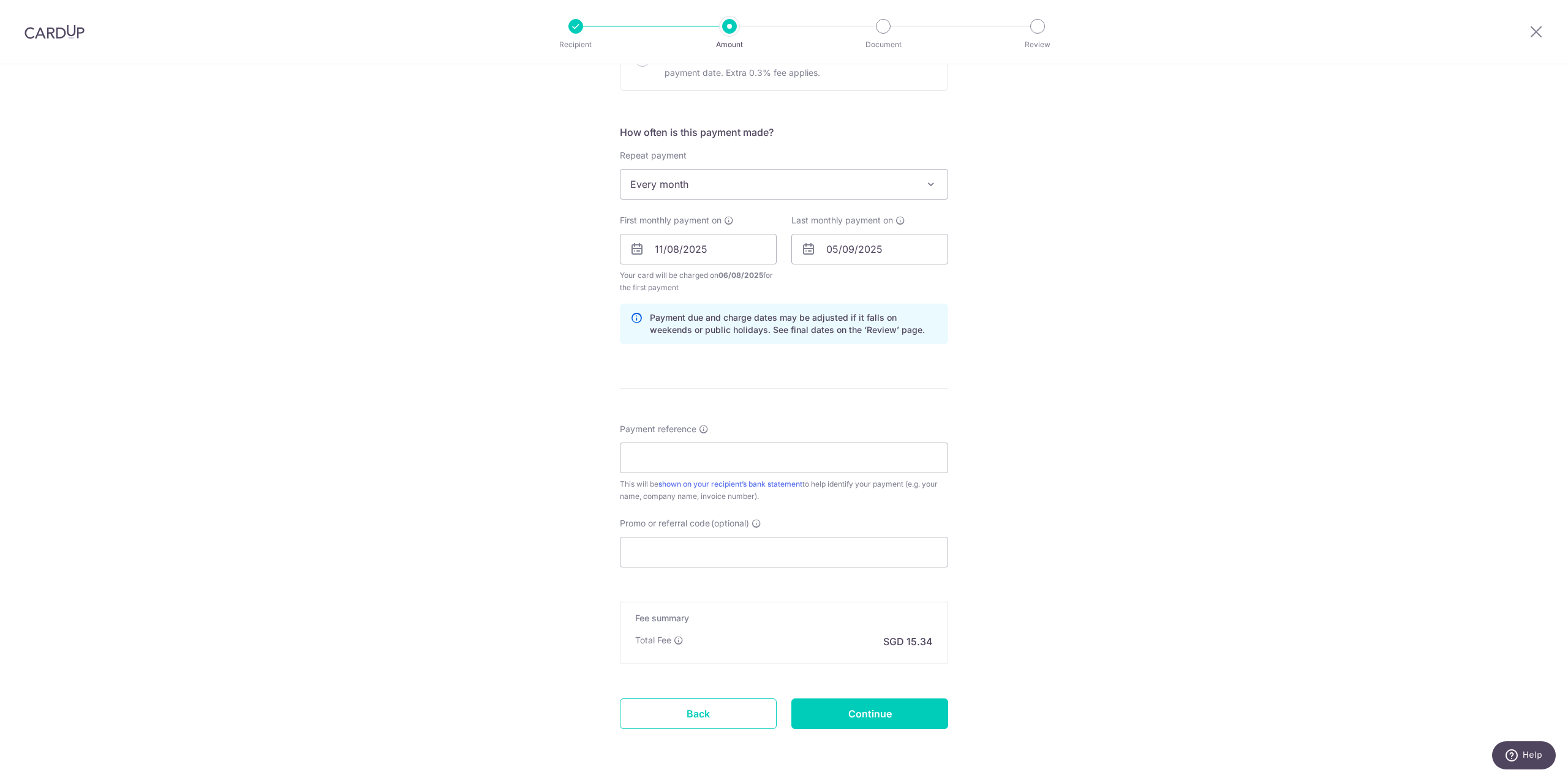 scroll, scrollTop: 428, scrollLeft: 0, axis: vertical 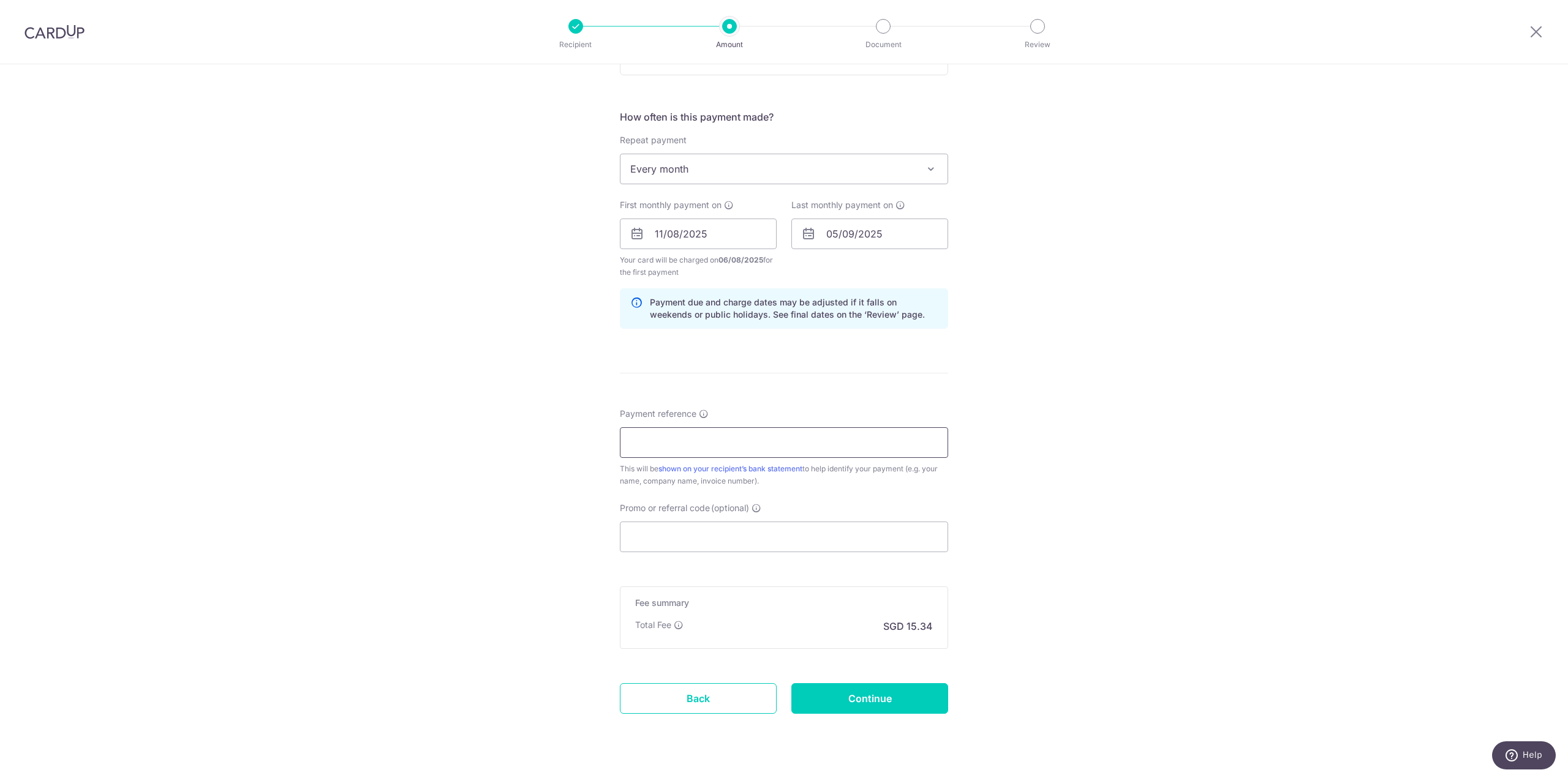 click on "Payment reference" at bounding box center (784, 443) 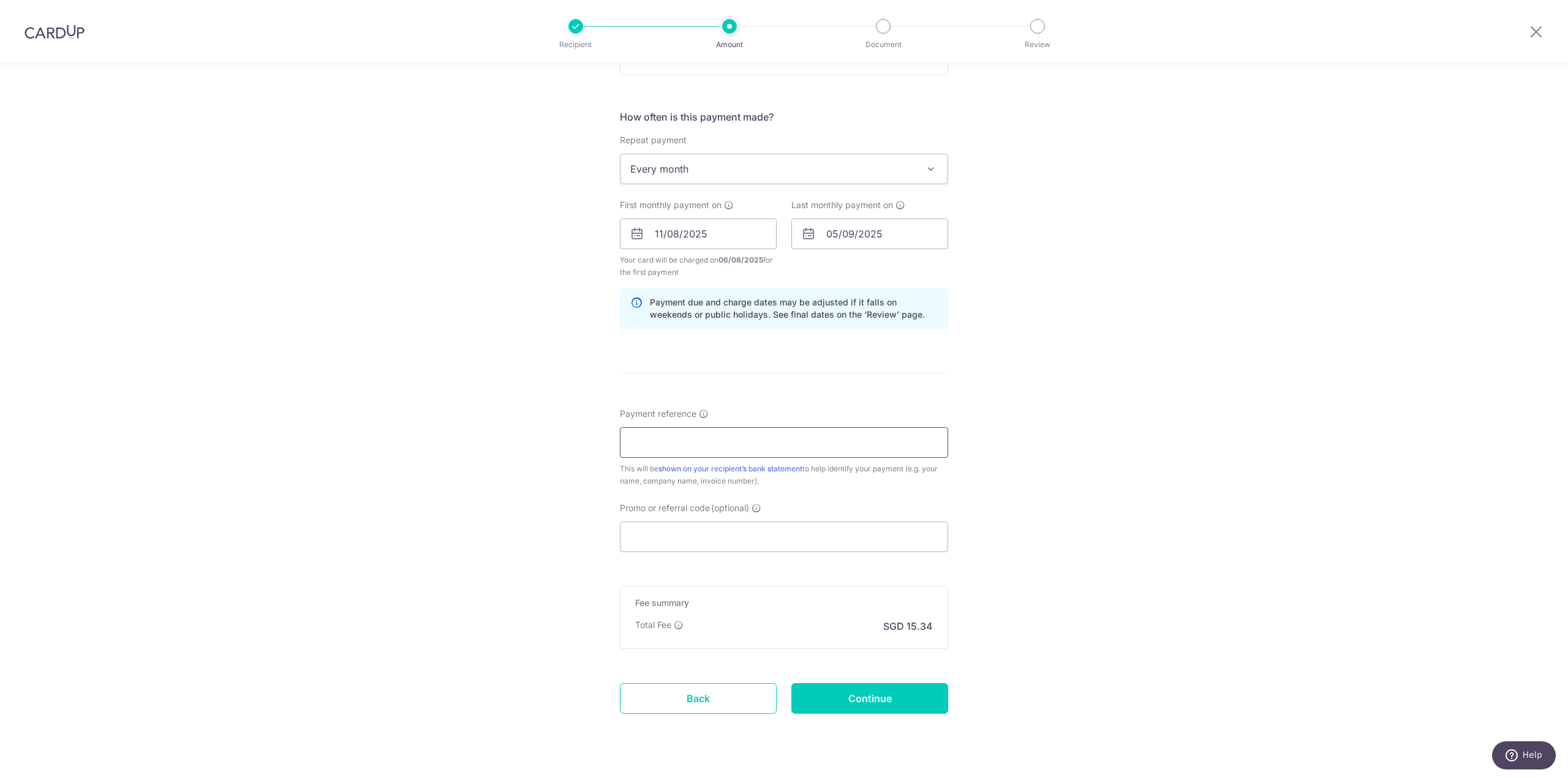 click on "Payment reference" at bounding box center [784, 443] 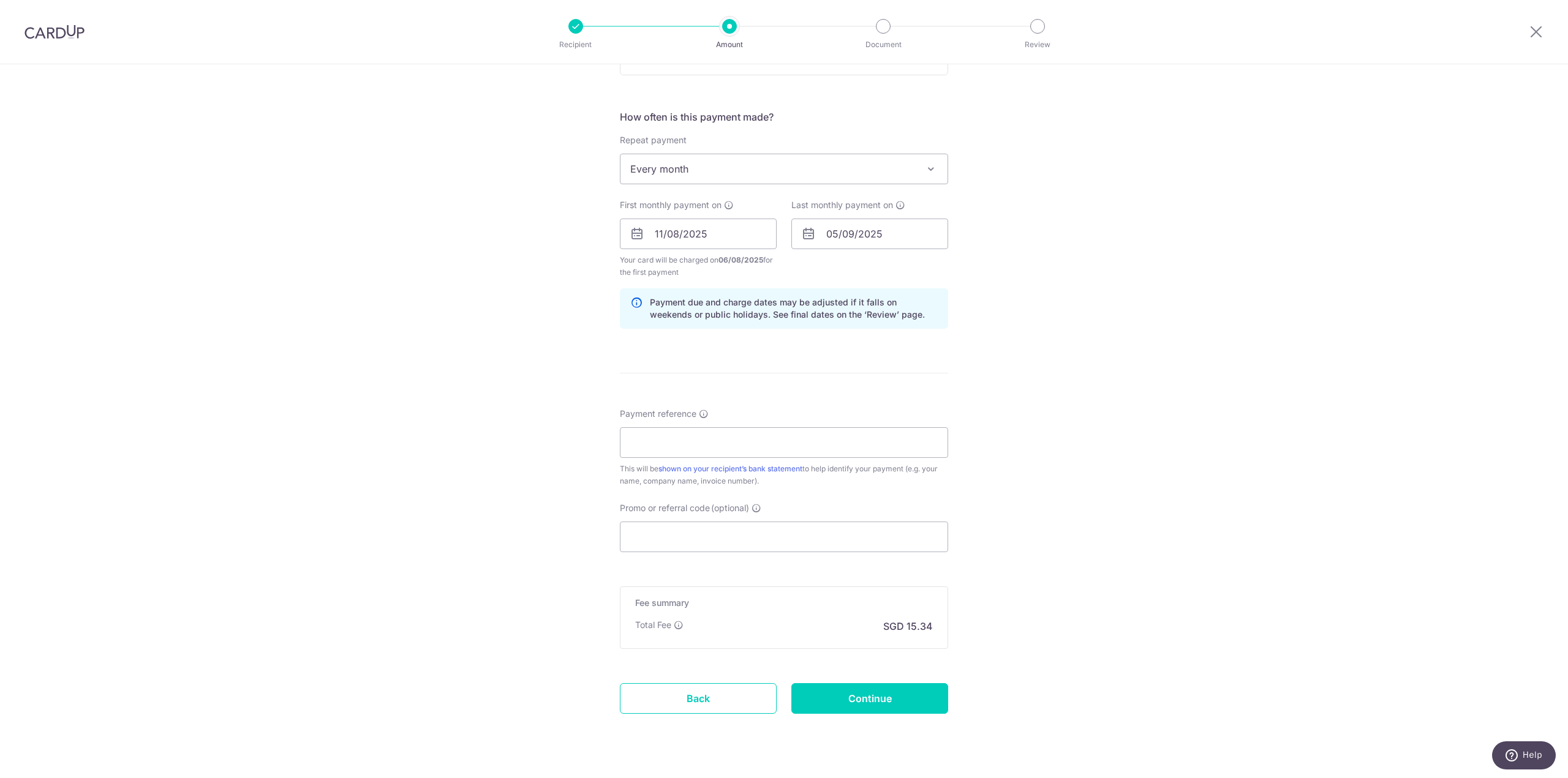 click on "Tell us more about your payment
Enter payment amount
SGD
590.00
590.00
Select Card
**** 0683
Add credit card
Your Cards
**** 0683
Secure 256-bit SSL
Text
New card details
Card
Secure 256-bit SSL" at bounding box center (784, 220) 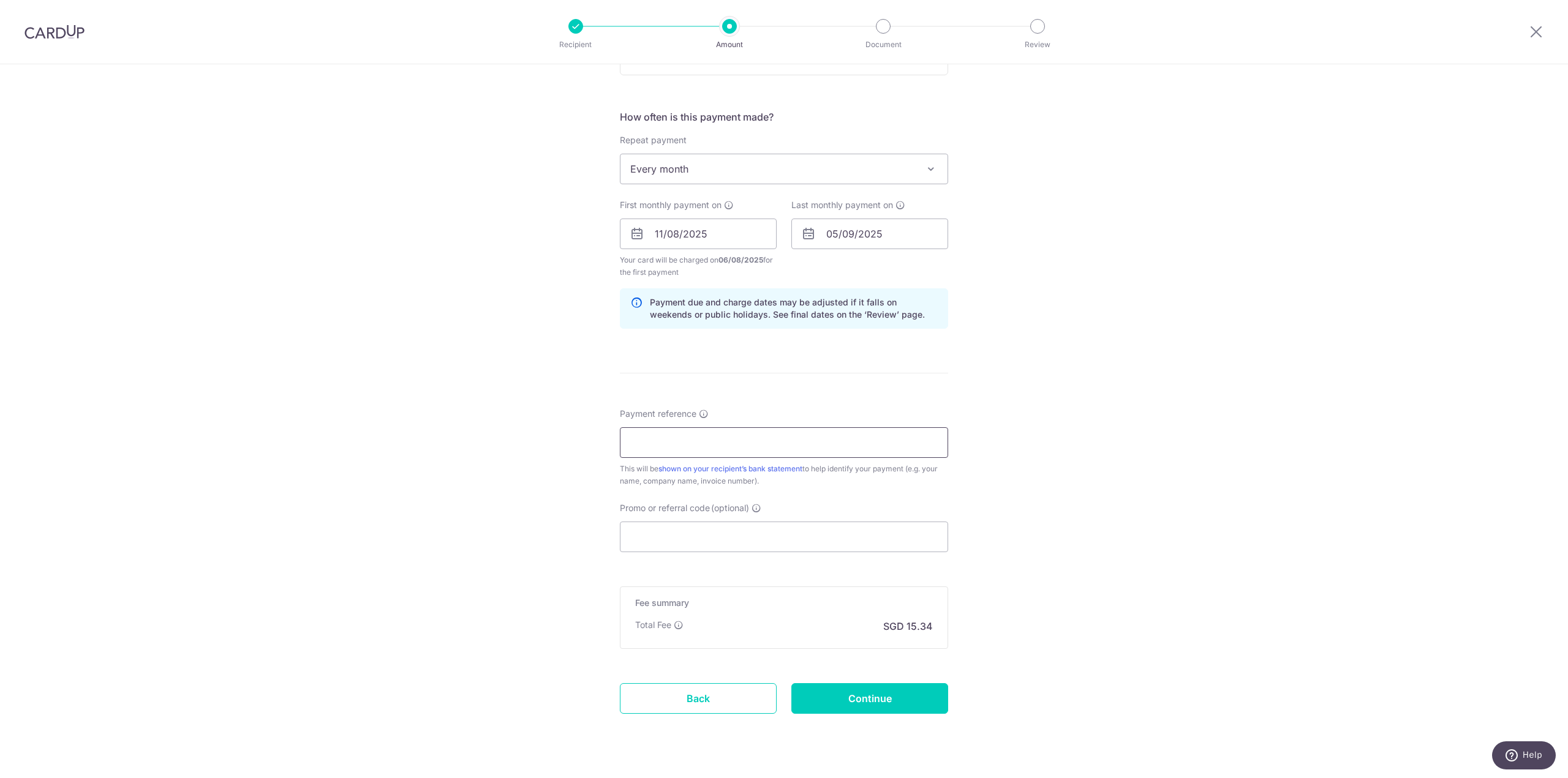 click on "Payment reference" at bounding box center (784, 443) 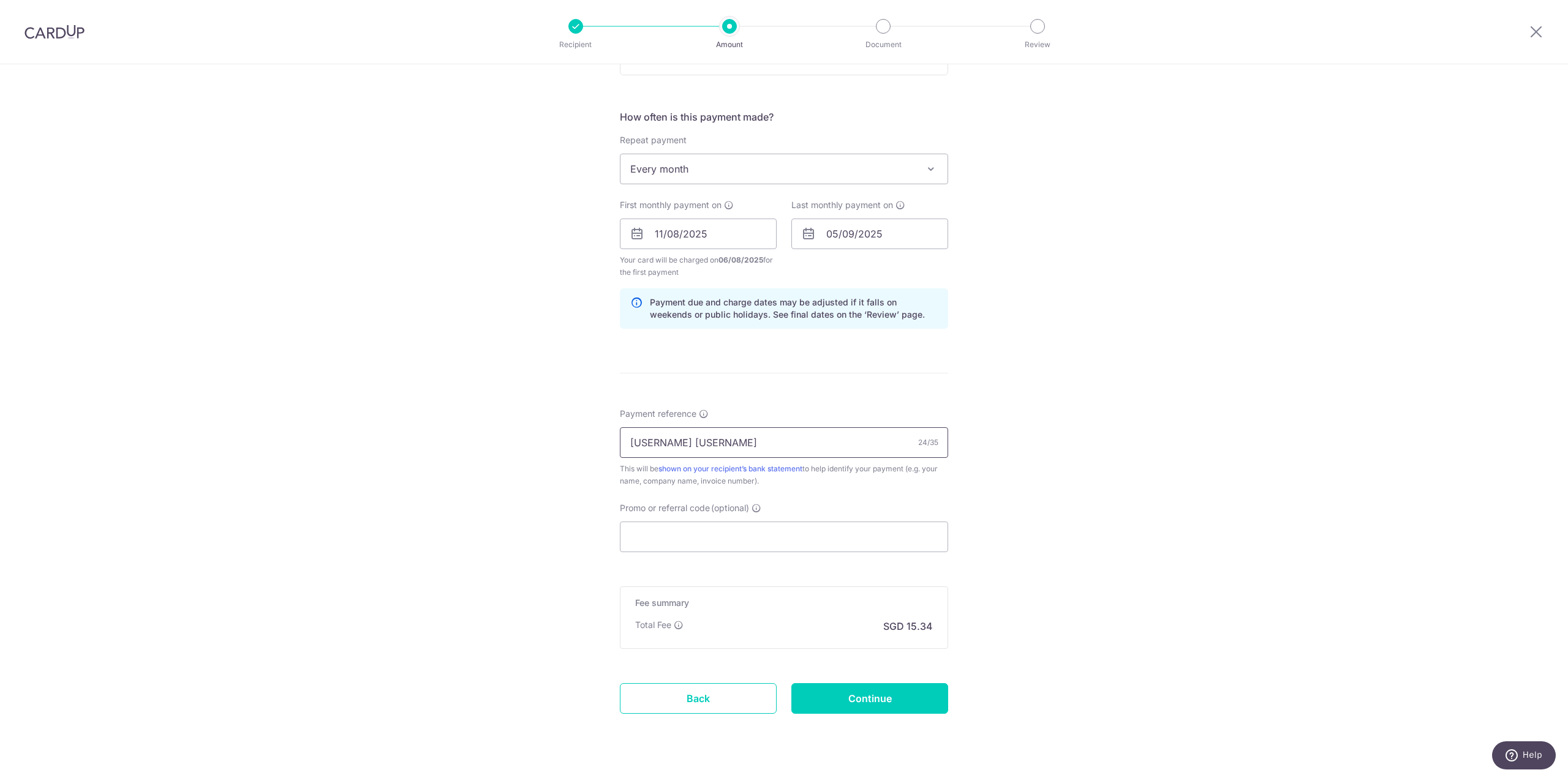 type on "ANNACHAN5P RACHELCHAN2C" 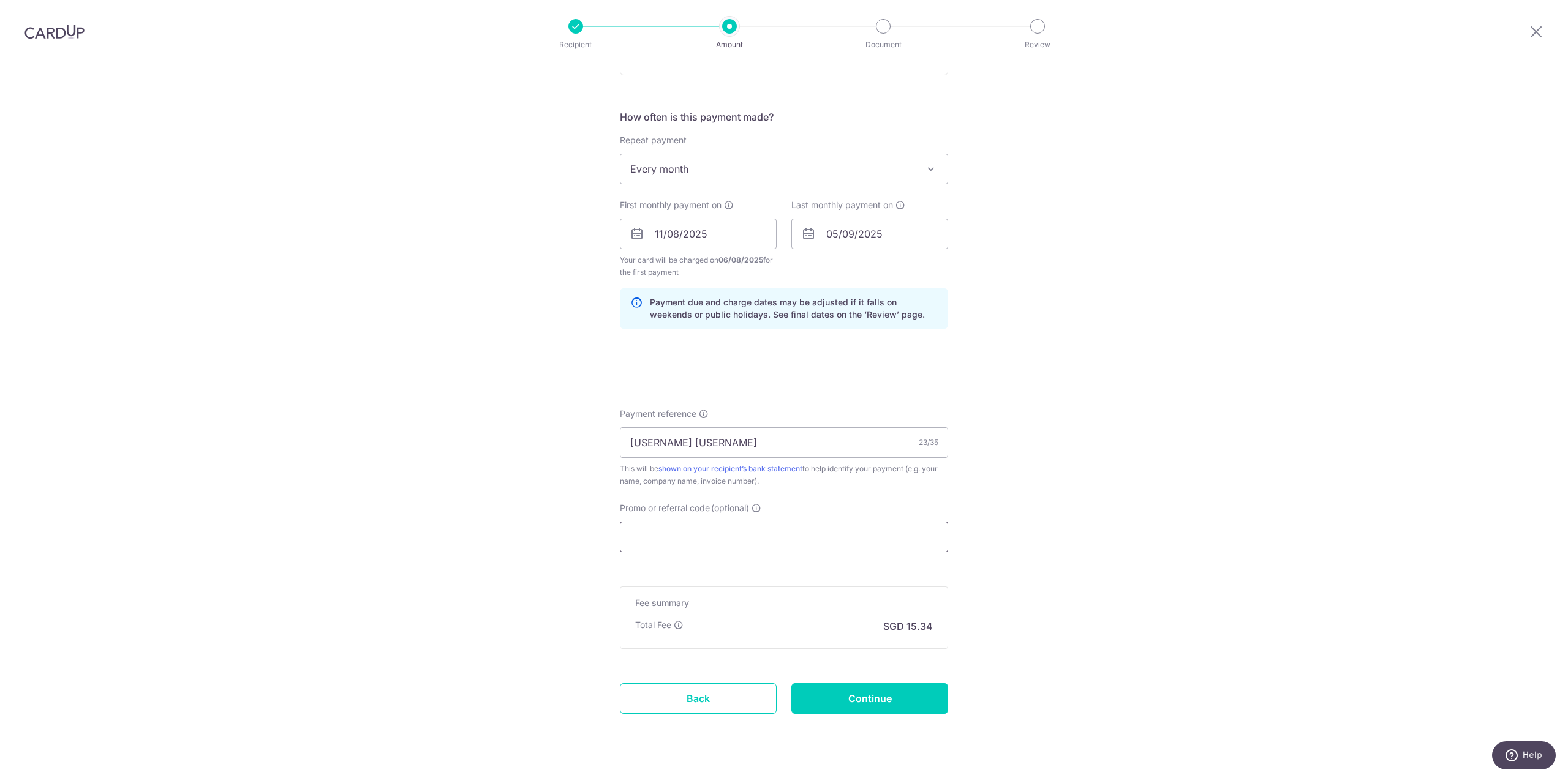 click on "Promo or referral code
(optional)" at bounding box center (784, 537) 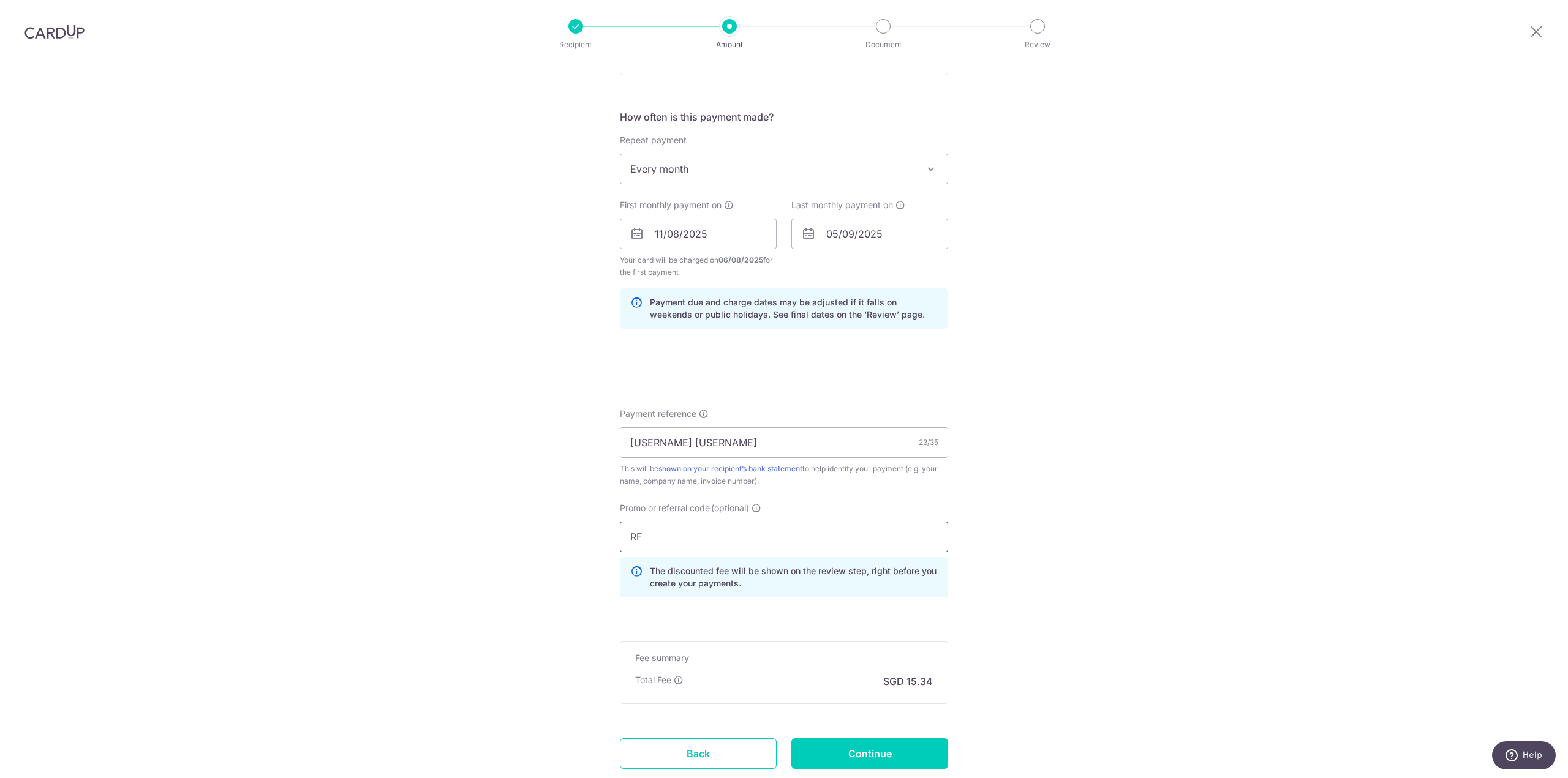 type on "R" 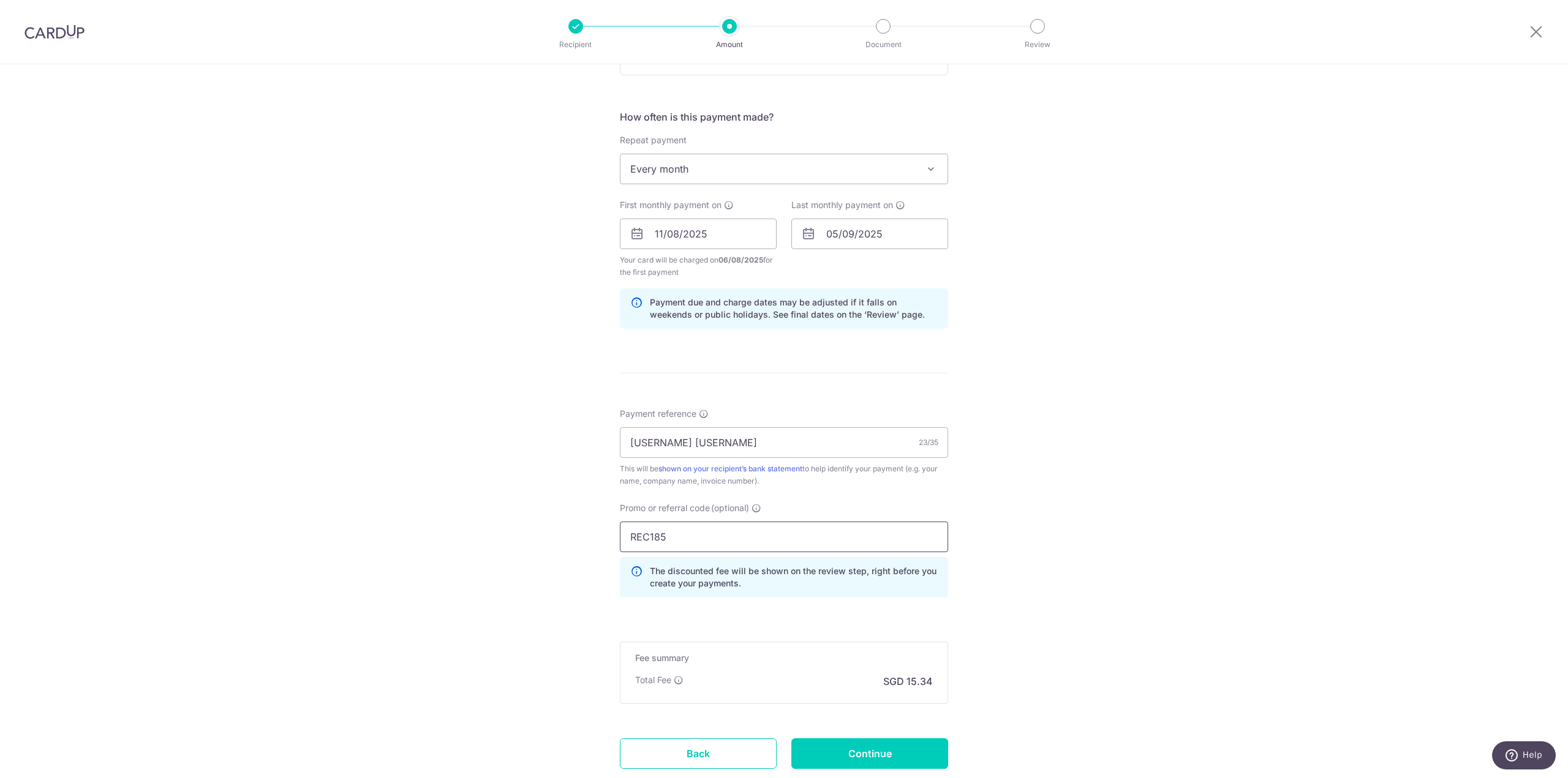 type on "REC185" 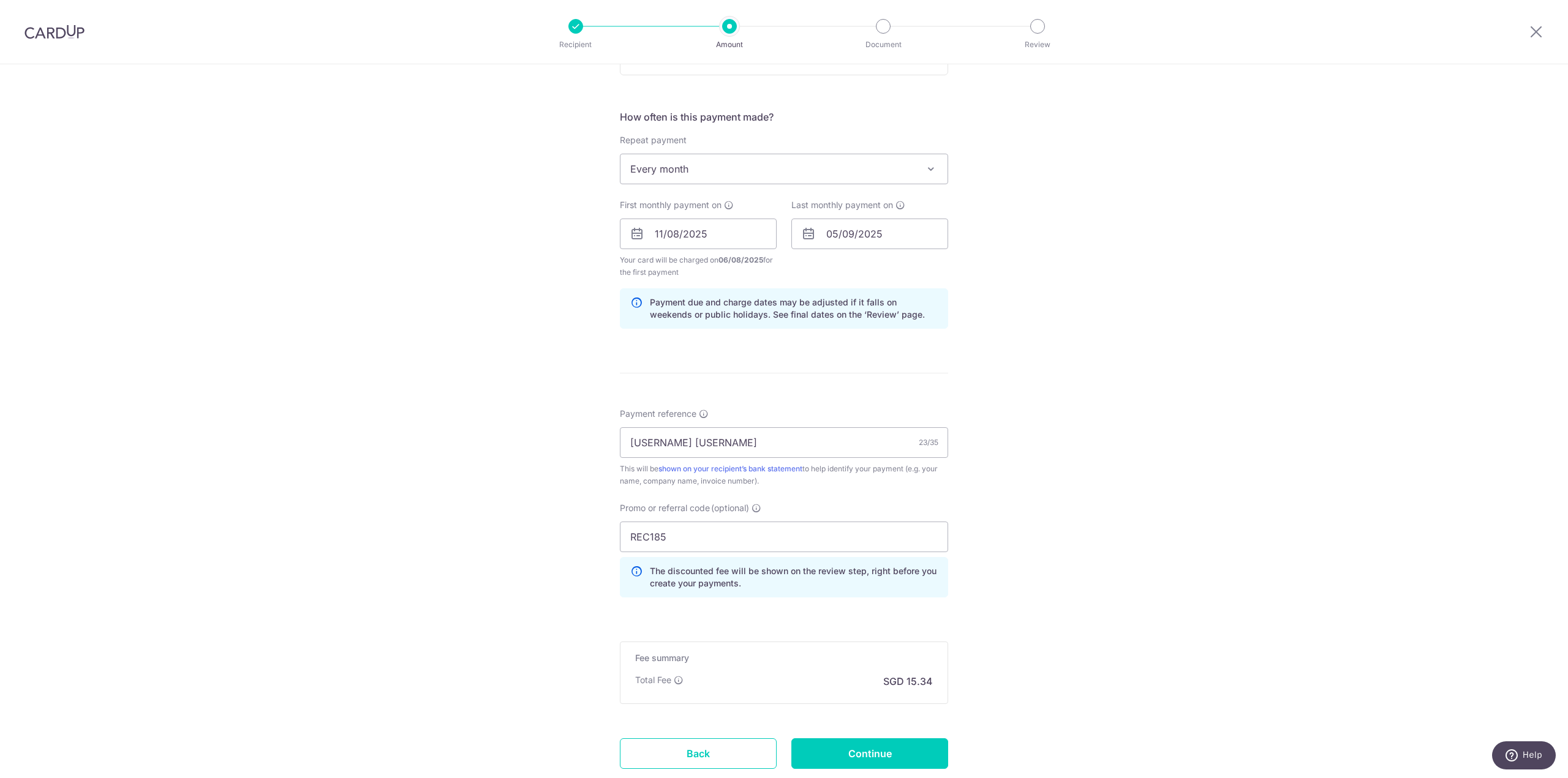 click on "Tell us more about your payment
Enter payment amount
SGD
590.00
590.00
Select Card
**** 0683
Add credit card
Your Cards
**** 0683
Secure 256-bit SSL
Text
New card details
Card
Secure 256-bit SSL" at bounding box center (784, 248) 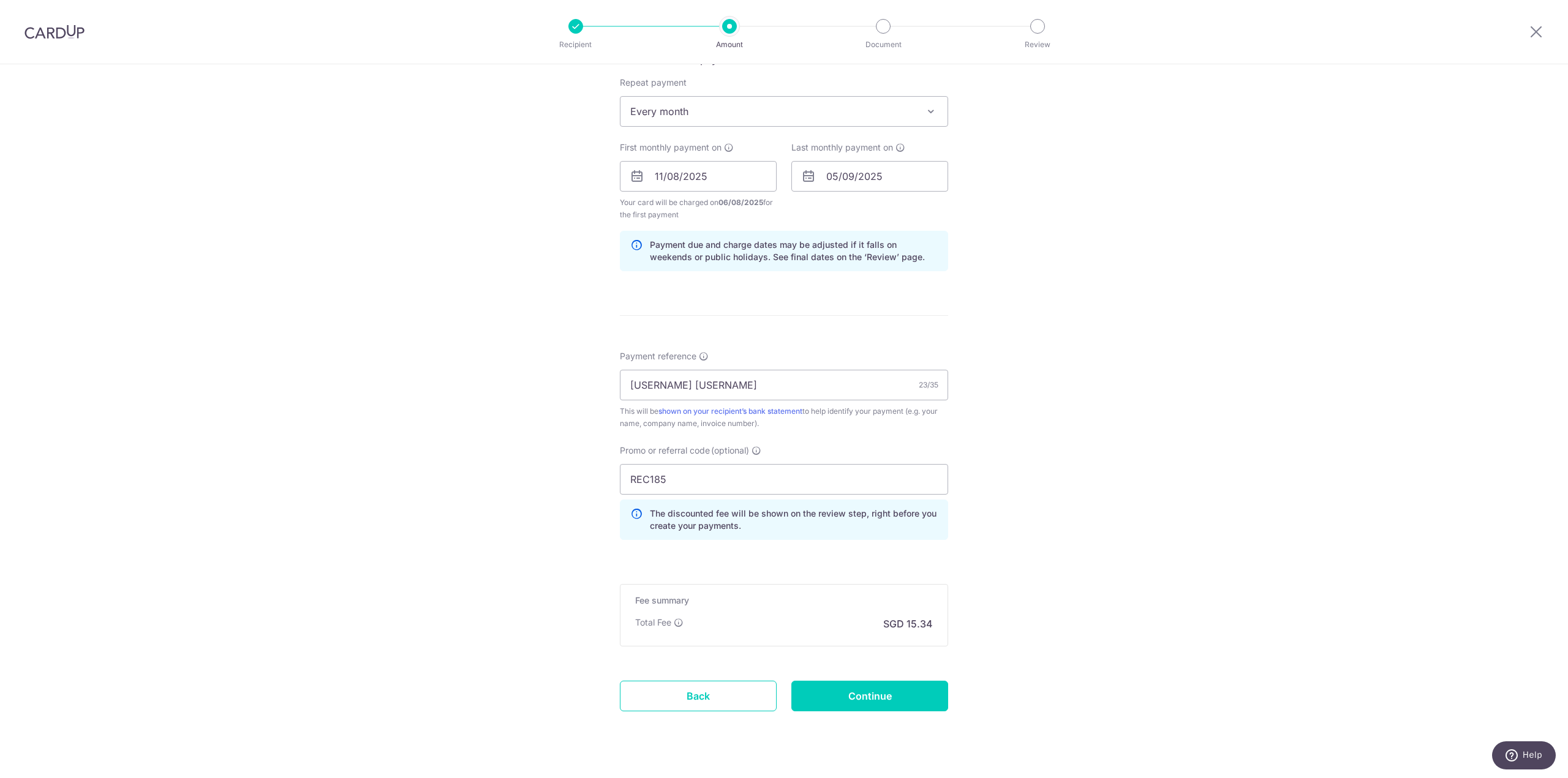 scroll, scrollTop: 511, scrollLeft: 0, axis: vertical 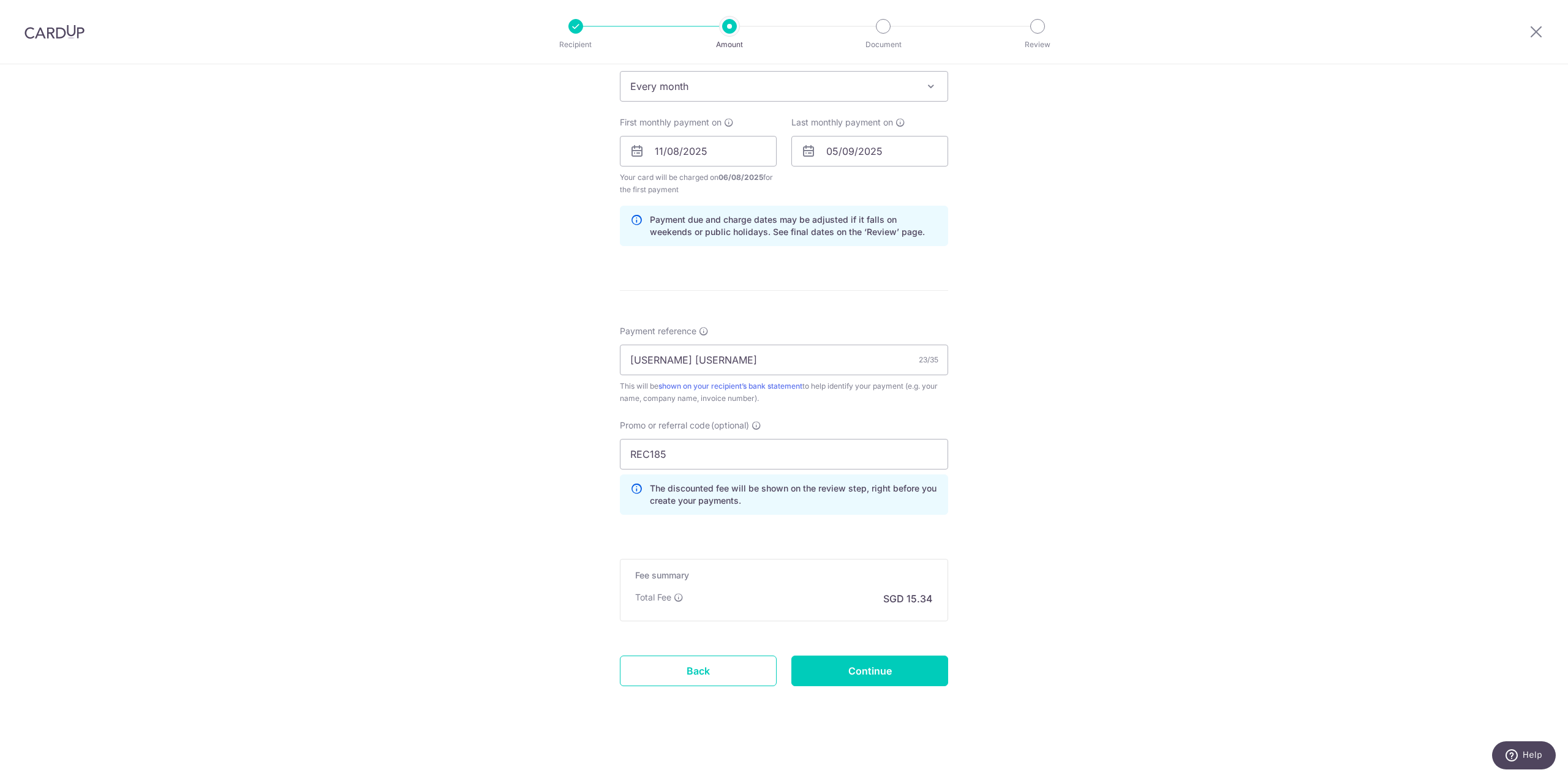 click on "Tell us more about your payment
Enter payment amount
SGD
590.00
590.00
Select Card
**** 0683
Add credit card
Your Cards
**** 0683
Secure 256-bit SSL
Text
New card details
Card
Secure 256-bit SSL" at bounding box center [784, 165] 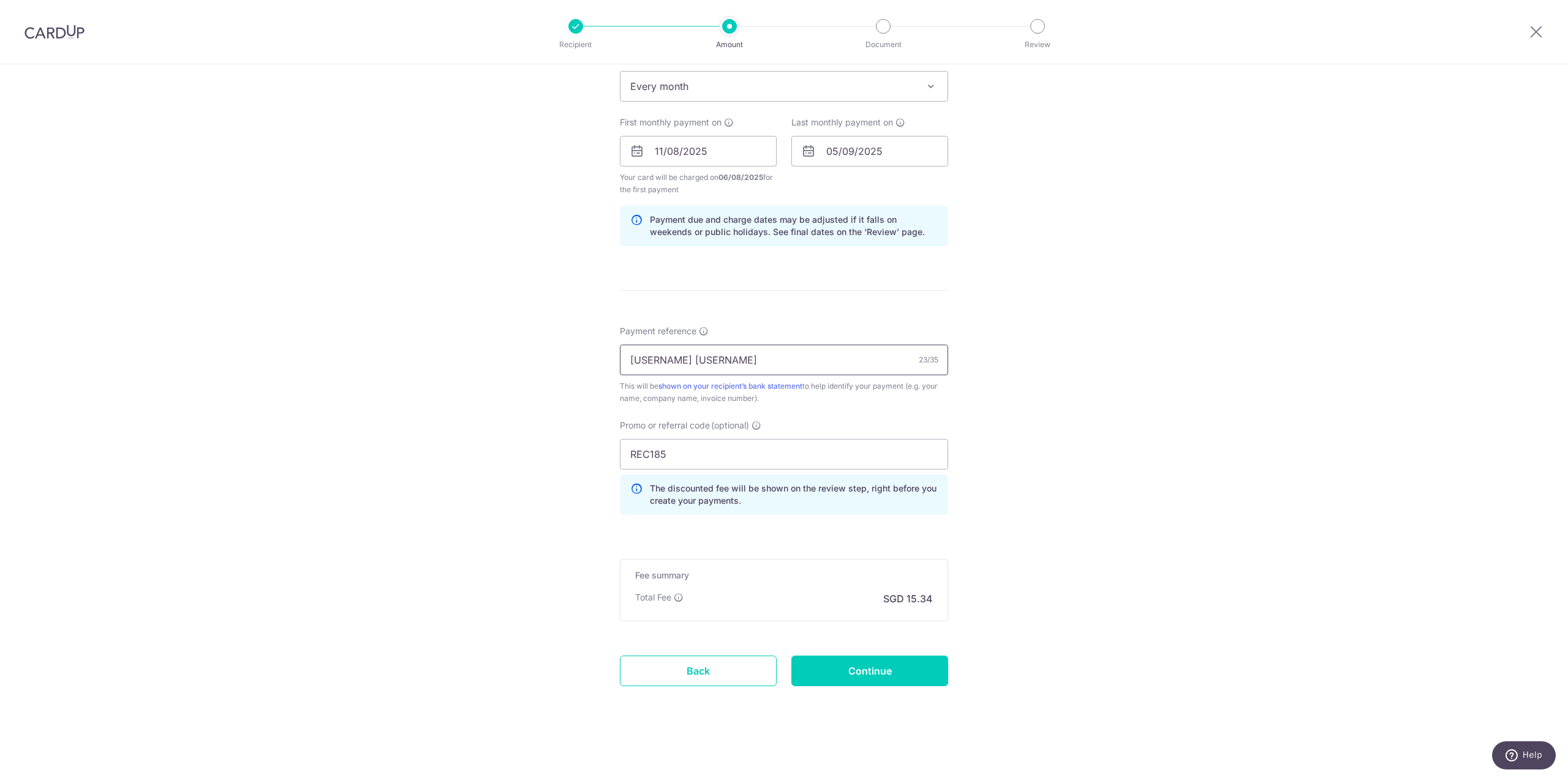 click on "ANNACHAN5P RACHELCHAN2C" at bounding box center [784, 360] 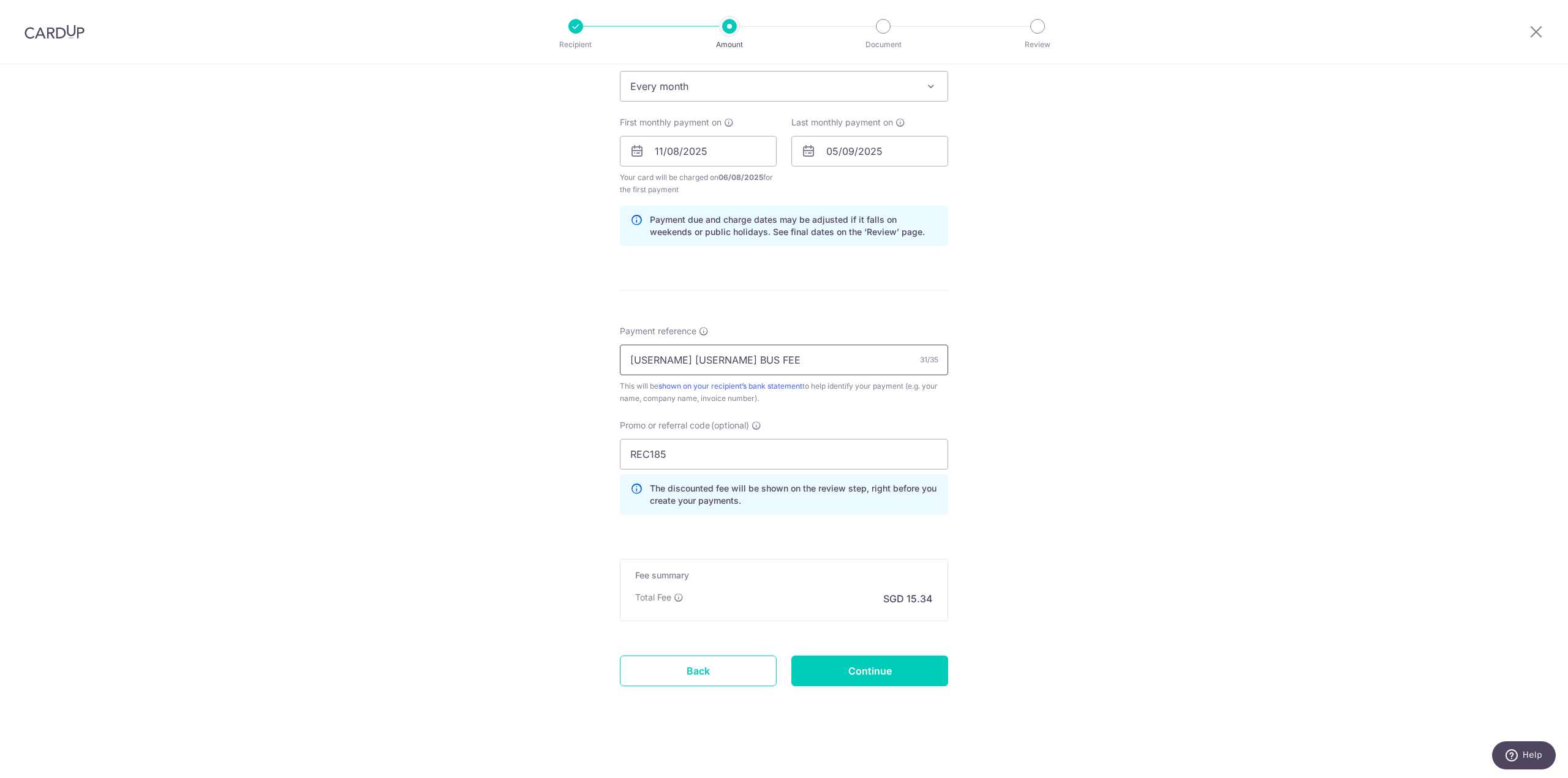 type on "[FIRST][LAST] BUS FEE" 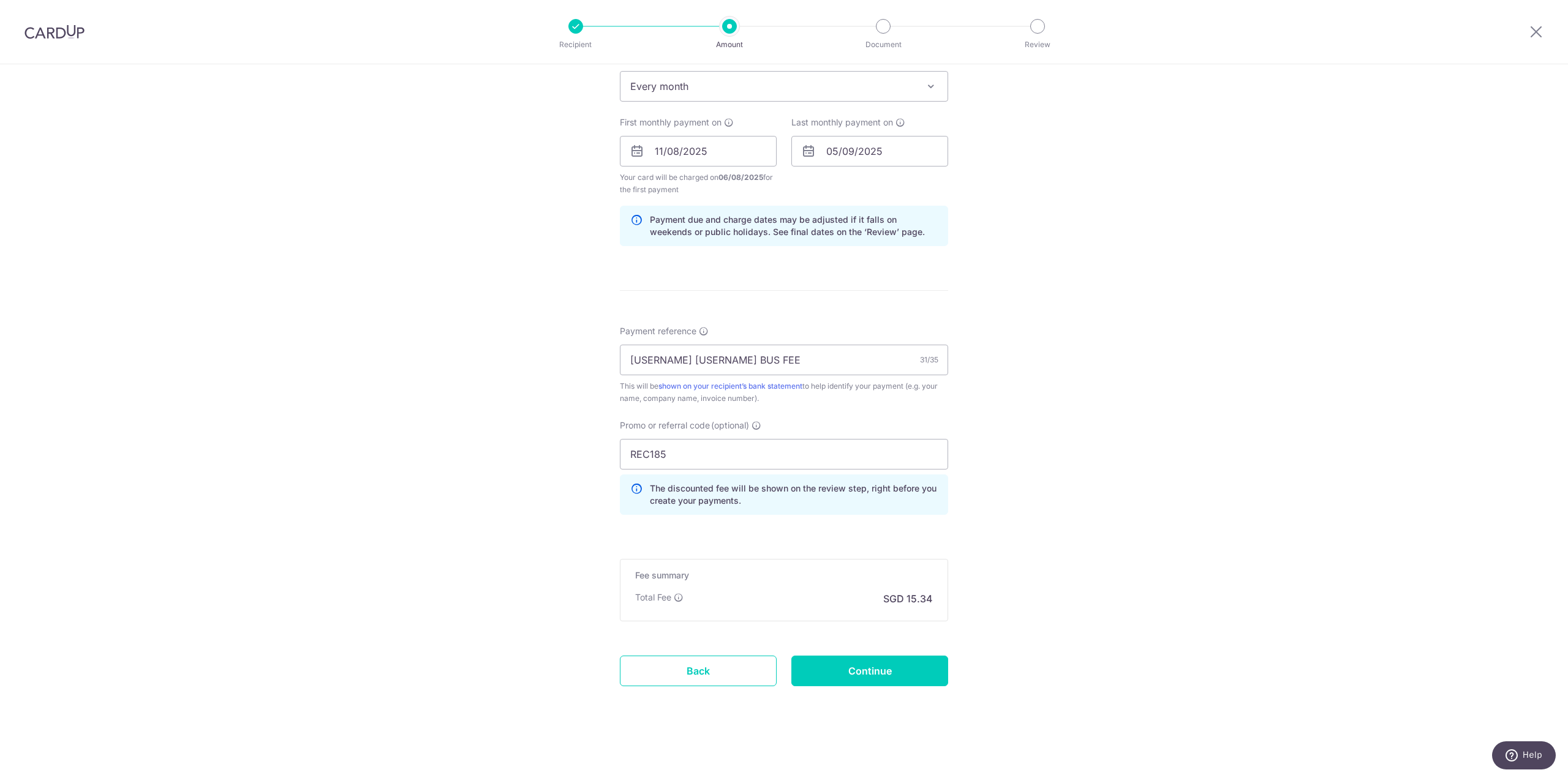 click on "Tell us more about your payment
Enter payment amount
SGD
590.00
590.00
Select Card
**** 0683
Add credit card
Your Cards
**** 0683
Secure 256-bit SSL
Text
New card details
Card
Secure 256-bit SSL" at bounding box center (784, 165) 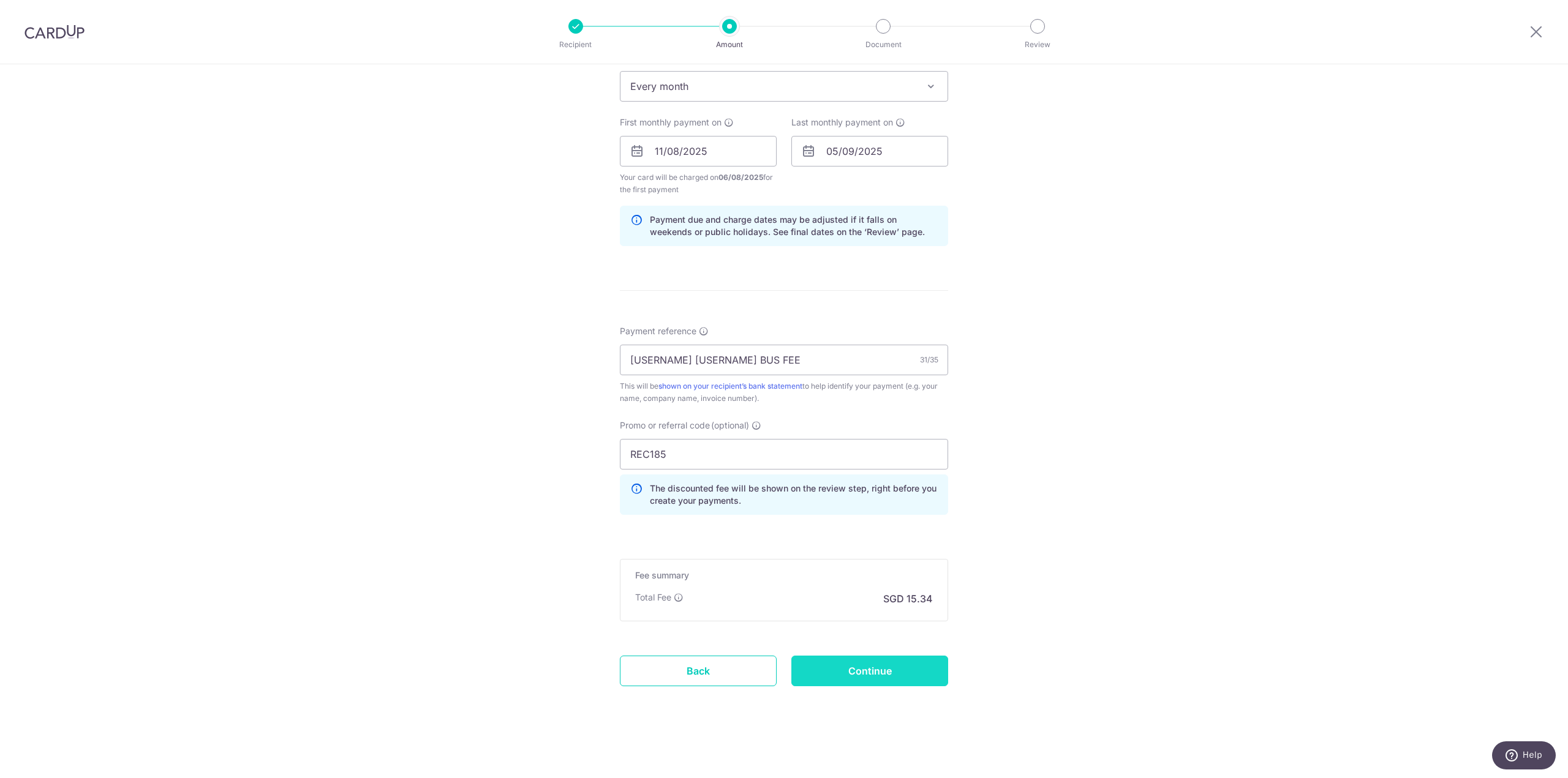 click on "Continue" at bounding box center (870, 671) 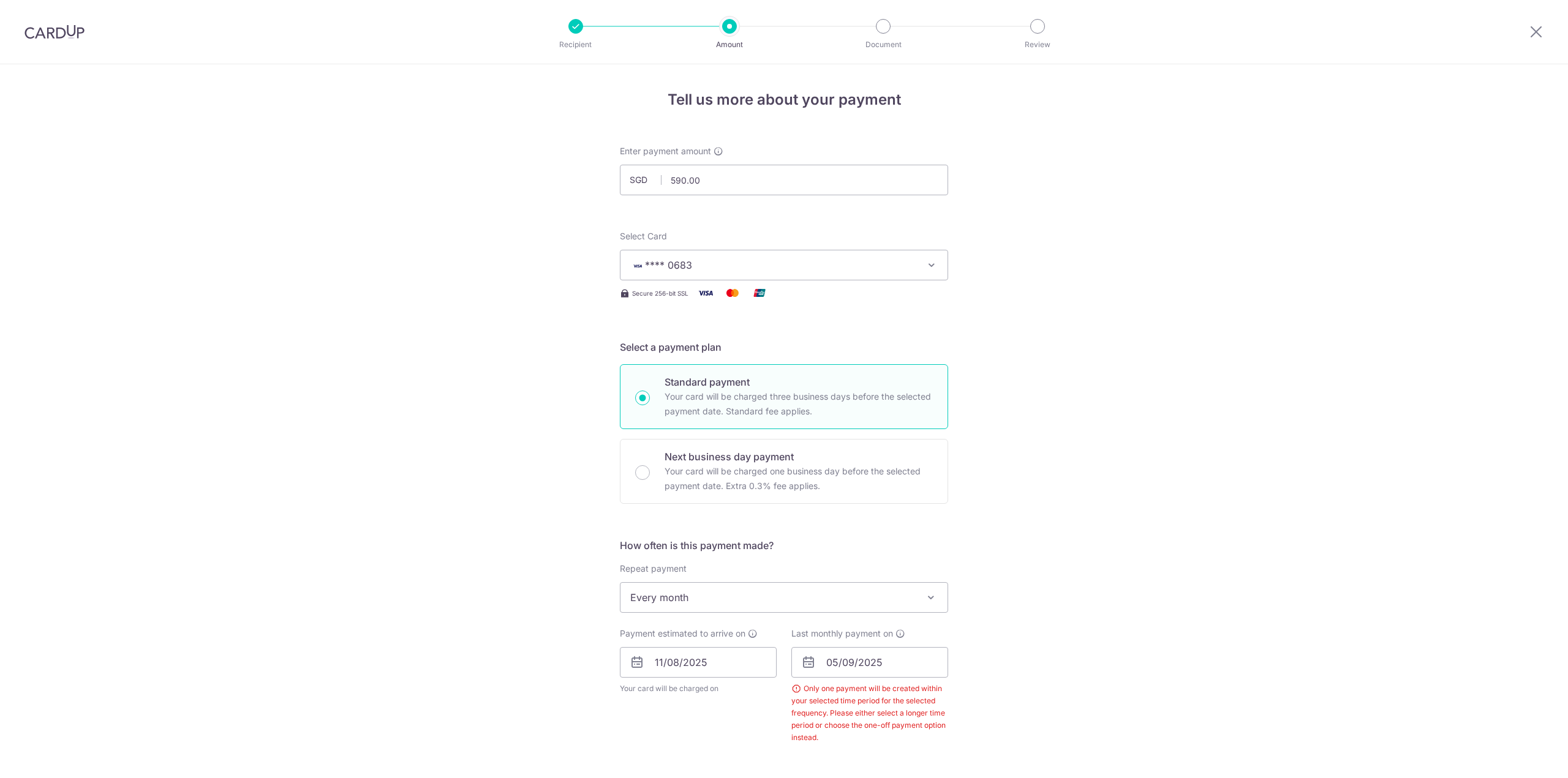 scroll, scrollTop: 0, scrollLeft: 0, axis: both 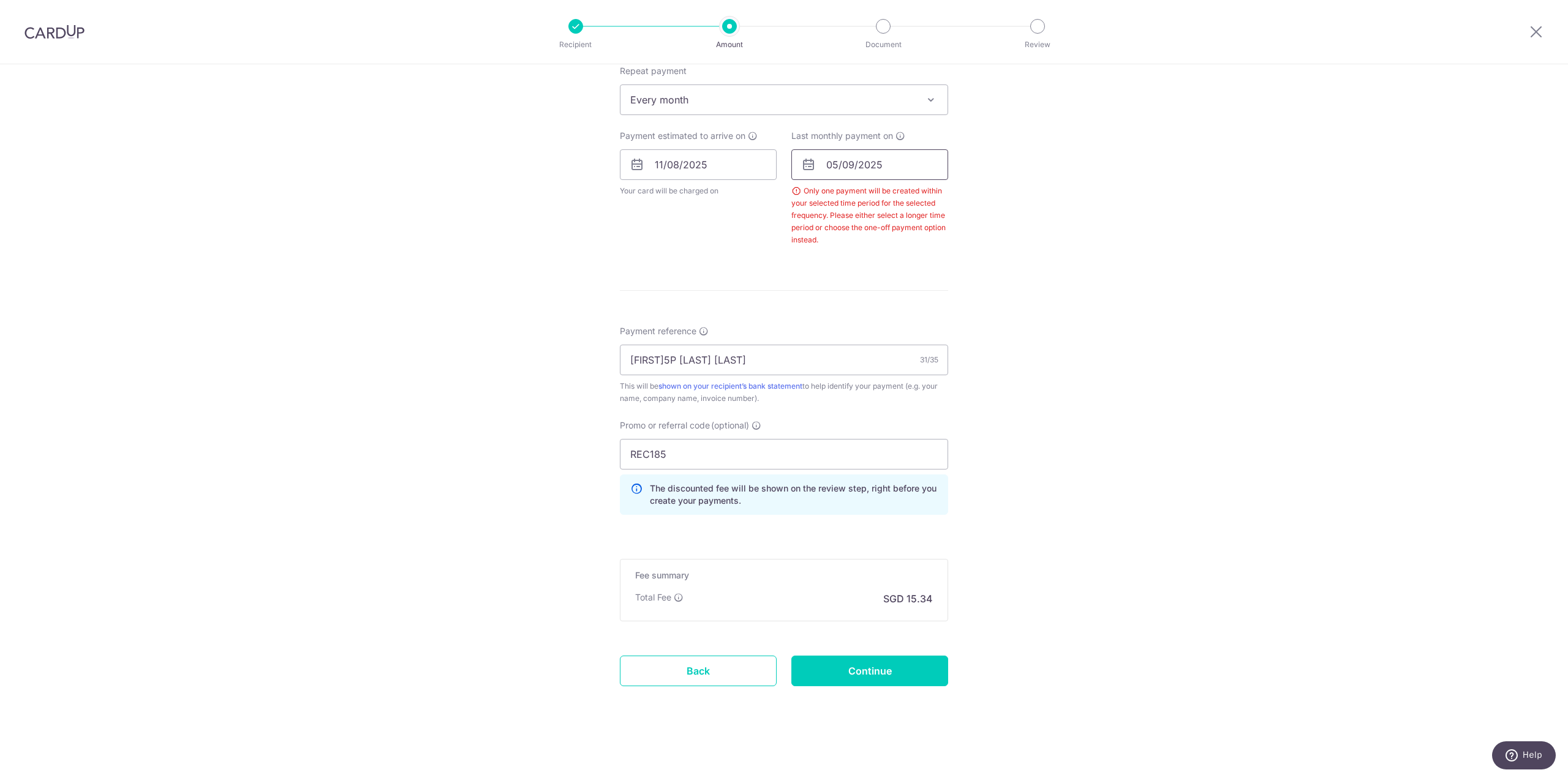 click on "05/09/2025" at bounding box center [870, 165] 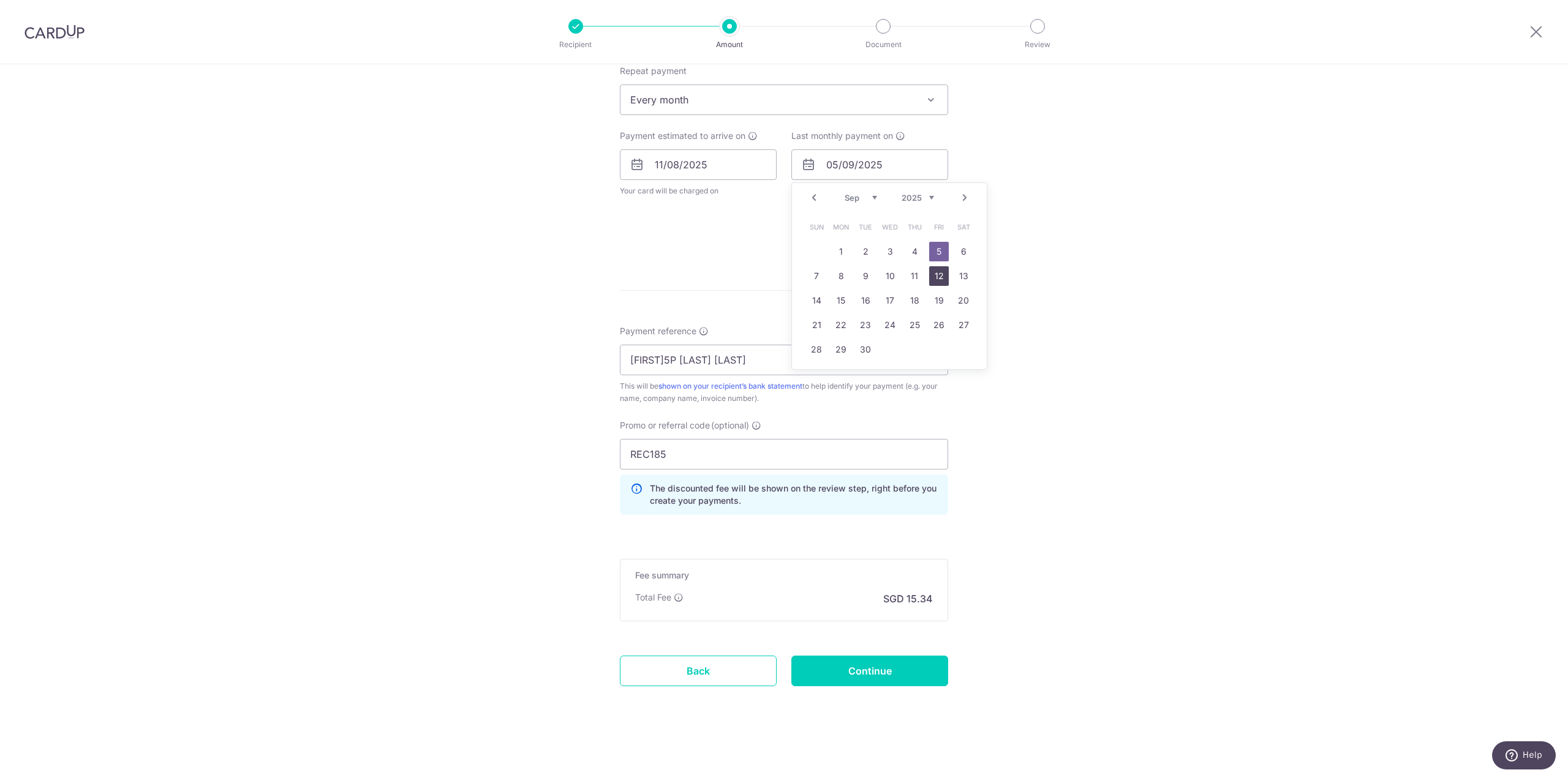 click on "12" at bounding box center [939, 276] 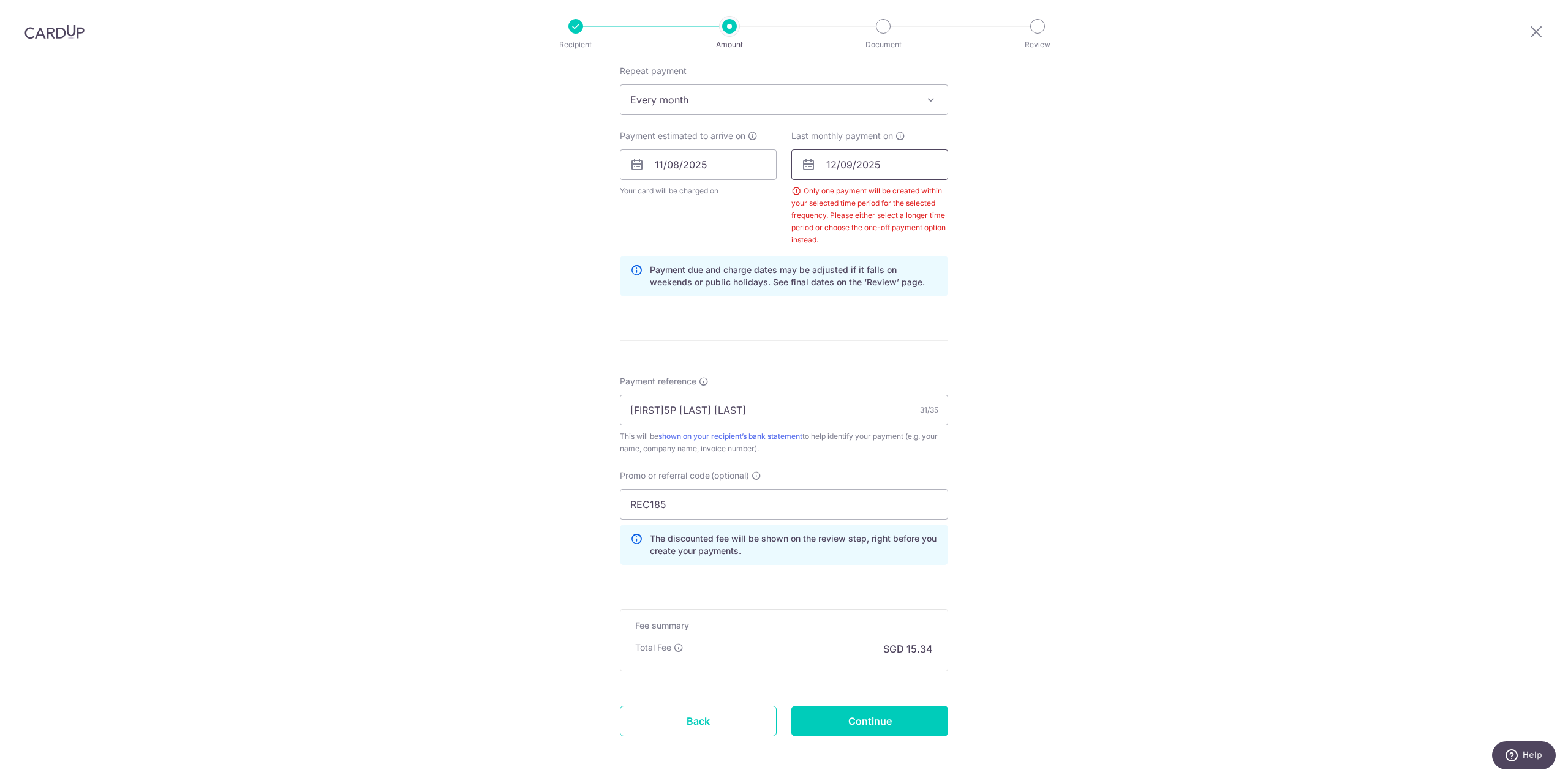 click on "12/09/2025" at bounding box center [870, 165] 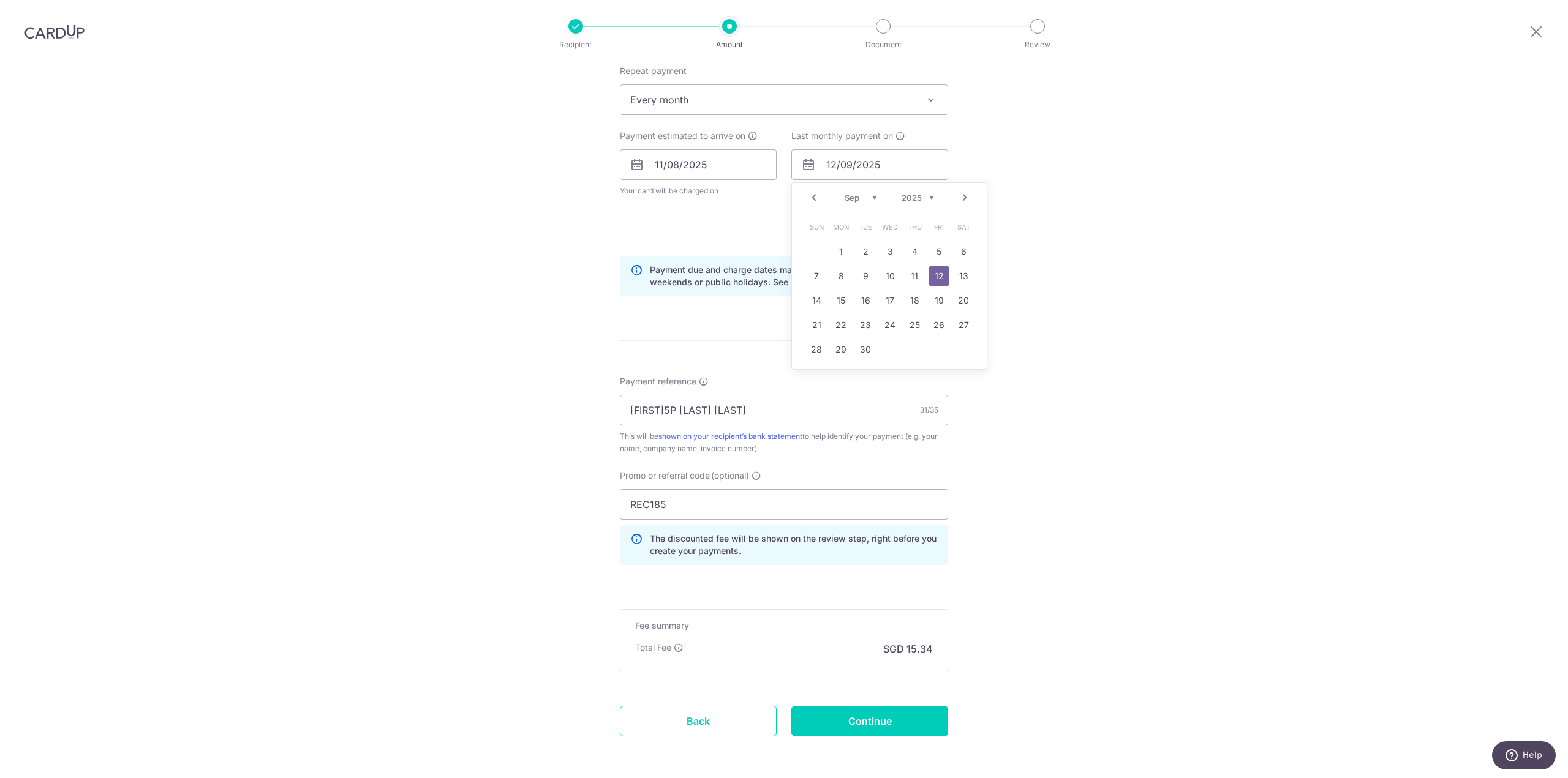click on "Next" at bounding box center [965, 198] 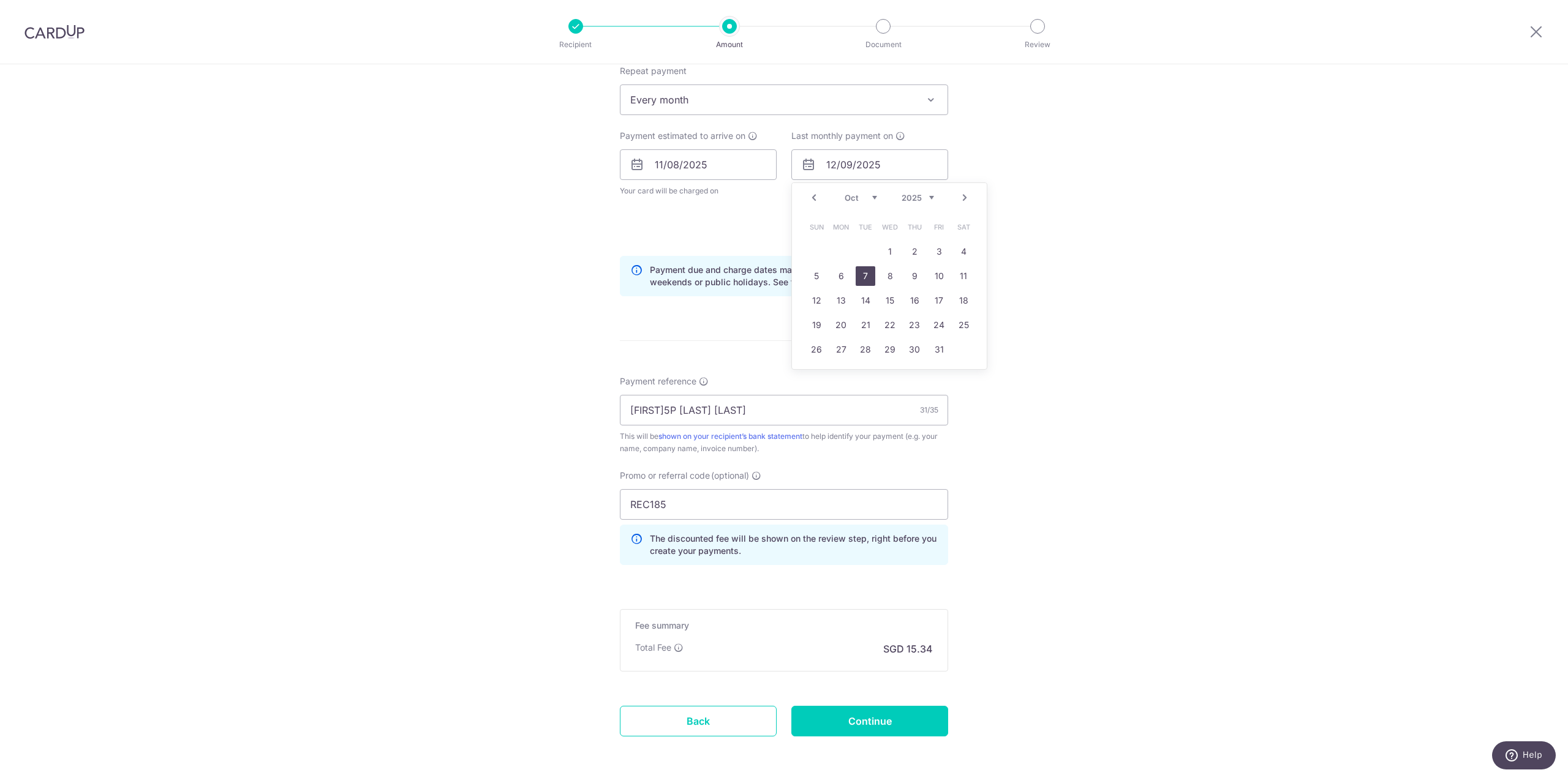 click on "7" at bounding box center (865, 276) 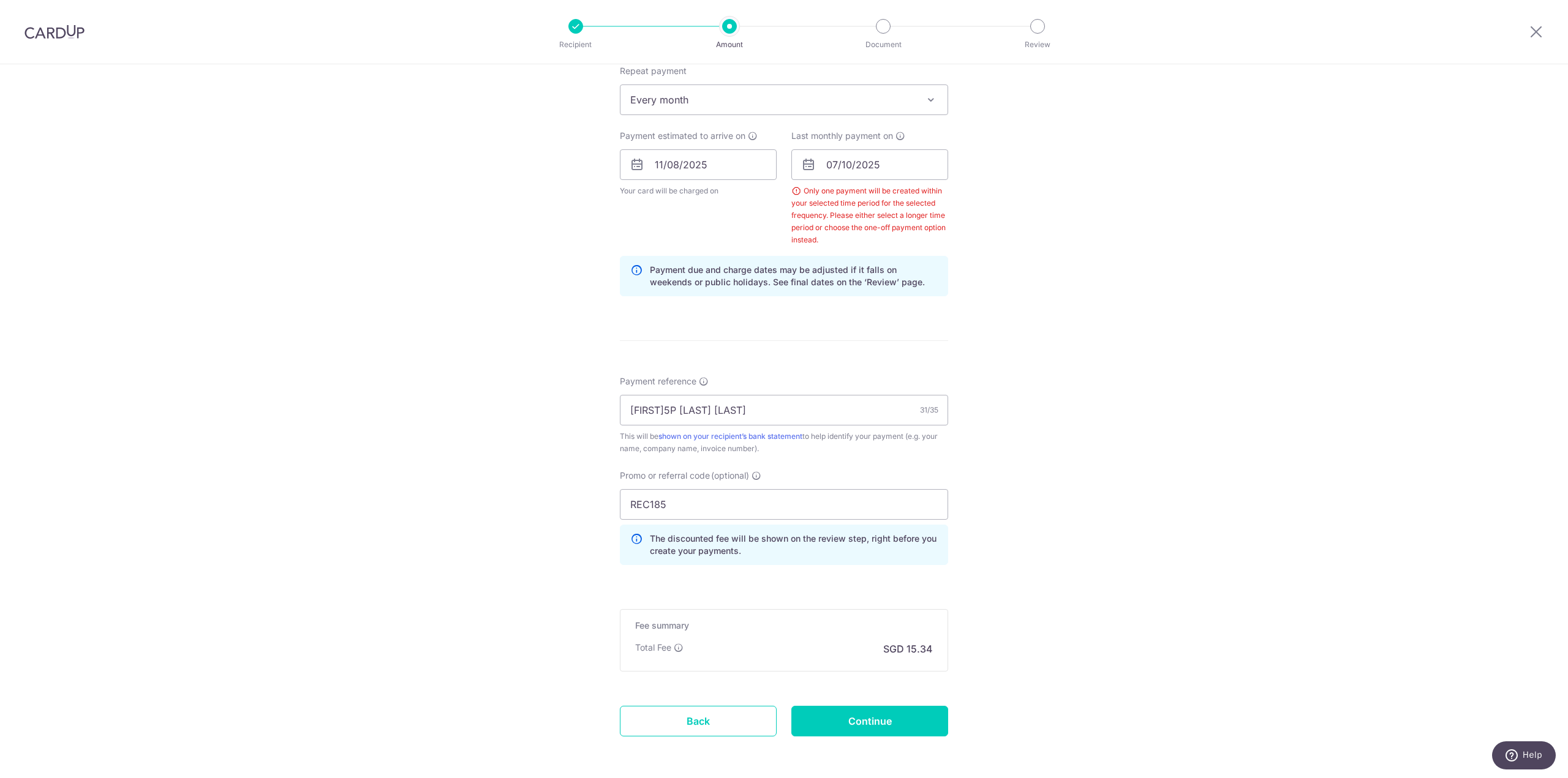 click on "Tell us more about your payment
Enter payment amount
SGD
590.00
590.00
Select Card
**** 0683
Add credit card
Your Cards
**** 0683
Secure 256-bit SSL
Text
New card details
Card
Secure 256-bit SSL" at bounding box center [784, 197] 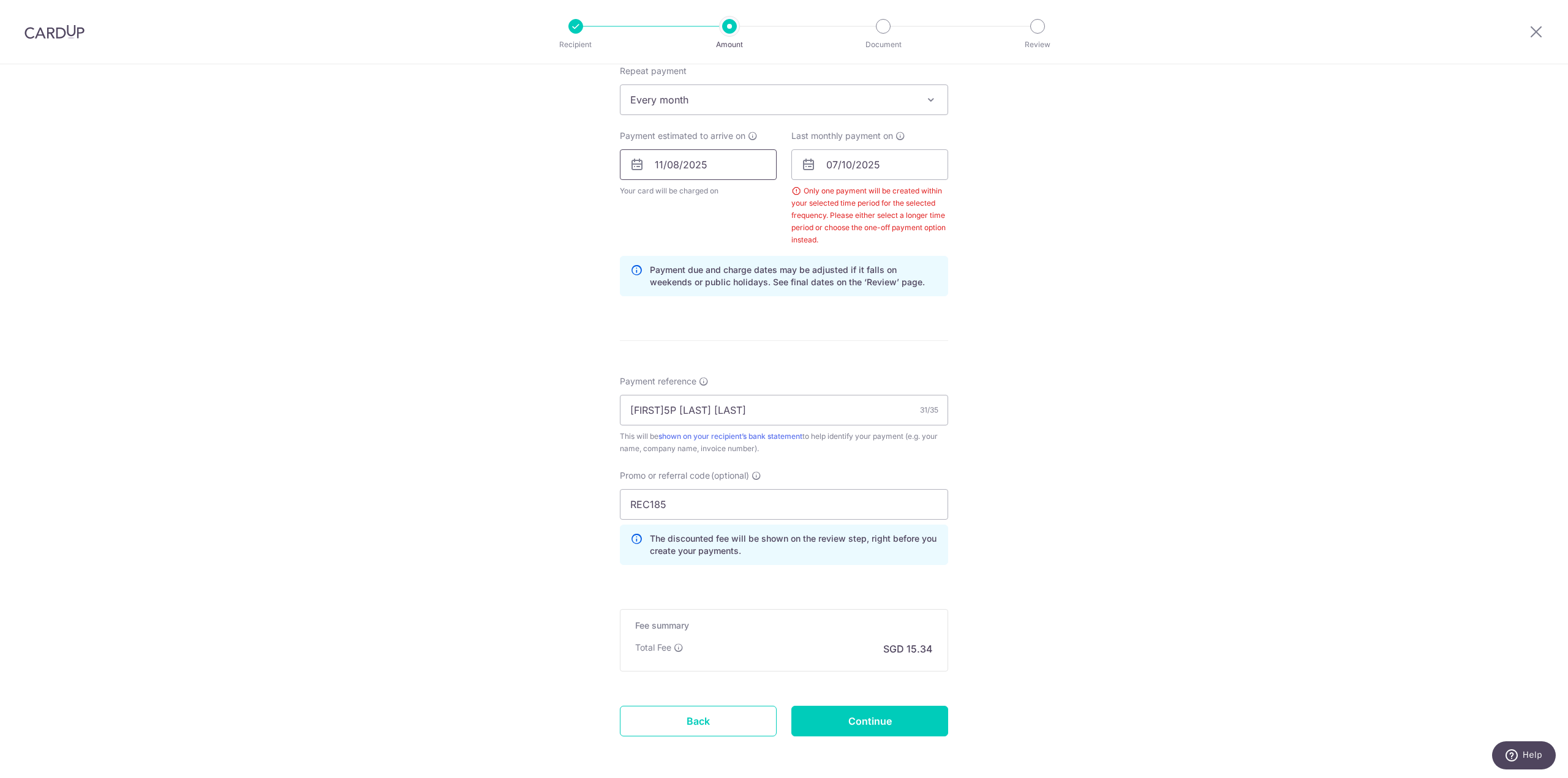 click on "11/08/2025" at bounding box center (698, 165) 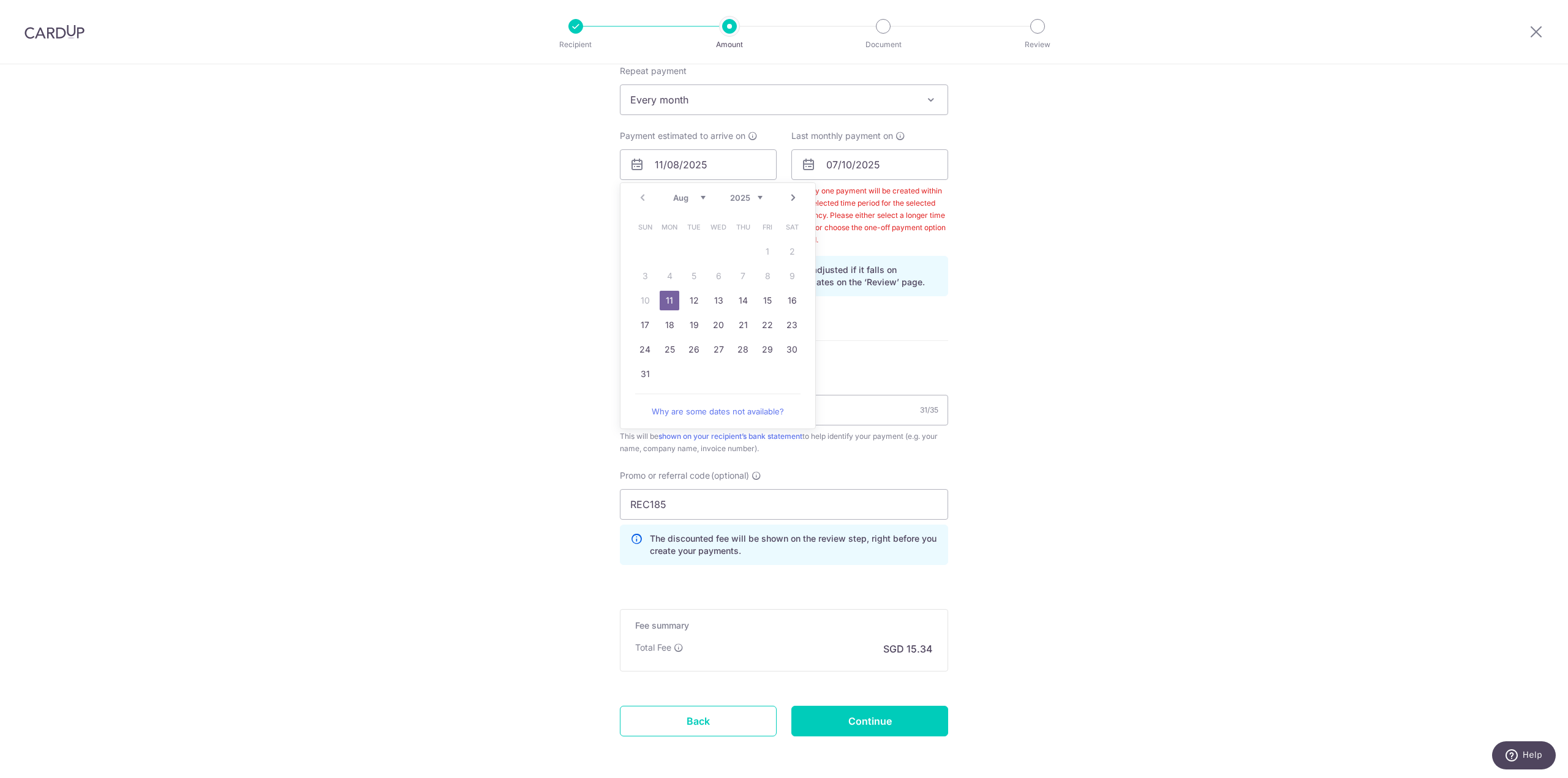 click on "Tell us more about your payment
Enter payment amount
SGD
590.00
590.00
Select Card
**** 0683
Add credit card
Your Cards
**** 0683
Secure 256-bit SSL
Text
New card details
Card
Secure 256-bit SSL" at bounding box center (784, 197) 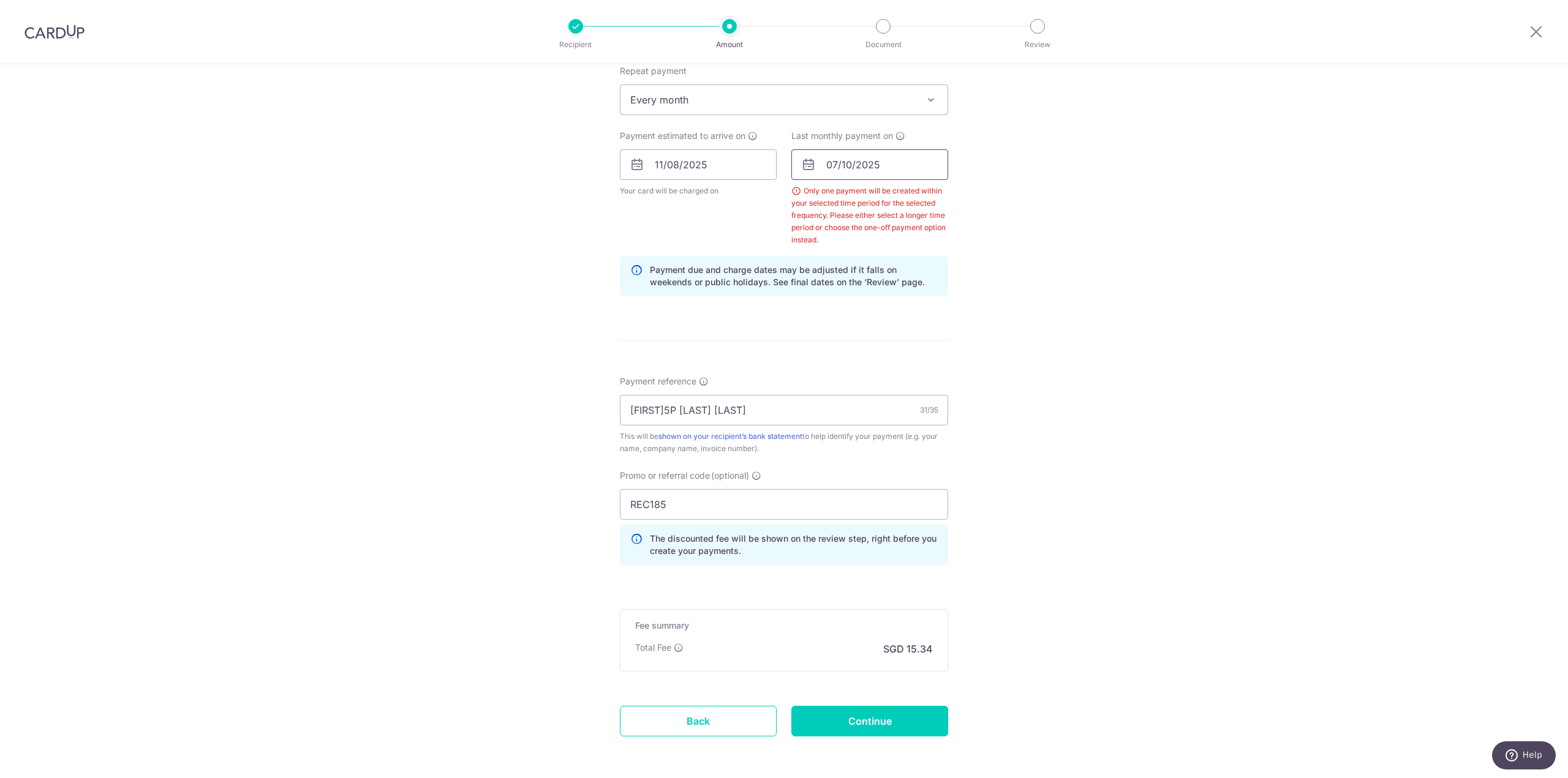 click on "07/10/2025" at bounding box center [870, 165] 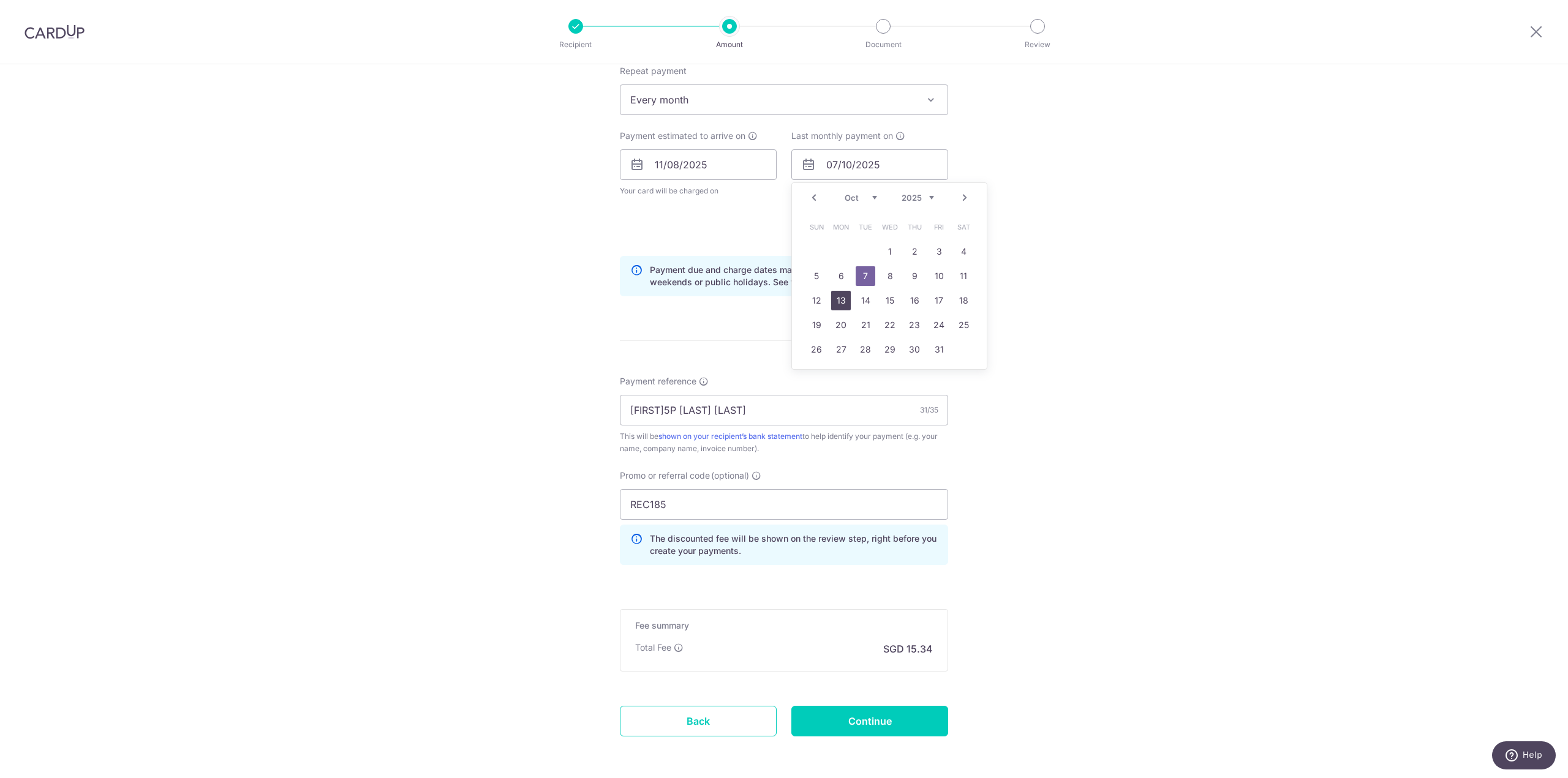 click on "13" at bounding box center [841, 301] 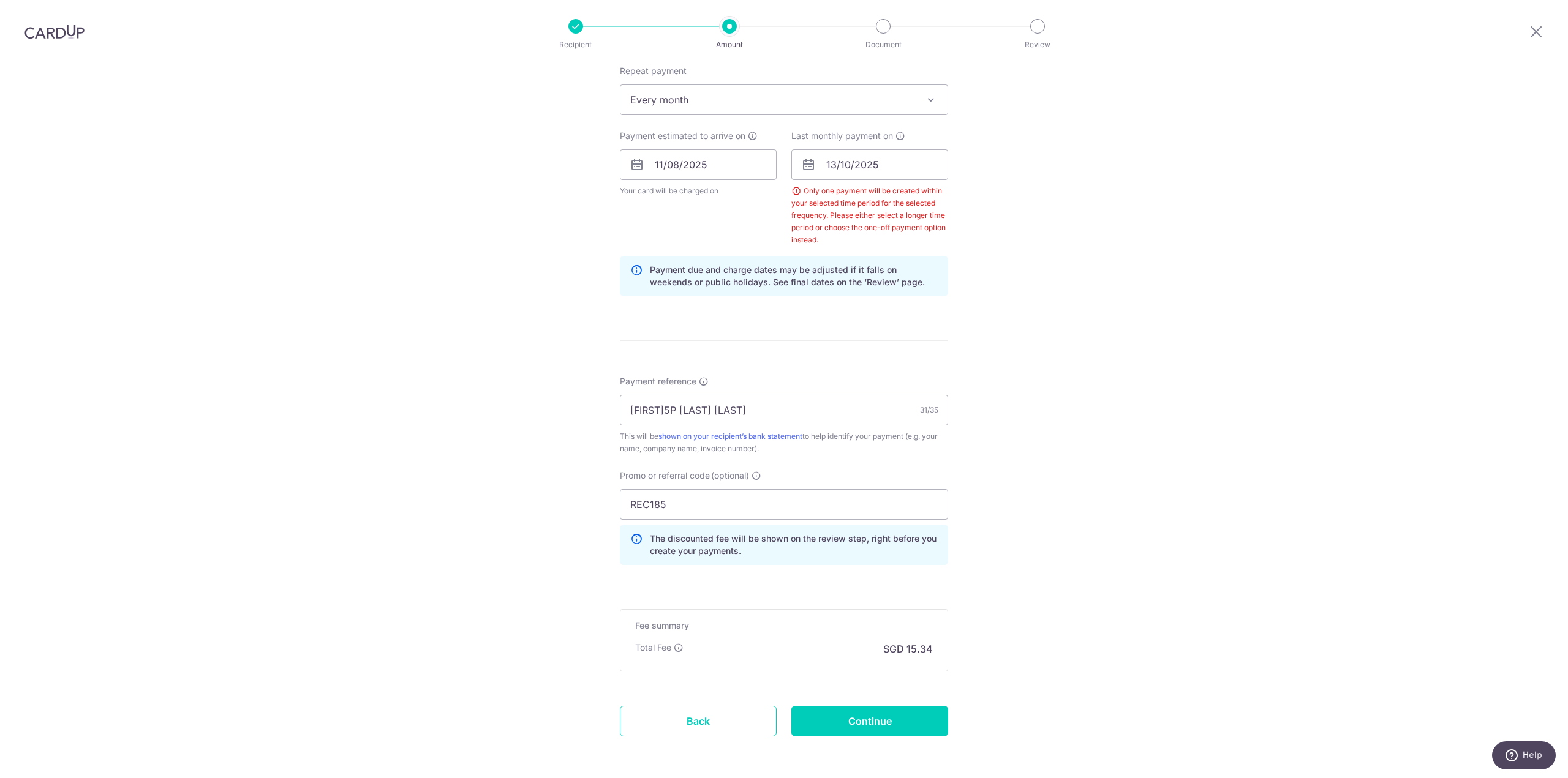 click on "Tell us more about your payment
Enter payment amount
SGD
590.00
590.00
Select Card
**** 0683
Add credit card
Your Cards
**** 0683
Secure 256-bit SSL
Text
New card details
Card
Secure 256-bit SSL" at bounding box center [784, 197] 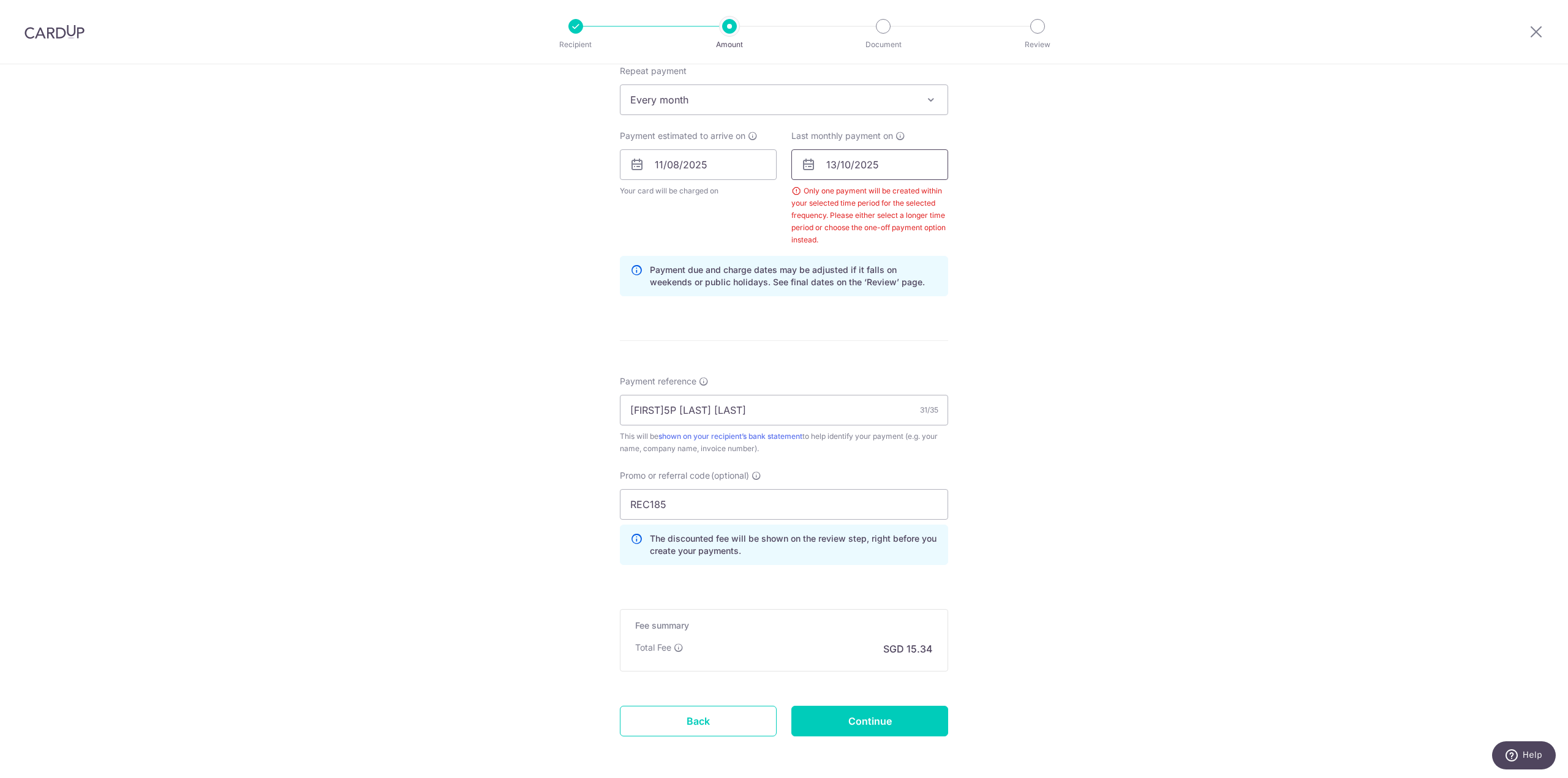 click on "13/10/2025" at bounding box center [870, 165] 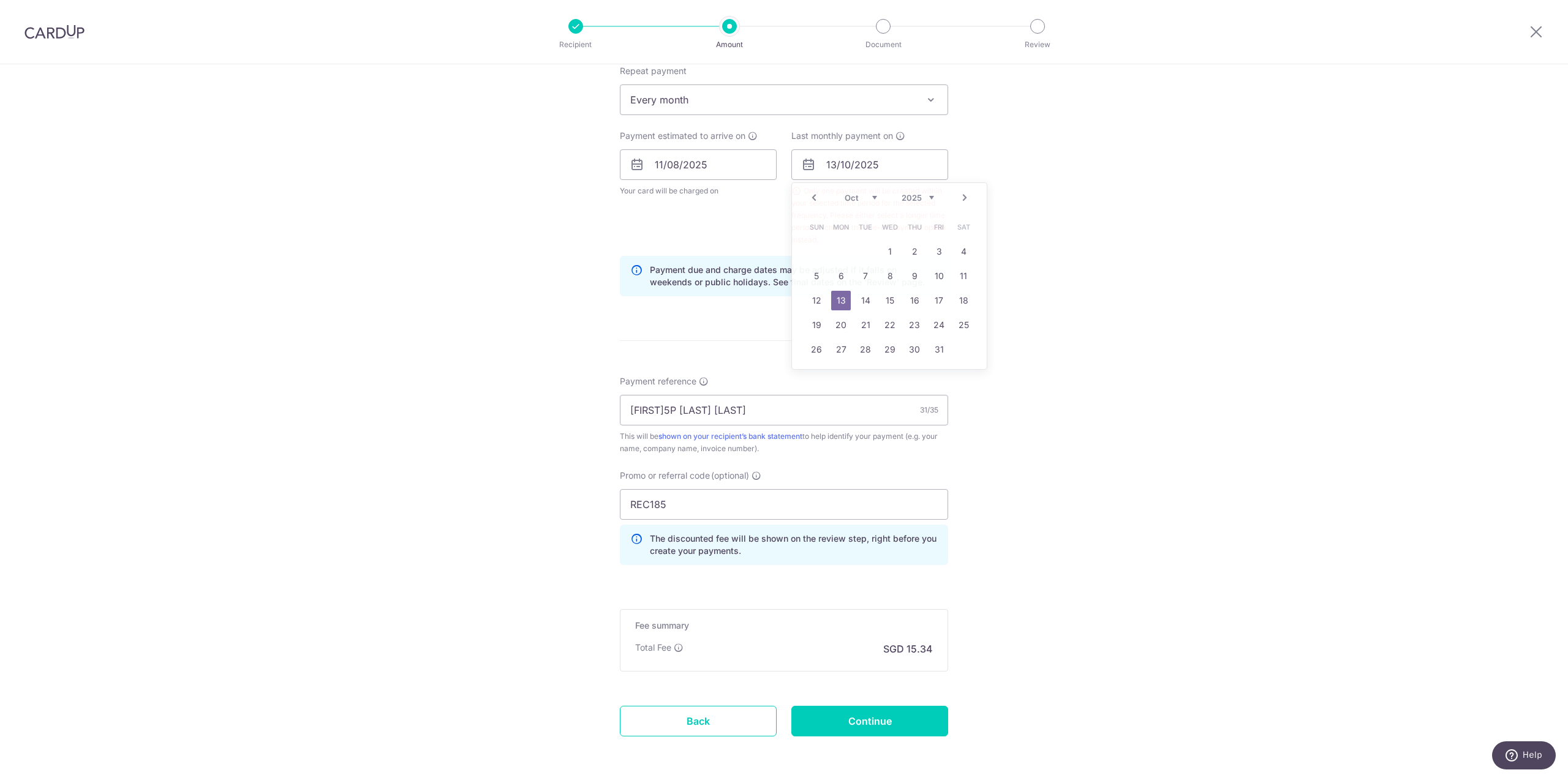 click on "Tell us more about your payment
Enter payment amount
SGD
590.00
590.00
Select Card
**** 0683
Add credit card
Your Cards
**** 0683
Secure 256-bit SSL
Text
New card details
Card
Secure 256-bit SSL" at bounding box center (784, 197) 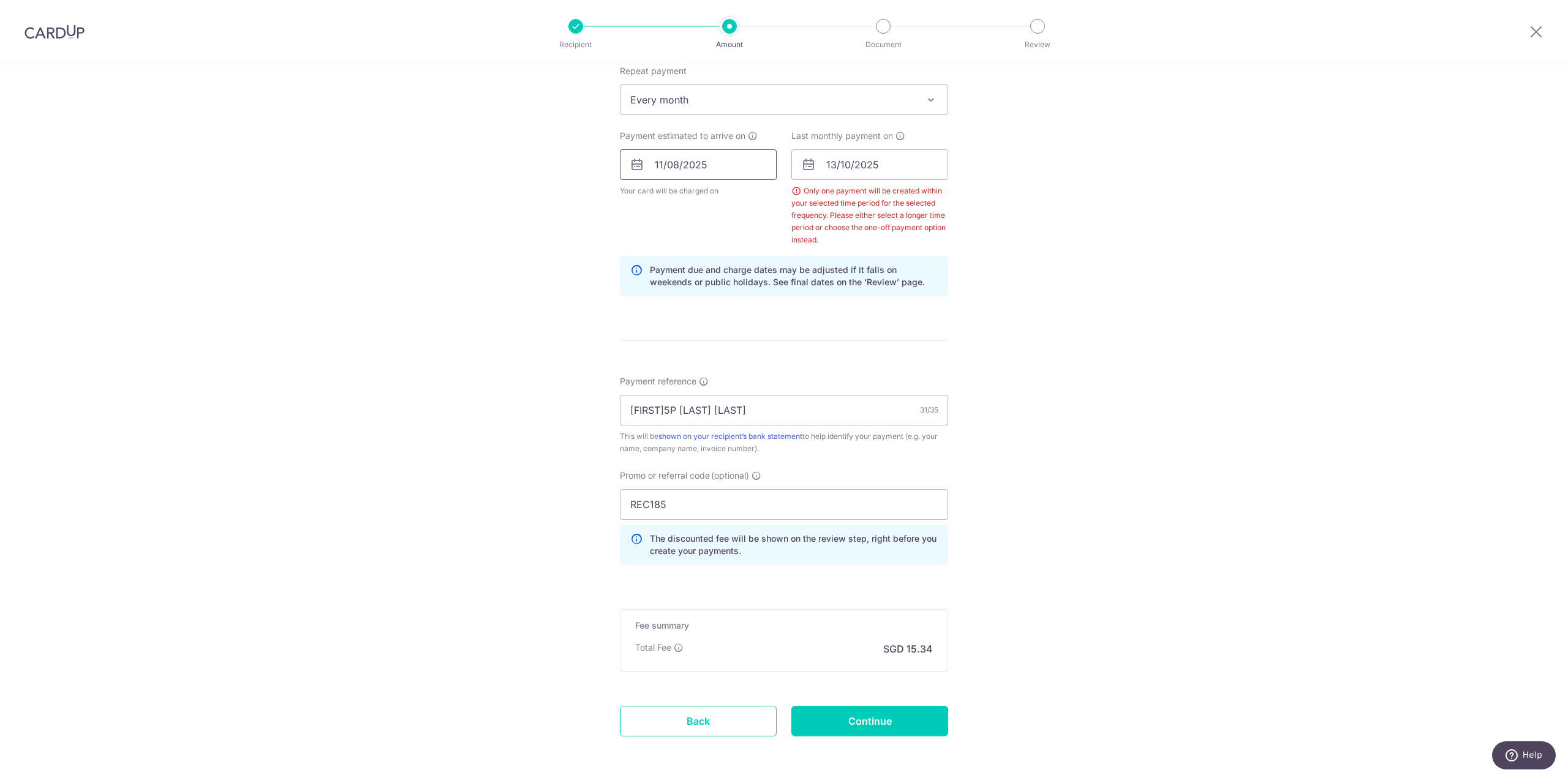 click on "11/08/2025" at bounding box center (698, 165) 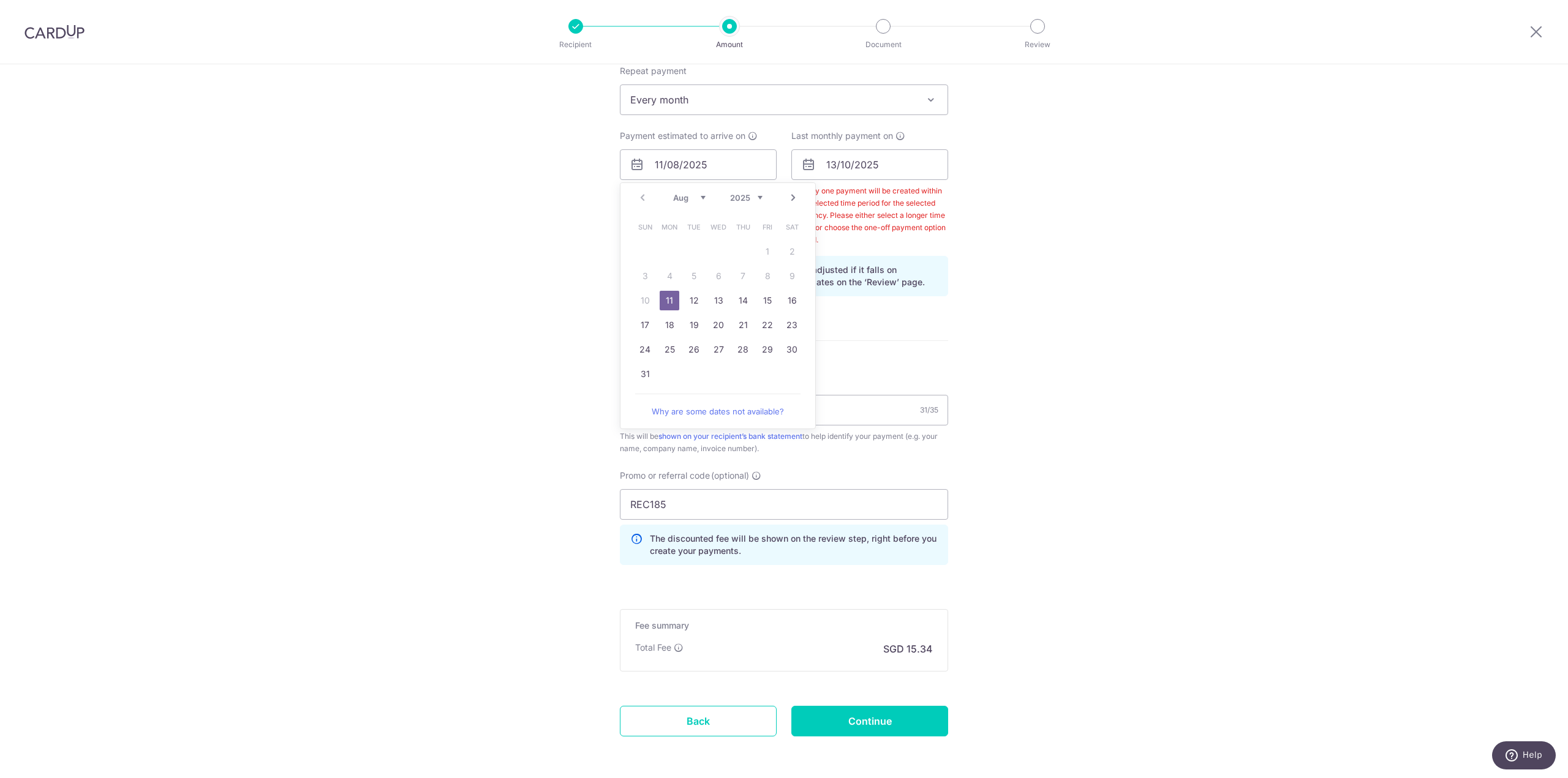 click on "11" at bounding box center (669, 301) 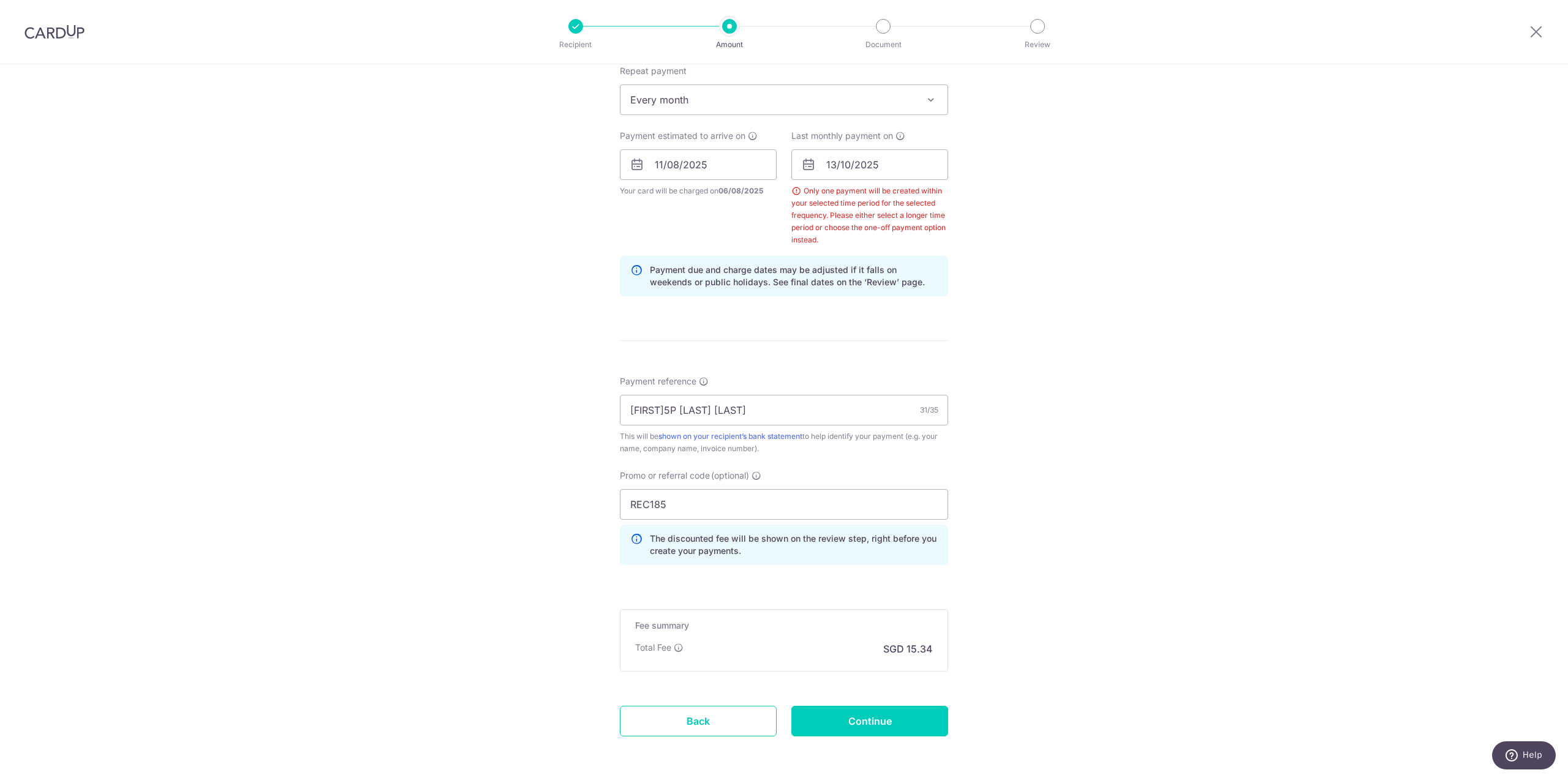 drag, startPoint x: 1104, startPoint y: 337, endPoint x: 1090, endPoint y: 319, distance: 22.80351 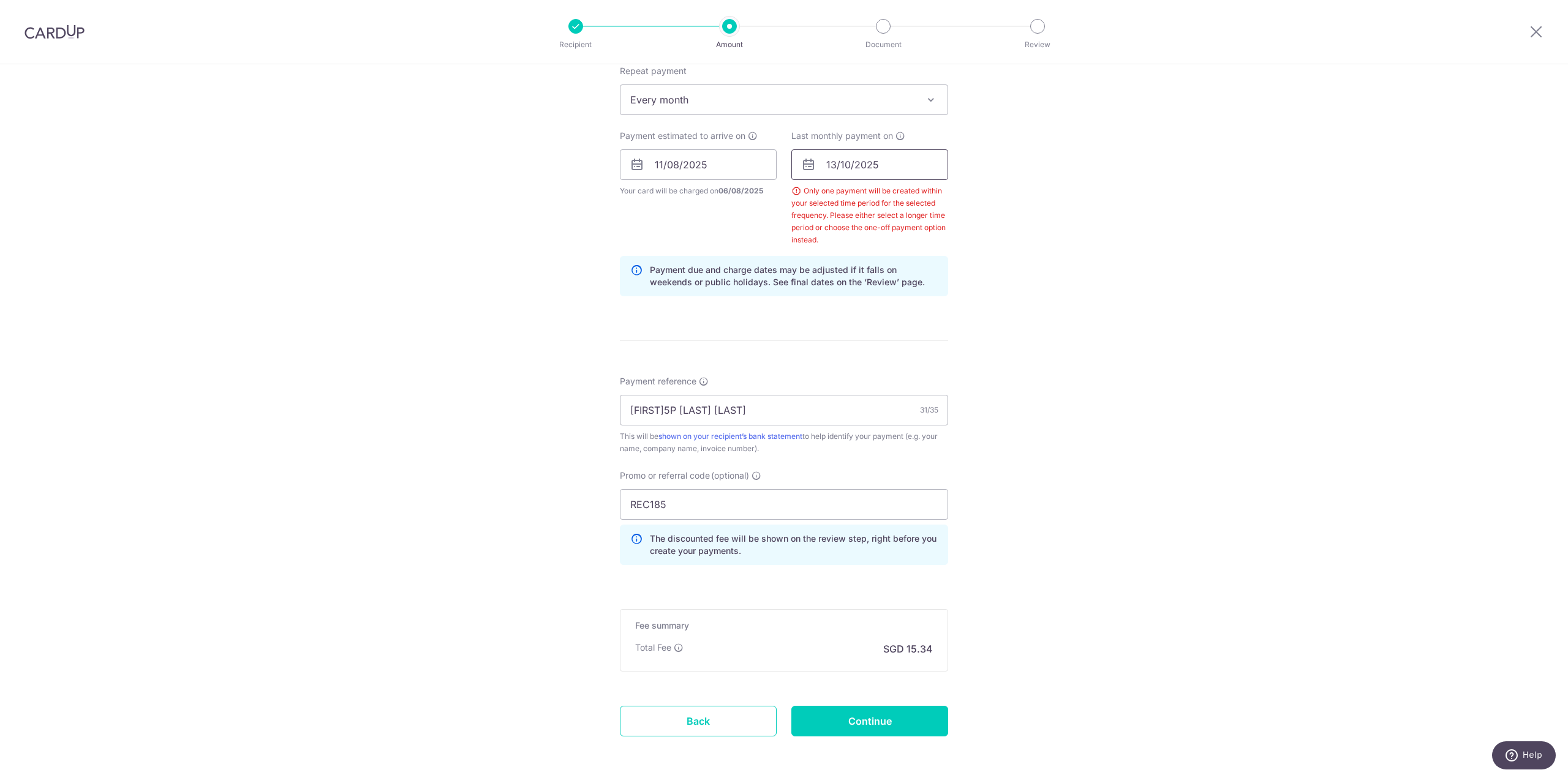 click on "13/10/2025" at bounding box center (870, 165) 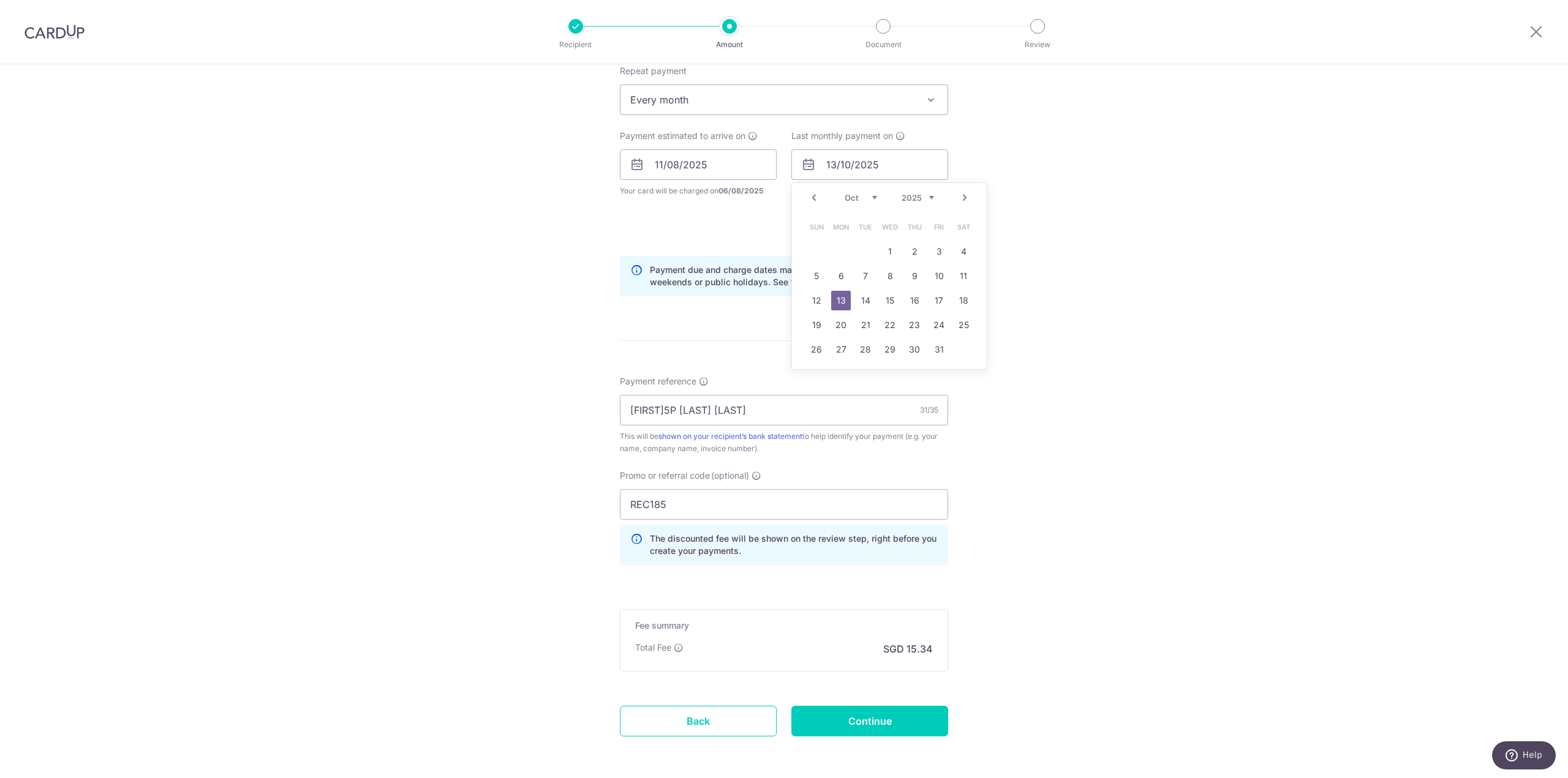 click on "Prev" at bounding box center (814, 198) 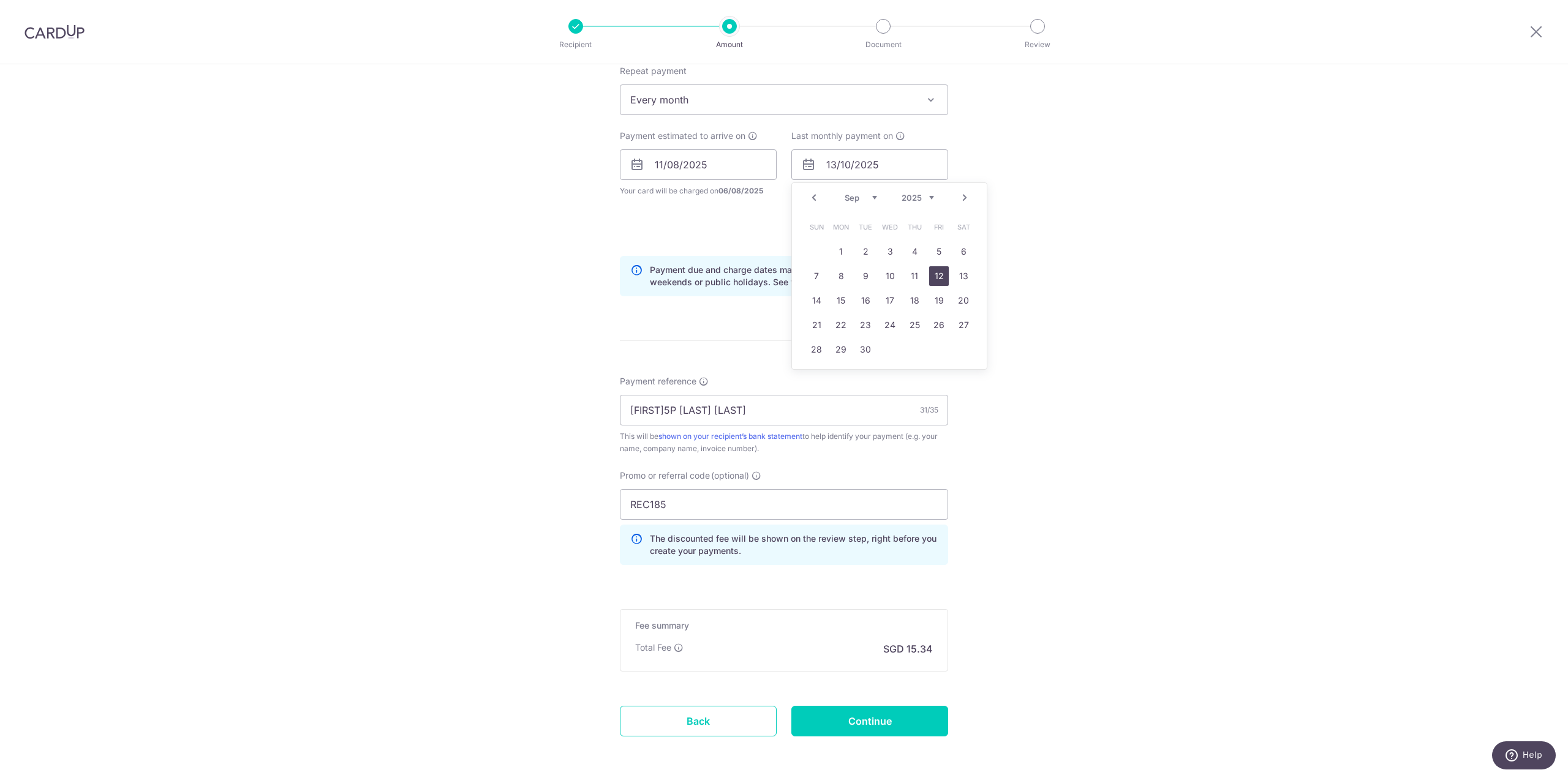 click on "12" at bounding box center (939, 276) 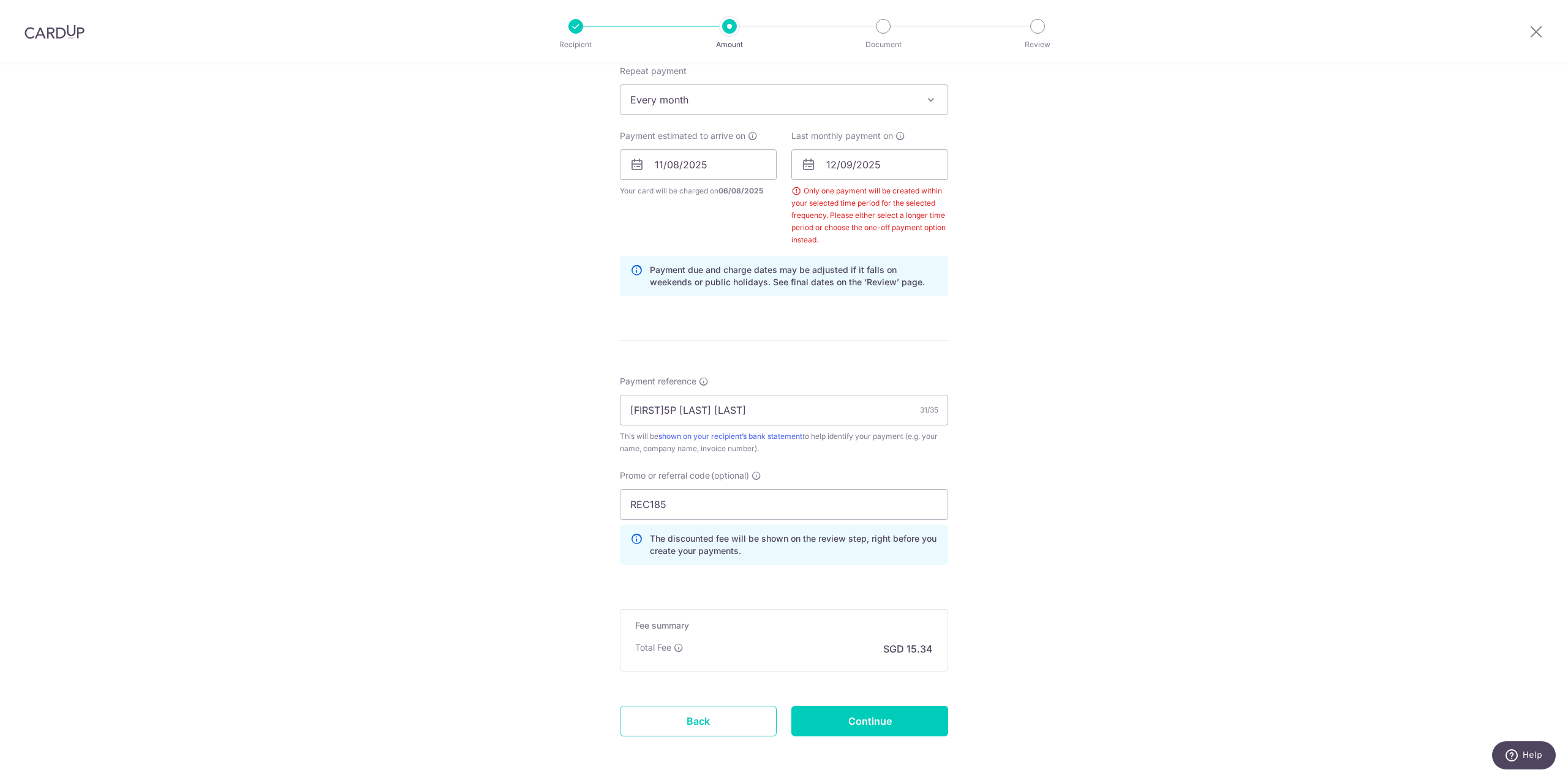 click on "Tell us more about your payment
Enter payment amount
SGD
590.00
590.00
Select Card
**** 0683
Add credit card
Your Cards
**** 0683
Secure 256-bit SSL
Text
New card details
Card
Secure 256-bit SSL" at bounding box center [784, 197] 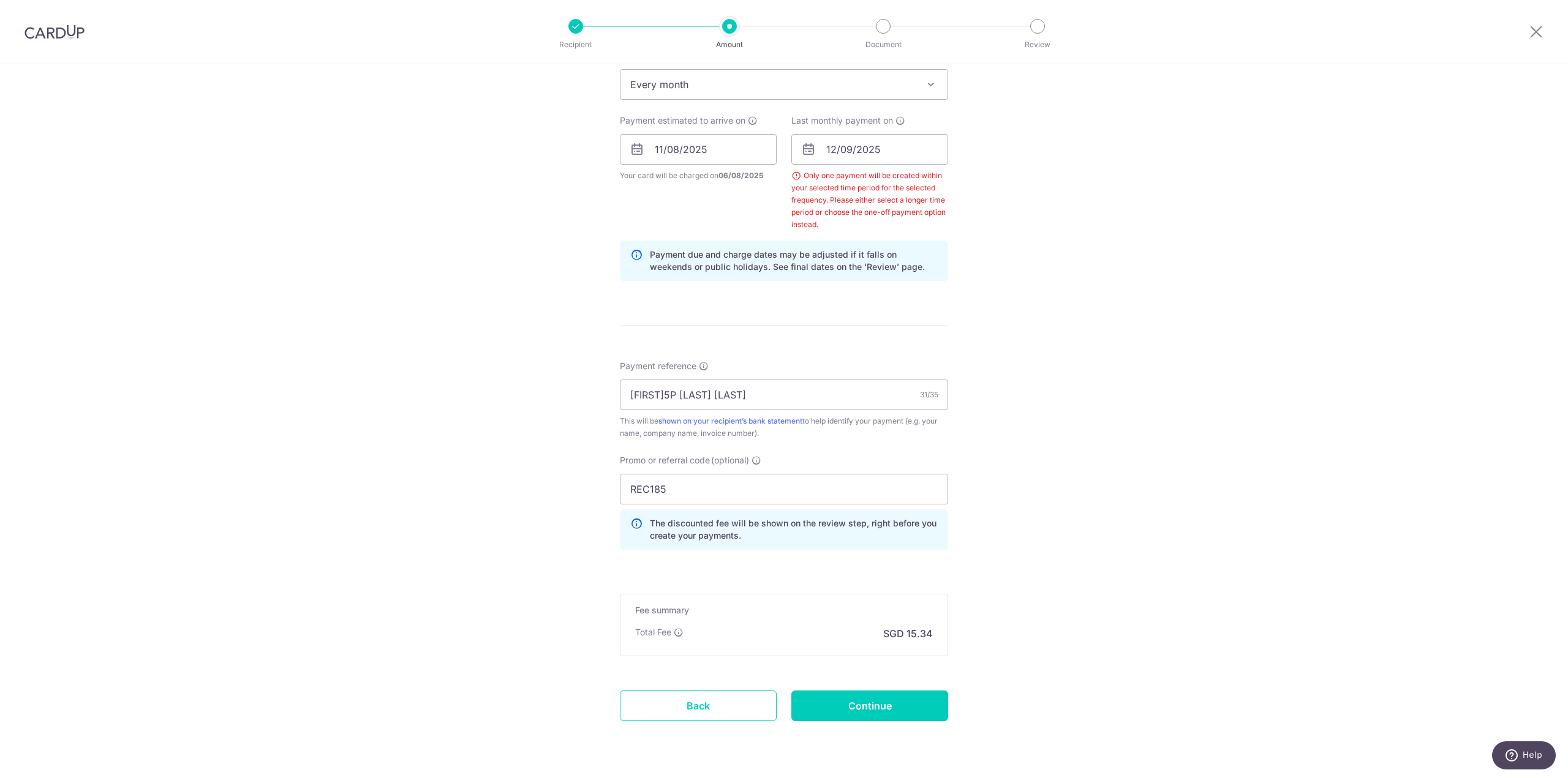 scroll, scrollTop: 548, scrollLeft: 0, axis: vertical 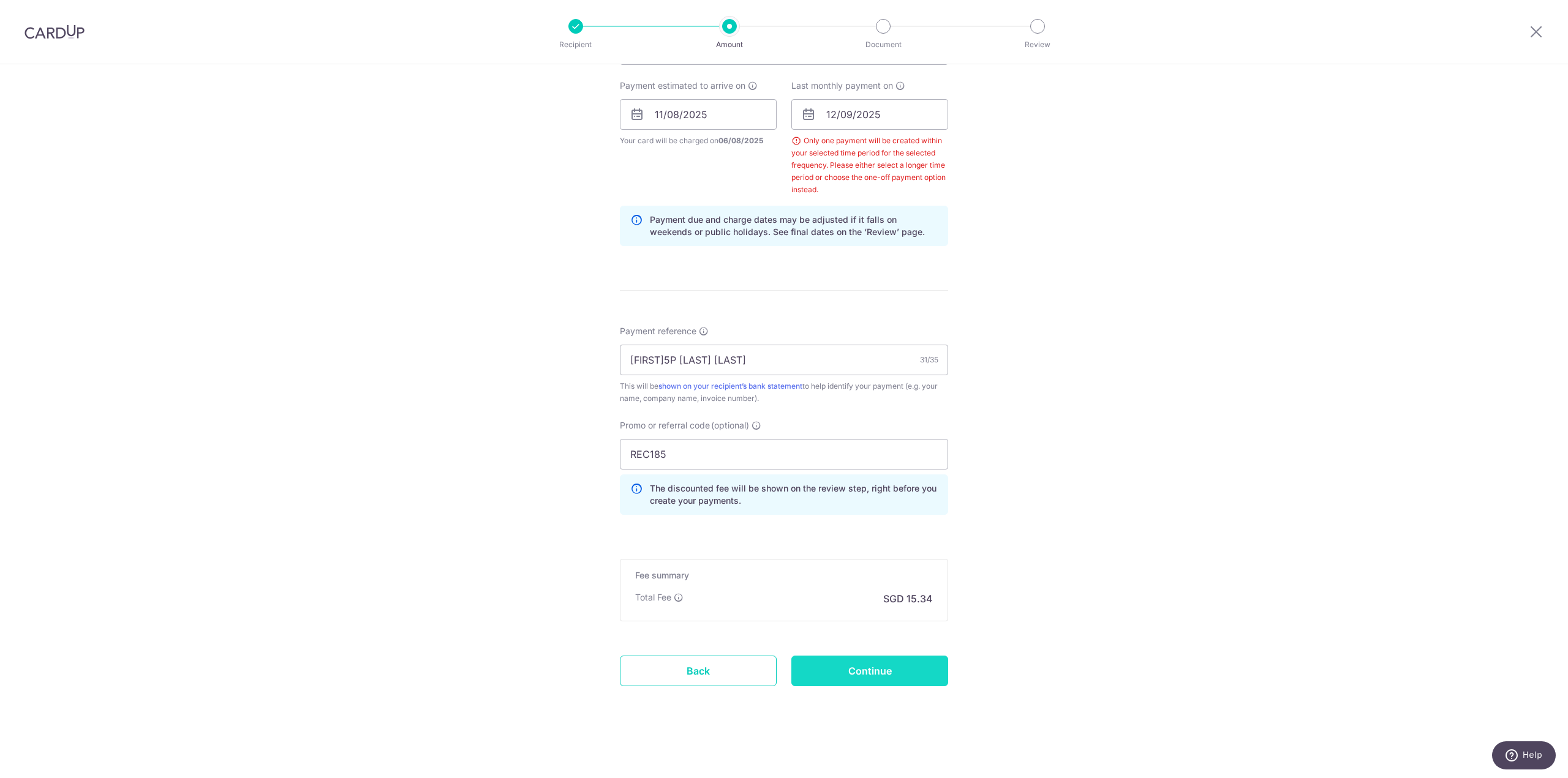 click on "Continue" at bounding box center [870, 671] 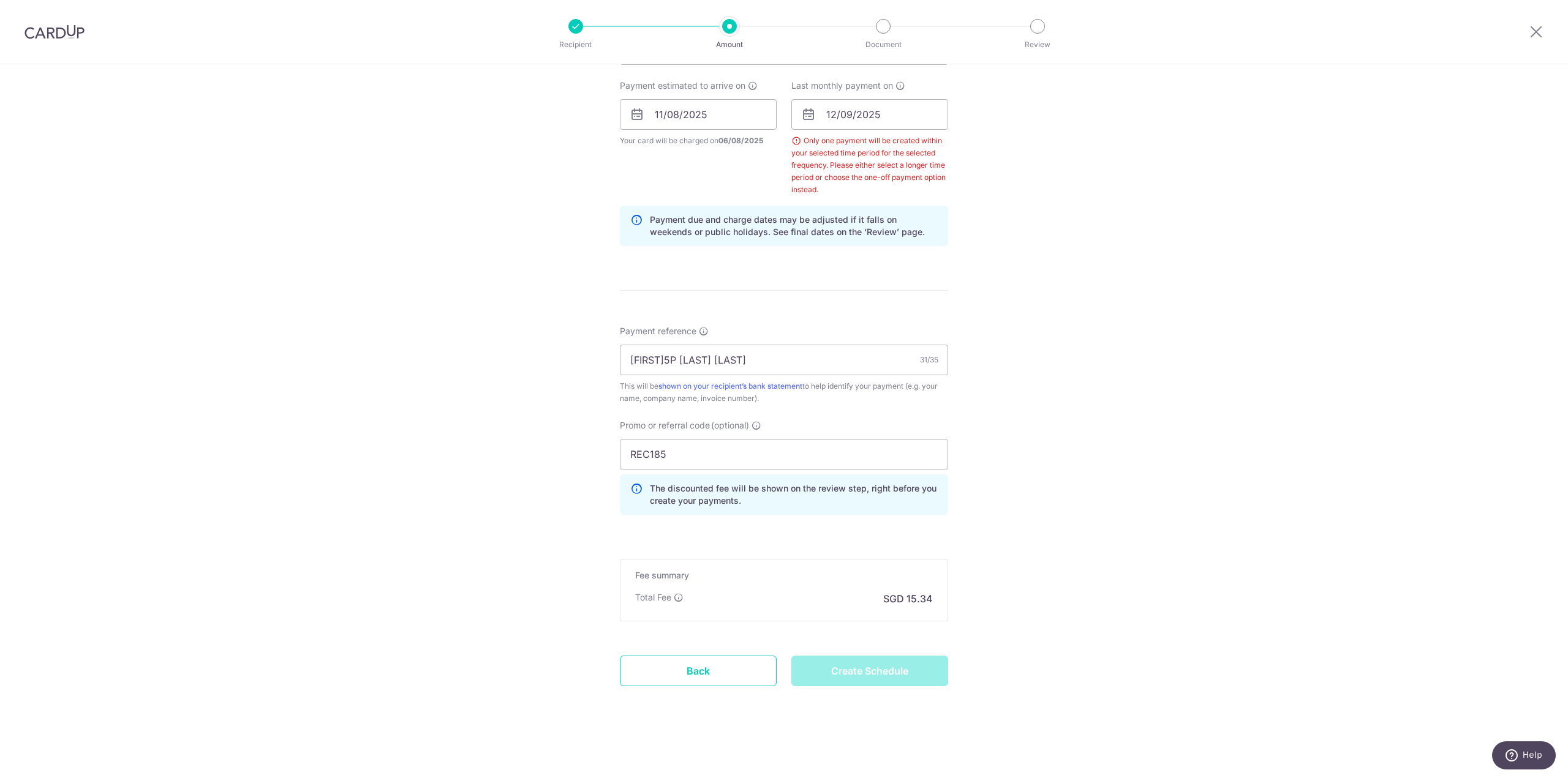type on "Create Schedule" 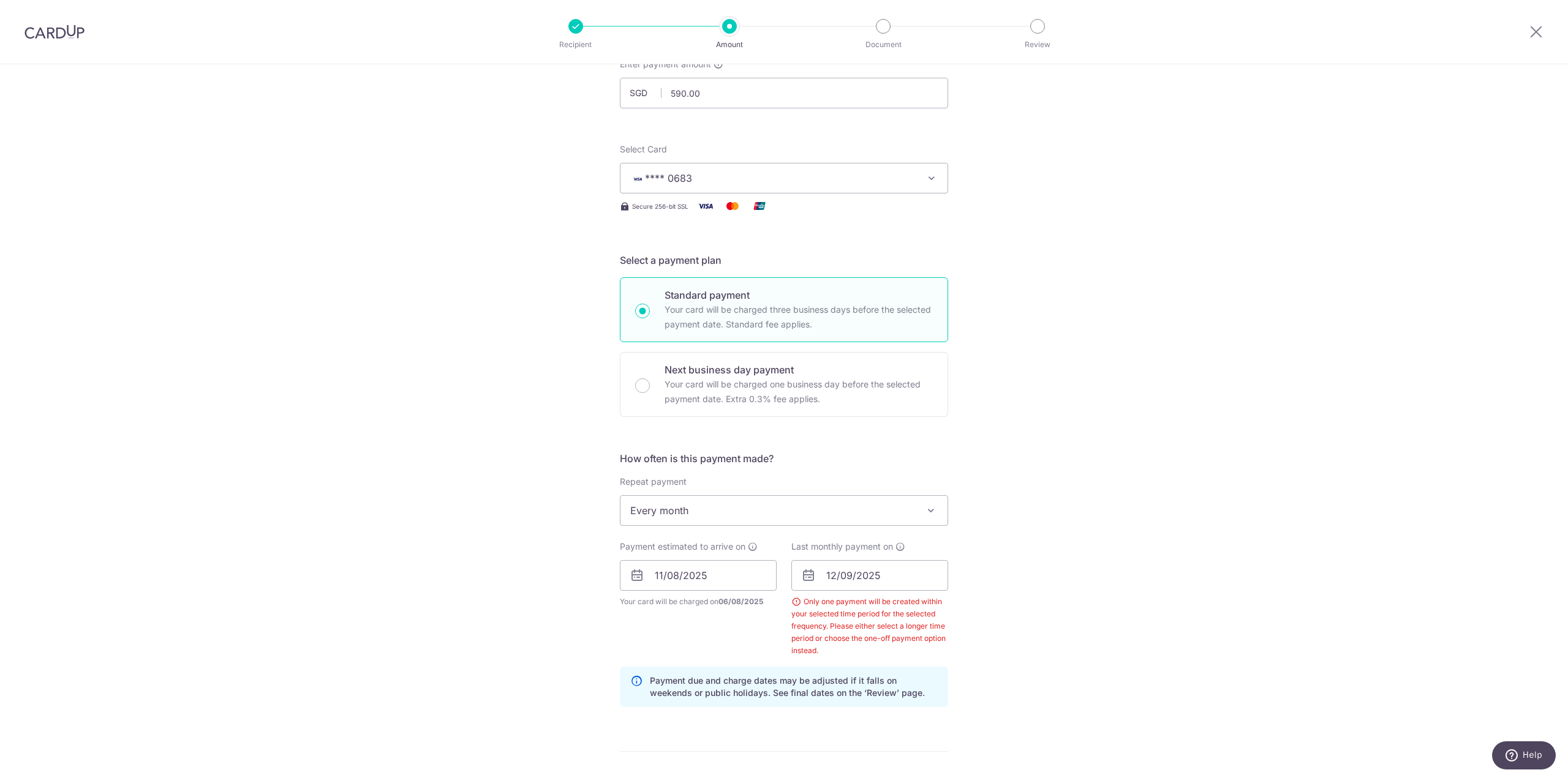scroll, scrollTop: 0, scrollLeft: 0, axis: both 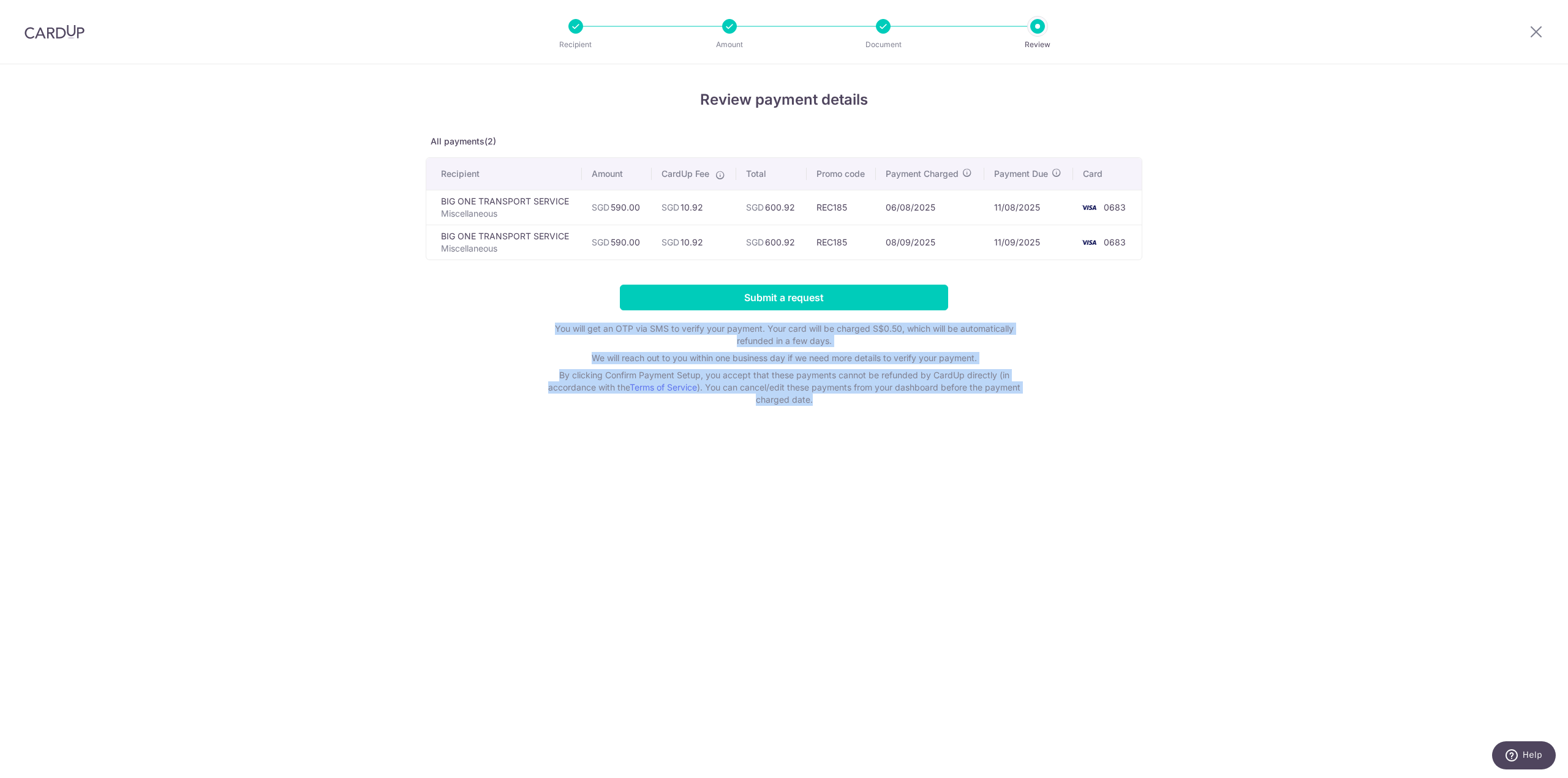 drag, startPoint x: 556, startPoint y: 331, endPoint x: 831, endPoint y: 400, distance: 283.52425 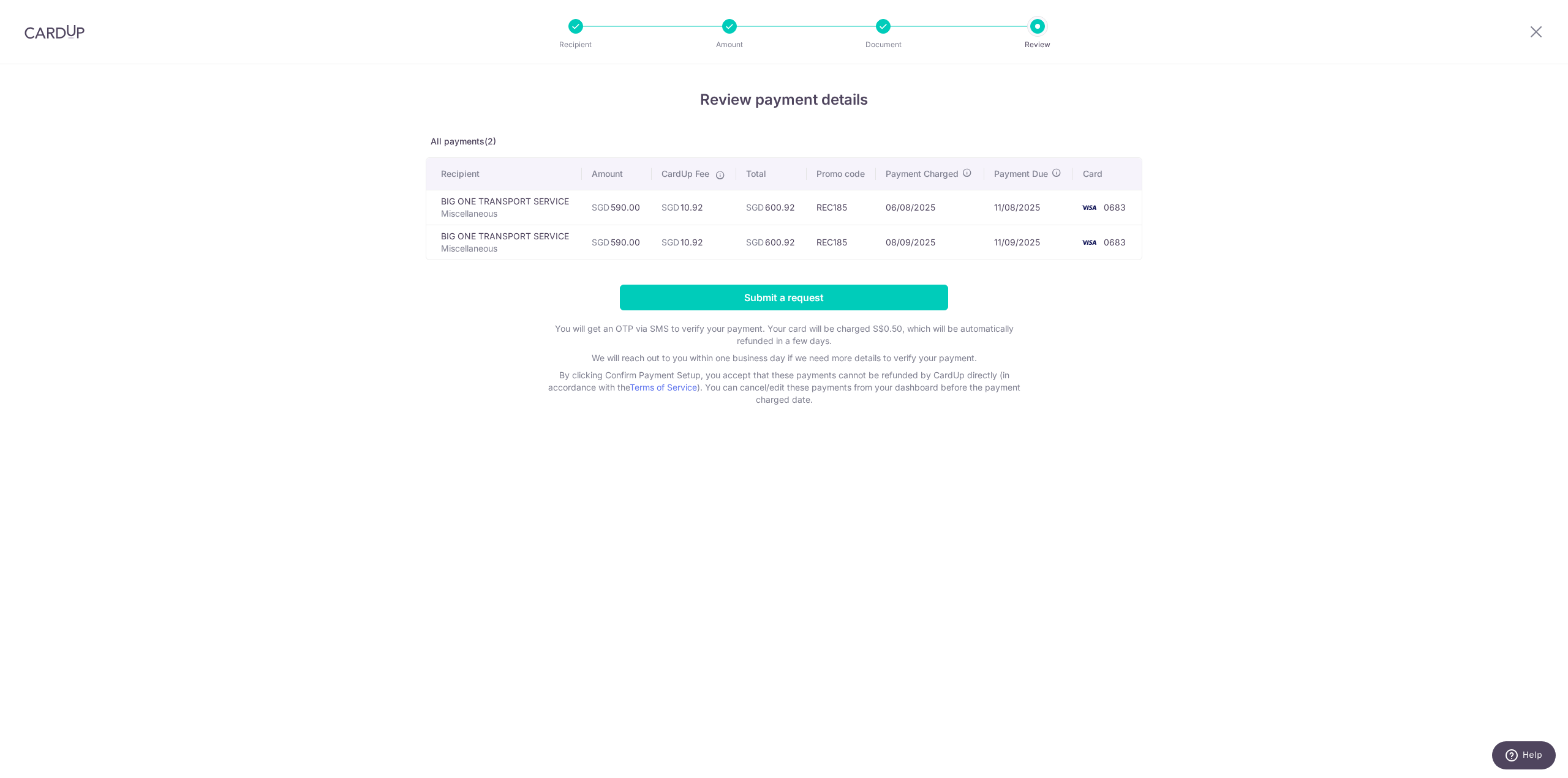 drag, startPoint x: 672, startPoint y: 212, endPoint x: 712, endPoint y: 242, distance: 50 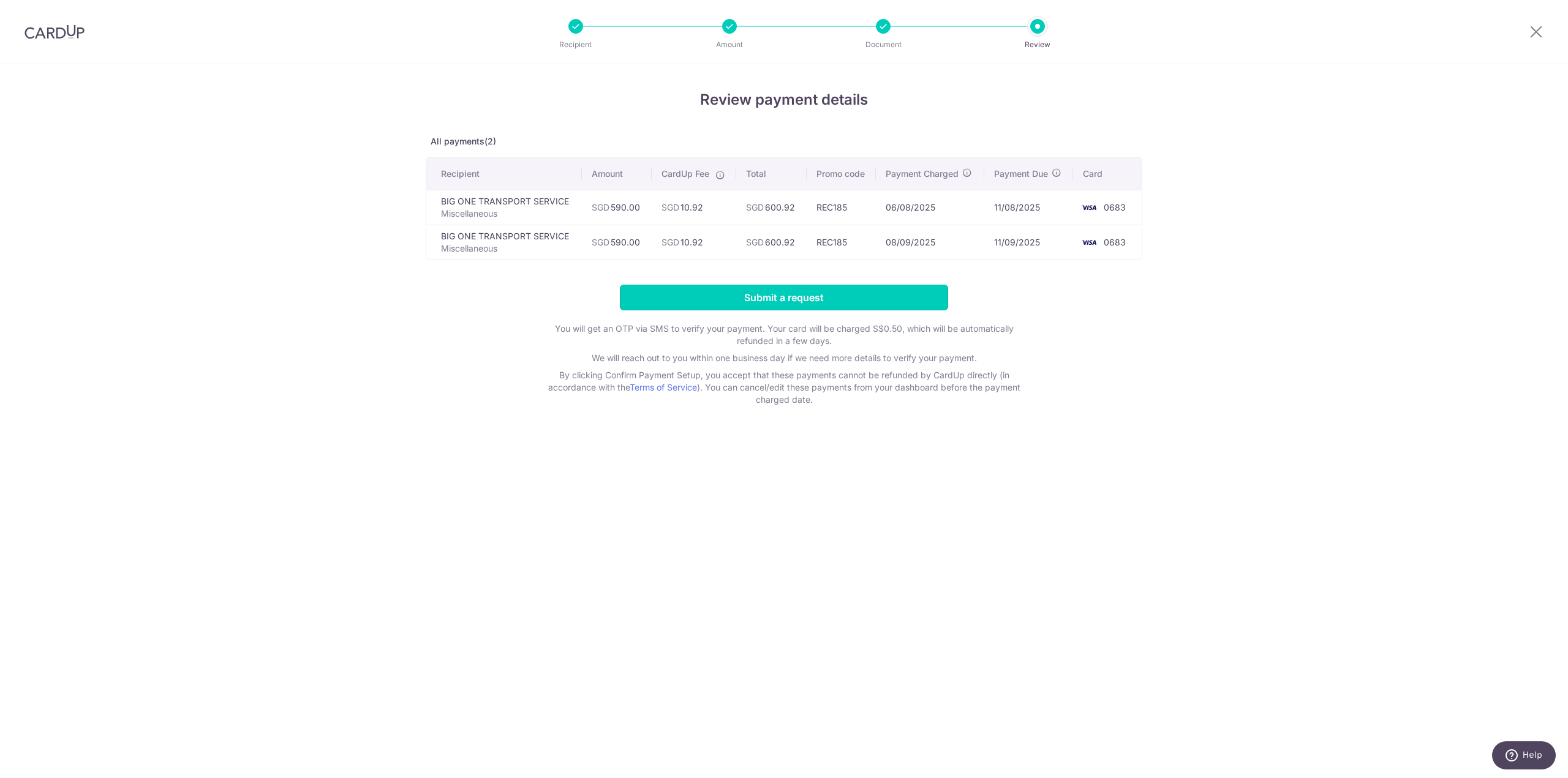 click on "Submit a request" at bounding box center (784, 297) 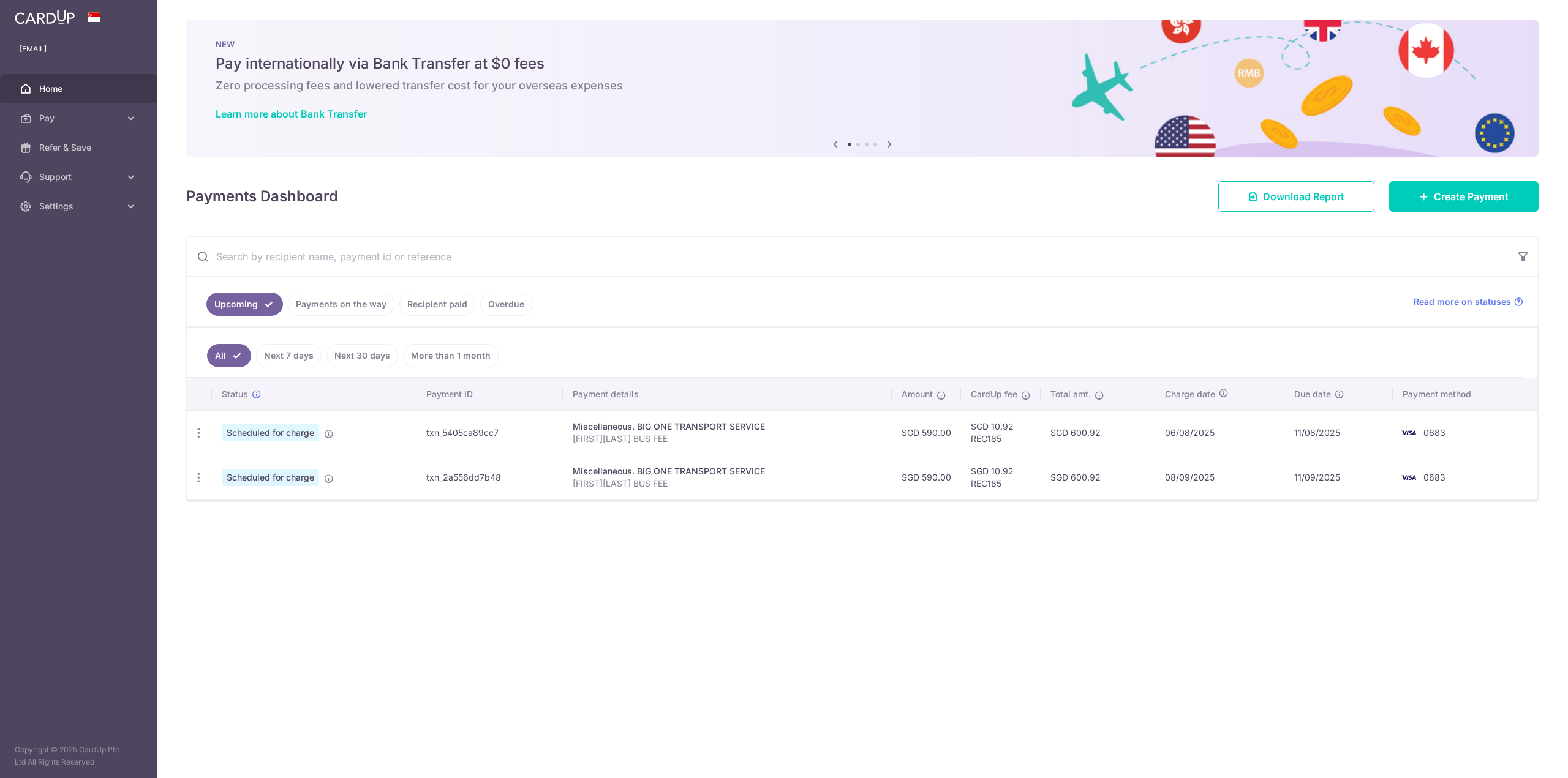 scroll, scrollTop: 0, scrollLeft: 0, axis: both 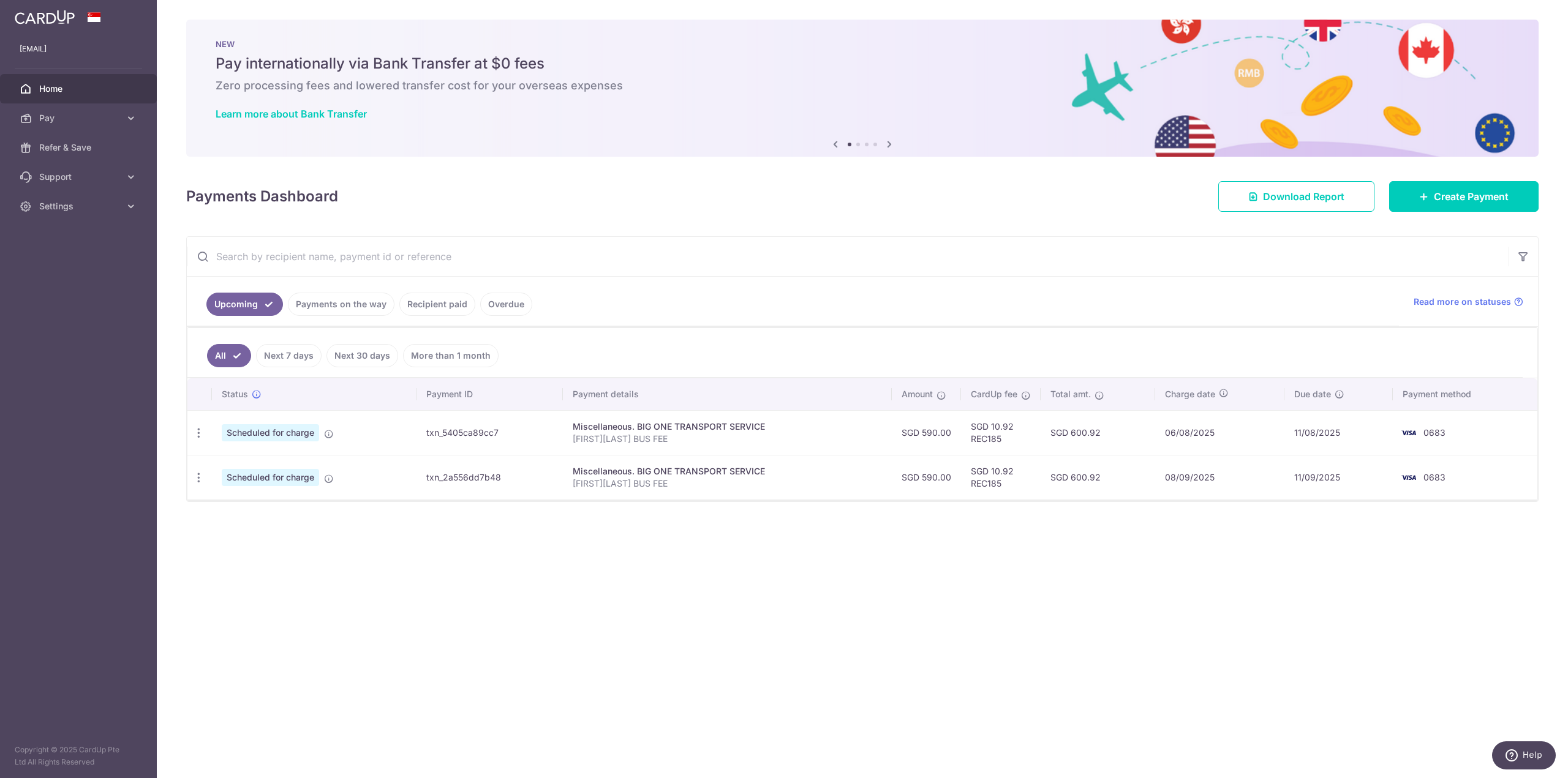 click on "txn_5405ca89cc7" at bounding box center (489, 432) 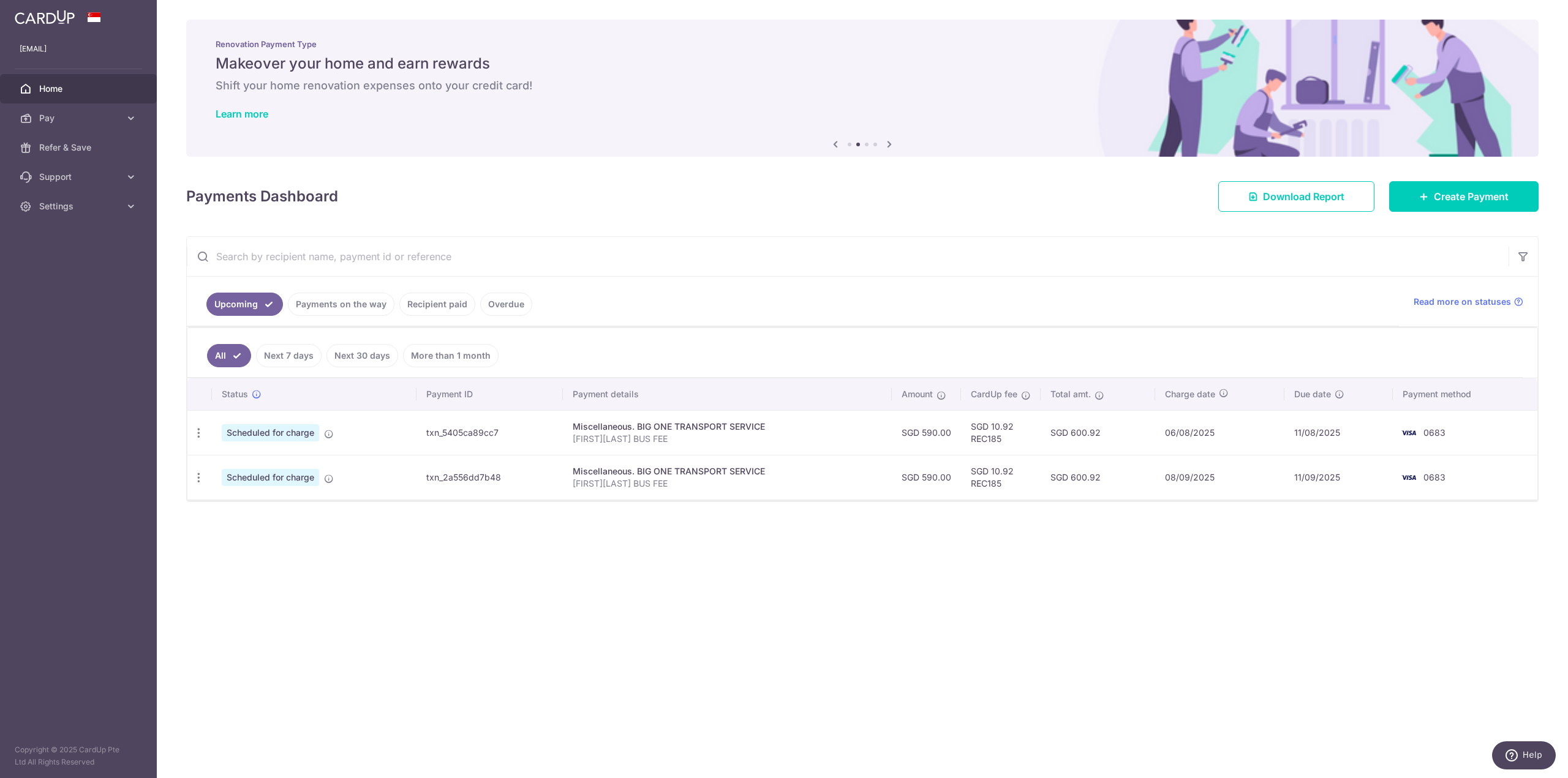 click on "txn_5405ca89cc7" at bounding box center (489, 432) 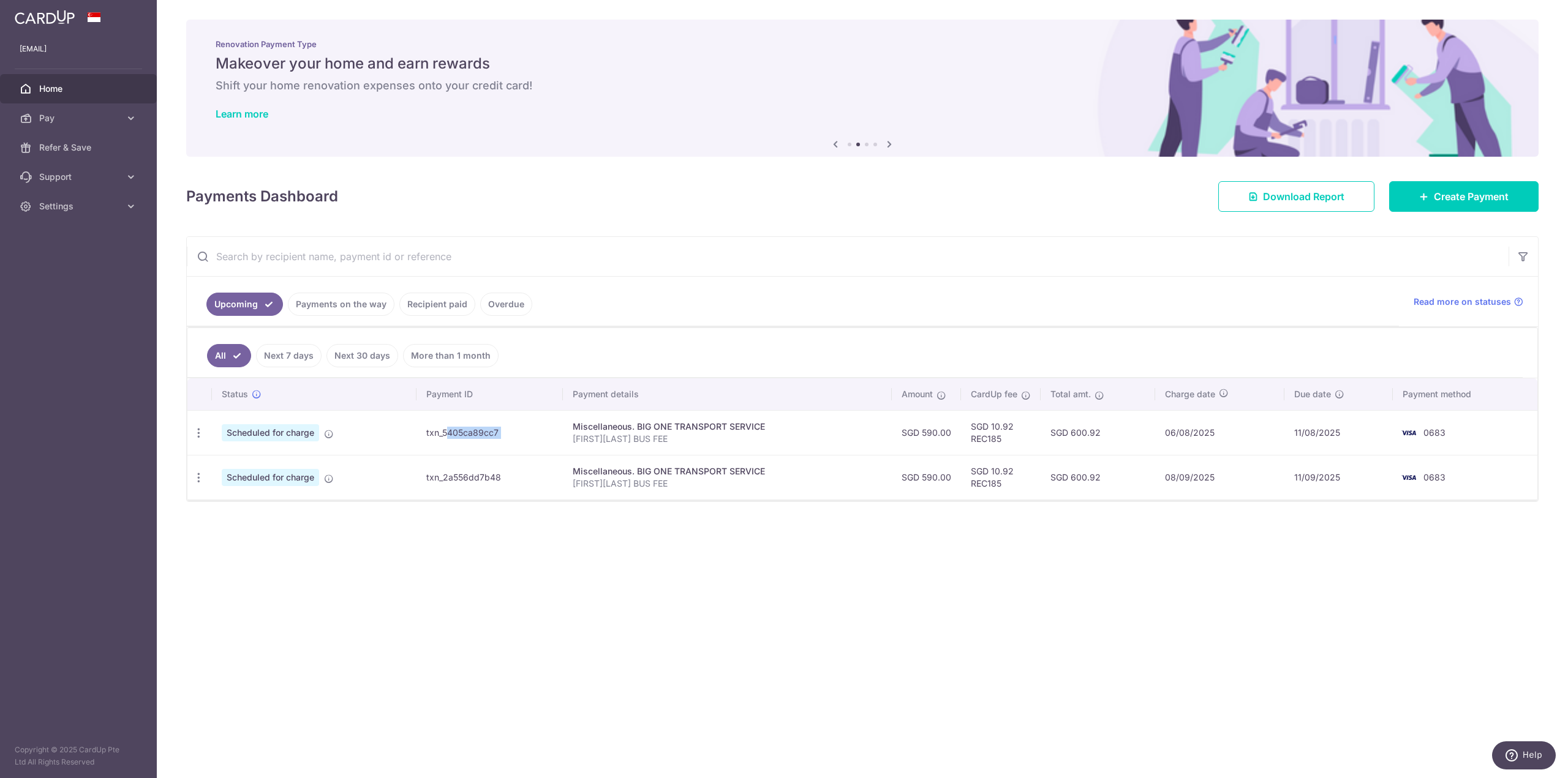 click on "txn_5405ca89cc7" at bounding box center (489, 432) 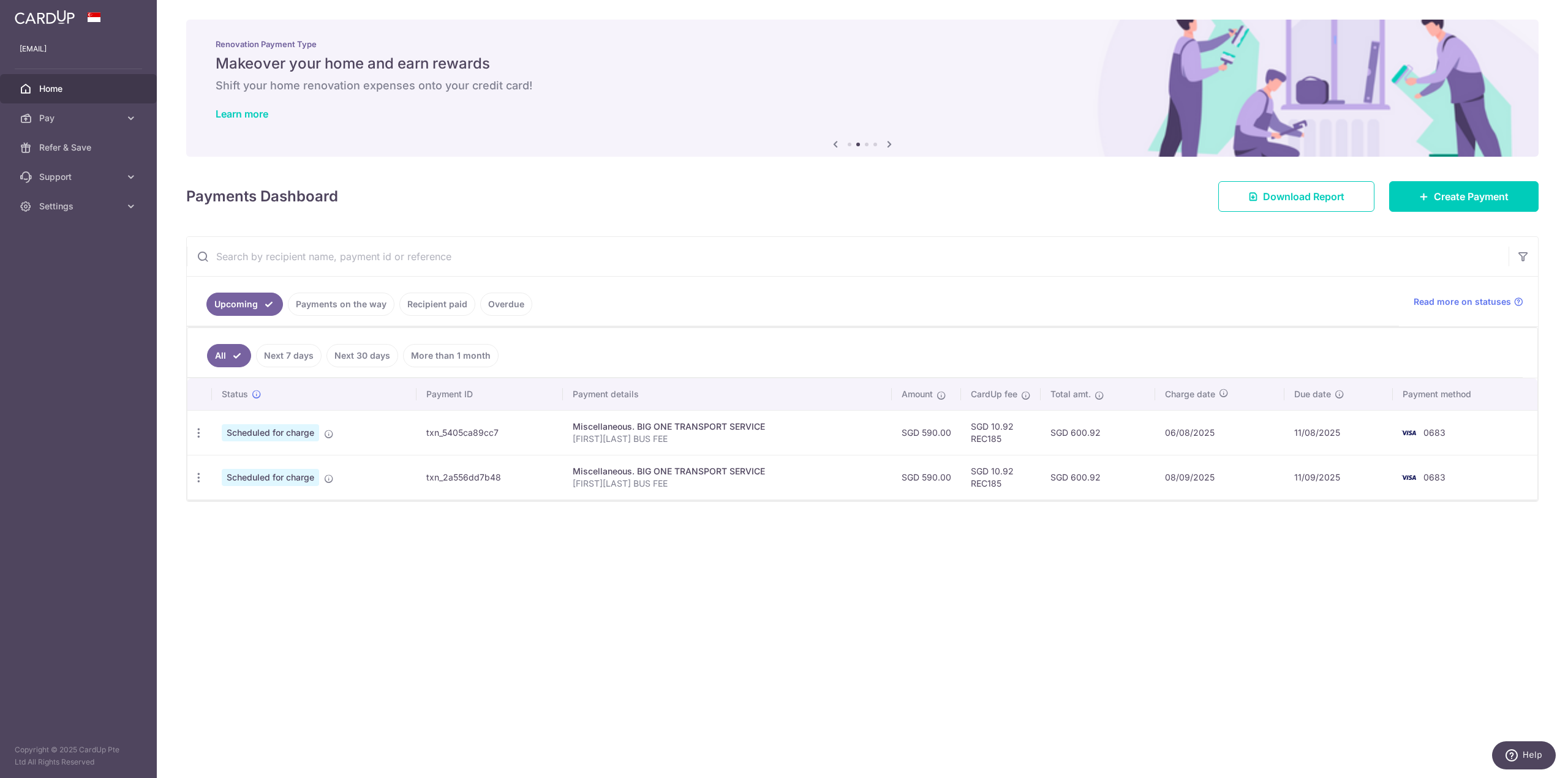 click on "×
Pause Schedule
Pause all future payments in this series
Pause just this one payment
By clicking below, you confirm you are pausing this payment to   on  . Payments can be unpaused at anytime prior to payment taken date.
Confirm
Cancel Schedule
Cancel all future payments in this series
Cancel just this one payment
Confirm
Approve Payment
Recipient Bank Details" at bounding box center [862, 389] 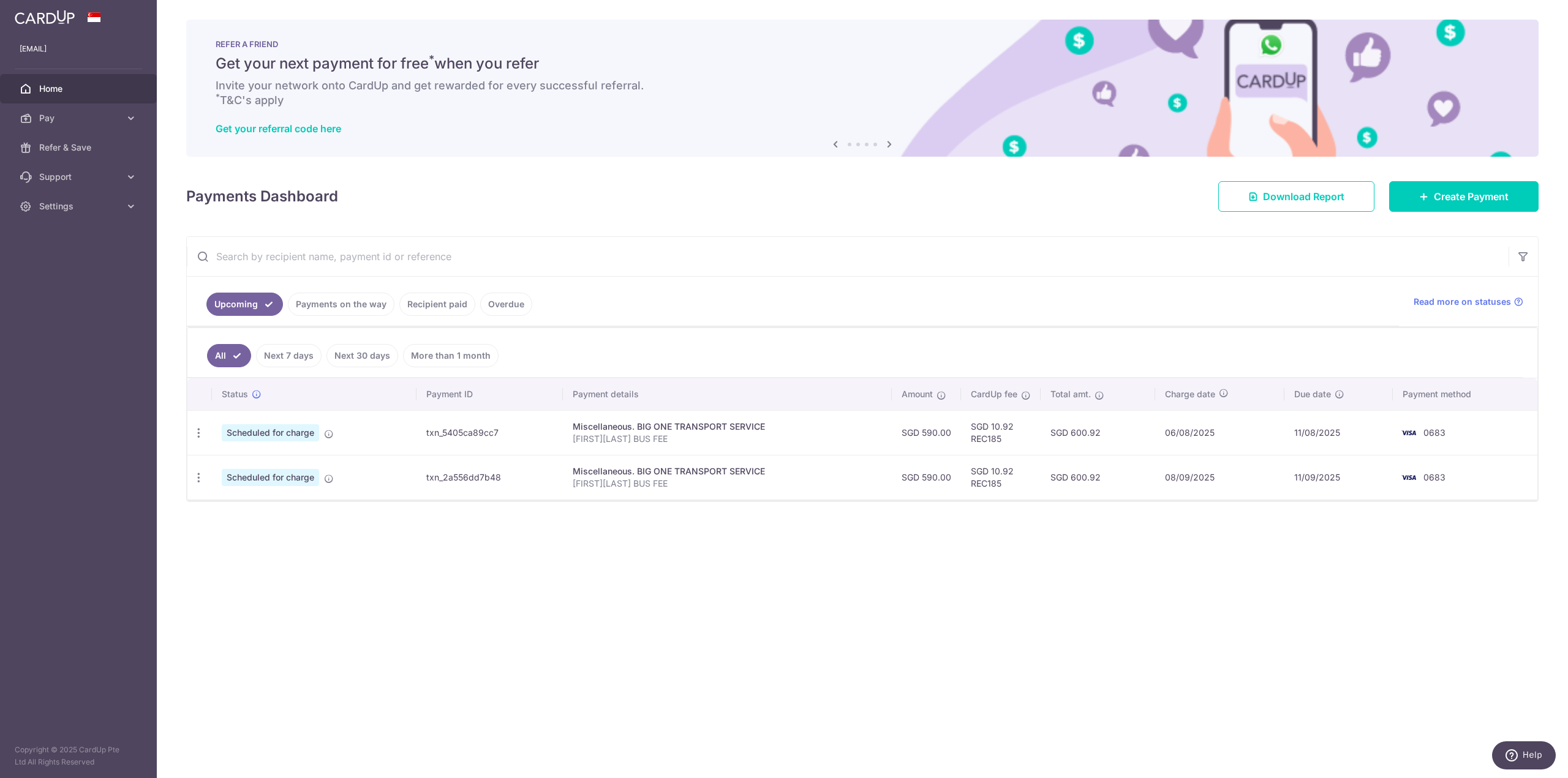 click on "×
Pause Schedule
Pause all future payments in this series
Pause just this one payment
By clicking below, you confirm you are pausing this payment to   on  . Payments can be unpaused at anytime prior to payment taken date.
Confirm
Cancel Schedule
Cancel all future payments in this series
Cancel just this one payment
Confirm
Approve Payment
Recipient Bank Details" at bounding box center (862, 389) 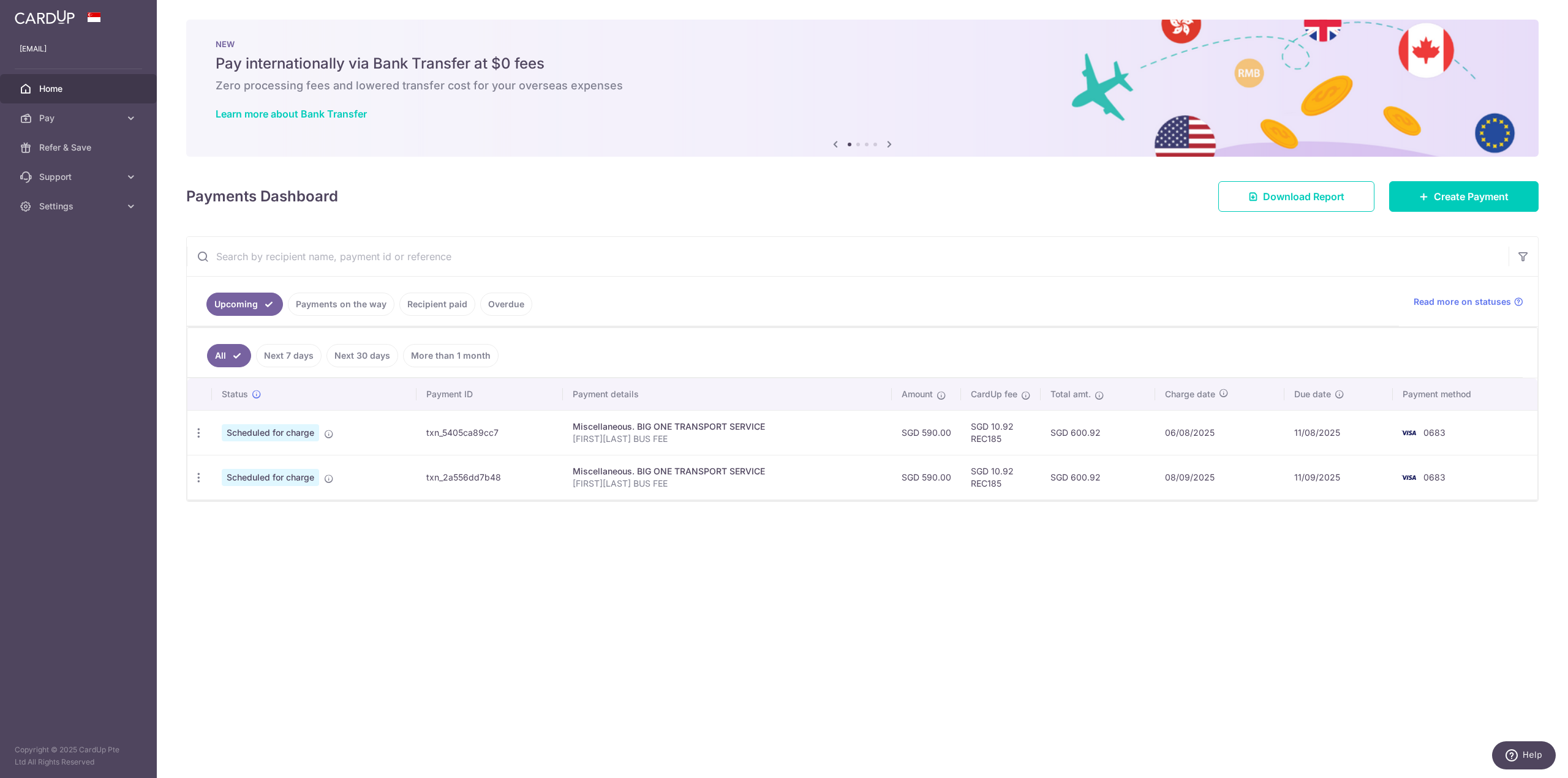 click on "×
Pause Schedule
Pause all future payments in this series
Pause just this one payment
By clicking below, you confirm you are pausing this payment to   on  . Payments can be unpaused at anytime prior to payment taken date.
Confirm
Cancel Schedule
Cancel all future payments in this series
Cancel just this one payment
Confirm
Approve Payment
Recipient Bank Details" at bounding box center [862, 389] 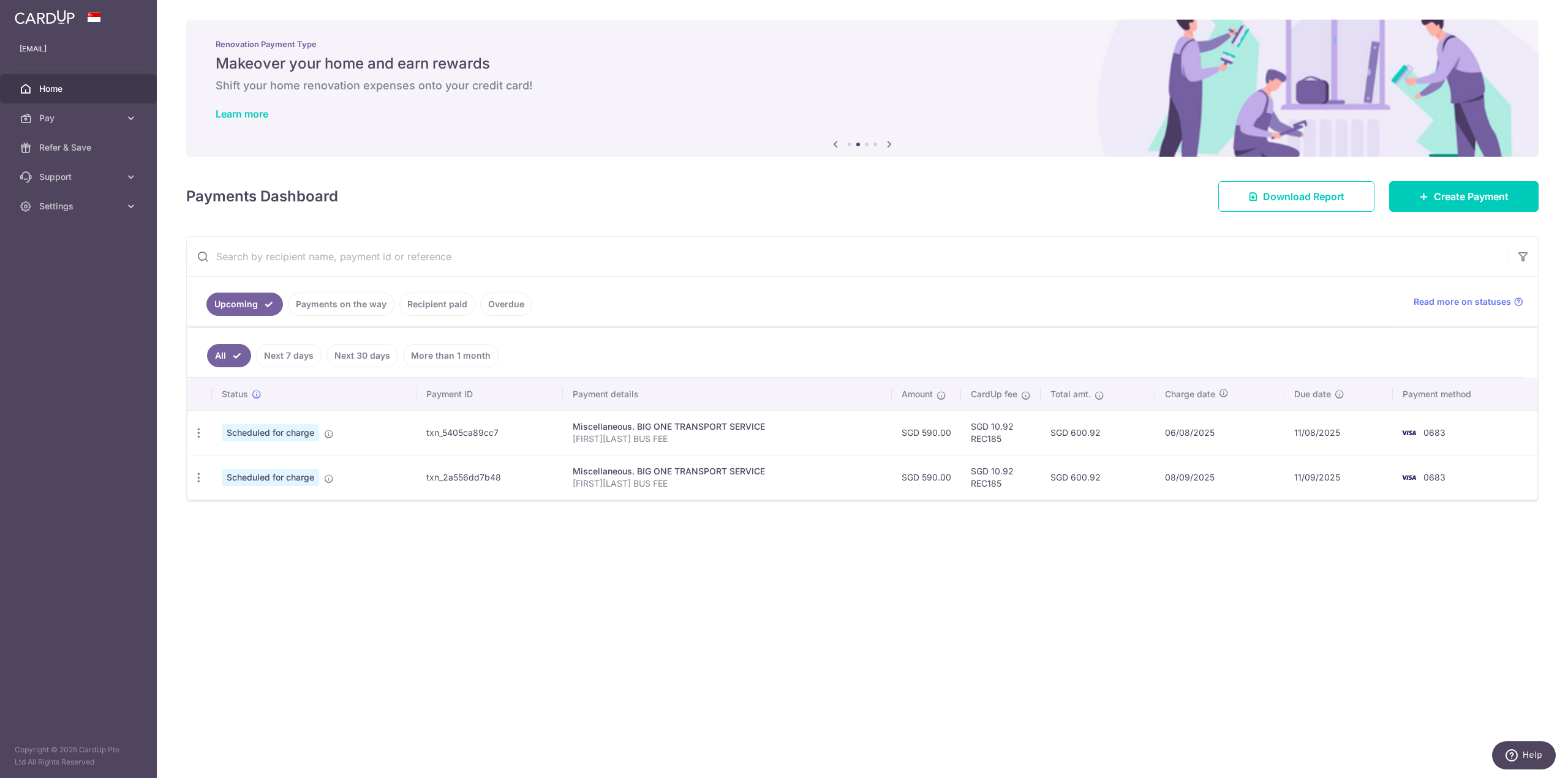 click on "×
Pause Schedule
Pause all future payments in this series
Pause just this one payment
By clicking below, you confirm you are pausing this payment to   on  . Payments can be unpaused at anytime prior to payment taken date.
Confirm
Cancel Schedule
Cancel all future payments in this series
Cancel just this one payment
Confirm
Approve Payment
Recipient Bank Details" at bounding box center [862, 389] 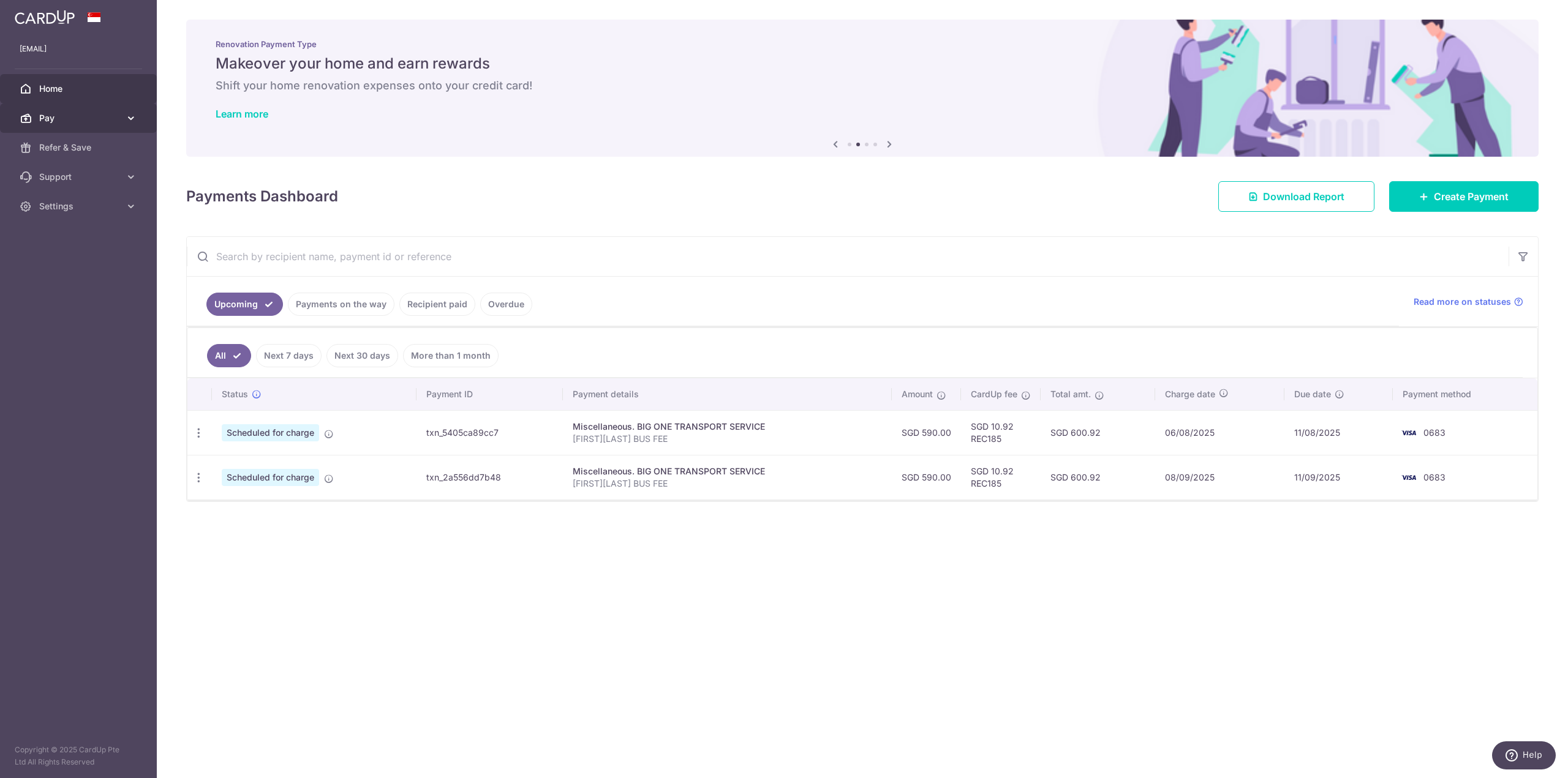 click on "Pay" at bounding box center [80, 118] 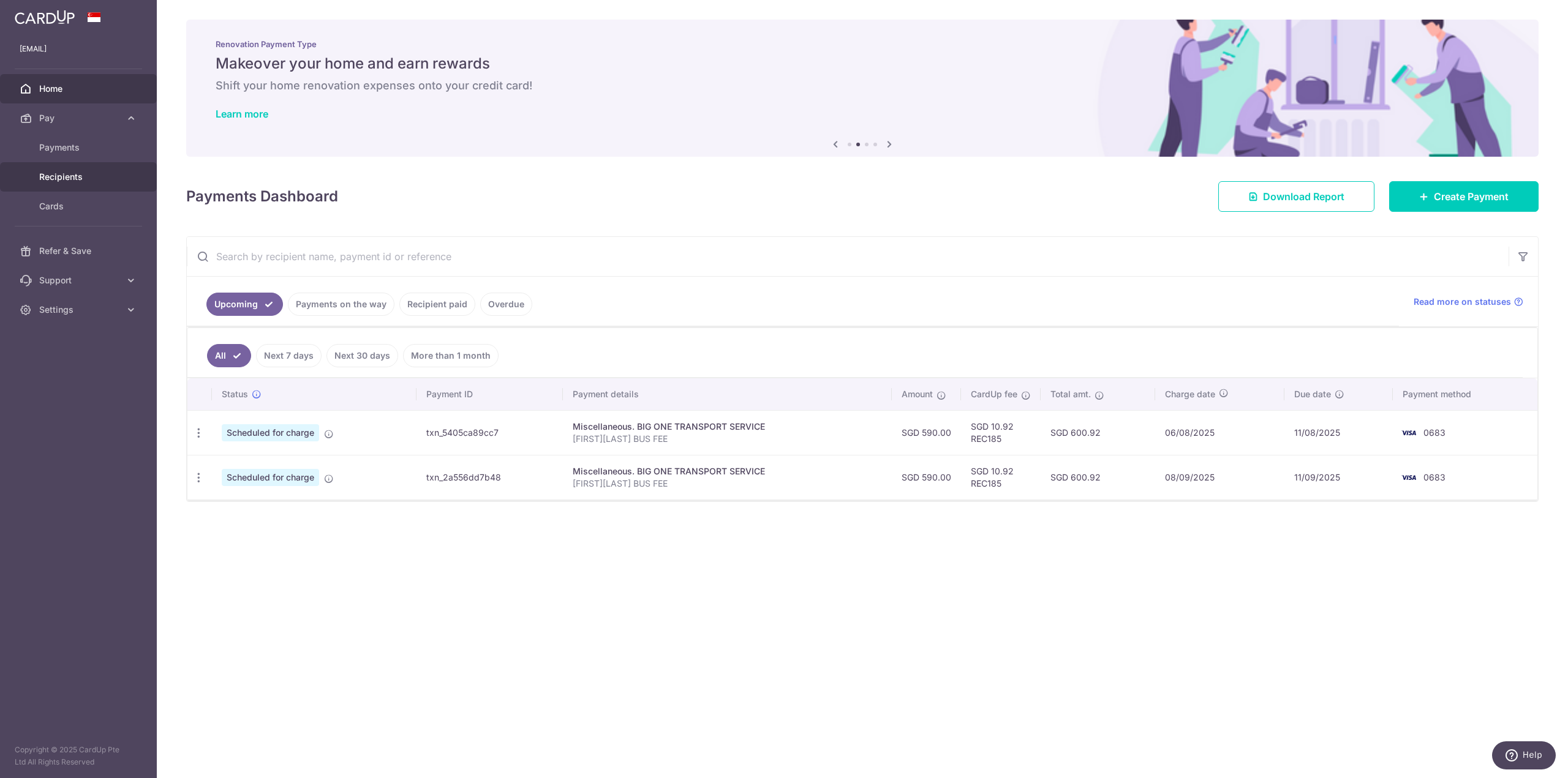 click on "Recipients" at bounding box center [80, 177] 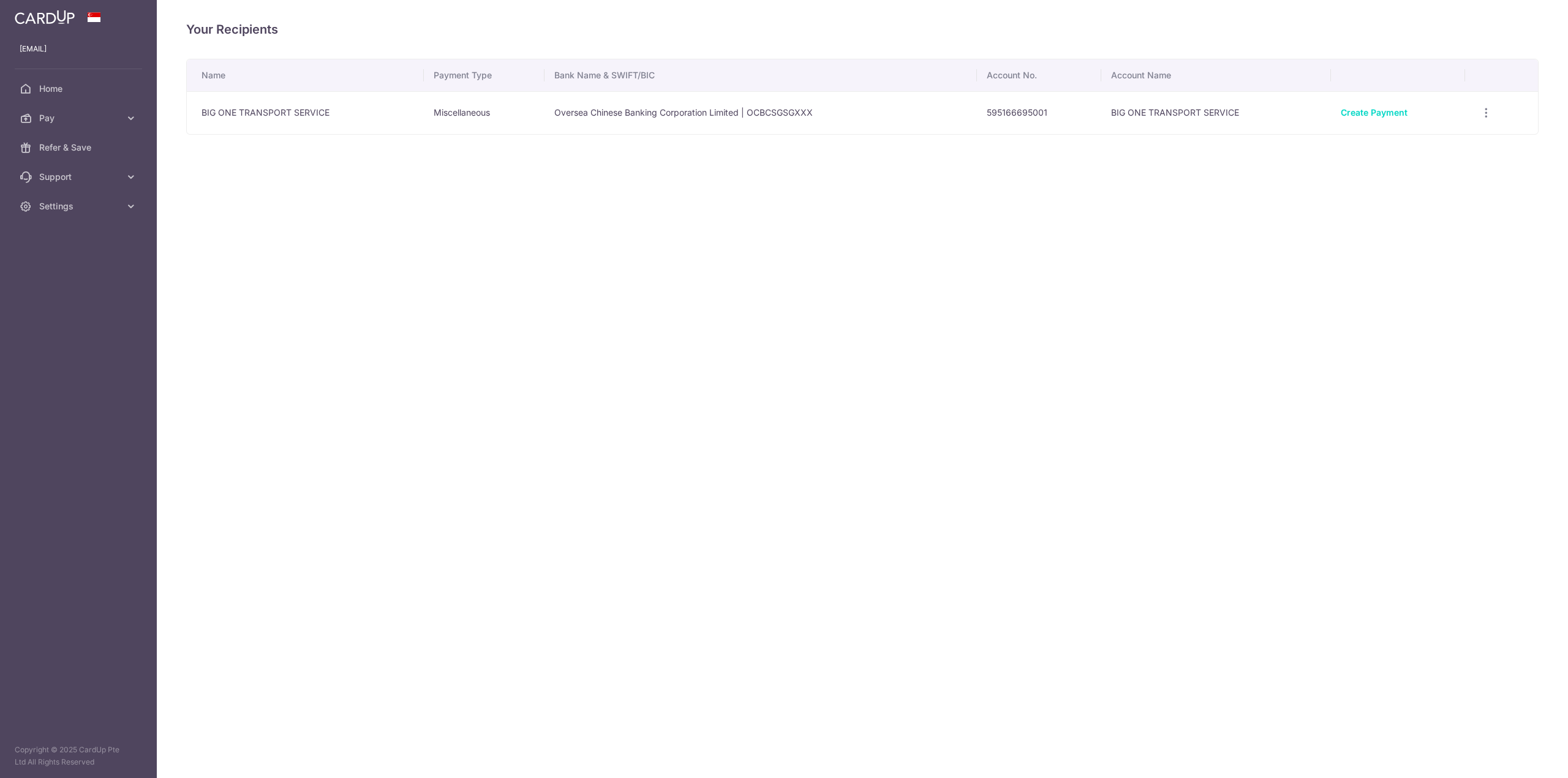 scroll, scrollTop: 0, scrollLeft: 0, axis: both 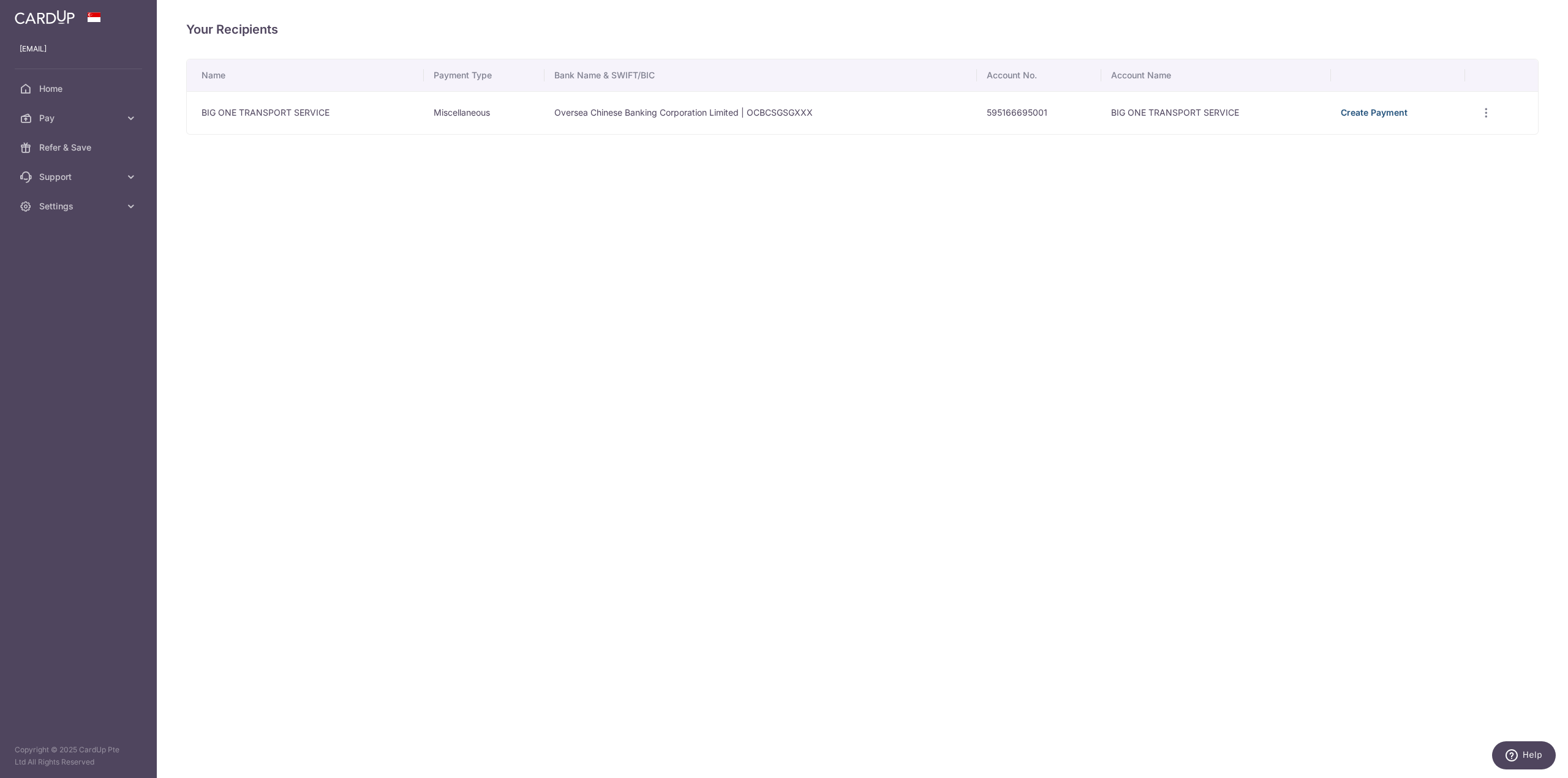 click on "Create Payment" at bounding box center (1374, 112) 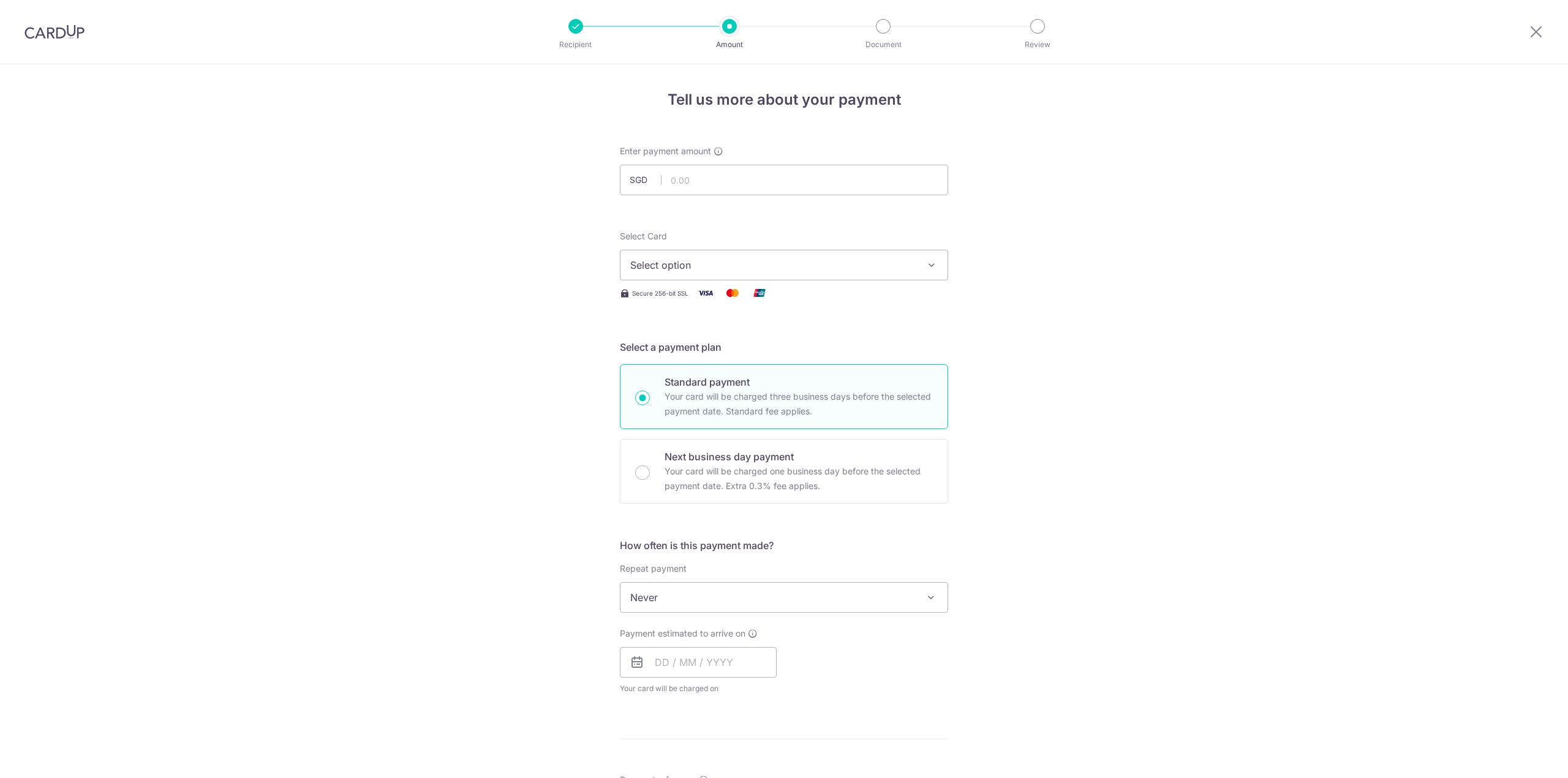 scroll, scrollTop: 0, scrollLeft: 0, axis: both 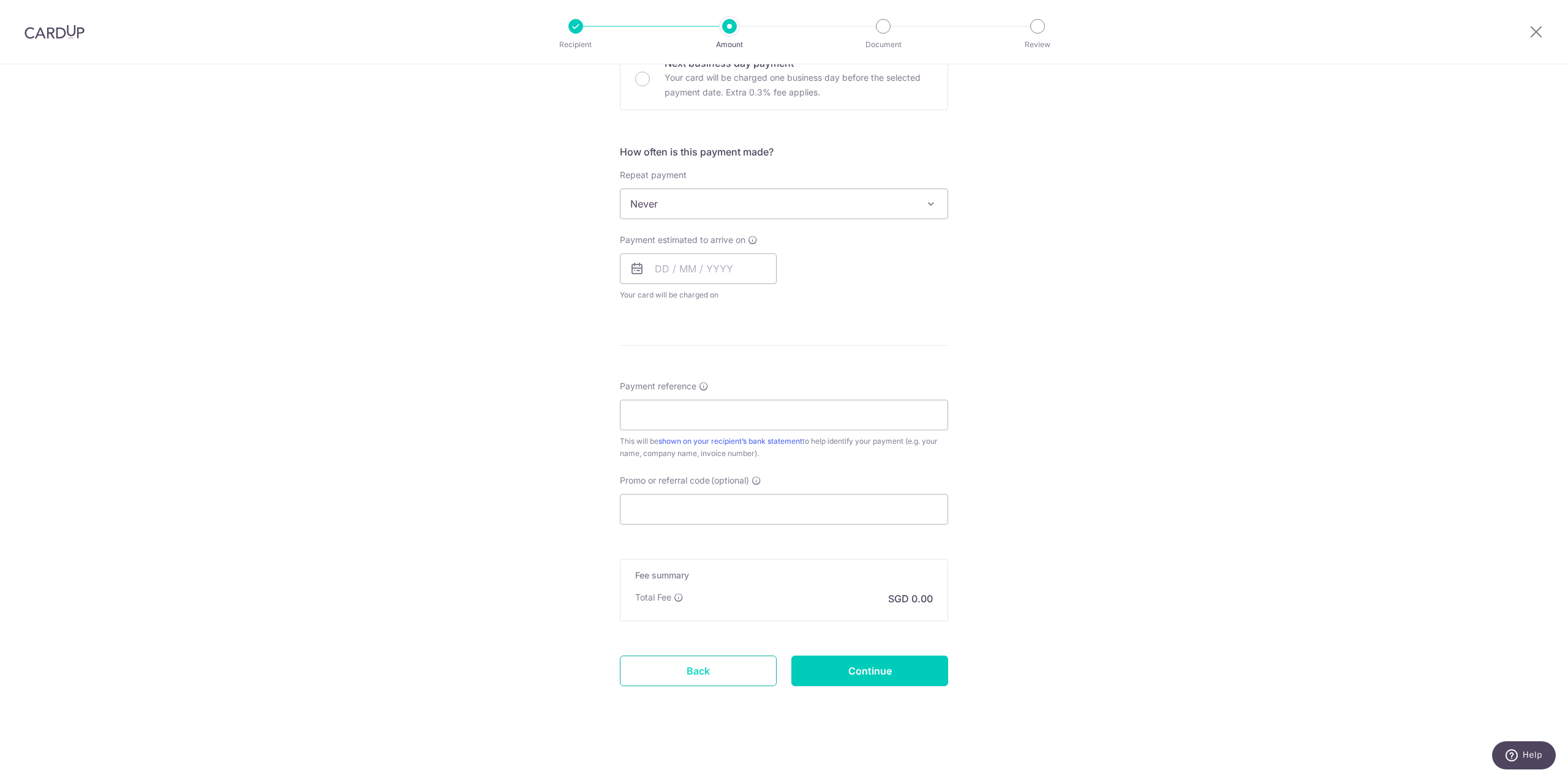 click on "Back" at bounding box center (698, 671) 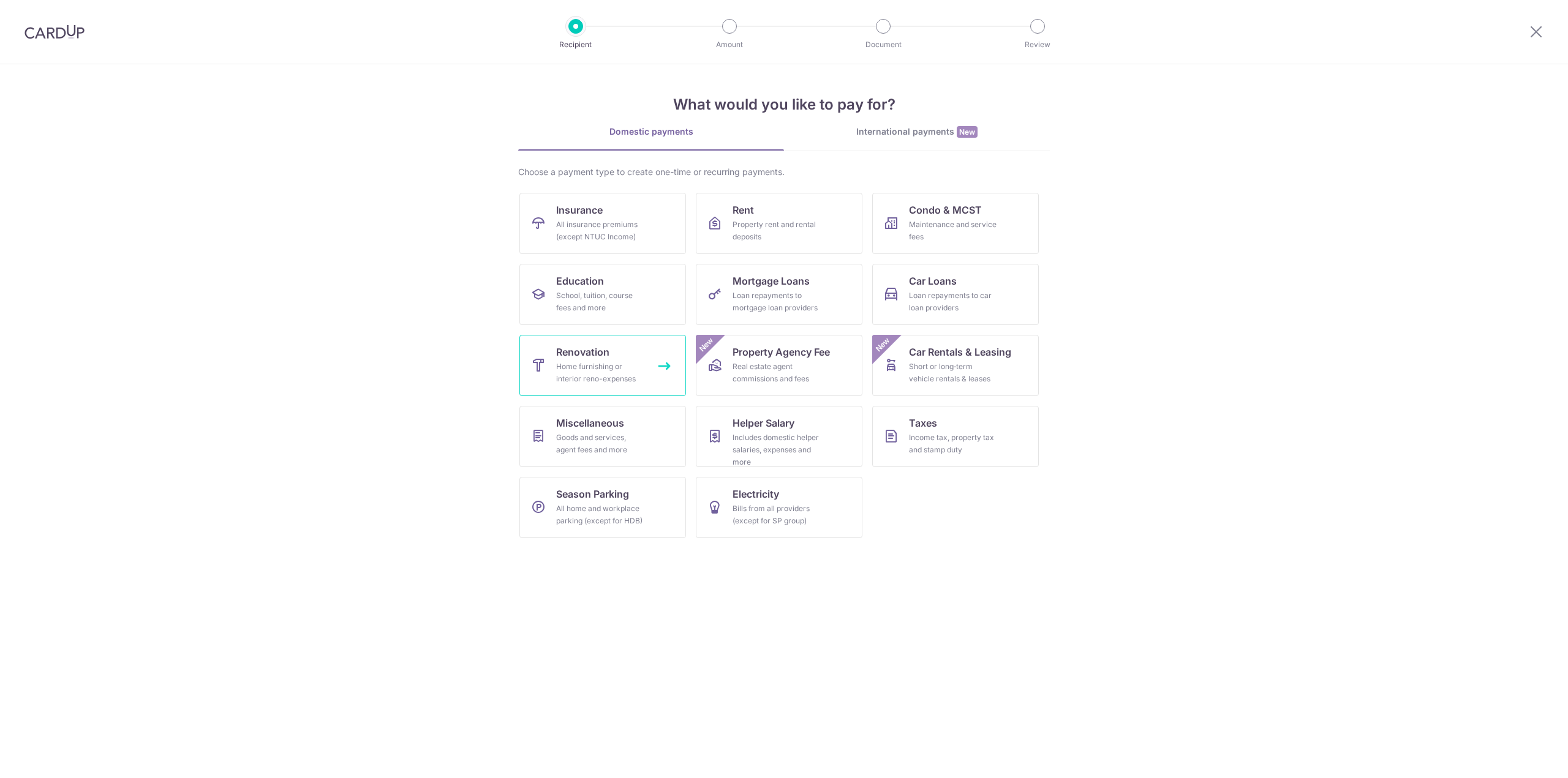 click on "Home furnishing or interior reno-expenses" at bounding box center [600, 373] 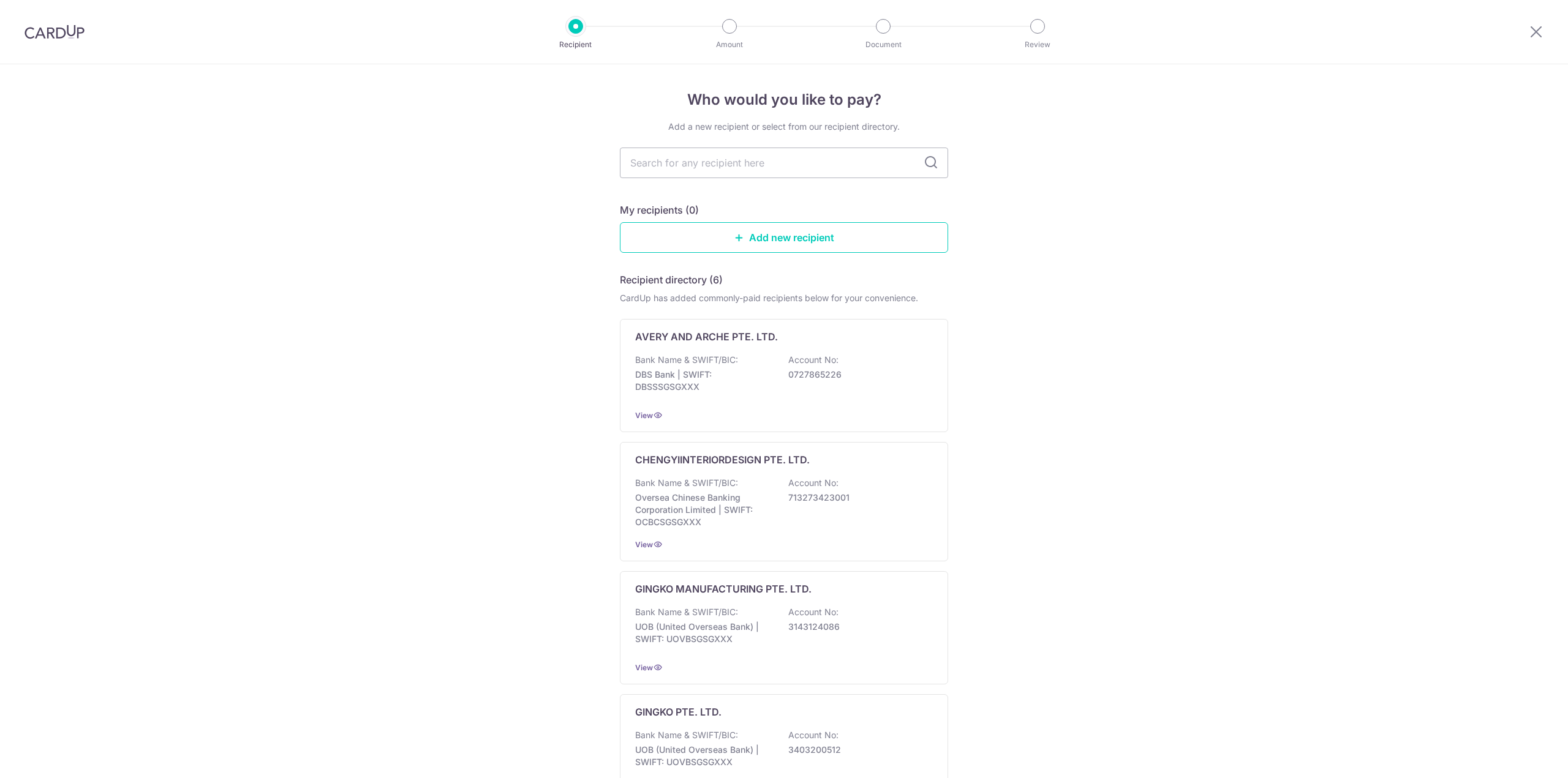 scroll, scrollTop: 0, scrollLeft: 0, axis: both 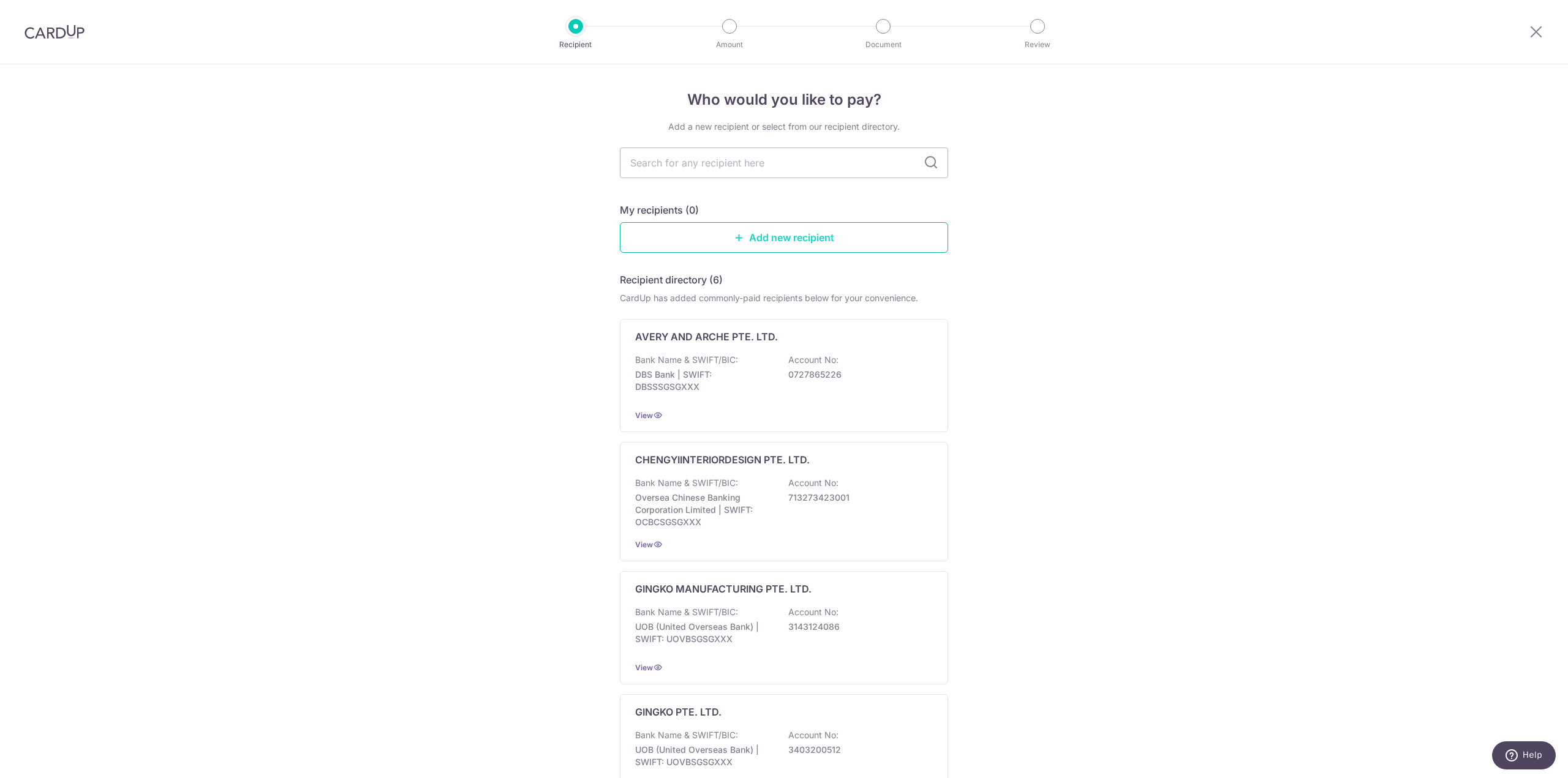 click on "Add new recipient" at bounding box center [784, 238] 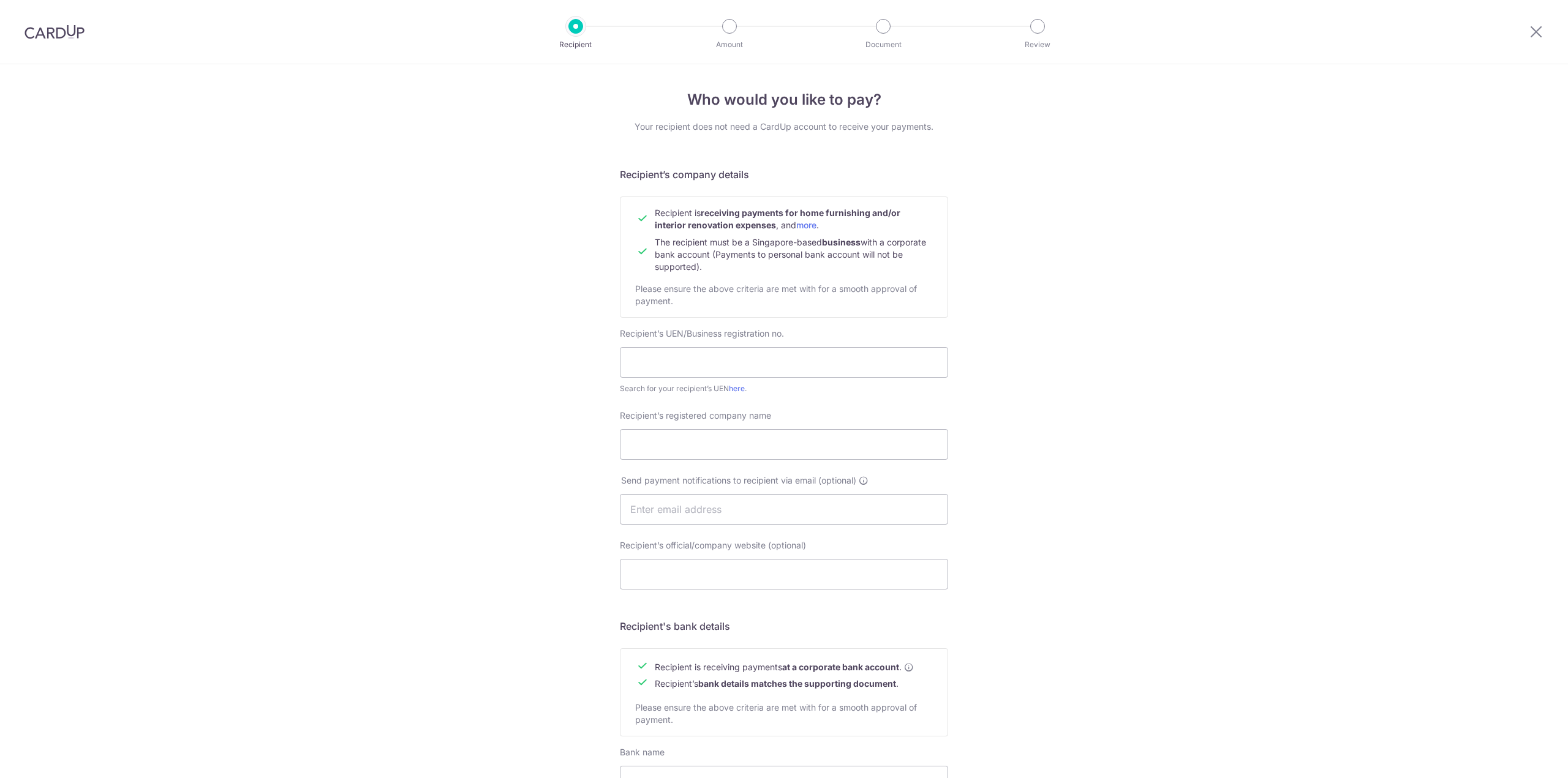 scroll, scrollTop: 0, scrollLeft: 0, axis: both 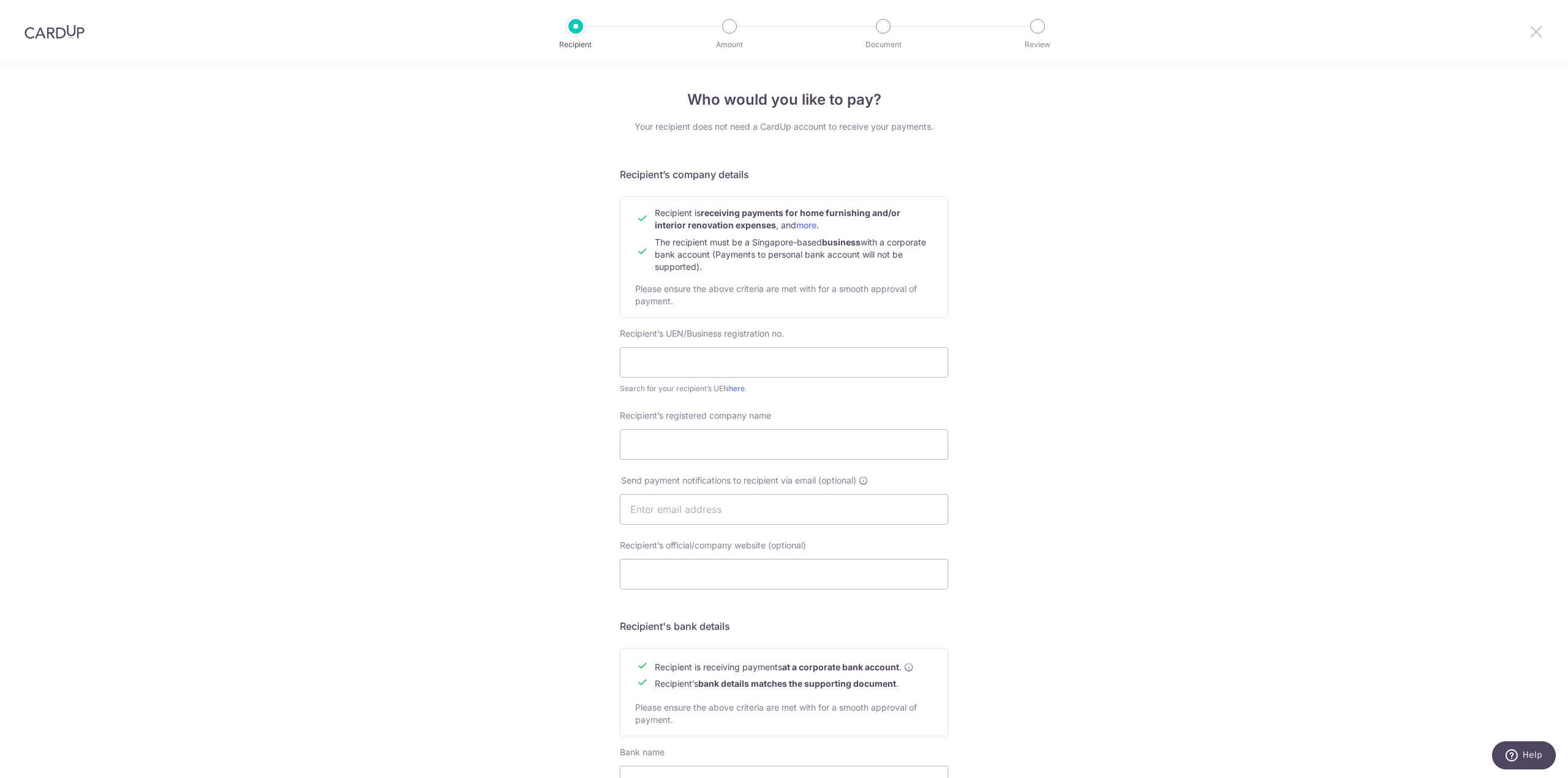 click at bounding box center (1536, 31) 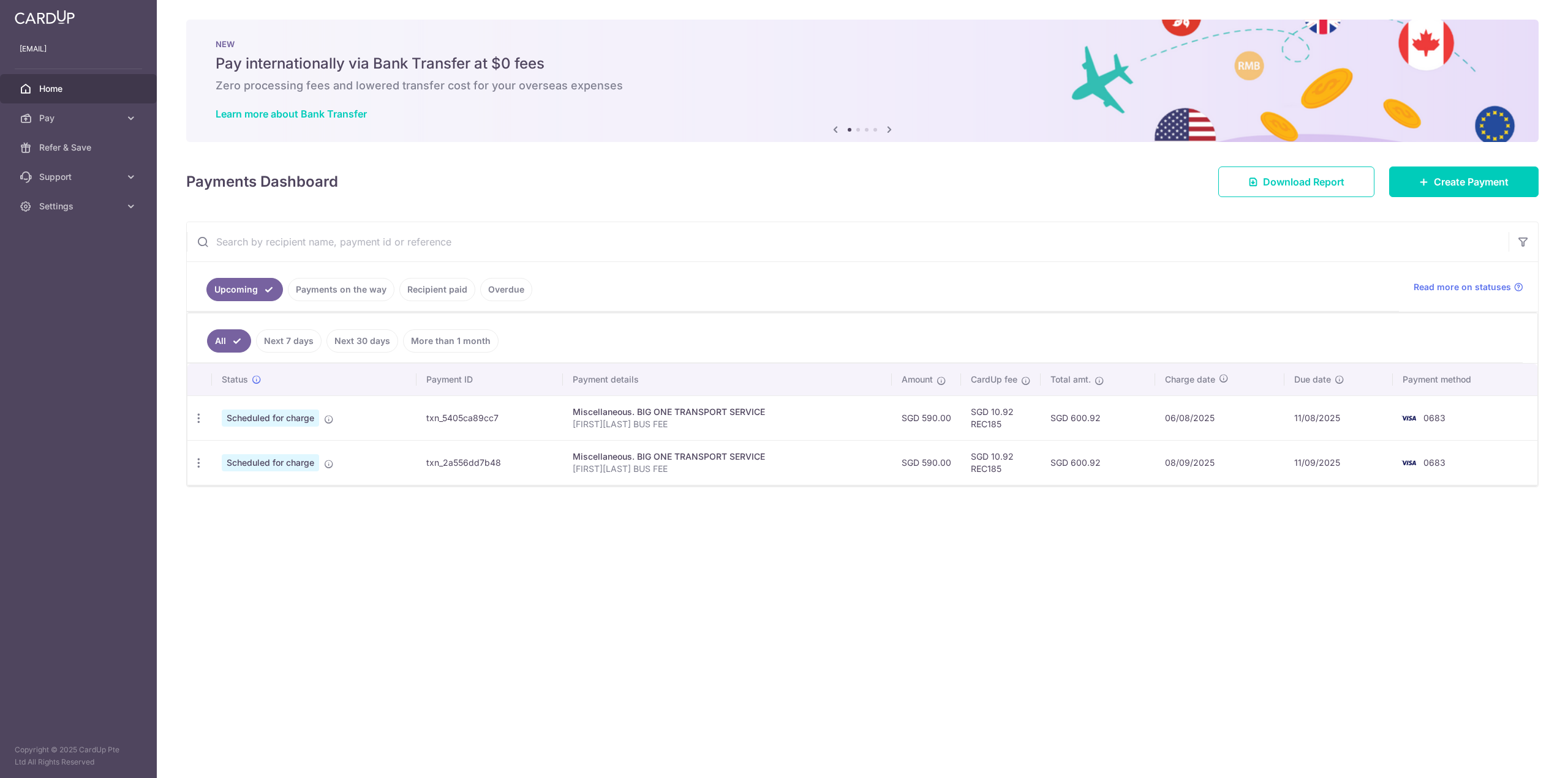 scroll, scrollTop: 0, scrollLeft: 0, axis: both 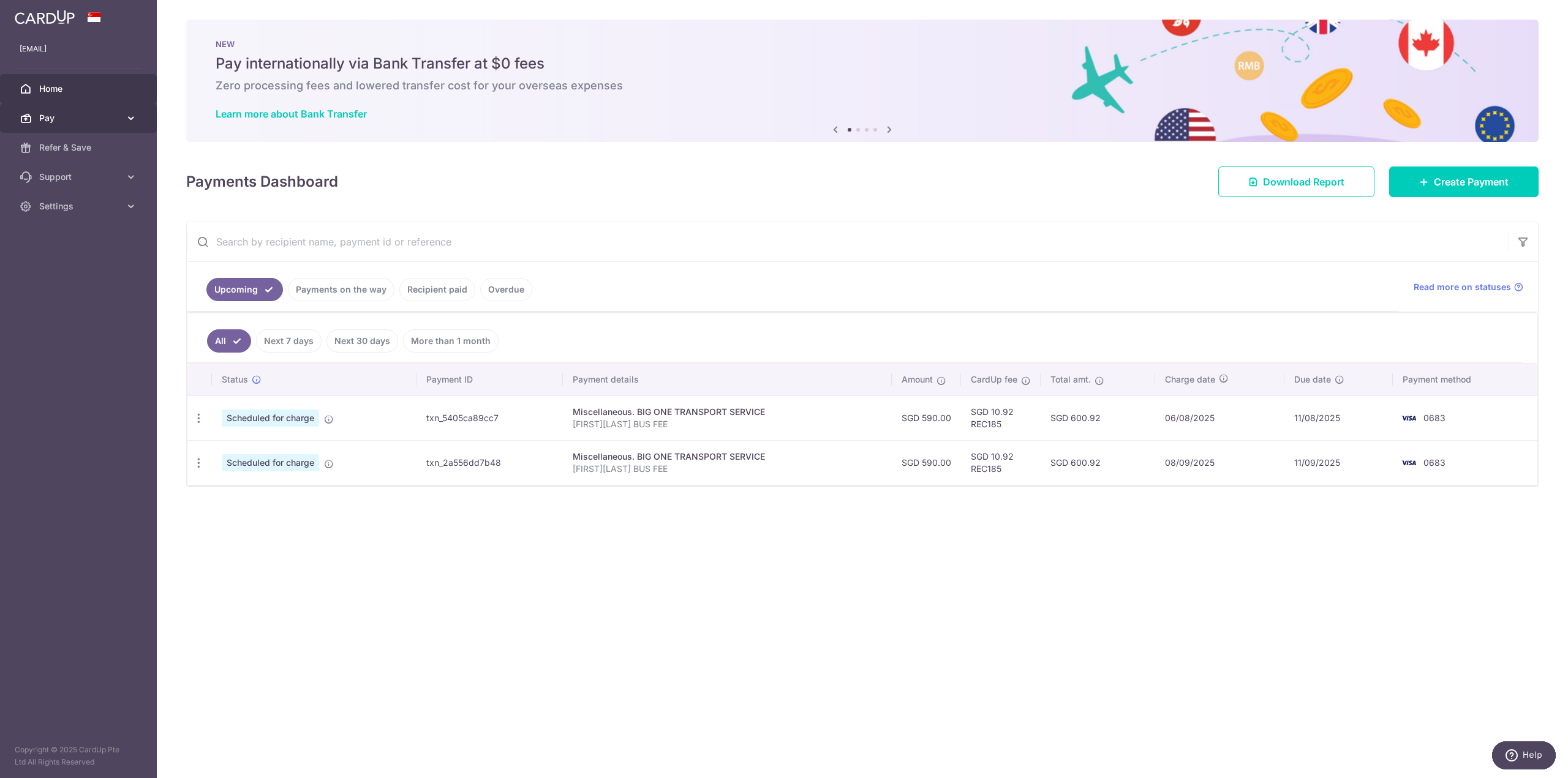 click on "Pay" at bounding box center (80, 118) 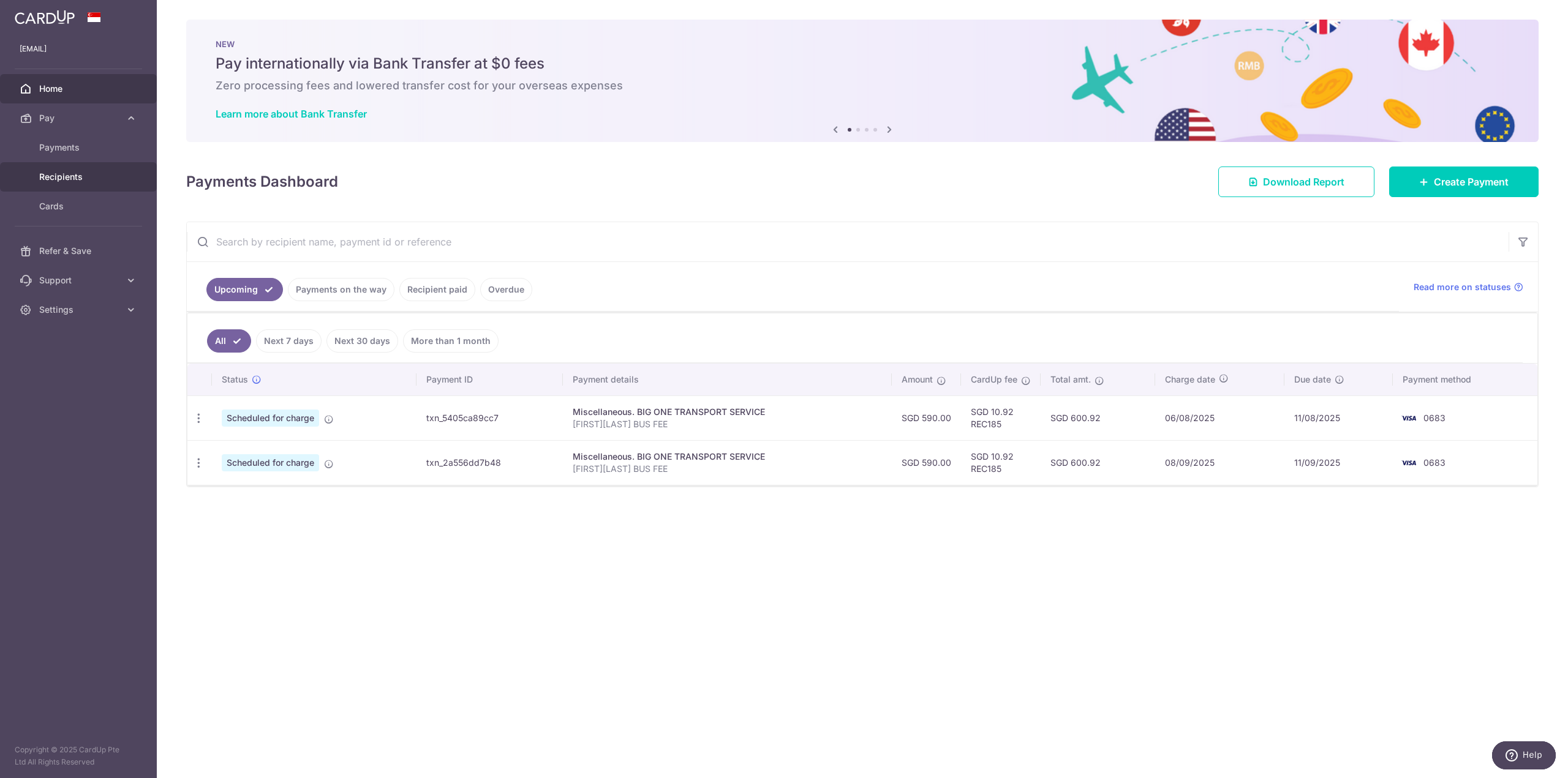 click on "Recipients" at bounding box center [80, 177] 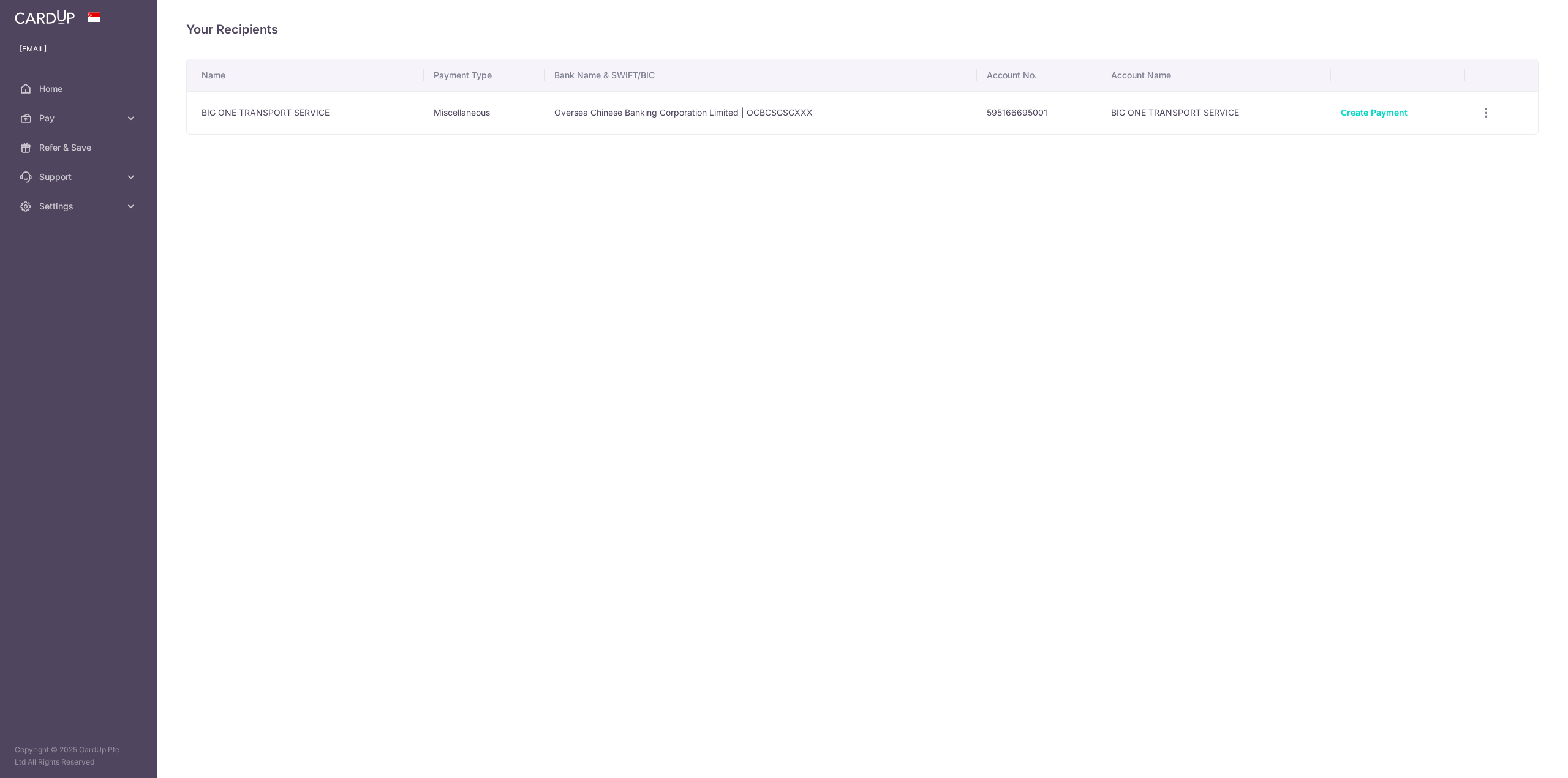 scroll, scrollTop: 0, scrollLeft: 0, axis: both 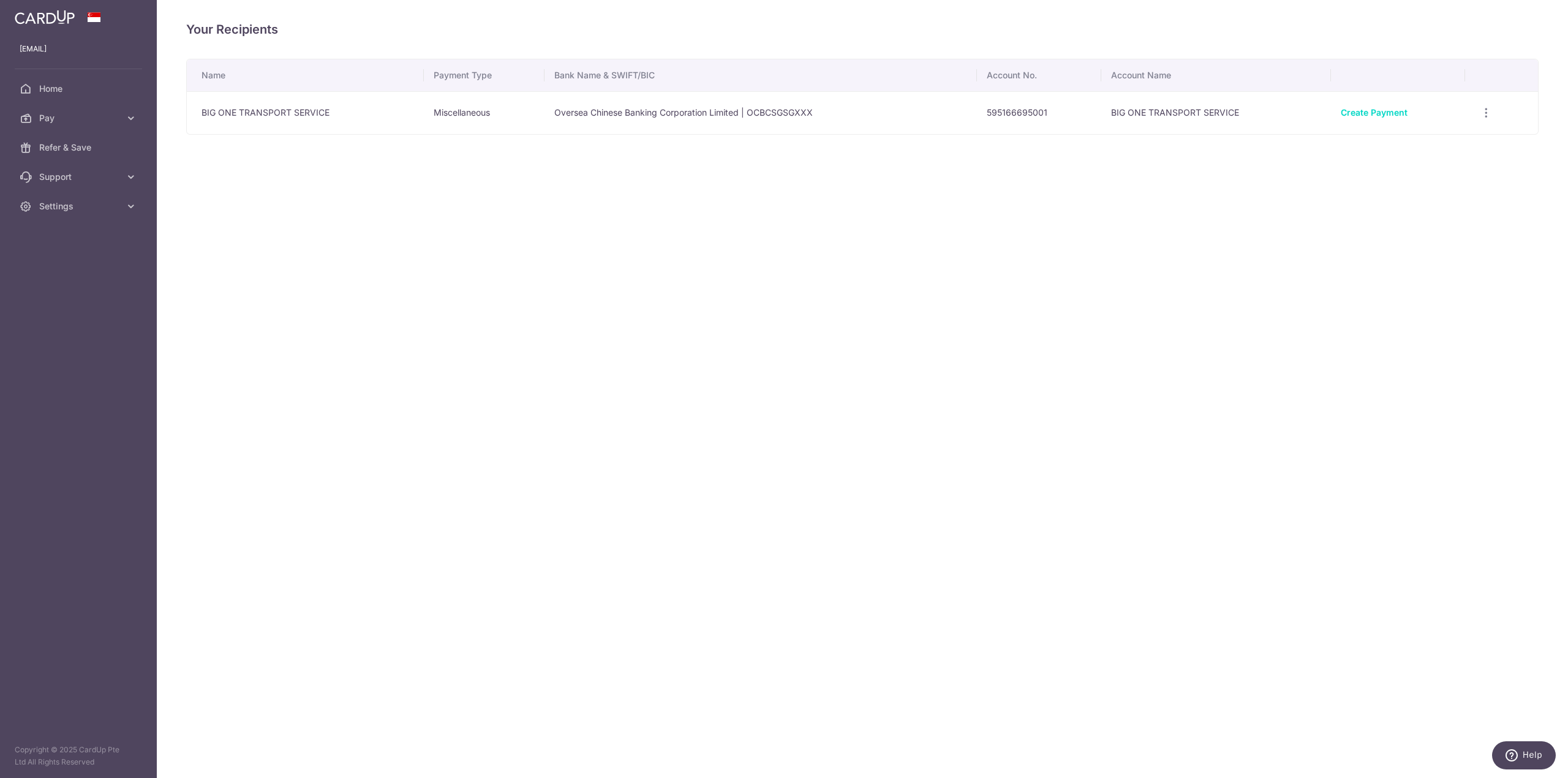 drag, startPoint x: 1256, startPoint y: 481, endPoint x: 1247, endPoint y: 477, distance: 9.848858 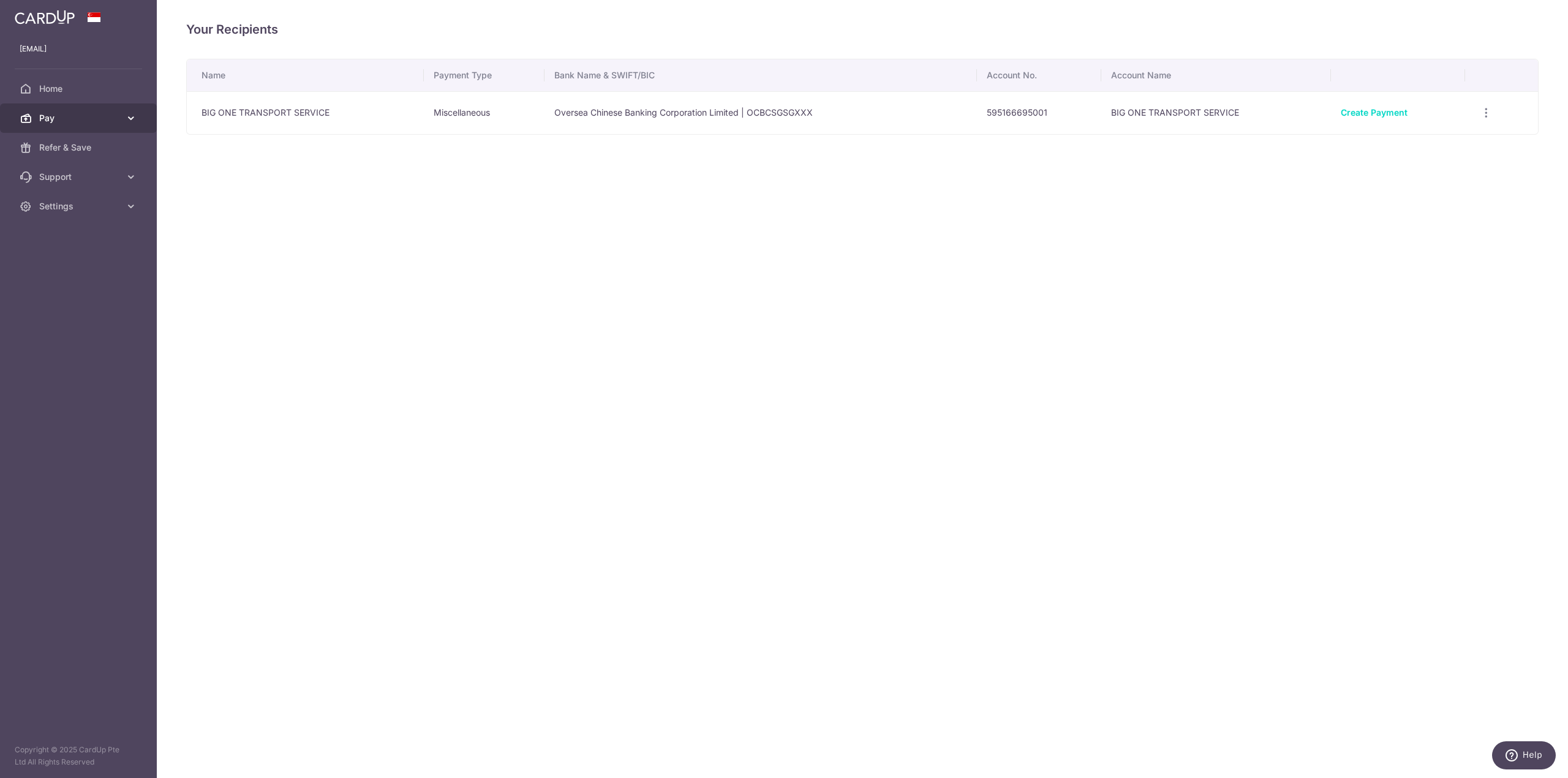 click on "Pay" at bounding box center (80, 118) 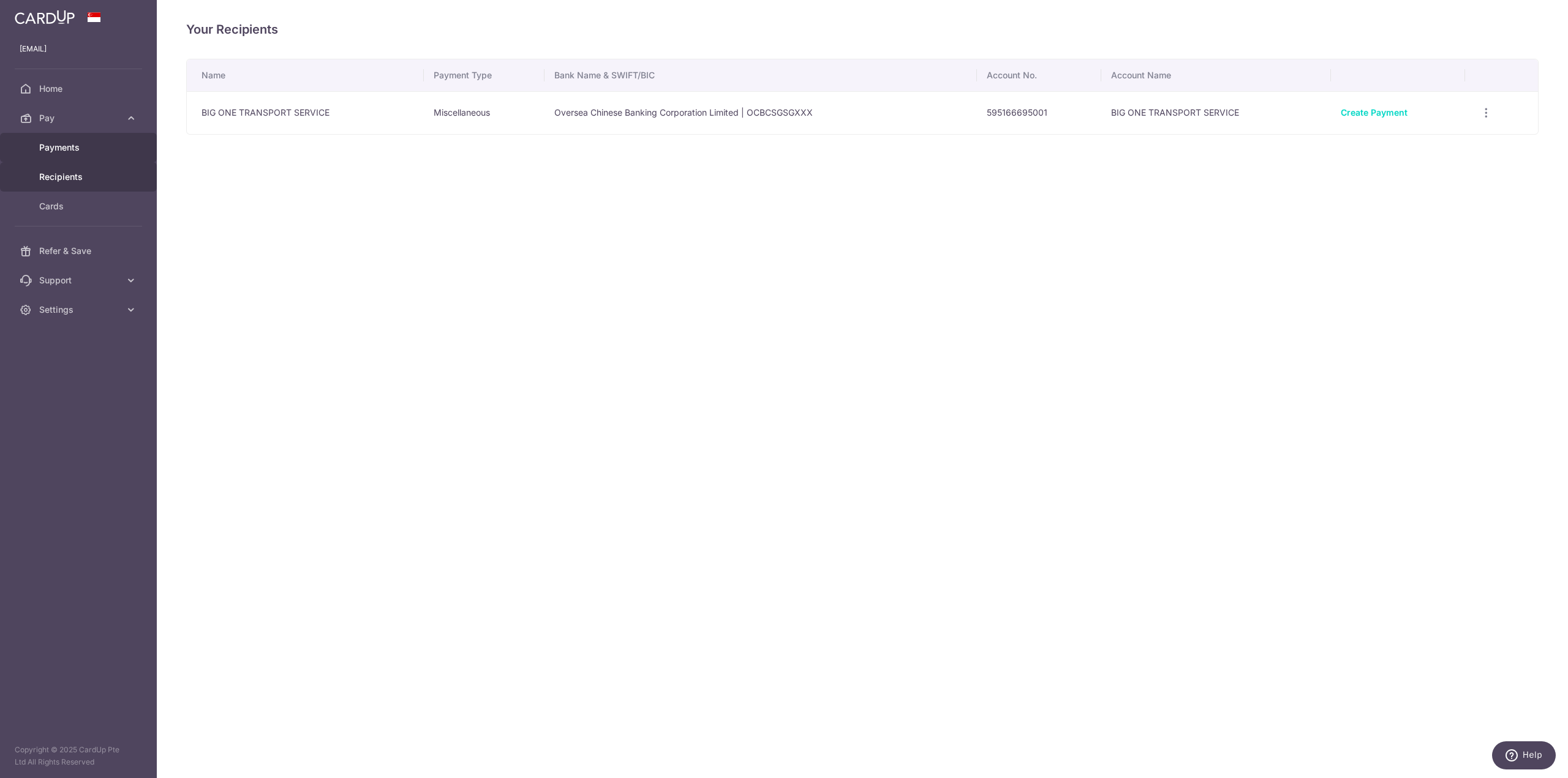 click on "Payments" at bounding box center (80, 148) 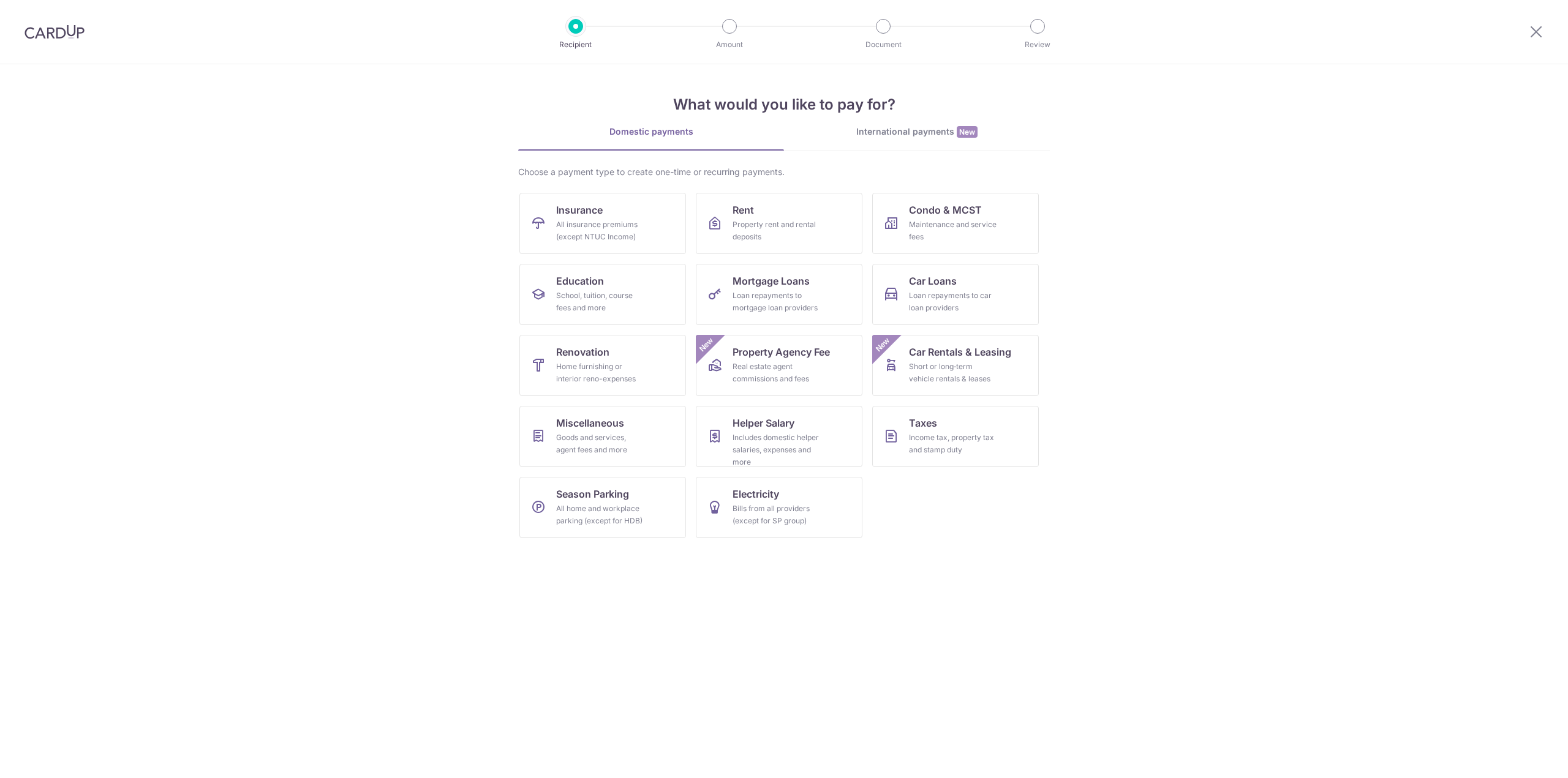 scroll, scrollTop: 0, scrollLeft: 0, axis: both 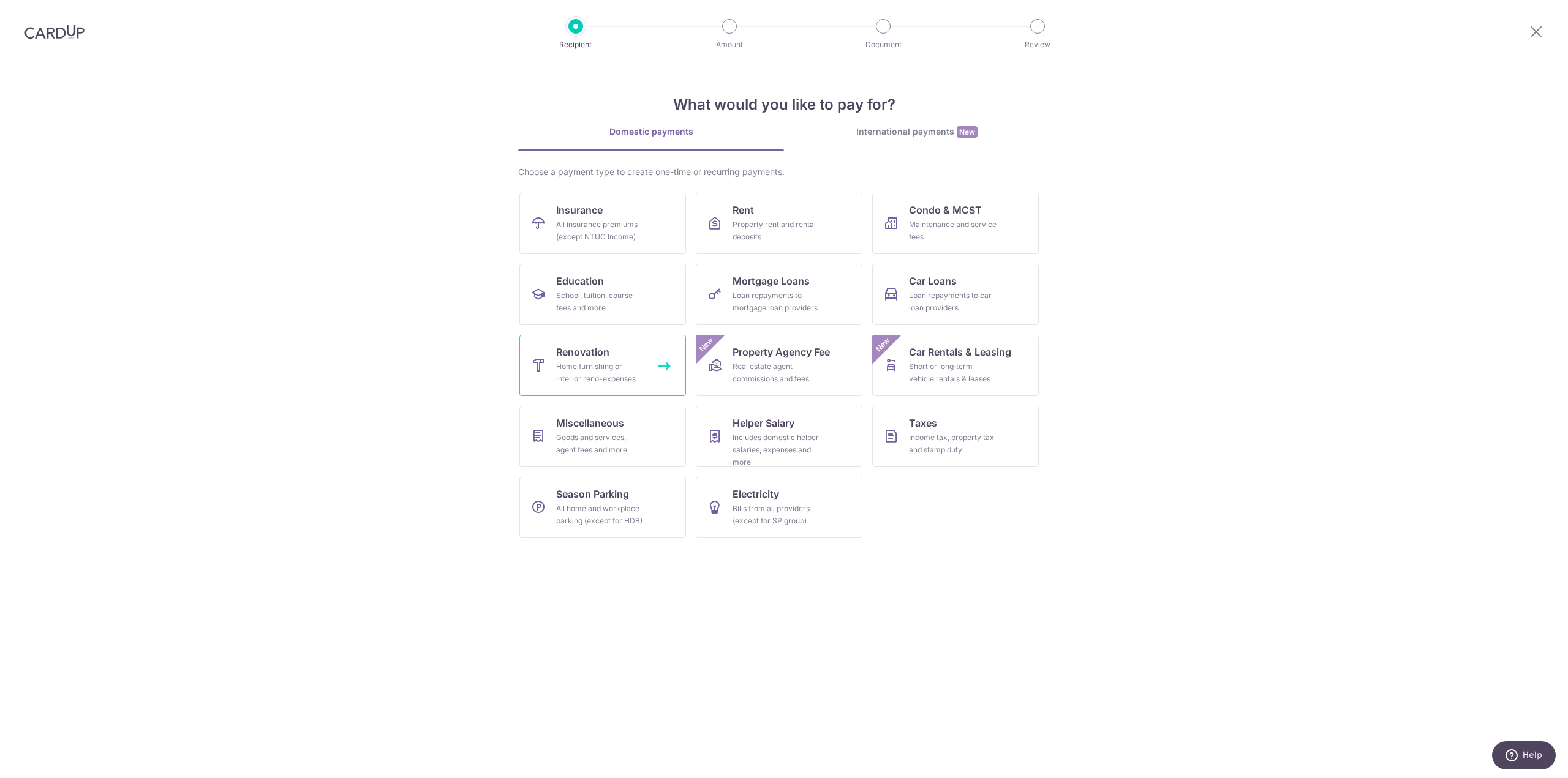 click on "Home furnishing or interior reno-expenses" at bounding box center [600, 373] 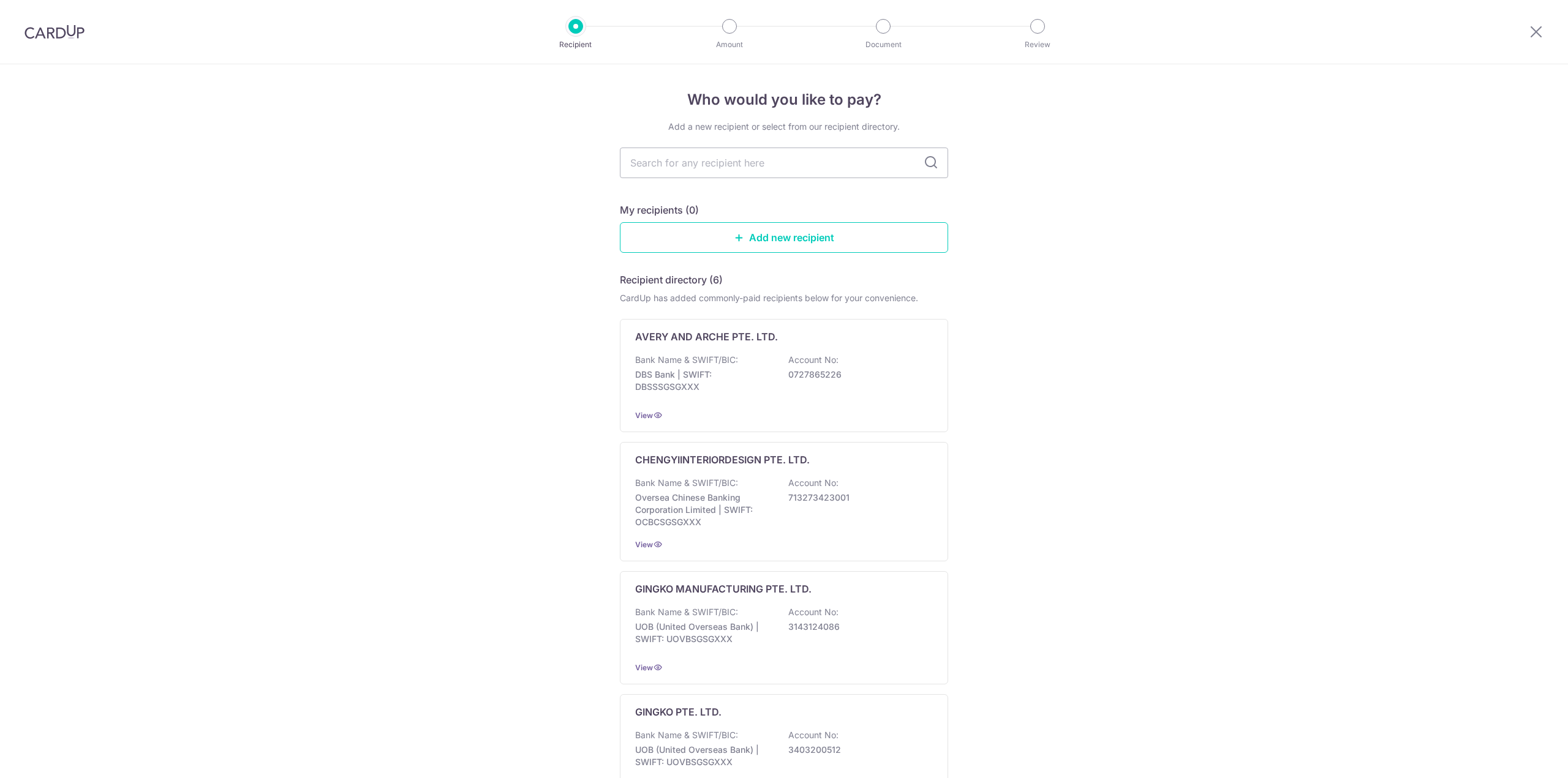 scroll, scrollTop: 0, scrollLeft: 0, axis: both 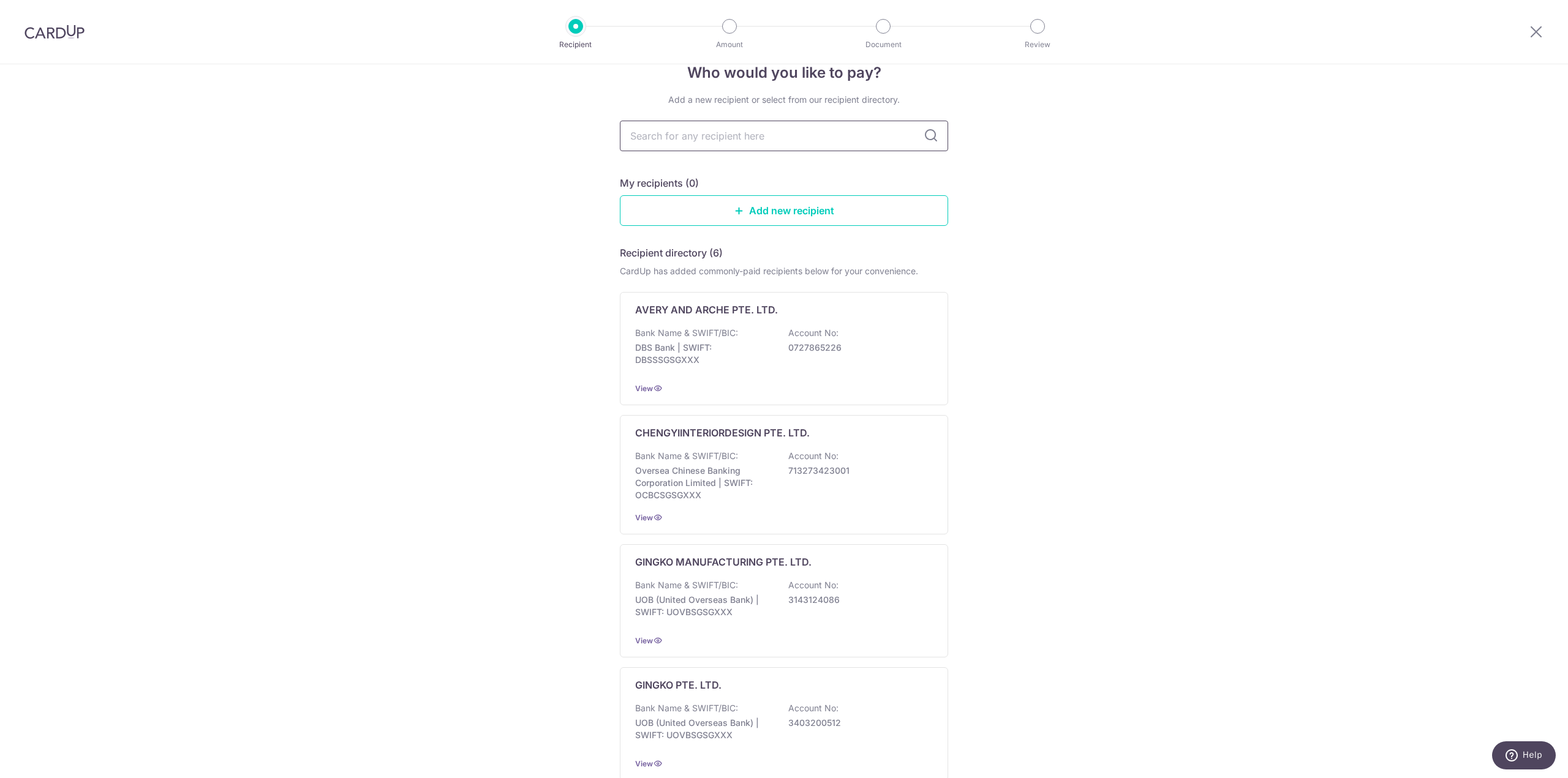 paste on "201433811C" 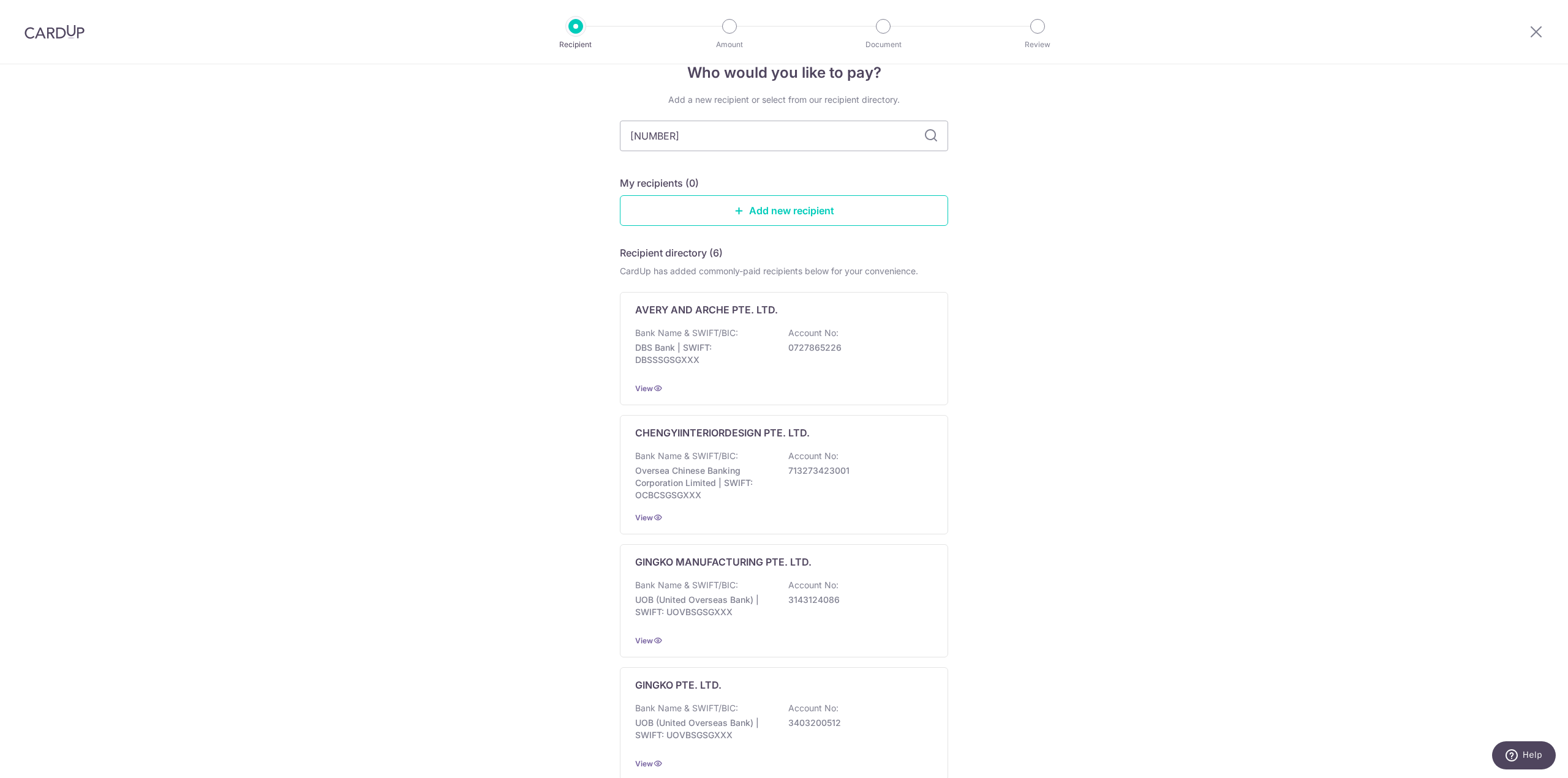 scroll, scrollTop: 0, scrollLeft: 0, axis: both 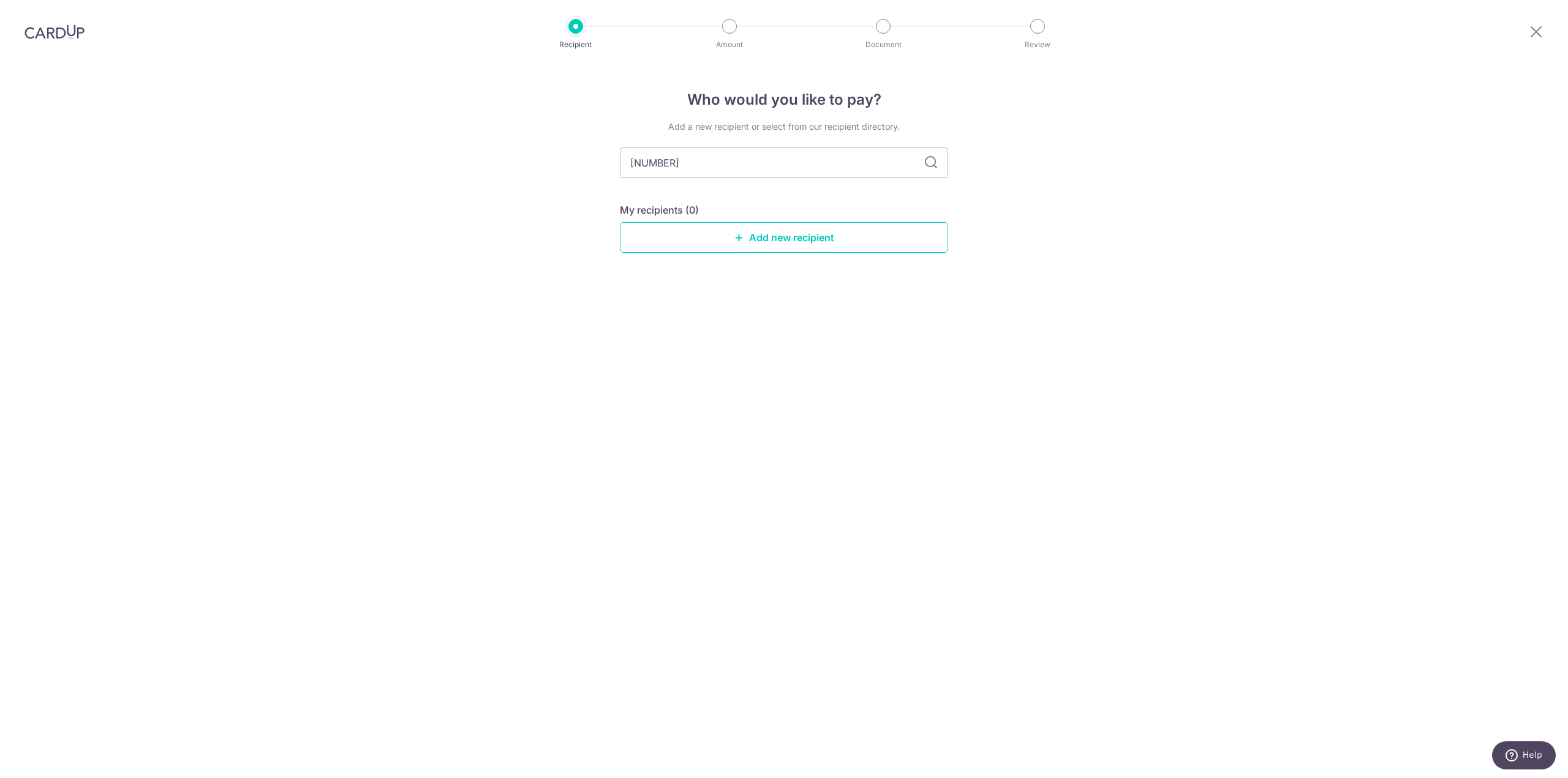 click at bounding box center [931, 163] 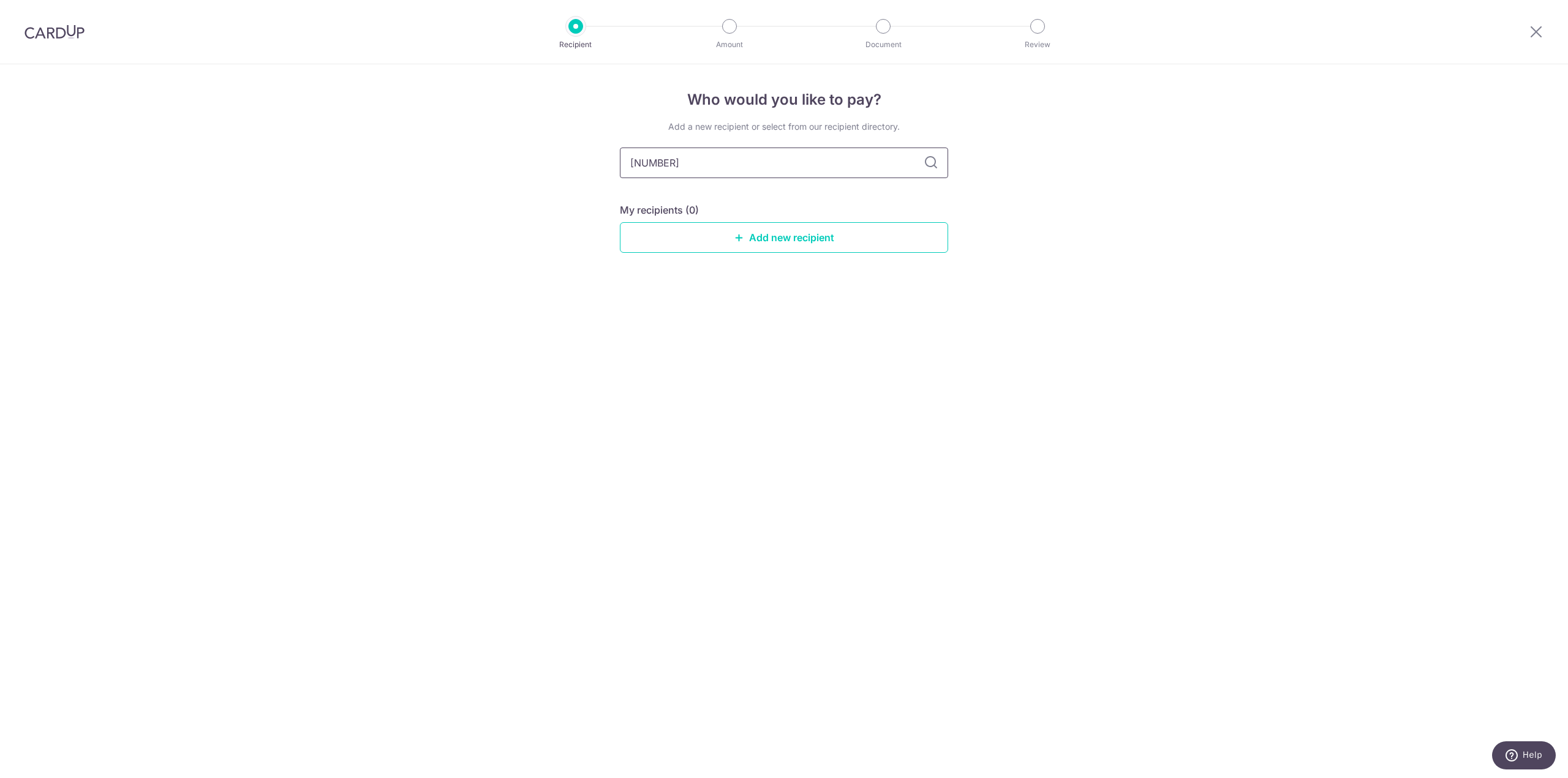 click on "Who would you like to pay?
Add a new recipient or select from our recipient directory.
201433811C
My recipients (0)
Add new recipient" at bounding box center (784, 421) 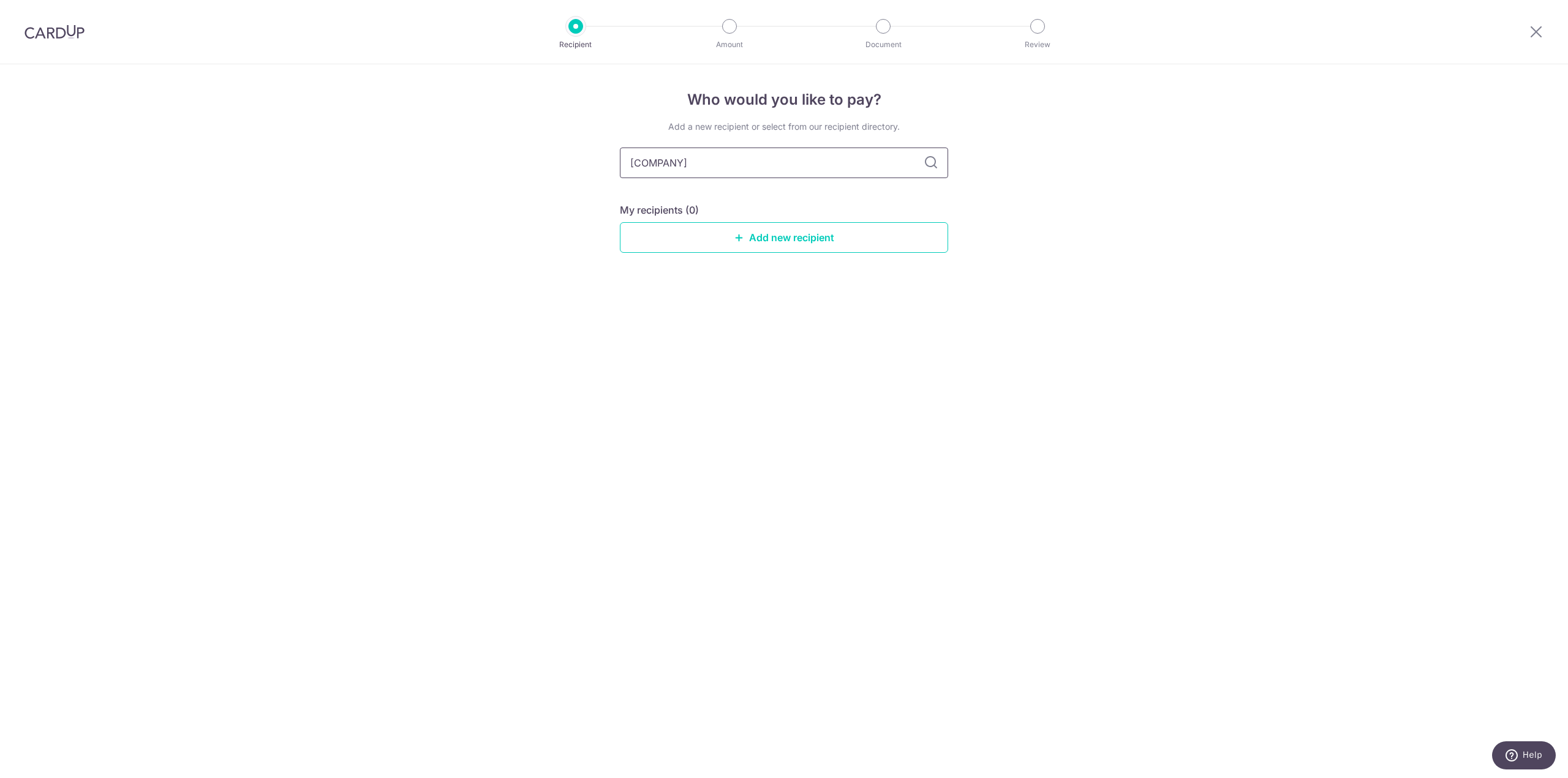 type on "PENG" 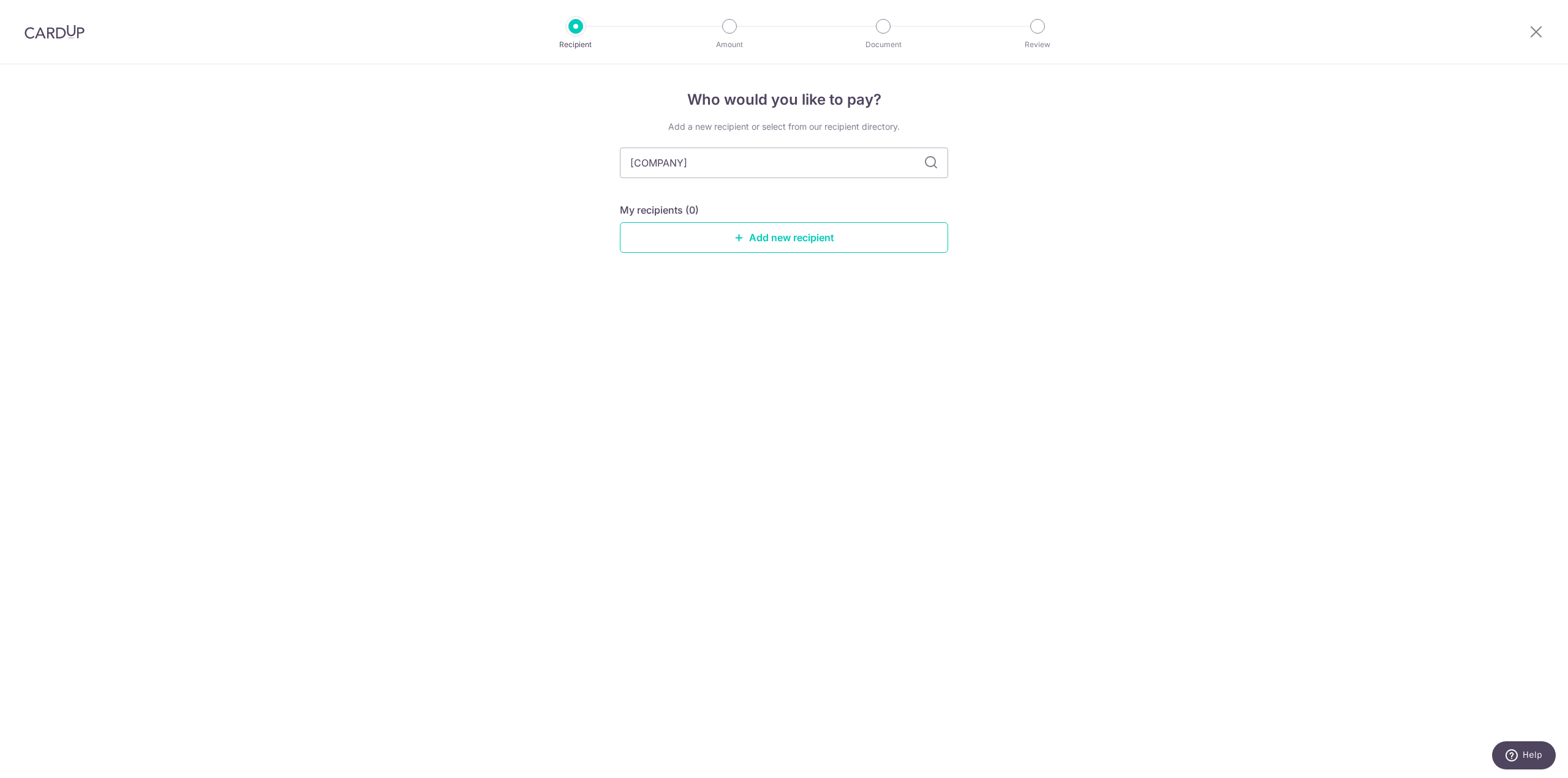 type on "PENG CHENG ENGINEERING" 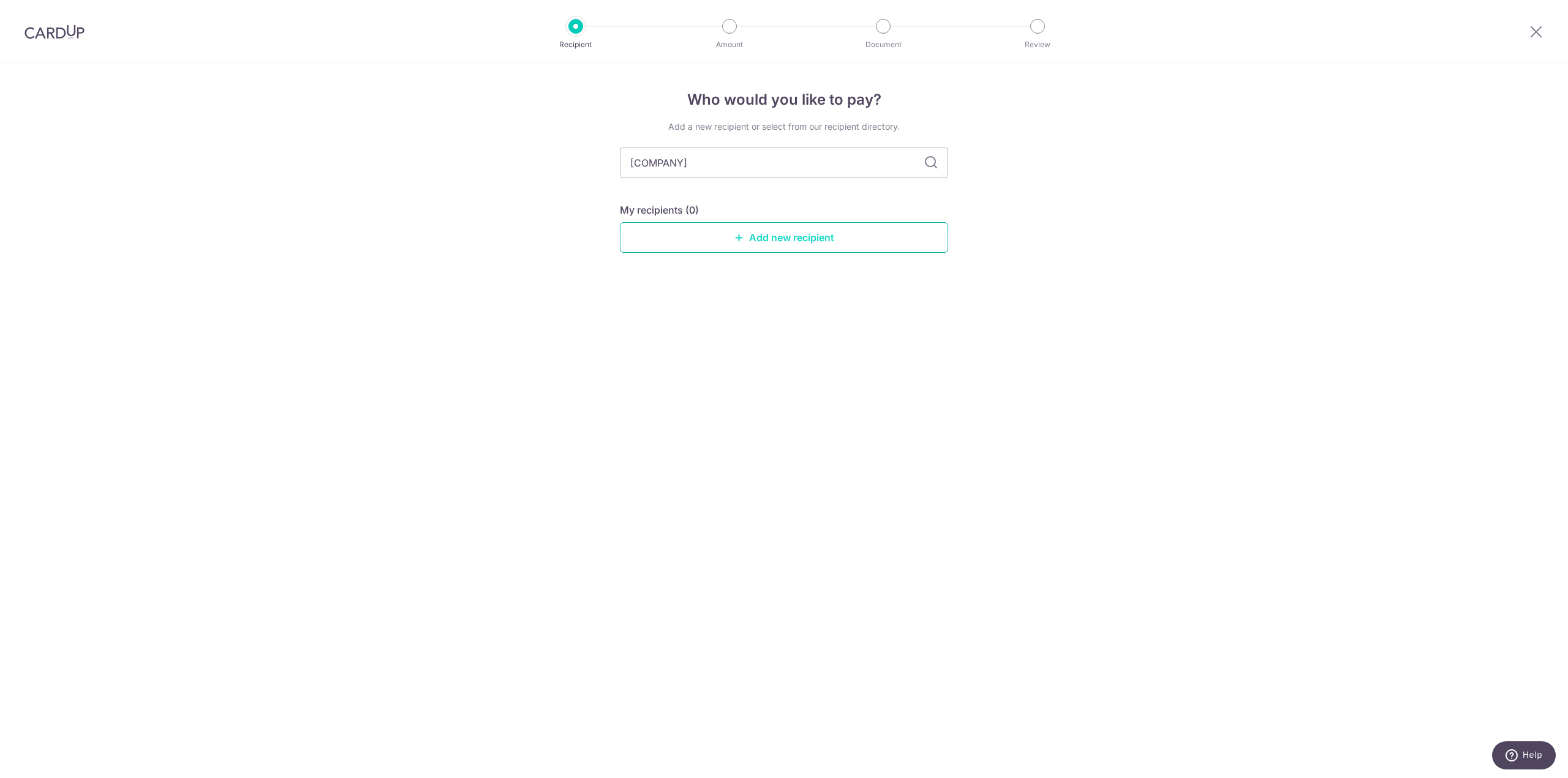 click on "Add new recipient" at bounding box center [784, 238] 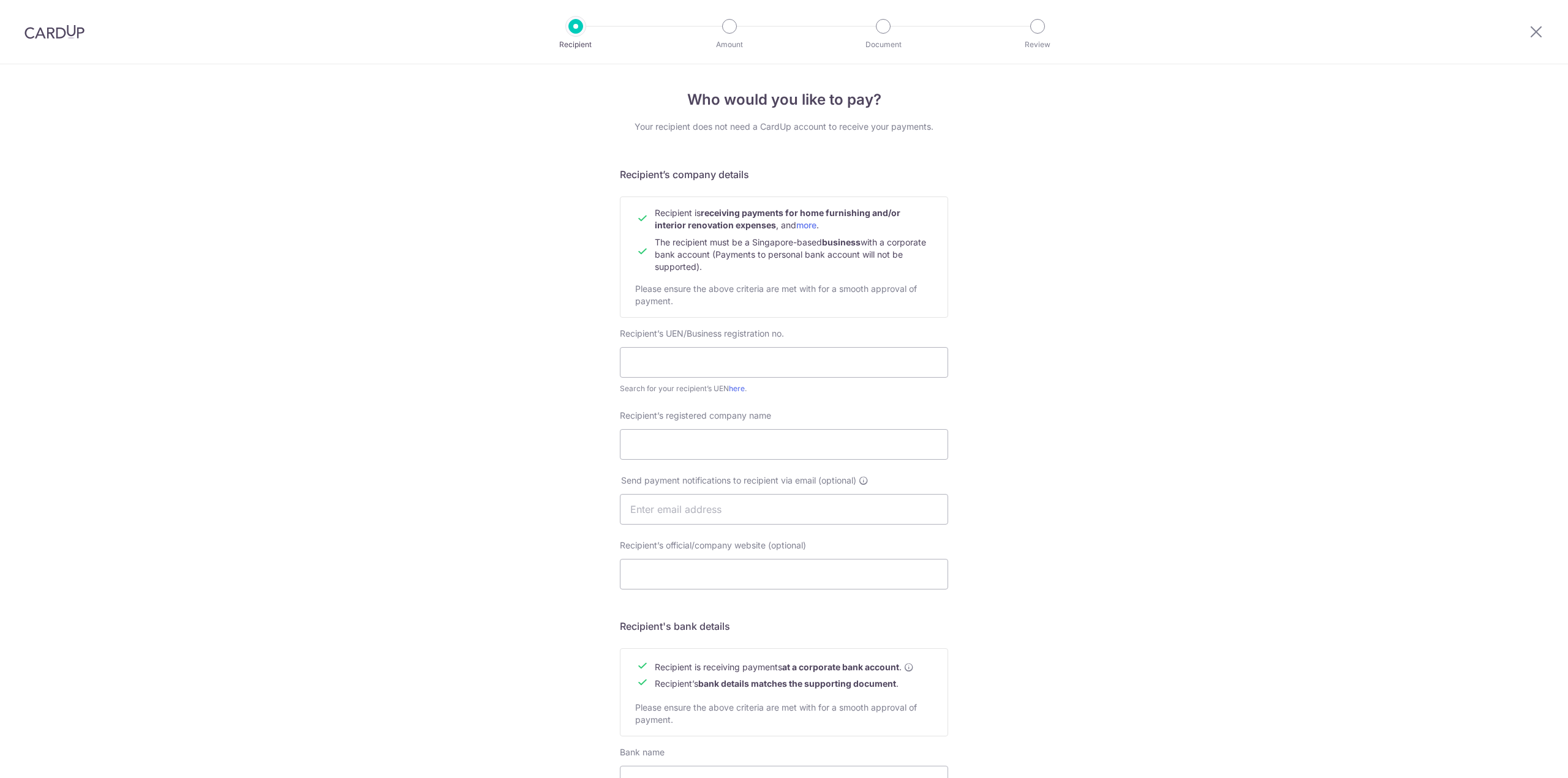 scroll, scrollTop: 0, scrollLeft: 0, axis: both 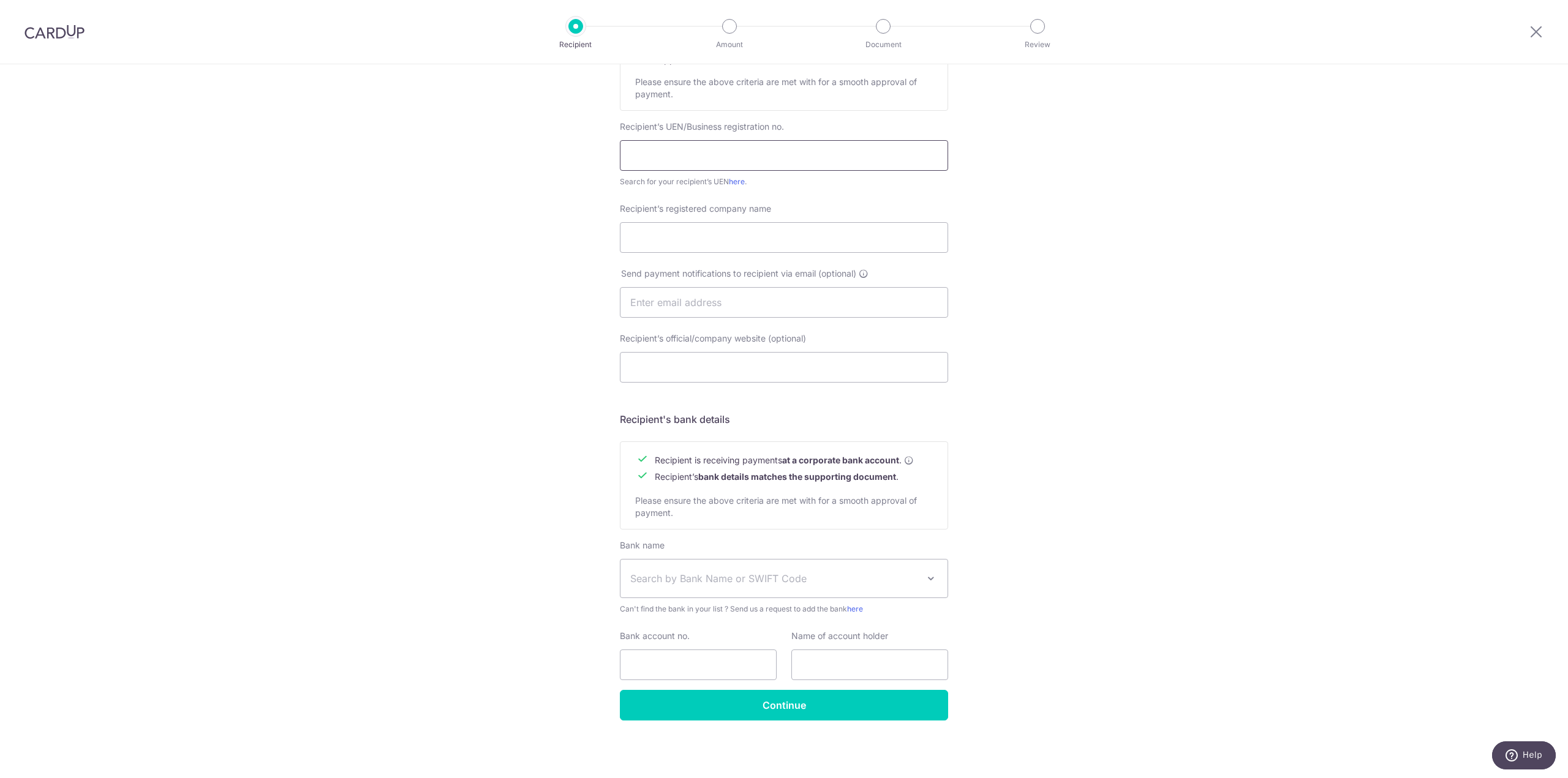 click at bounding box center (784, 155) 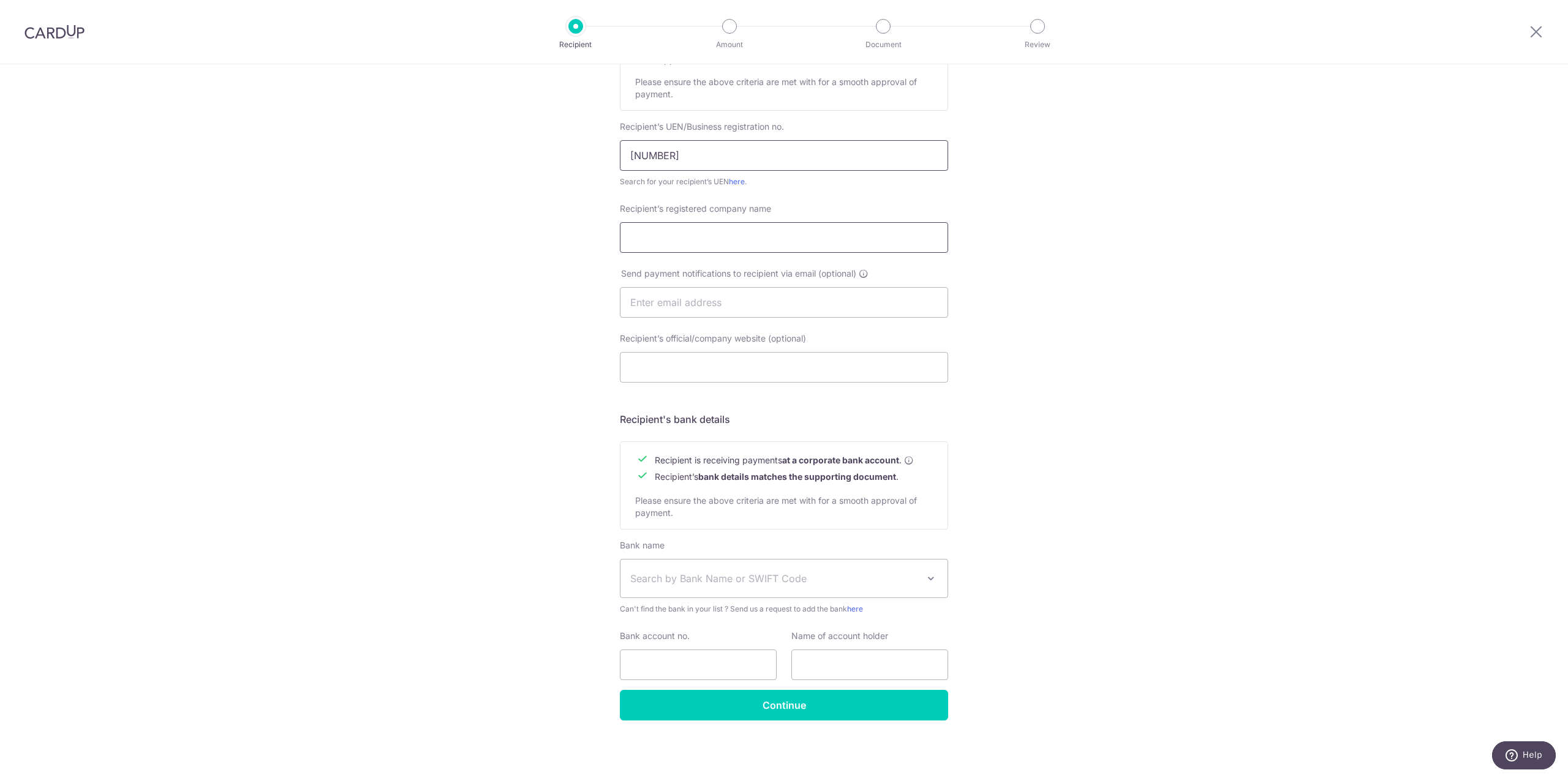 type on "201433811C" 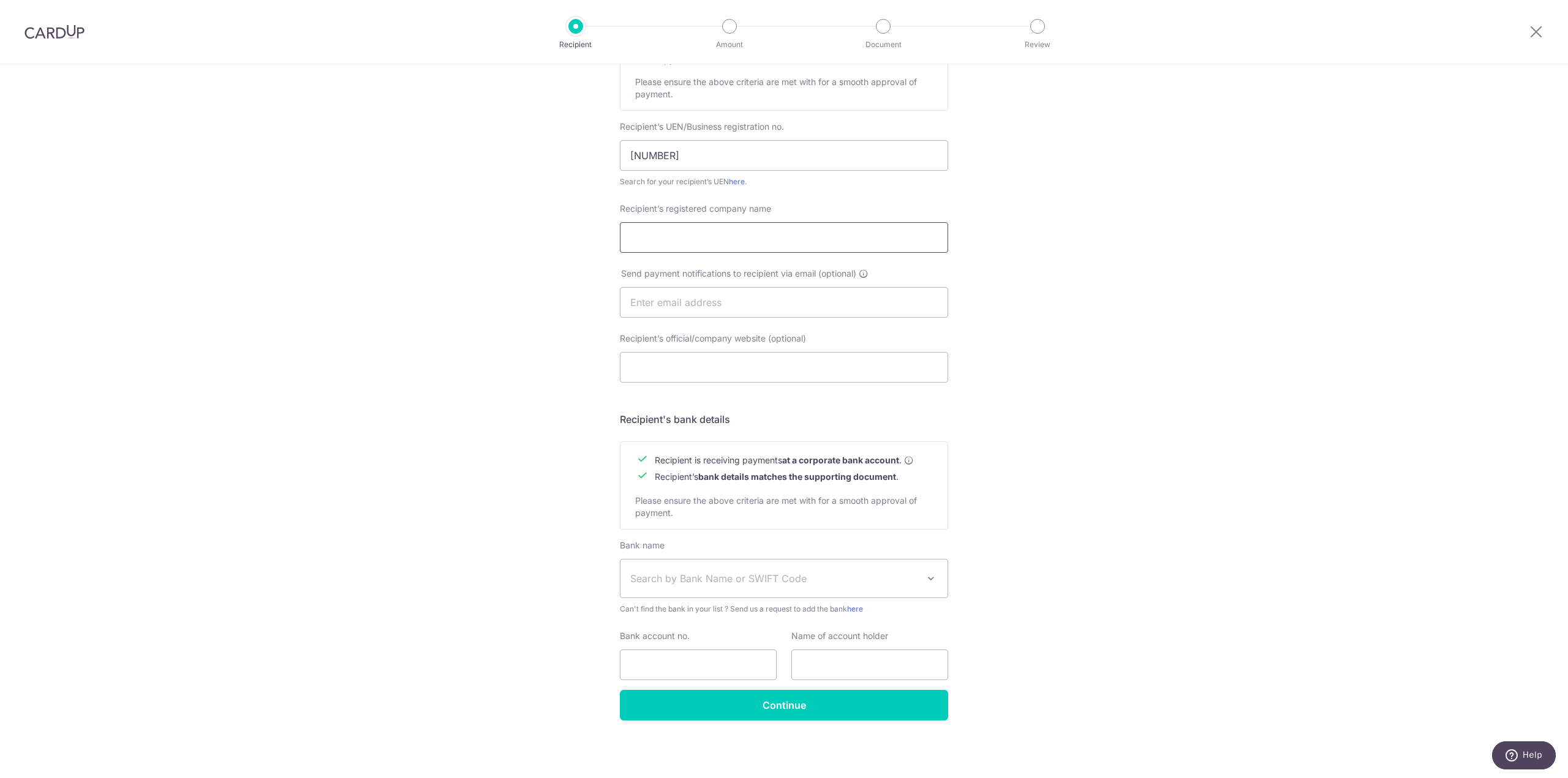 click on "Recipient’s registered company name" at bounding box center (784, 238) 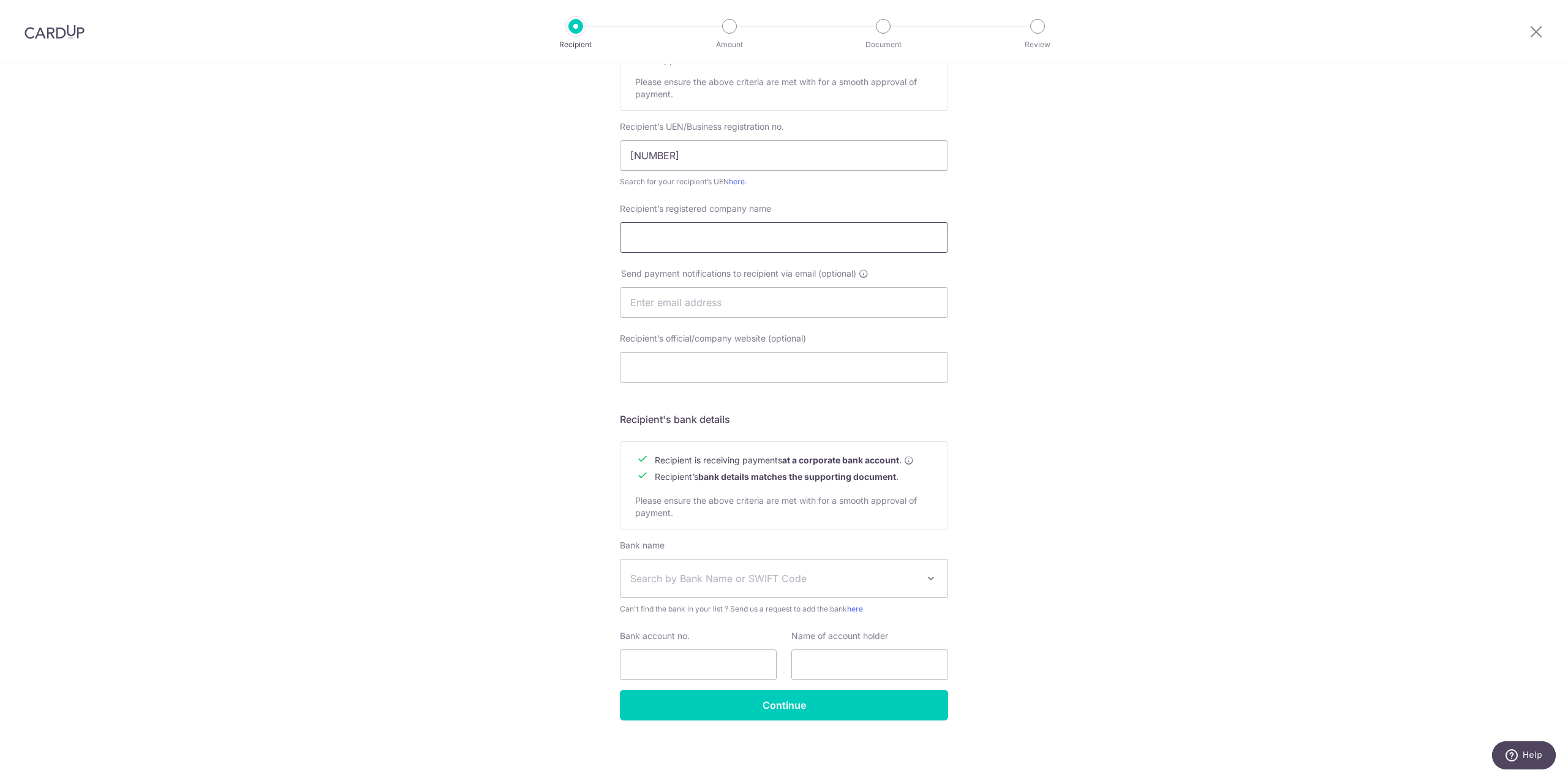 paste on "PENG CHENG ENGINEERING PTE LTD" 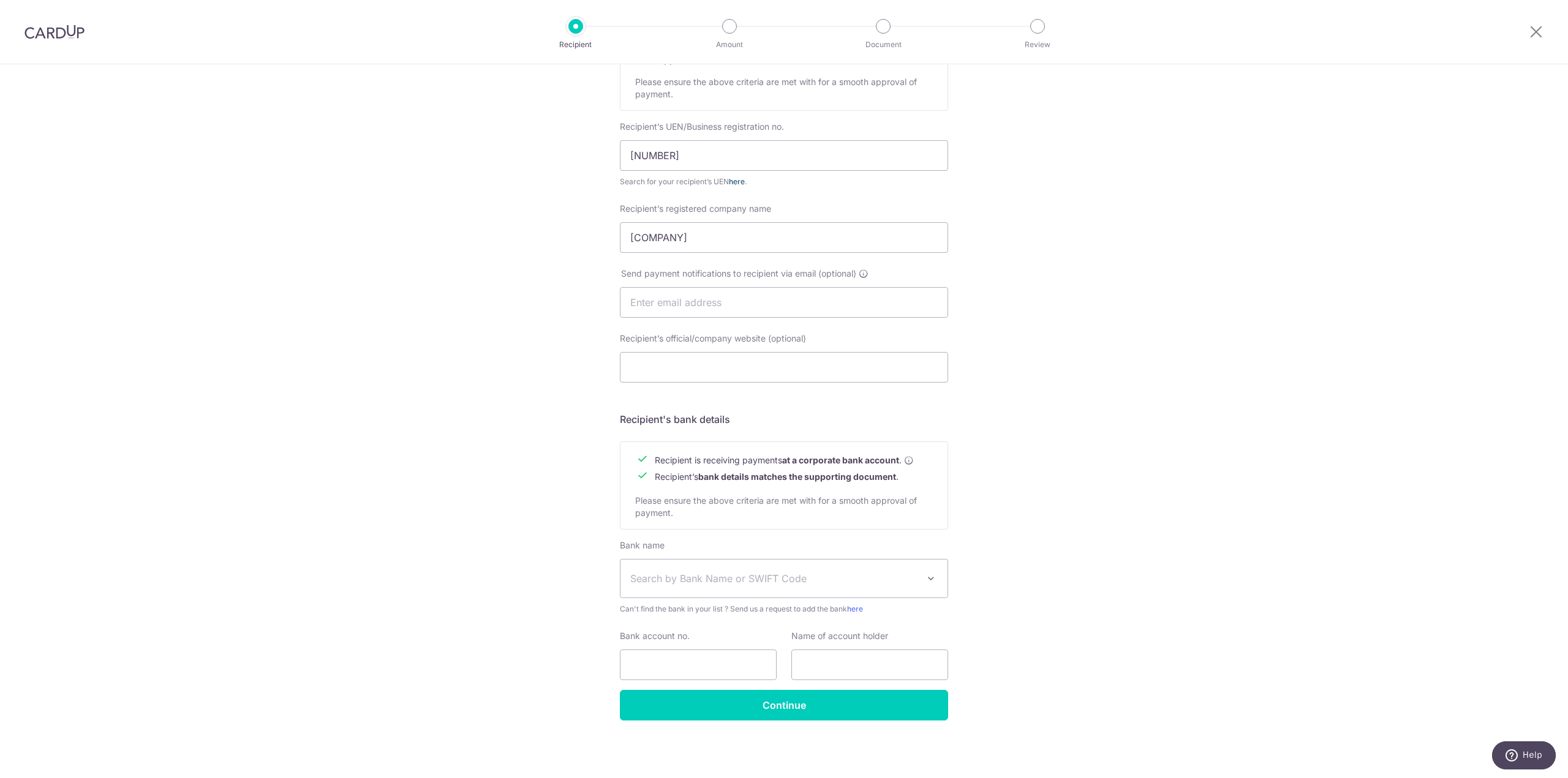 click on "here" at bounding box center (737, 181) 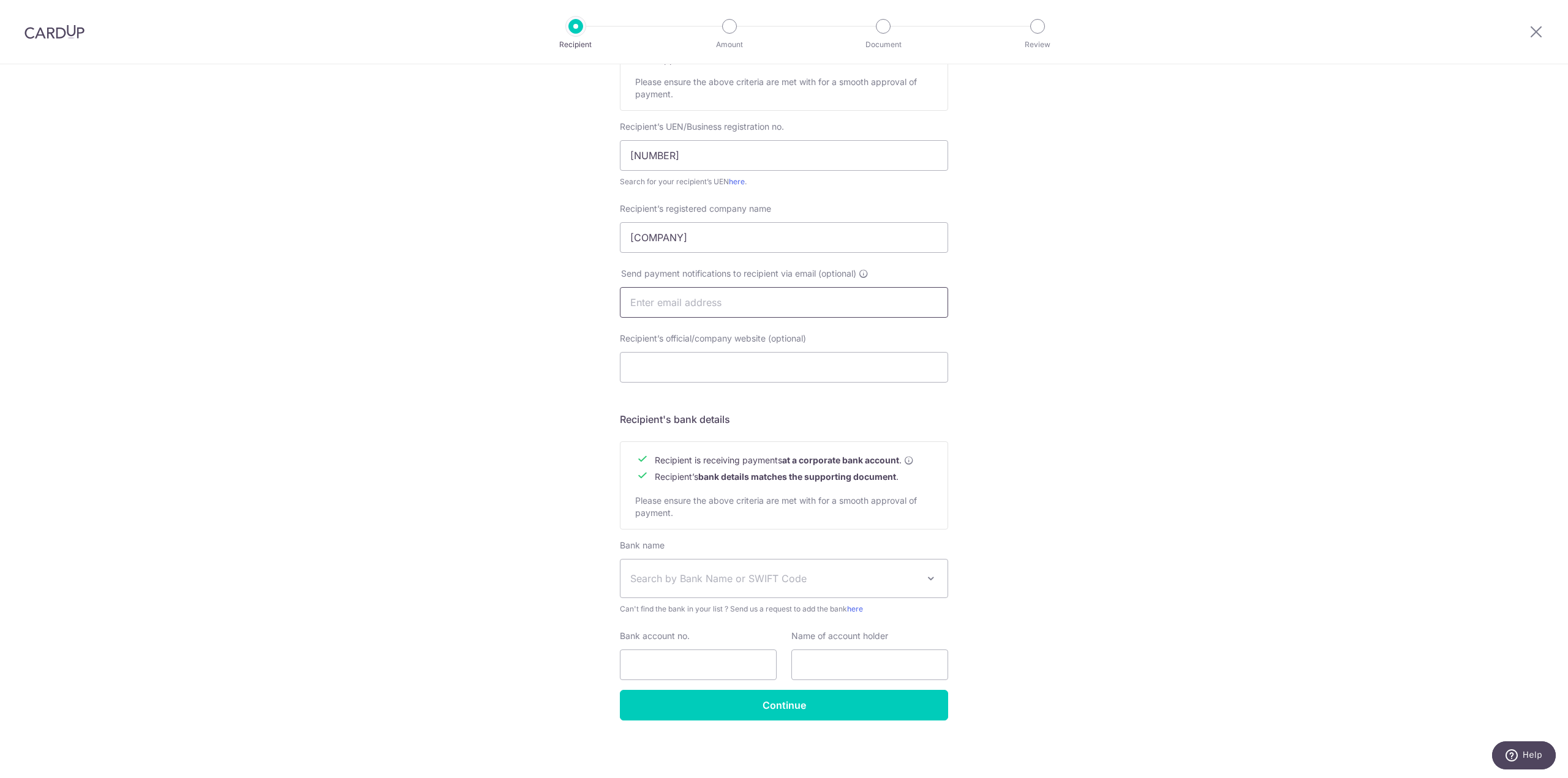 click at bounding box center (784, 302) 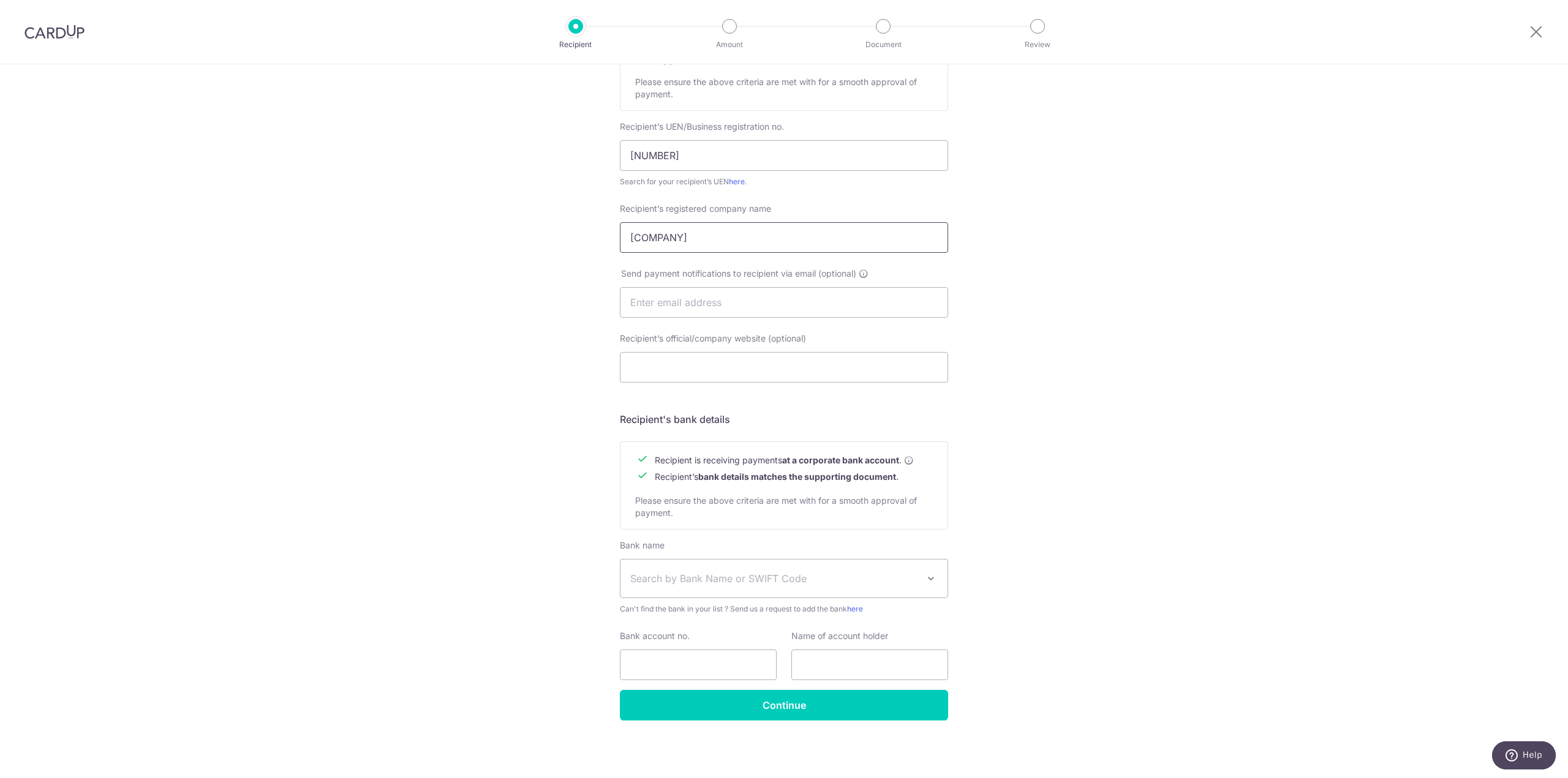drag, startPoint x: 854, startPoint y: 238, endPoint x: 287, endPoint y: 217, distance: 567.3888 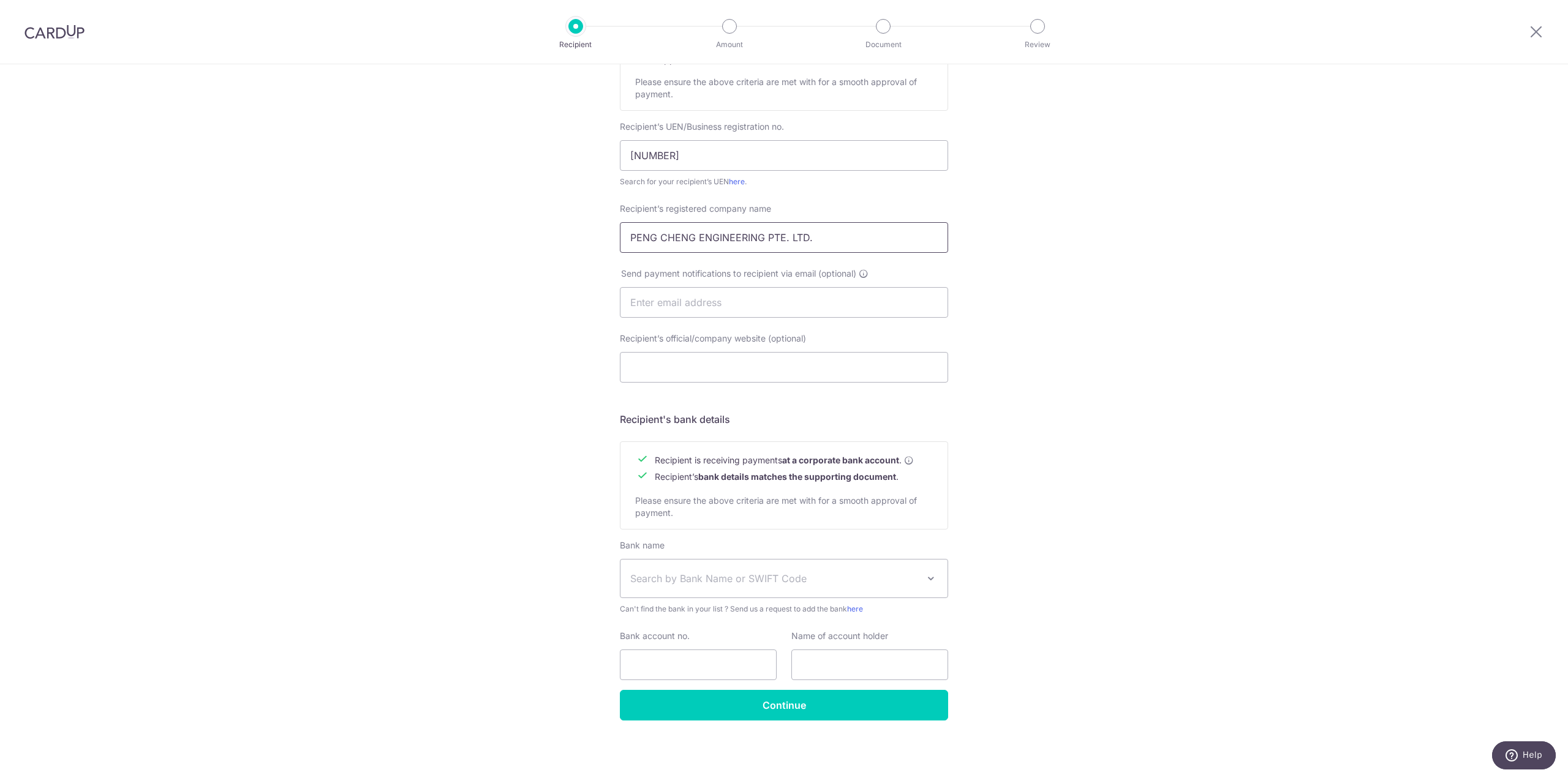 type on "PENG CHENG ENGINEERING PTE. LTD." 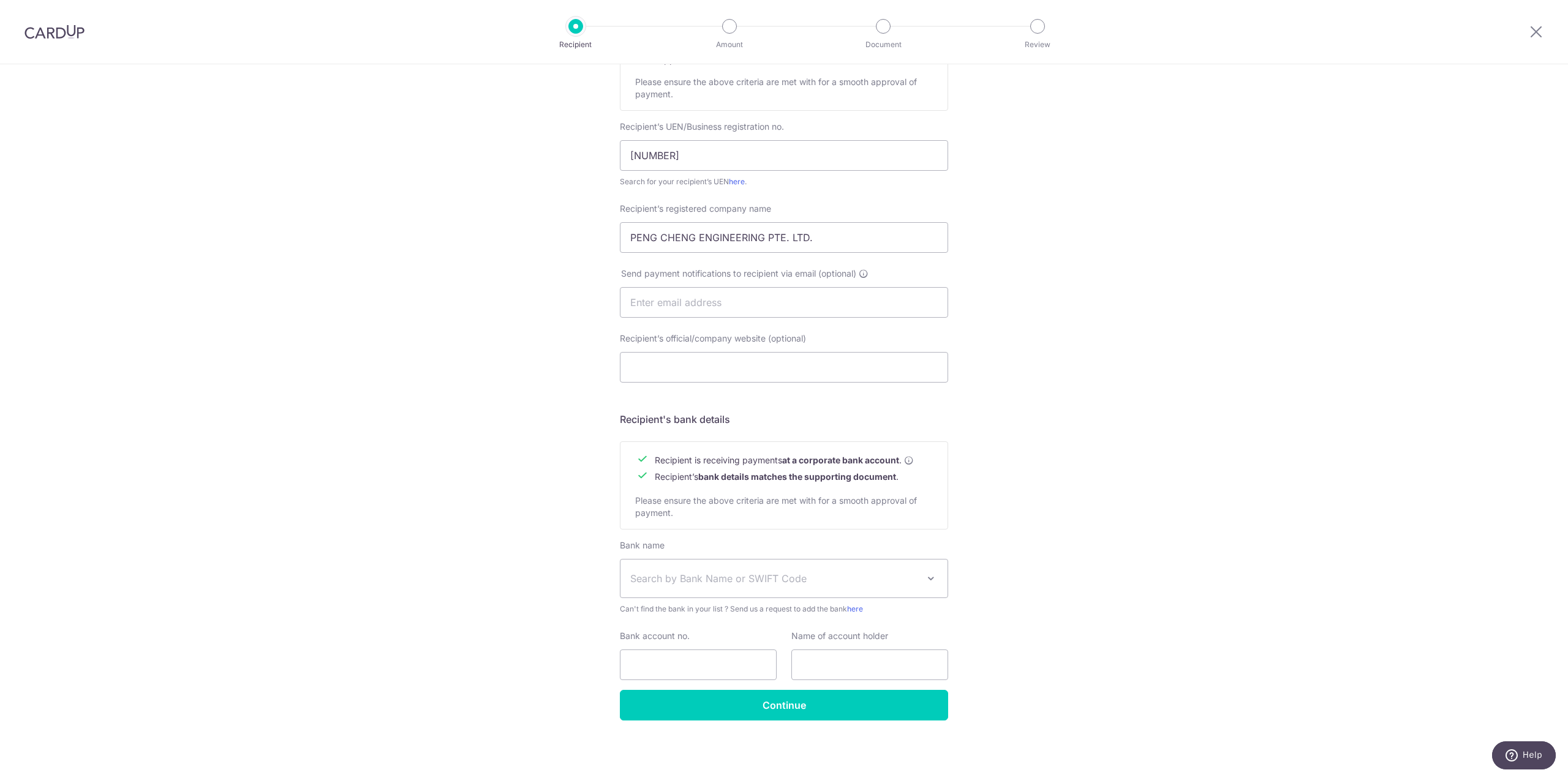 click on "Who would you like to pay?
Your recipient does not need a CardUp account to receive your payments.
Recipient’s company details
Recipient is  receiving payments for home furnishing and/or interior renovation expenses , and  more .
The recipient must be a Singapore-based  business  with a corporate bank account (Payments to personal bank account will not be supported).
Please ensure the above criteria are met with for a smooth approval of payment.
Recipient’s UEN/Business registration no.
201433811C
Search for your recipient’s UEN  here .
." at bounding box center [784, 318] 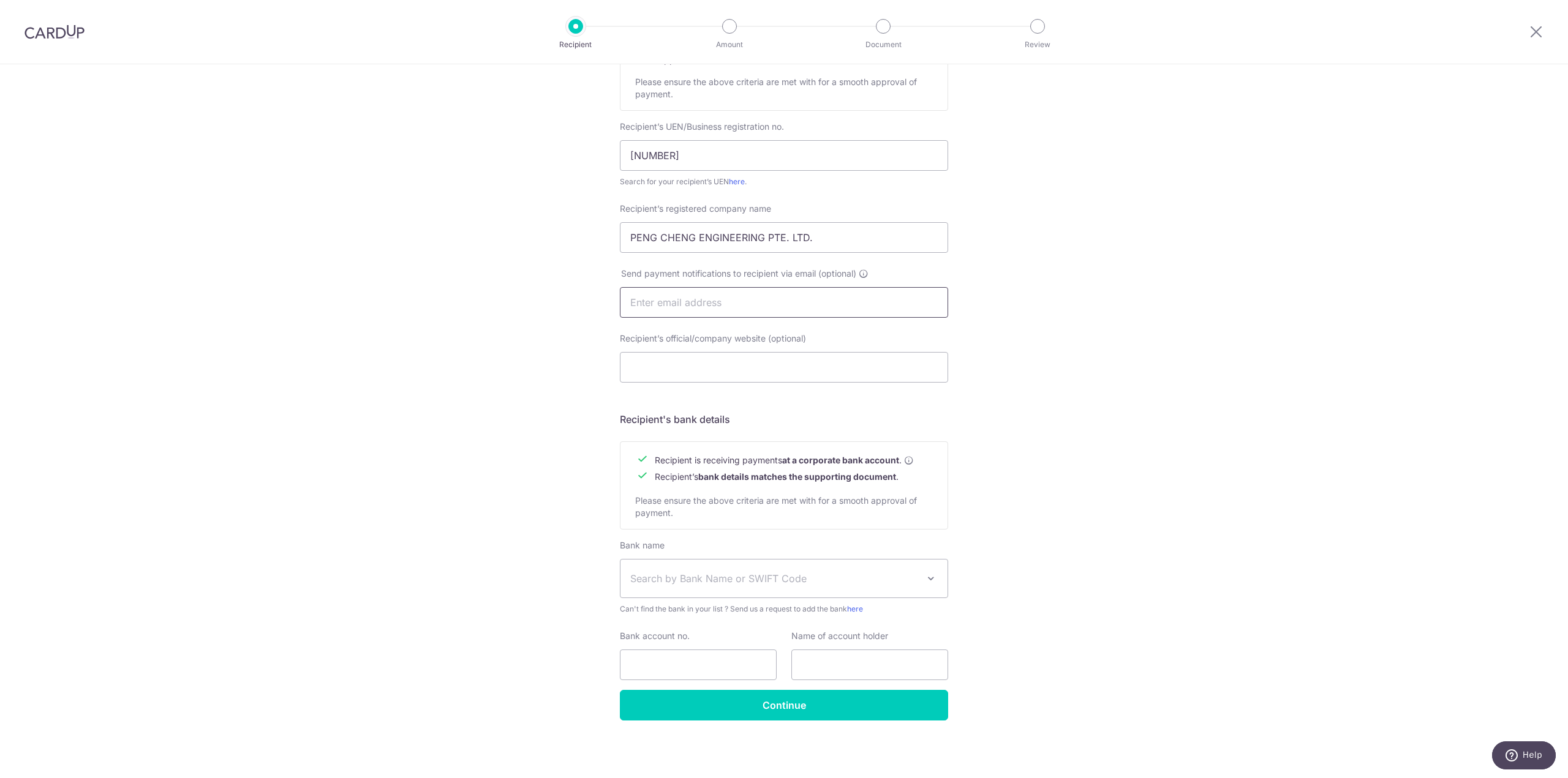 click at bounding box center (784, 302) 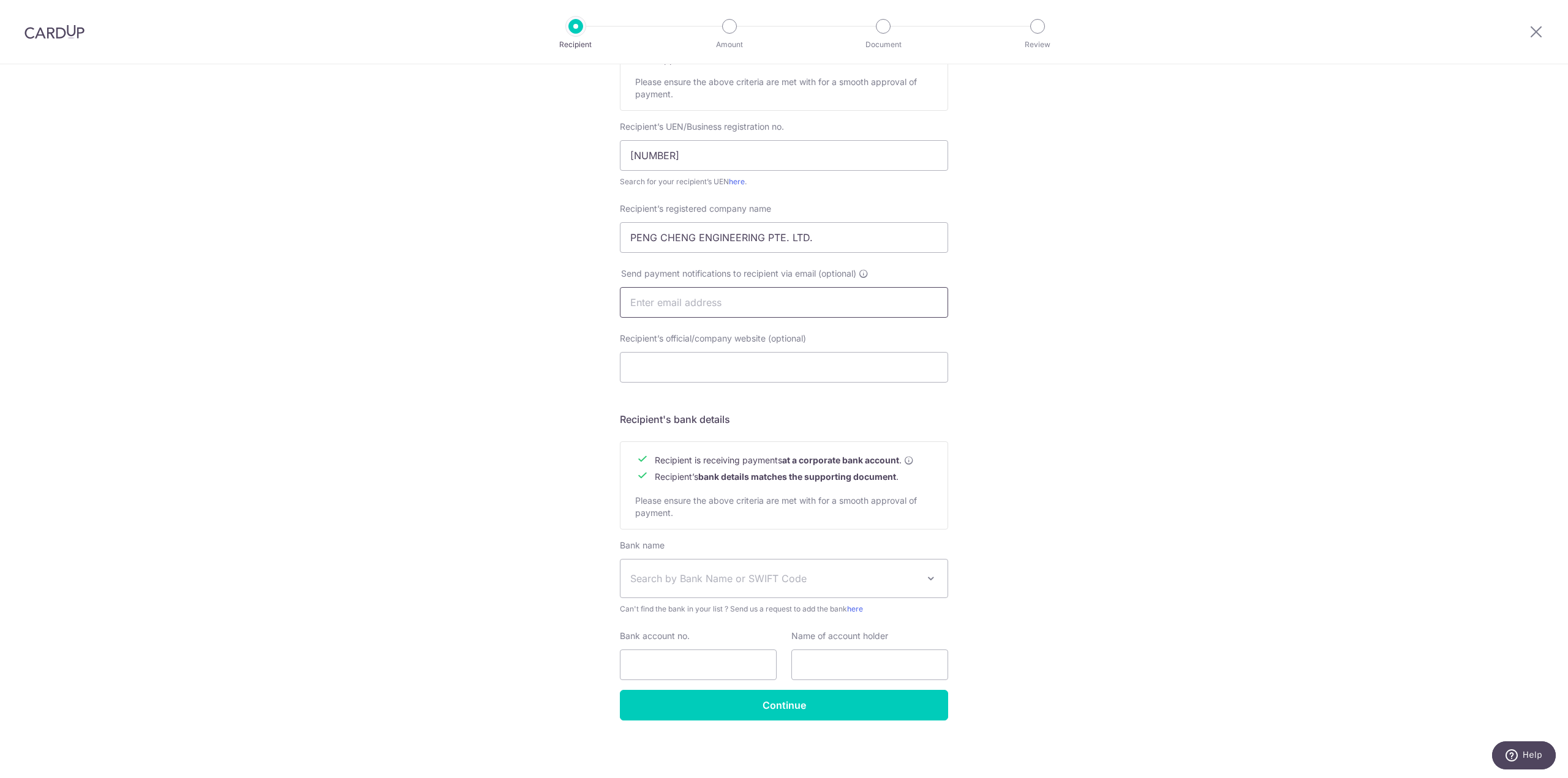 paste on "pcliying@hotmail.com" 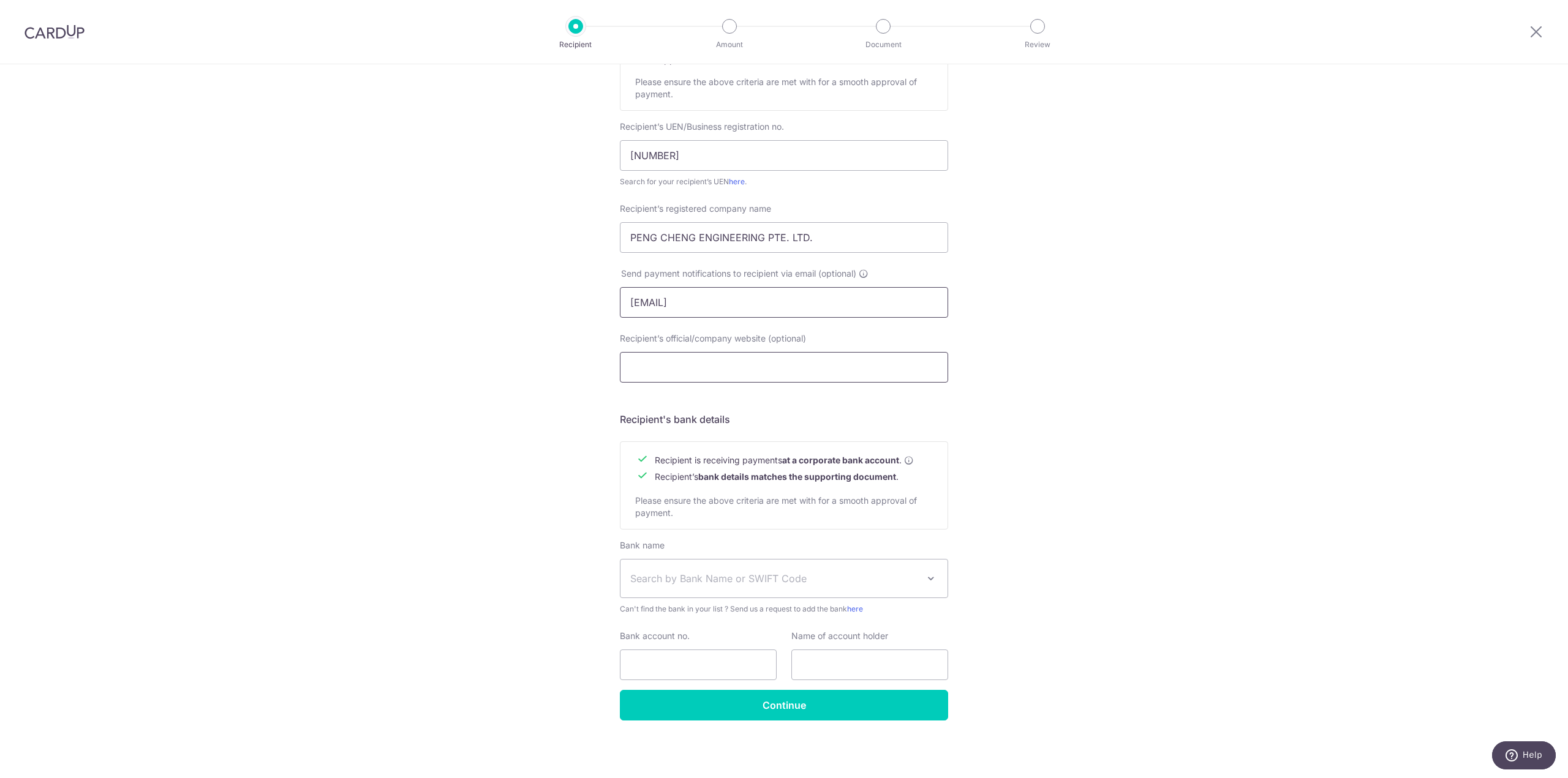 type on "pcliying@hotmail.com" 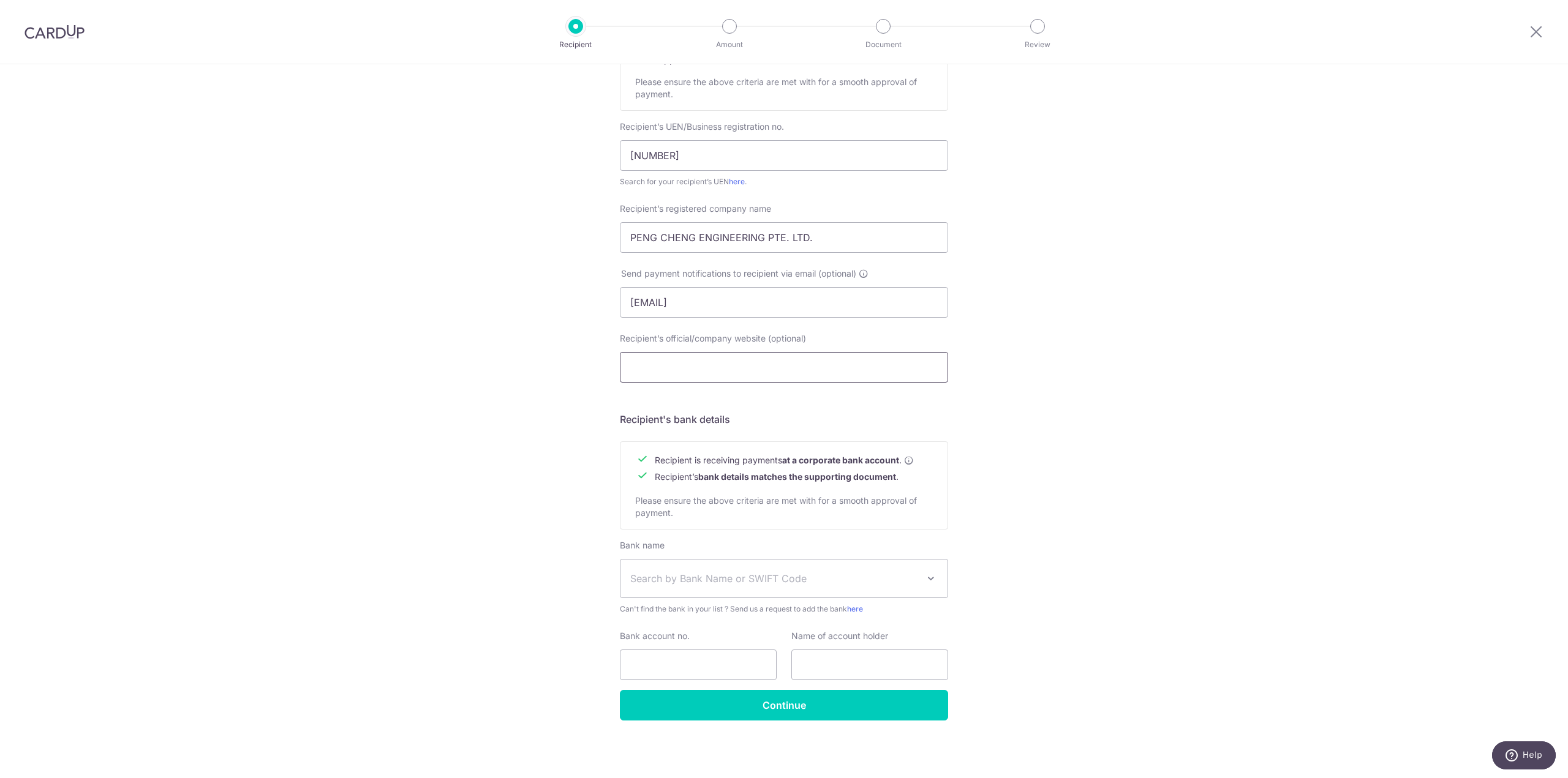 click on "Recipient’s official/company website (optional)" at bounding box center (784, 367) 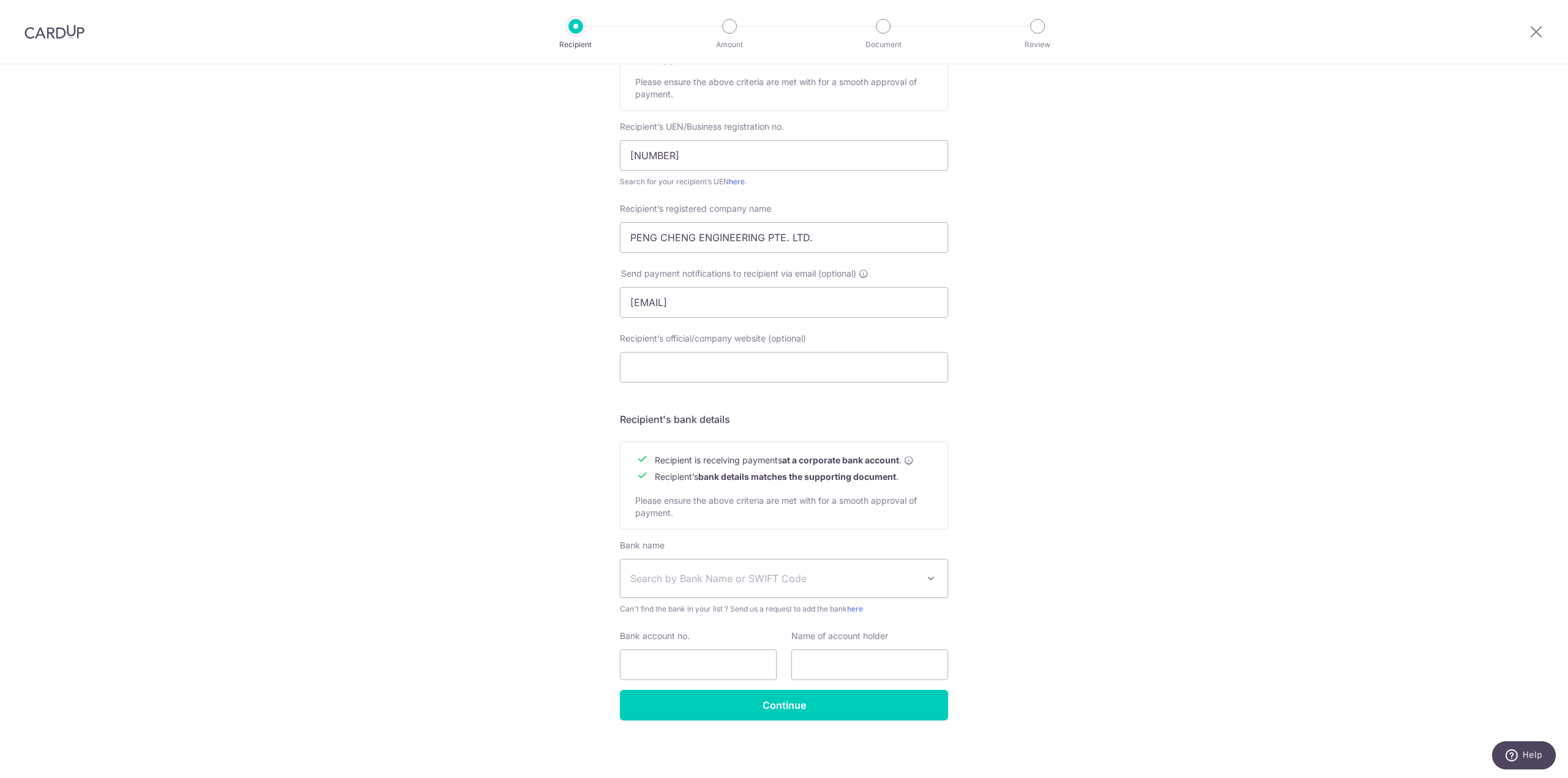 click on "Who would you like to pay?
Your recipient does not need a CardUp account to receive your payments.
Recipient’s company details
Recipient is  receiving payments for home furnishing and/or interior renovation expenses , and  more .
The recipient must be a Singapore-based  business  with a corporate bank account (Payments to personal bank account will not be supported).
Please ensure the above criteria are met with for a smooth approval of payment.
Recipient’s UEN/Business registration no.
201433811C
Search for your recipient’s UEN  here .
." at bounding box center (784, 318) 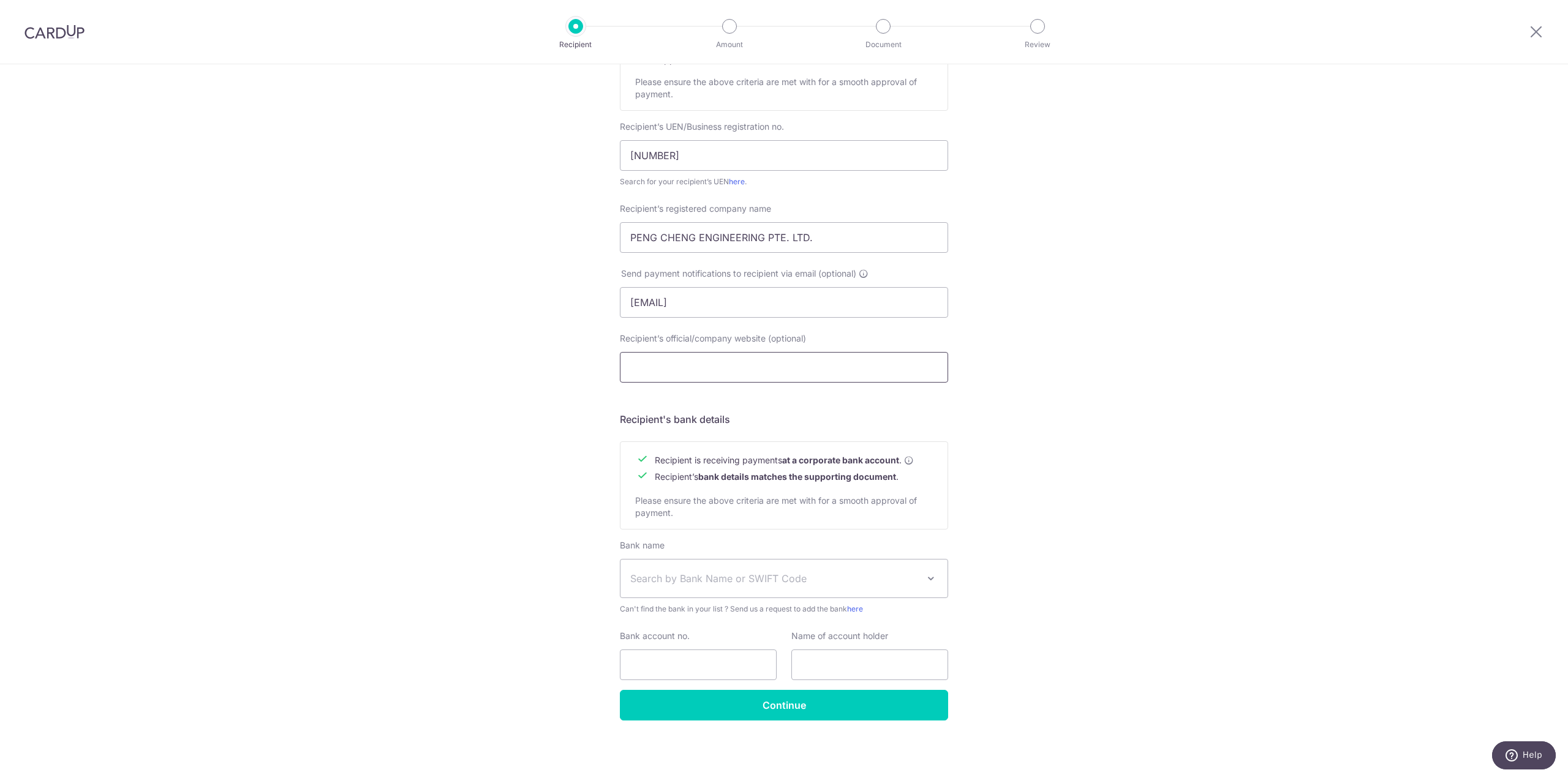 click on "Recipient’s official/company website (optional)" at bounding box center [784, 367] 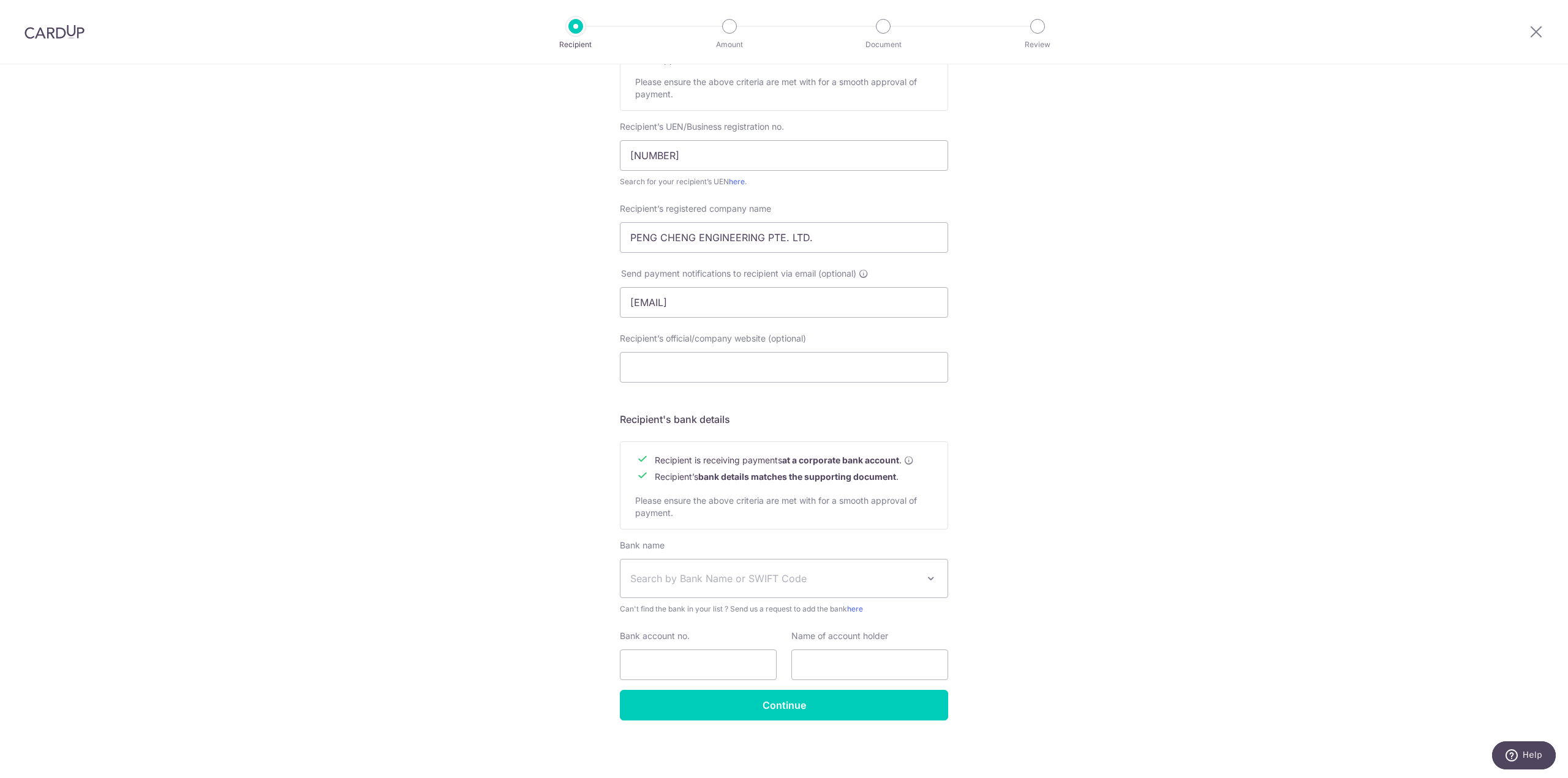 click on "Search by Bank Name or SWIFT Code" at bounding box center (784, 578) 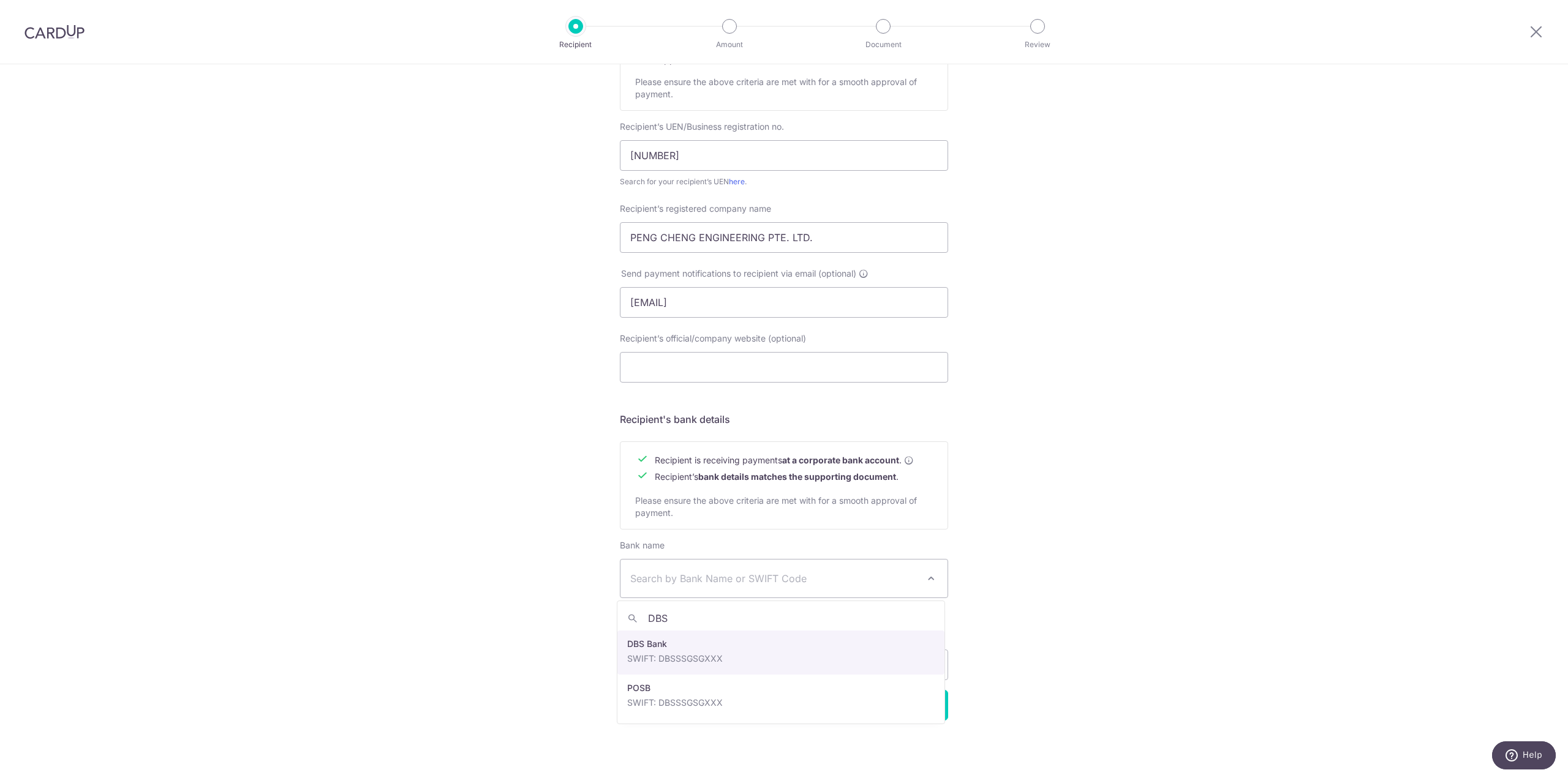 type on "DBS" 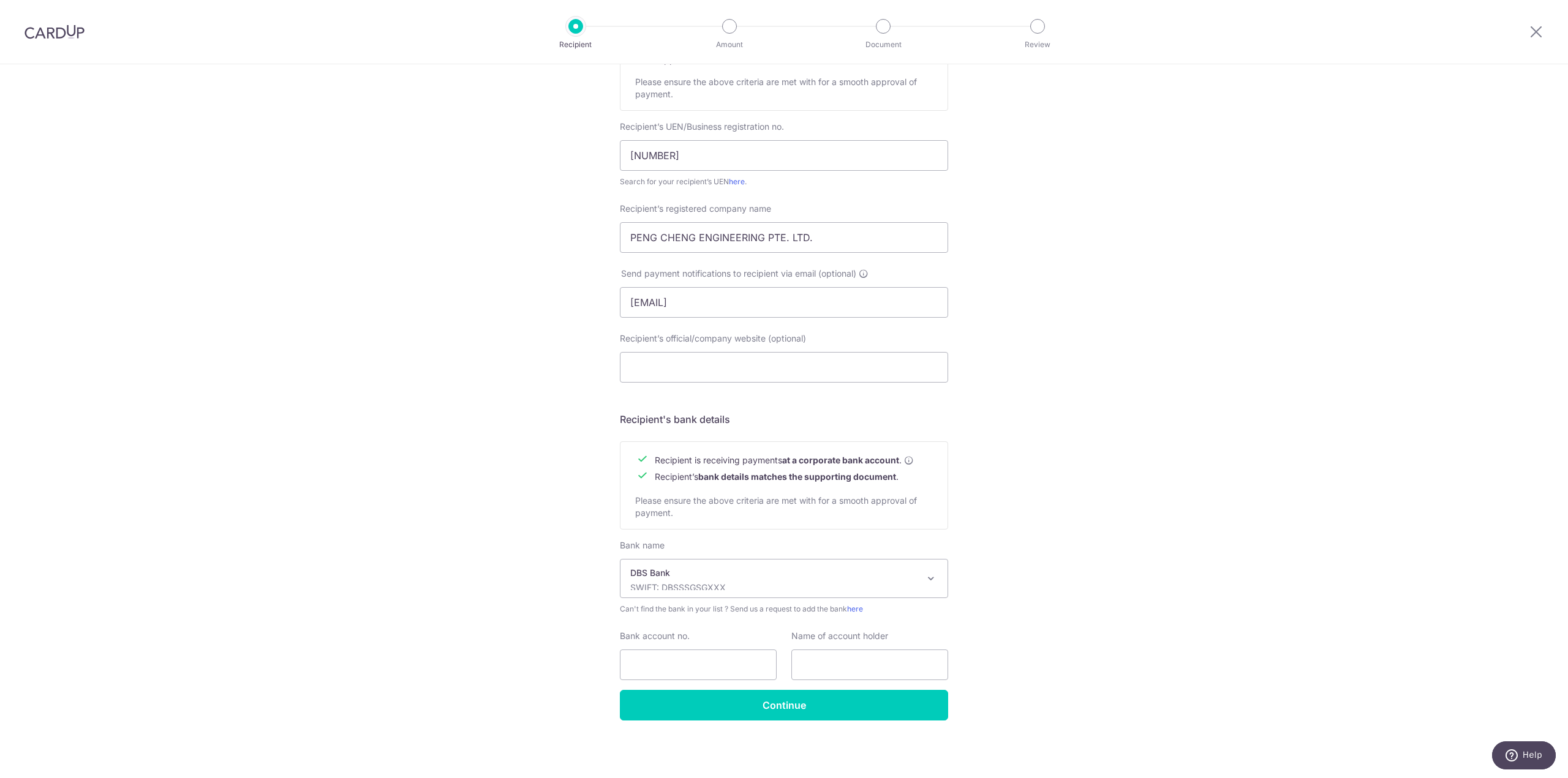 click on "Who would you like to pay?
Your recipient does not need a CardUp account to receive your payments.
Recipient’s company details
Recipient is  receiving payments for home furnishing and/or interior renovation expenses , and  more .
The recipient must be a Singapore-based  business  with a corporate bank account (Payments to personal bank account will not be supported).
Please ensure the above criteria are met with for a smooth approval of payment.
Recipient’s UEN/Business registration no.
201433811C
Search for your recipient’s UEN  here .
." at bounding box center (784, 318) 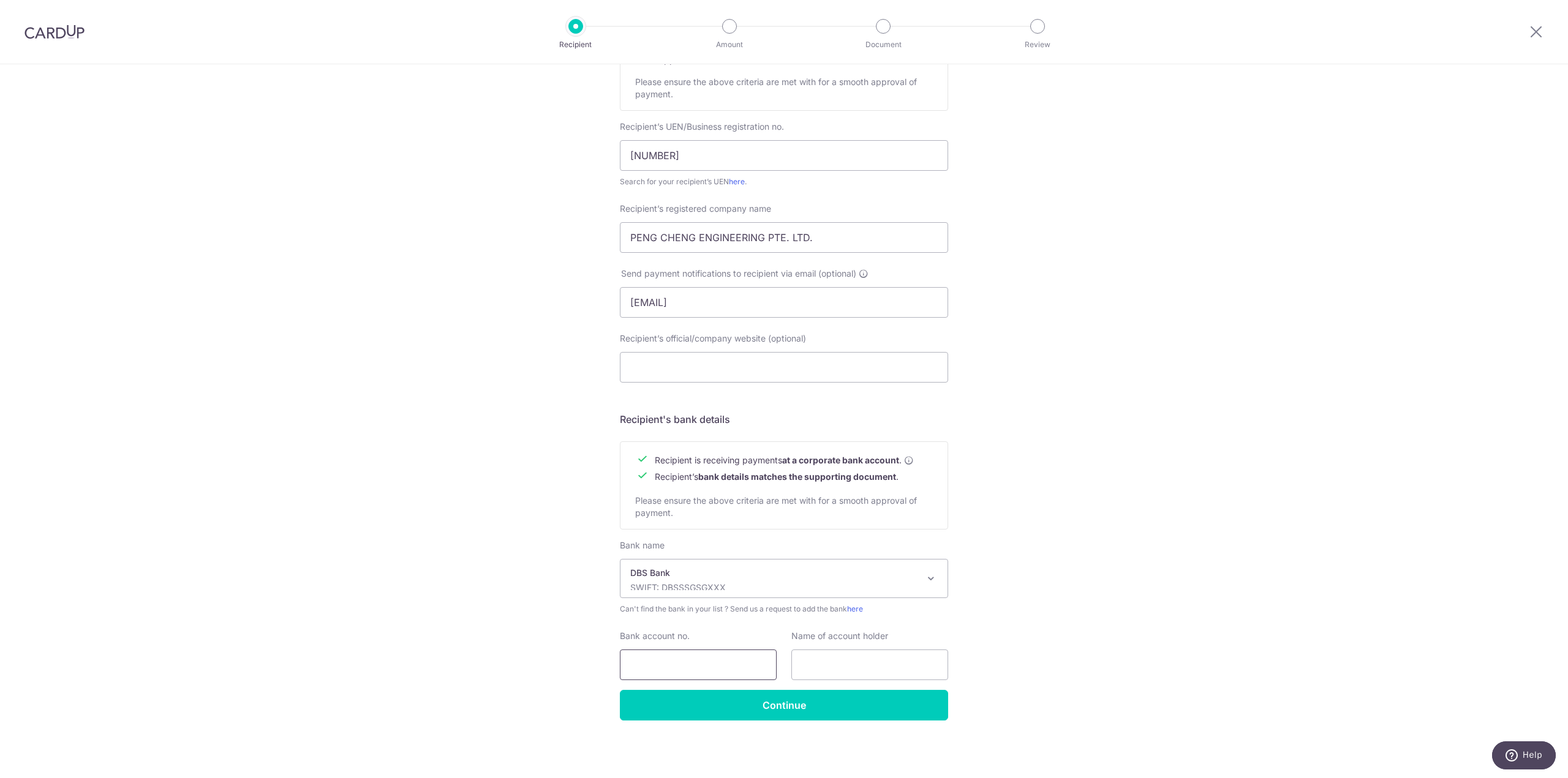 click on "Bank account no." at bounding box center (698, 665) 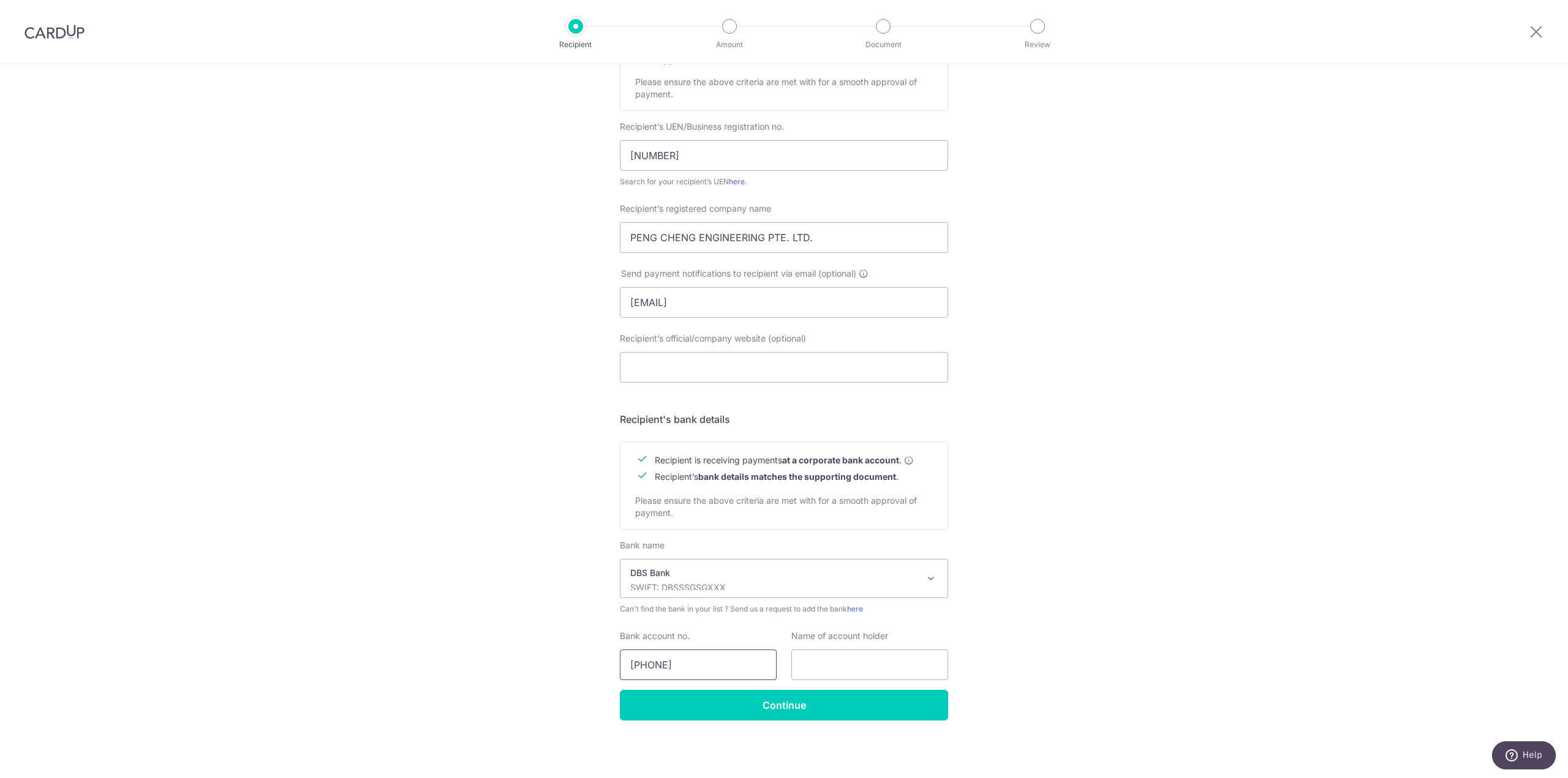 click on "018-904066-7" at bounding box center (698, 665) 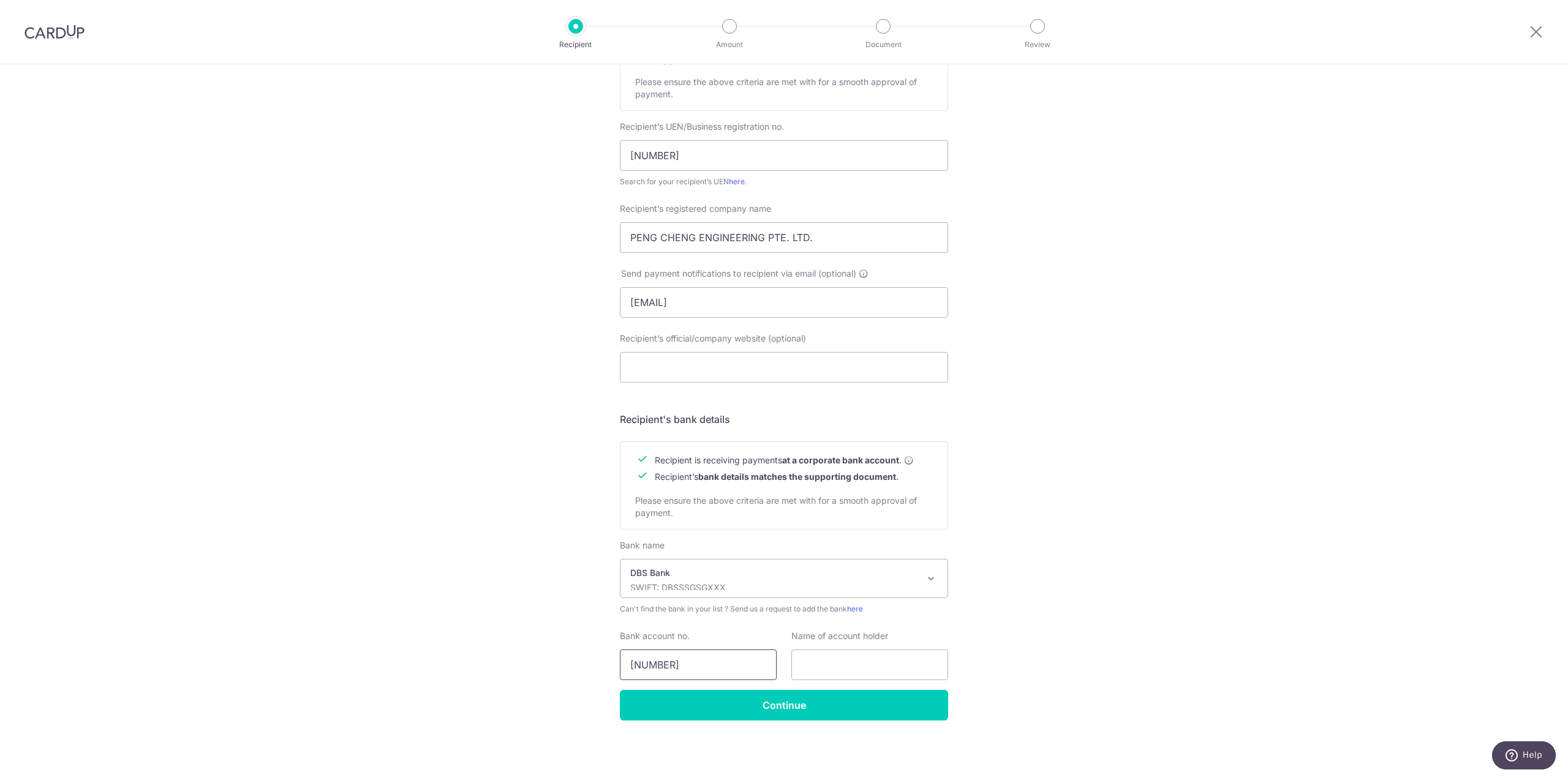 type on "0189040667" 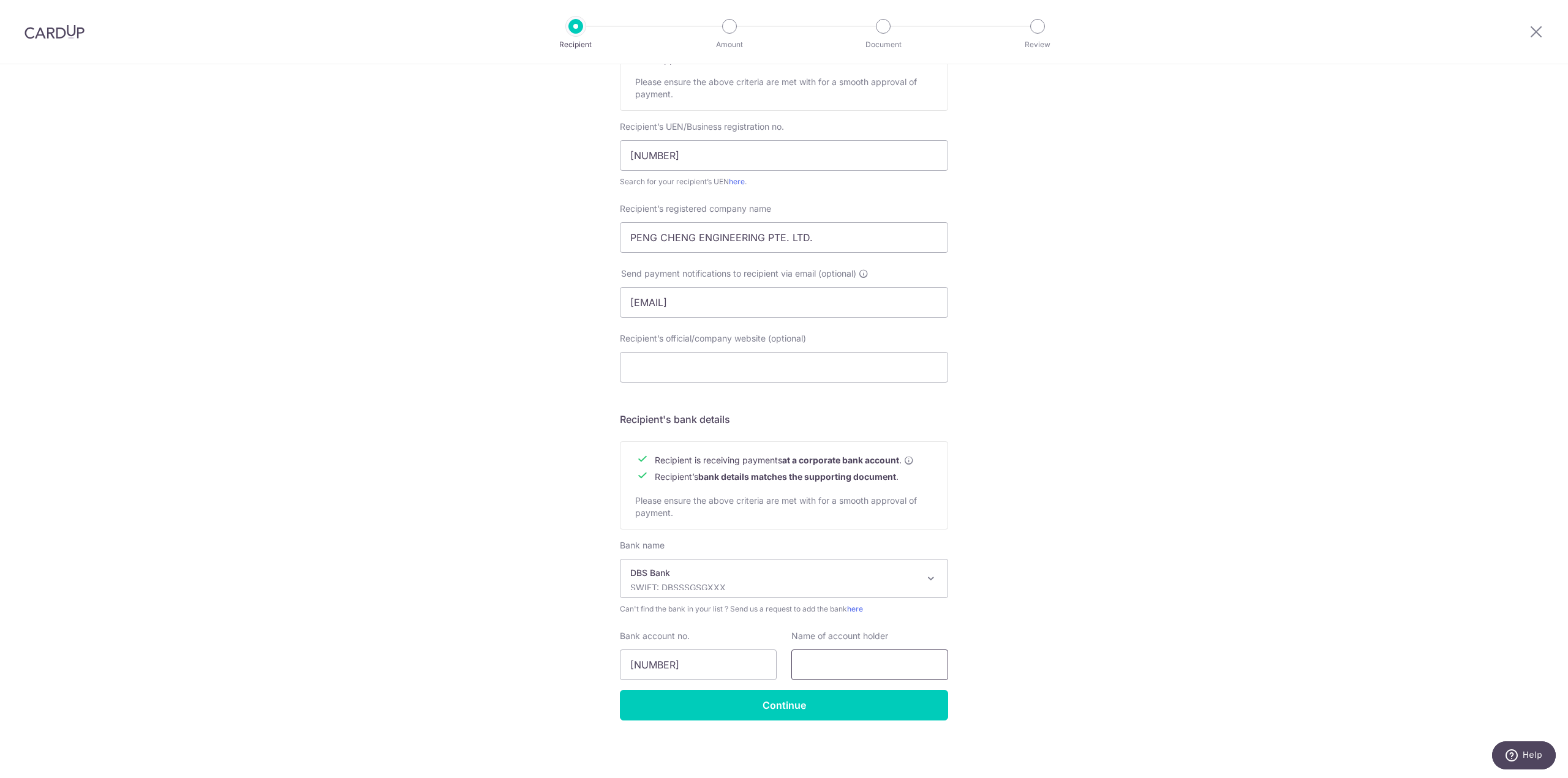 click at bounding box center (870, 665) 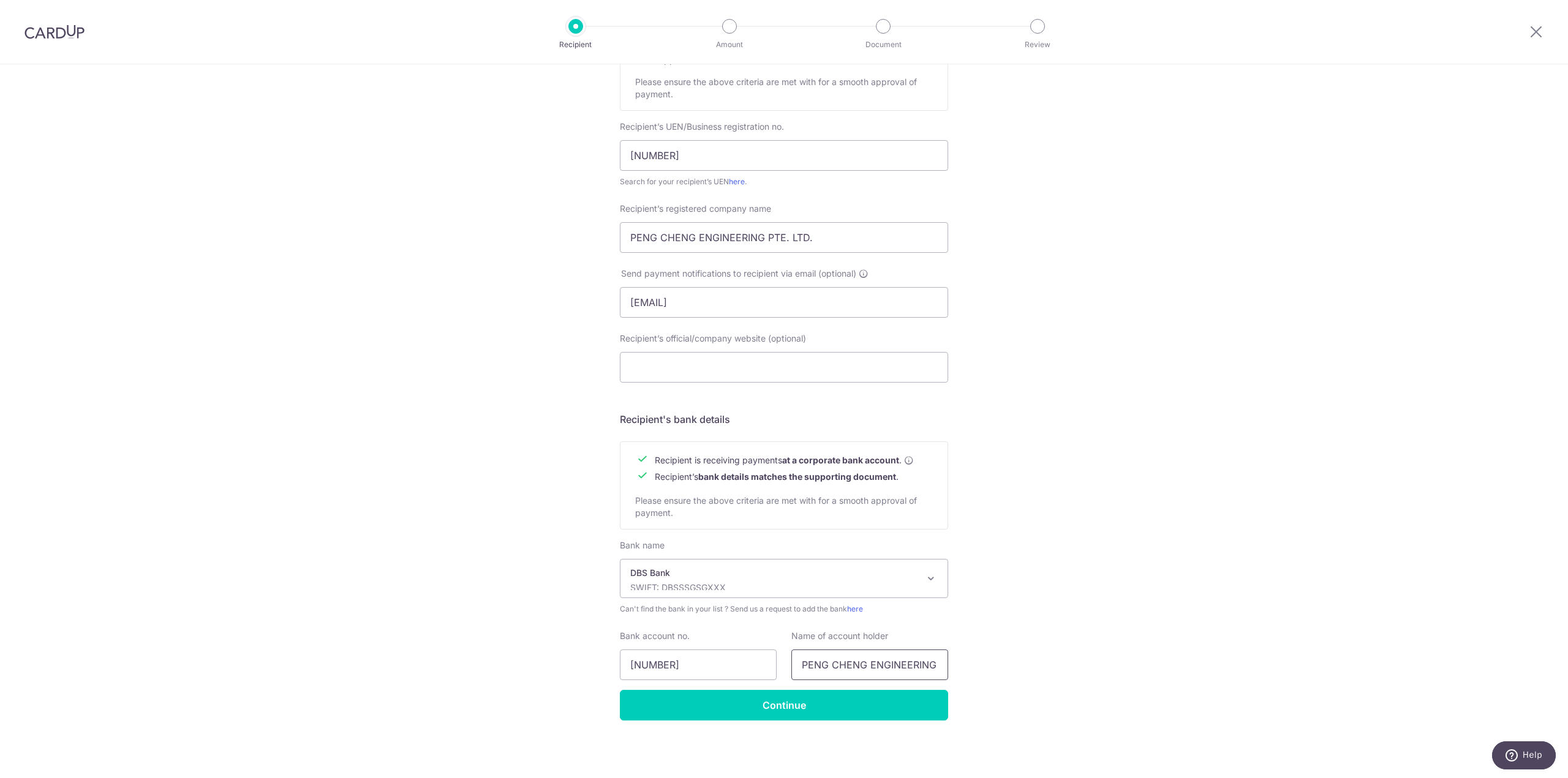 scroll, scrollTop: 0, scrollLeft: 44, axis: horizontal 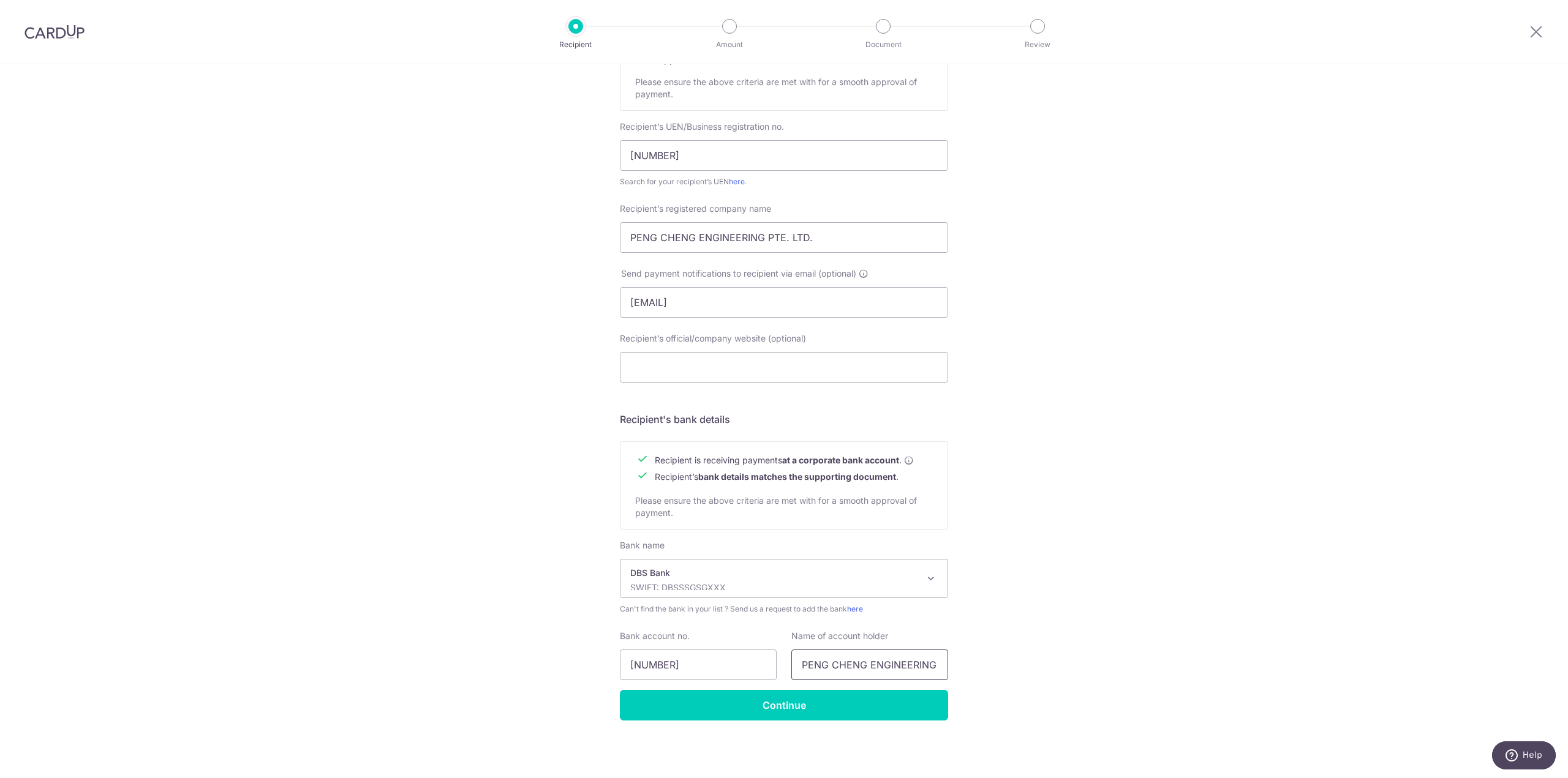 drag, startPoint x: 876, startPoint y: 661, endPoint x: 774, endPoint y: 653, distance: 102.31324 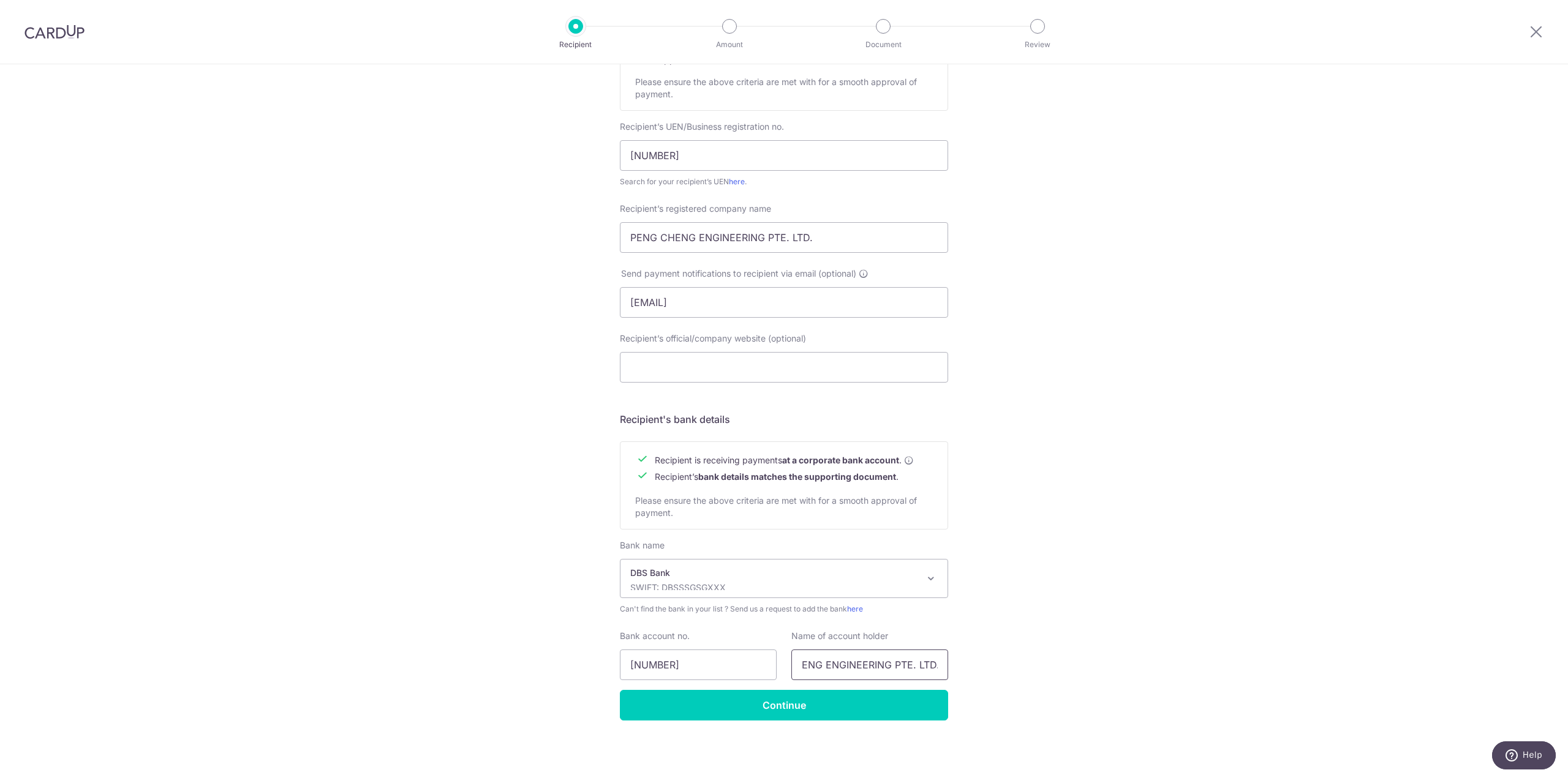 drag, startPoint x: 857, startPoint y: 661, endPoint x: 1043, endPoint y: 661, distance: 186 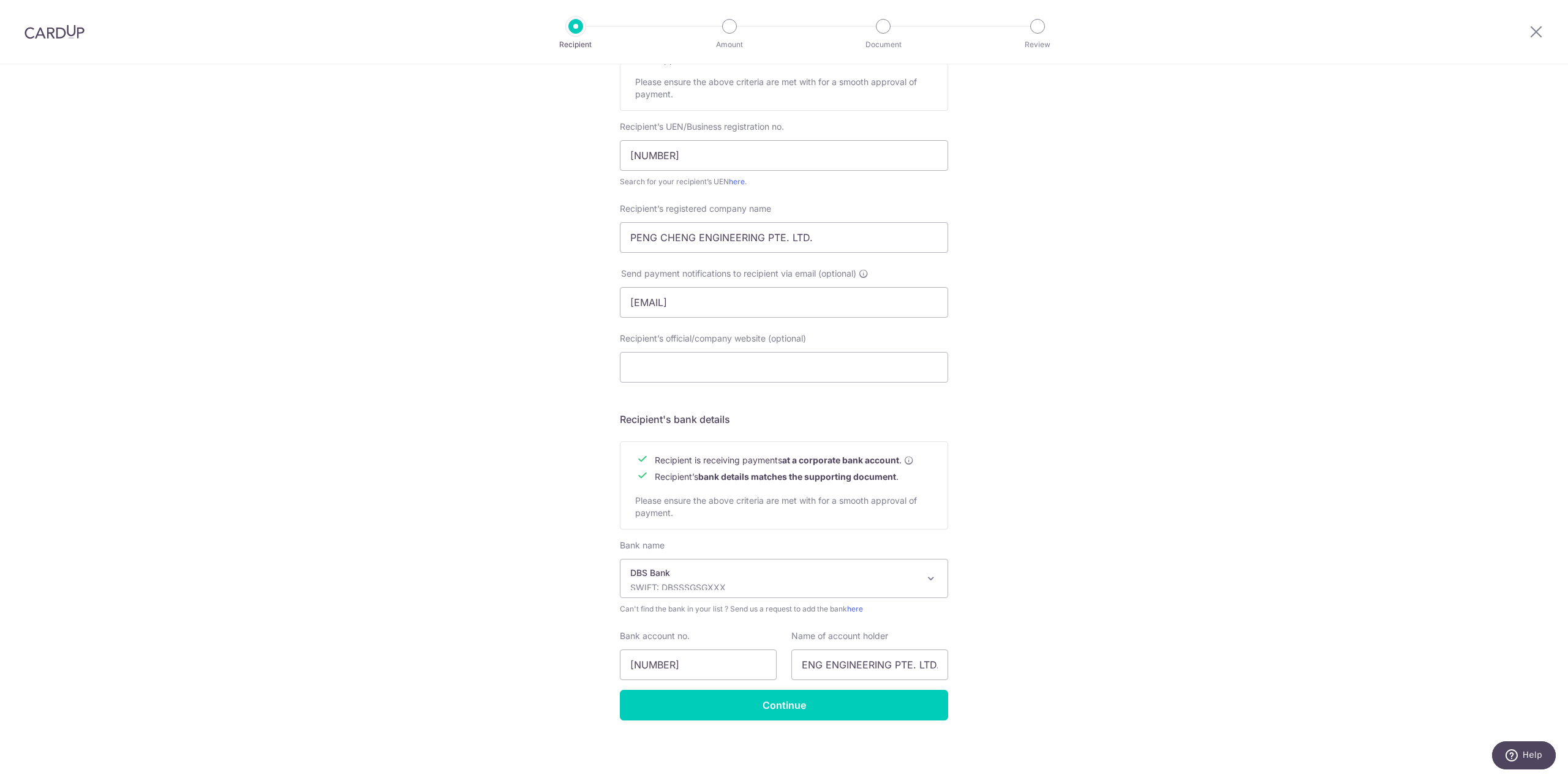scroll, scrollTop: 0, scrollLeft: 0, axis: both 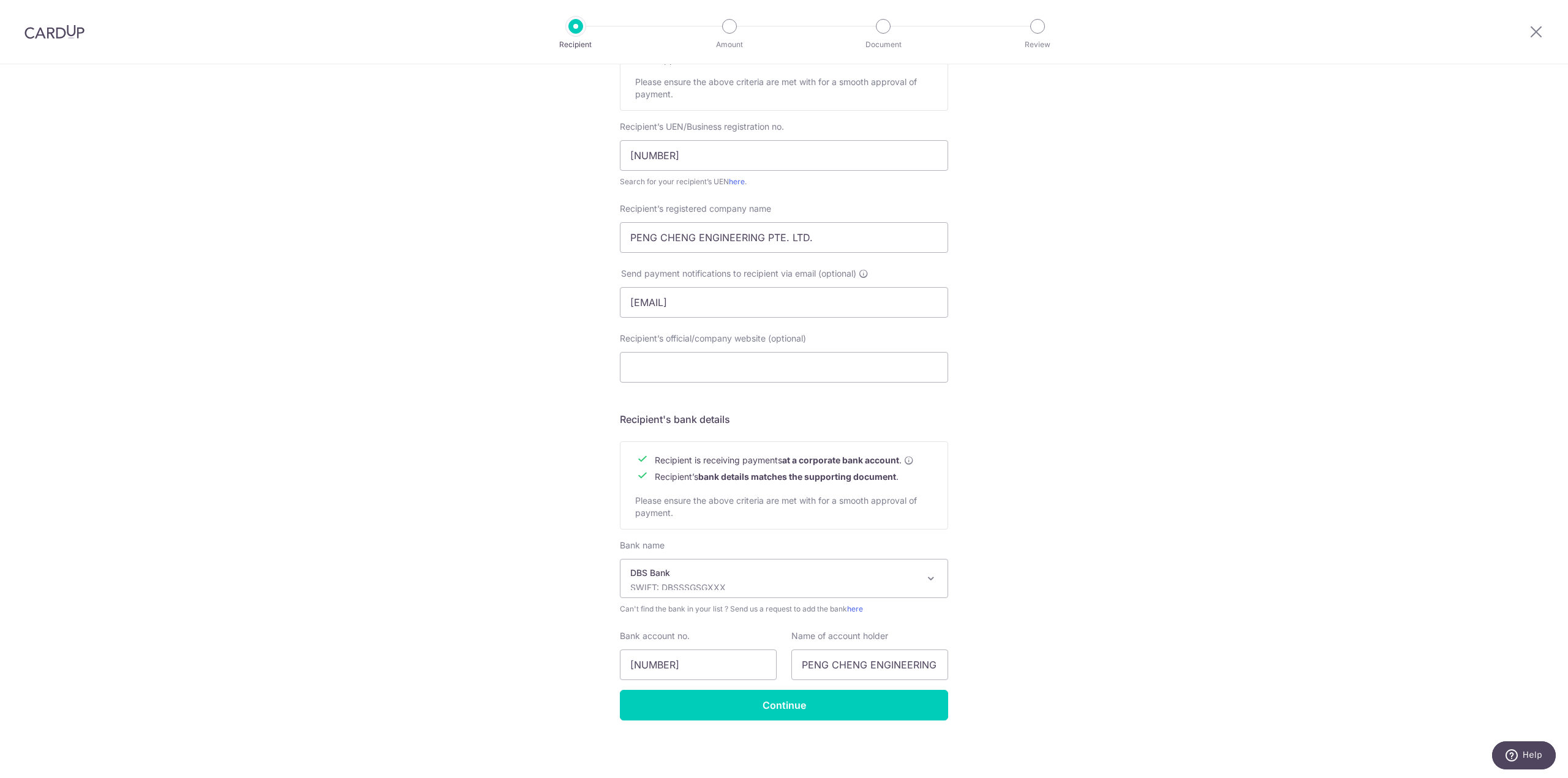 click on "Who would you like to pay?
Your recipient does not need a CardUp account to receive your payments.
Recipient’s company details
Recipient is  receiving payments for home furnishing and/or interior renovation expenses , and  more .
The recipient must be a Singapore-based  business  with a corporate bank account (Payments to personal bank account will not be supported).
Please ensure the above criteria are met with for a smooth approval of payment.
Recipient’s UEN/Business registration no.
201433811C
Search for your recipient’s UEN  here .
." at bounding box center (784, 318) 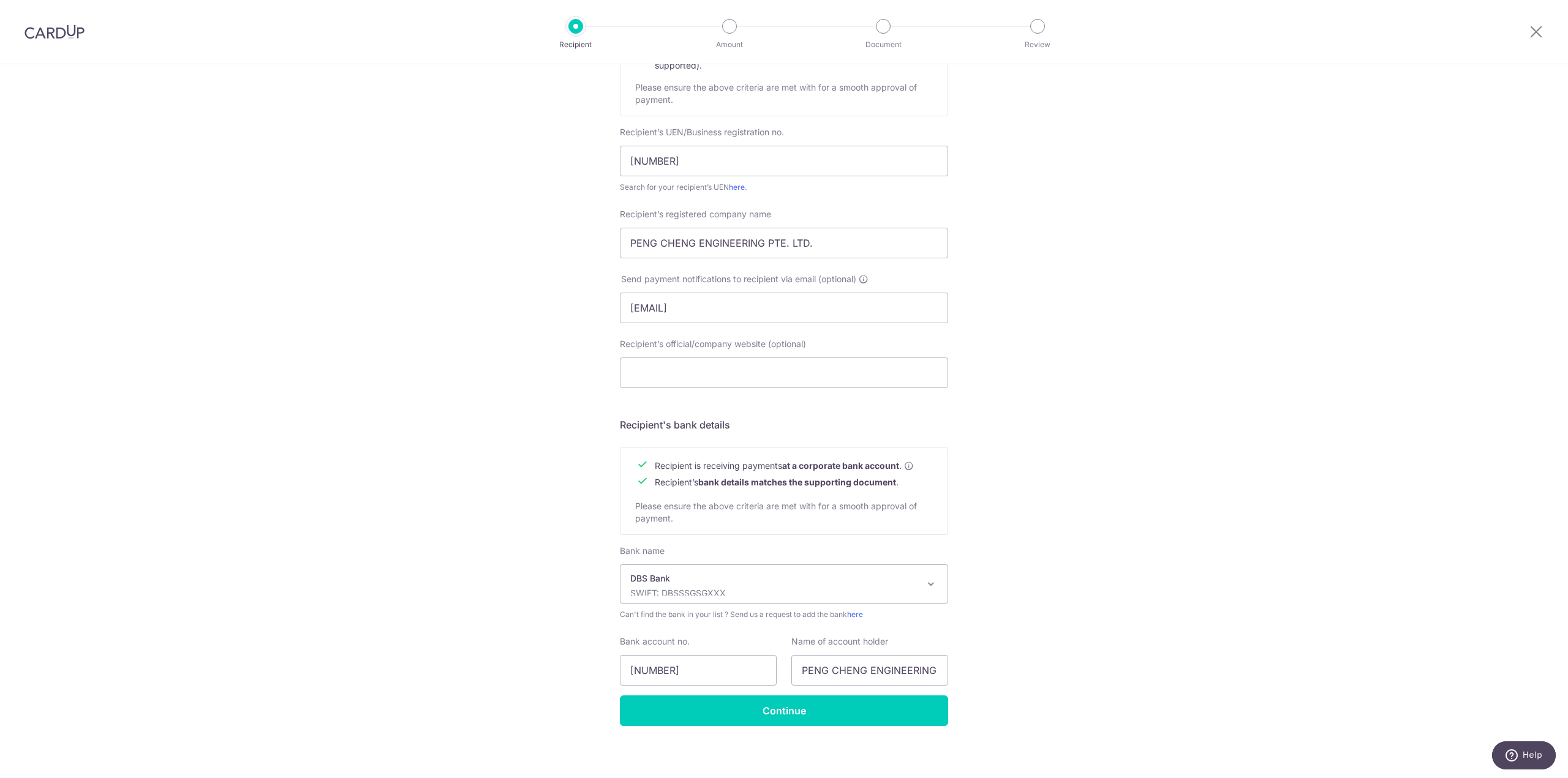 scroll, scrollTop: 207, scrollLeft: 0, axis: vertical 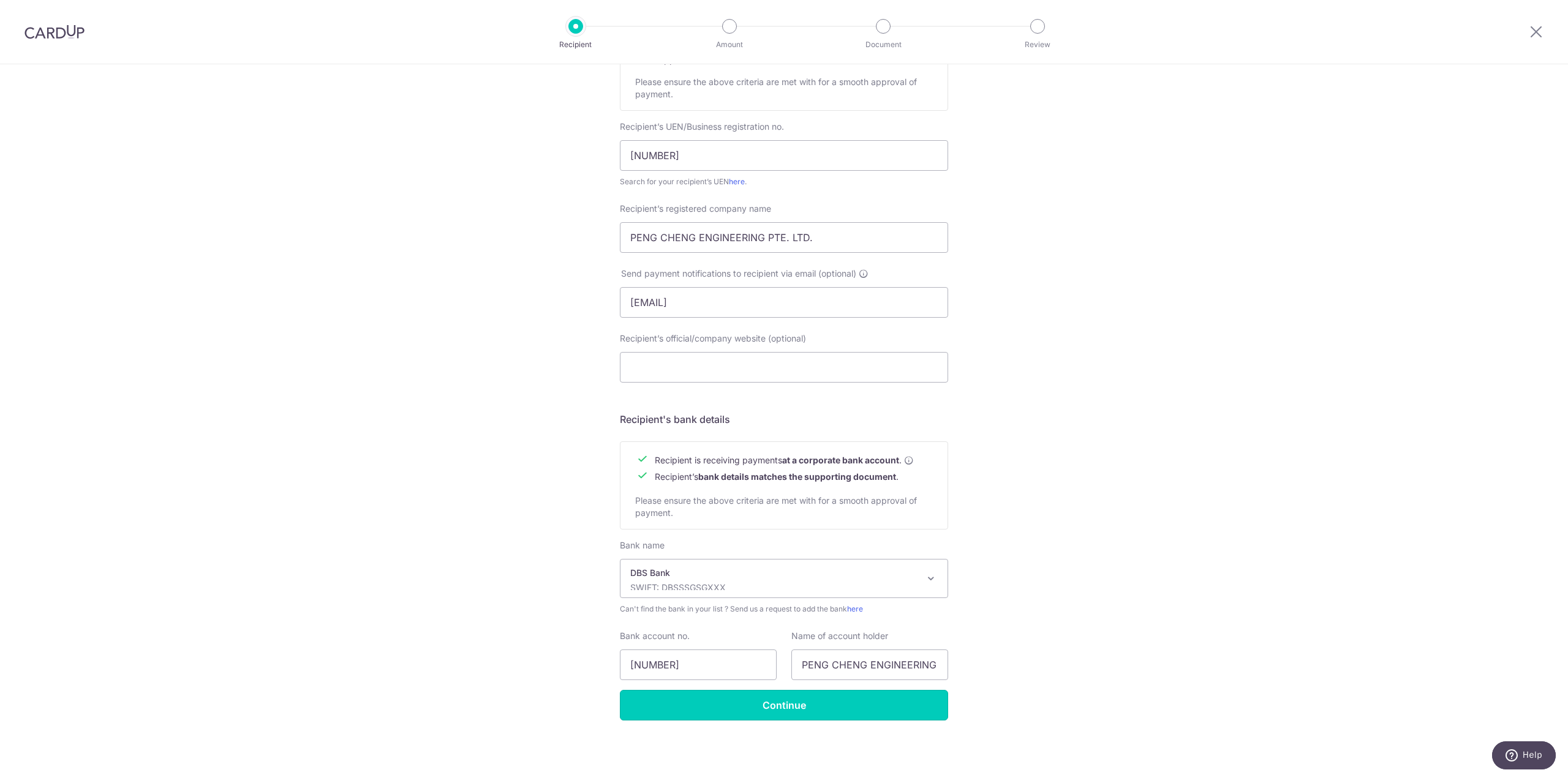 click on "Continue" at bounding box center [784, 705] 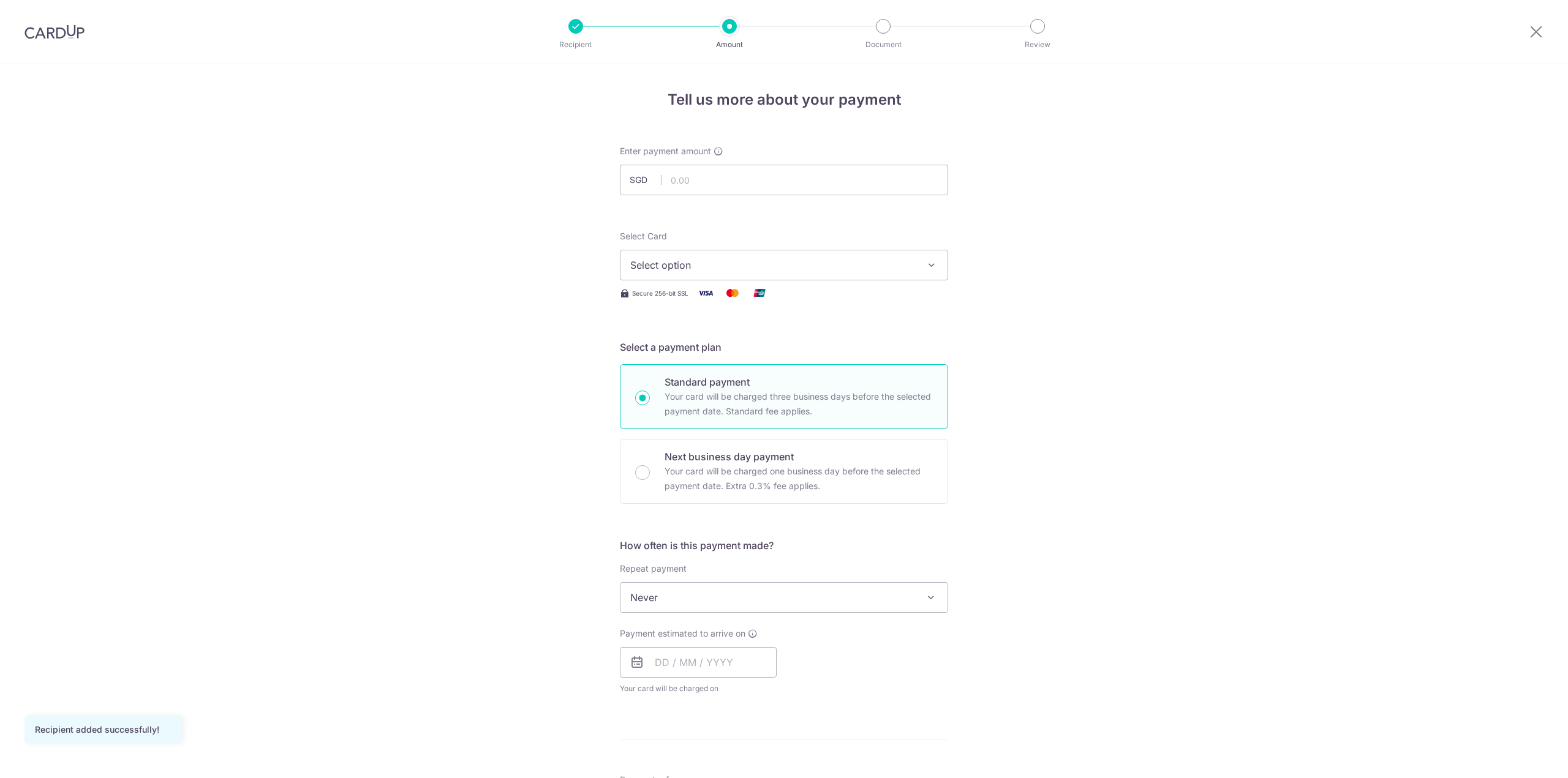 scroll, scrollTop: 0, scrollLeft: 0, axis: both 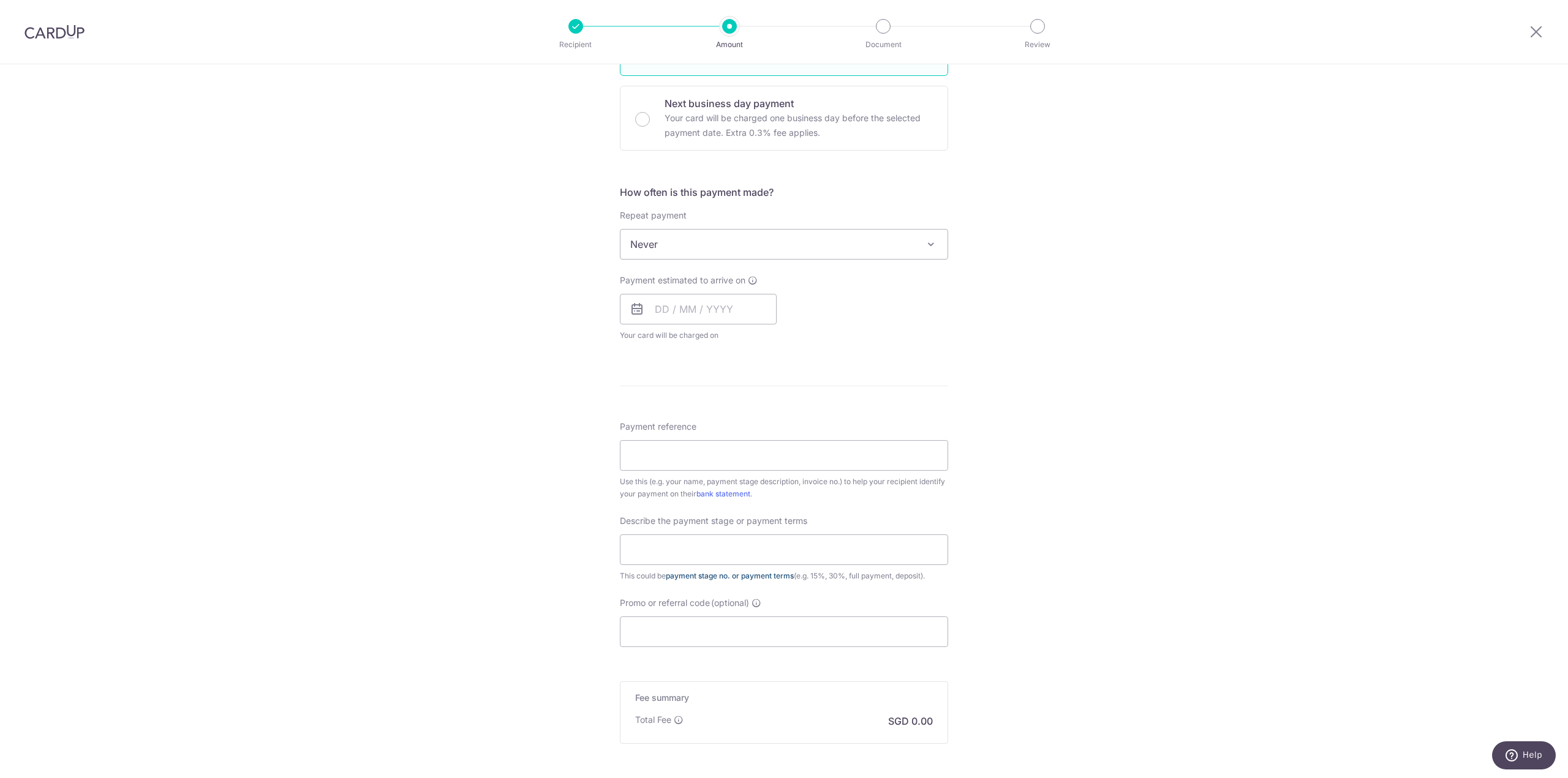 click on "payment stage no. or payment terms" at bounding box center (729, 575) 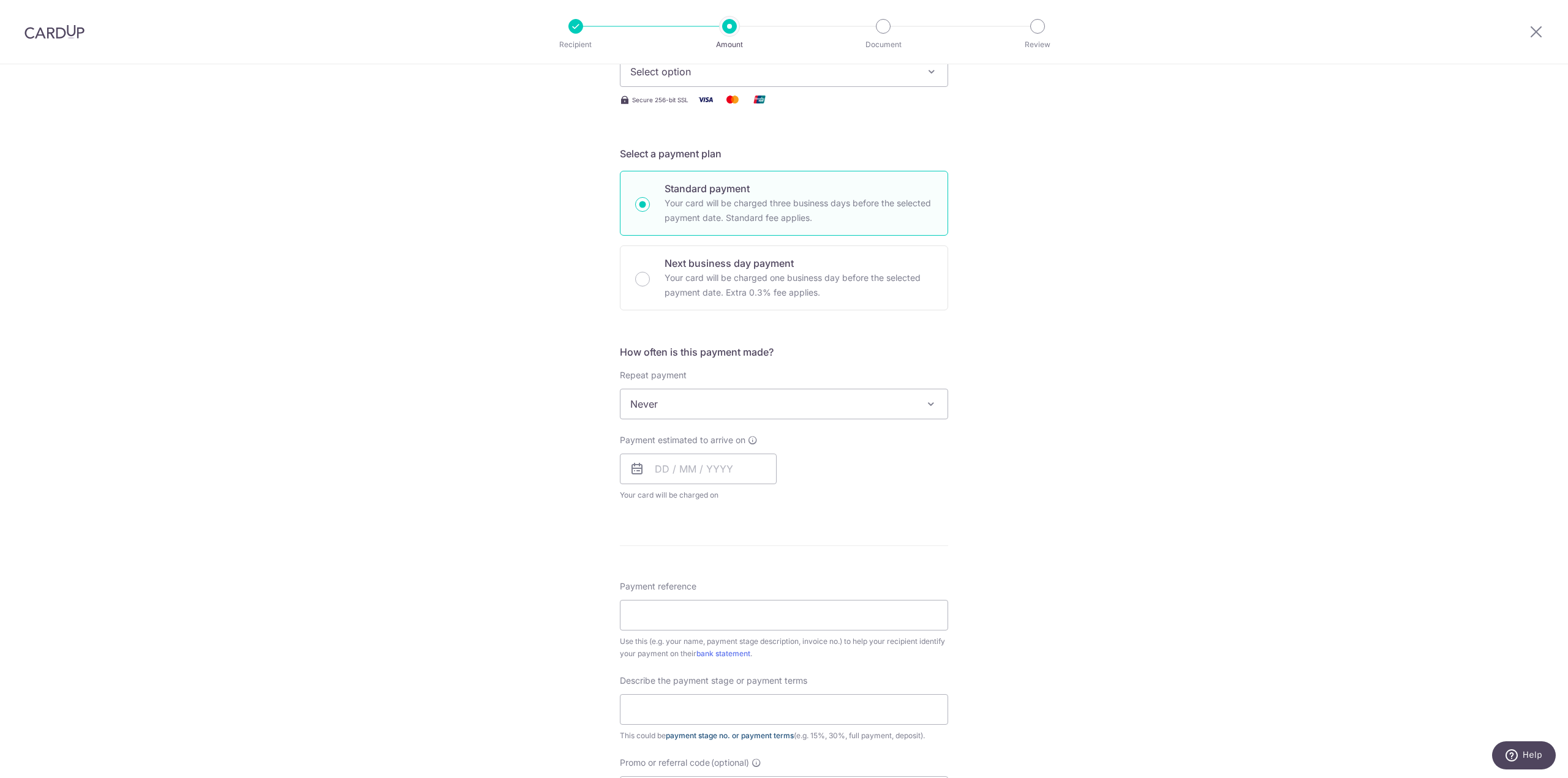 scroll, scrollTop: 0, scrollLeft: 0, axis: both 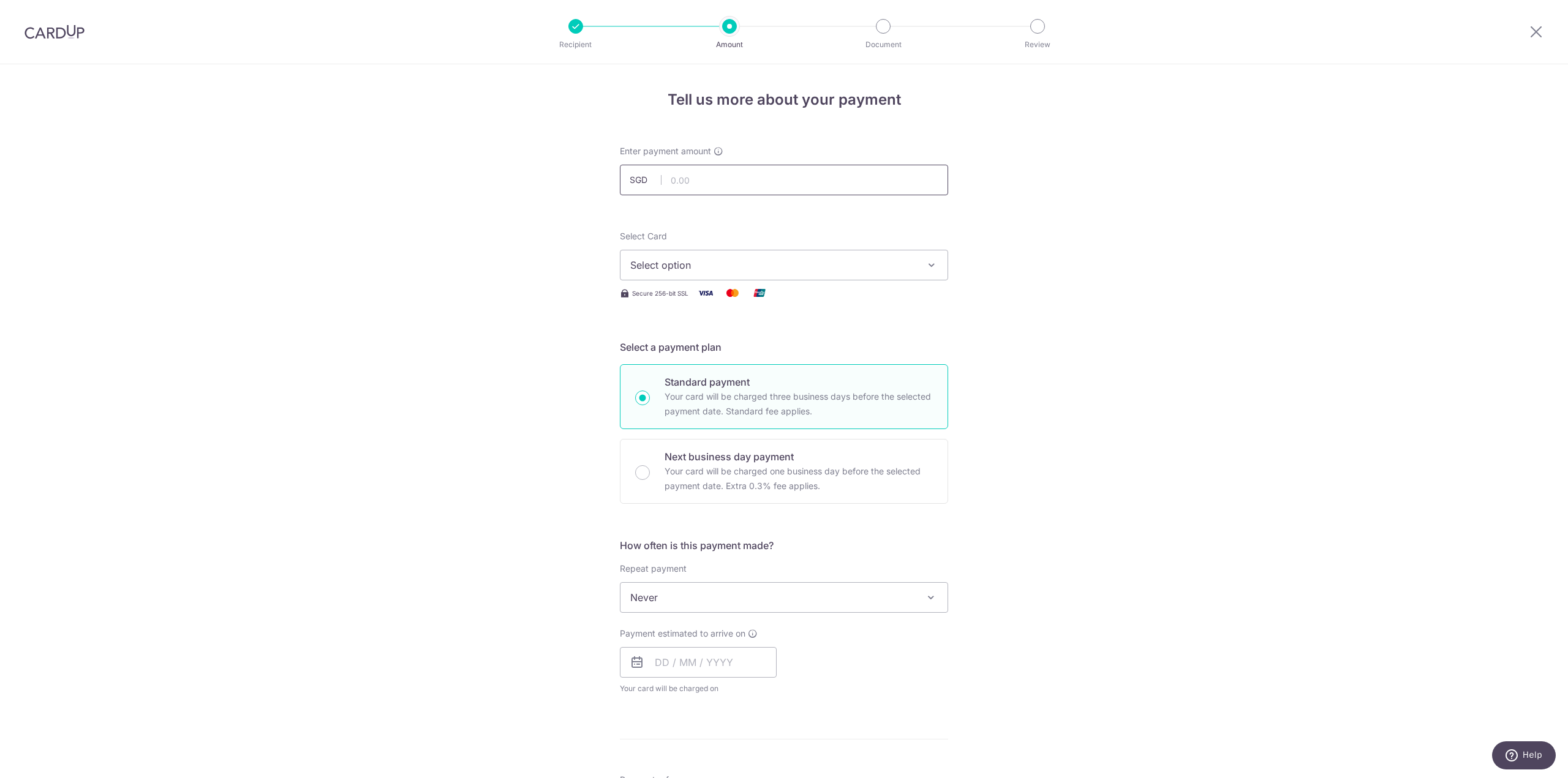 click at bounding box center [784, 180] 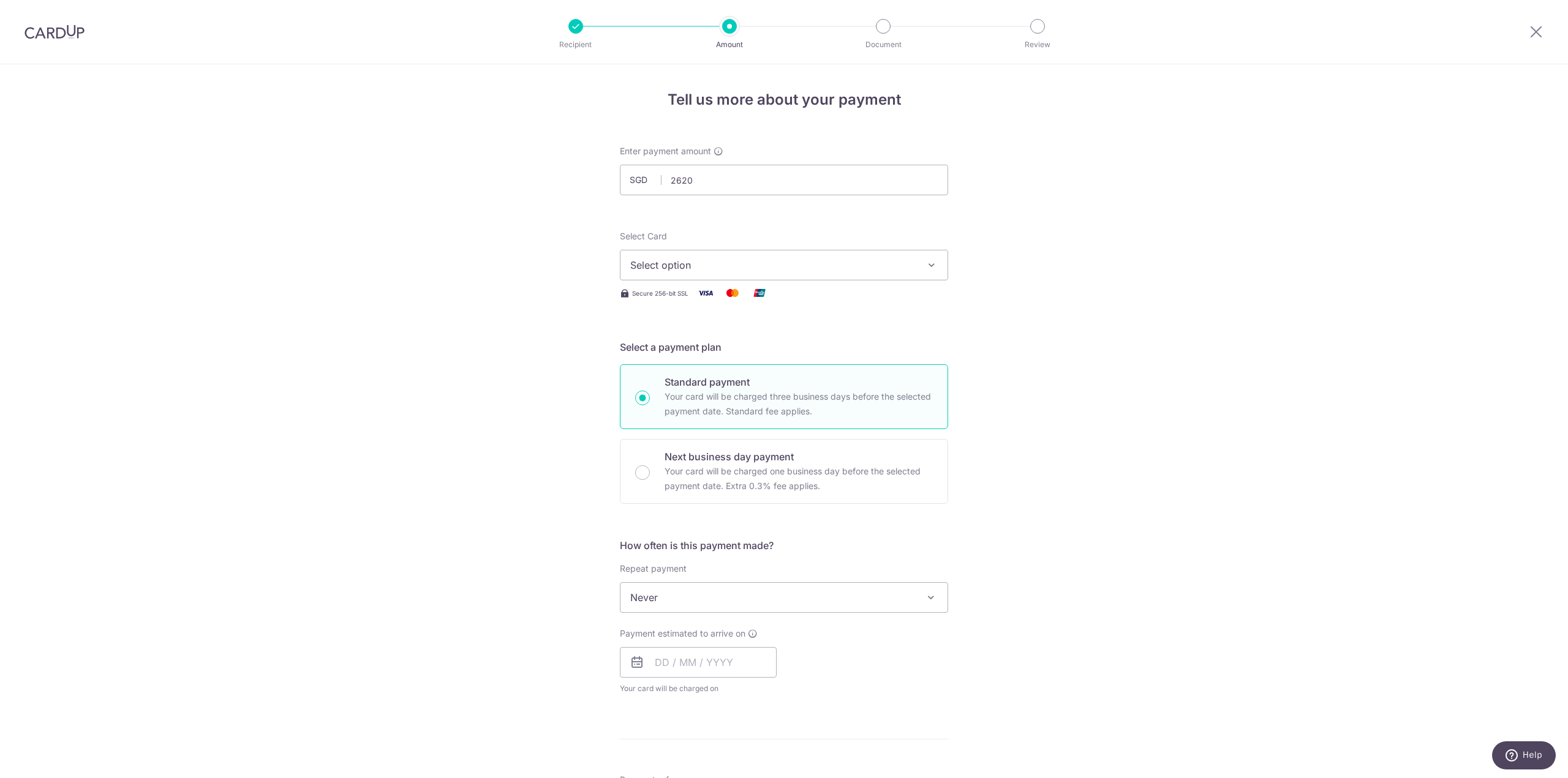 type on "2,620.00" 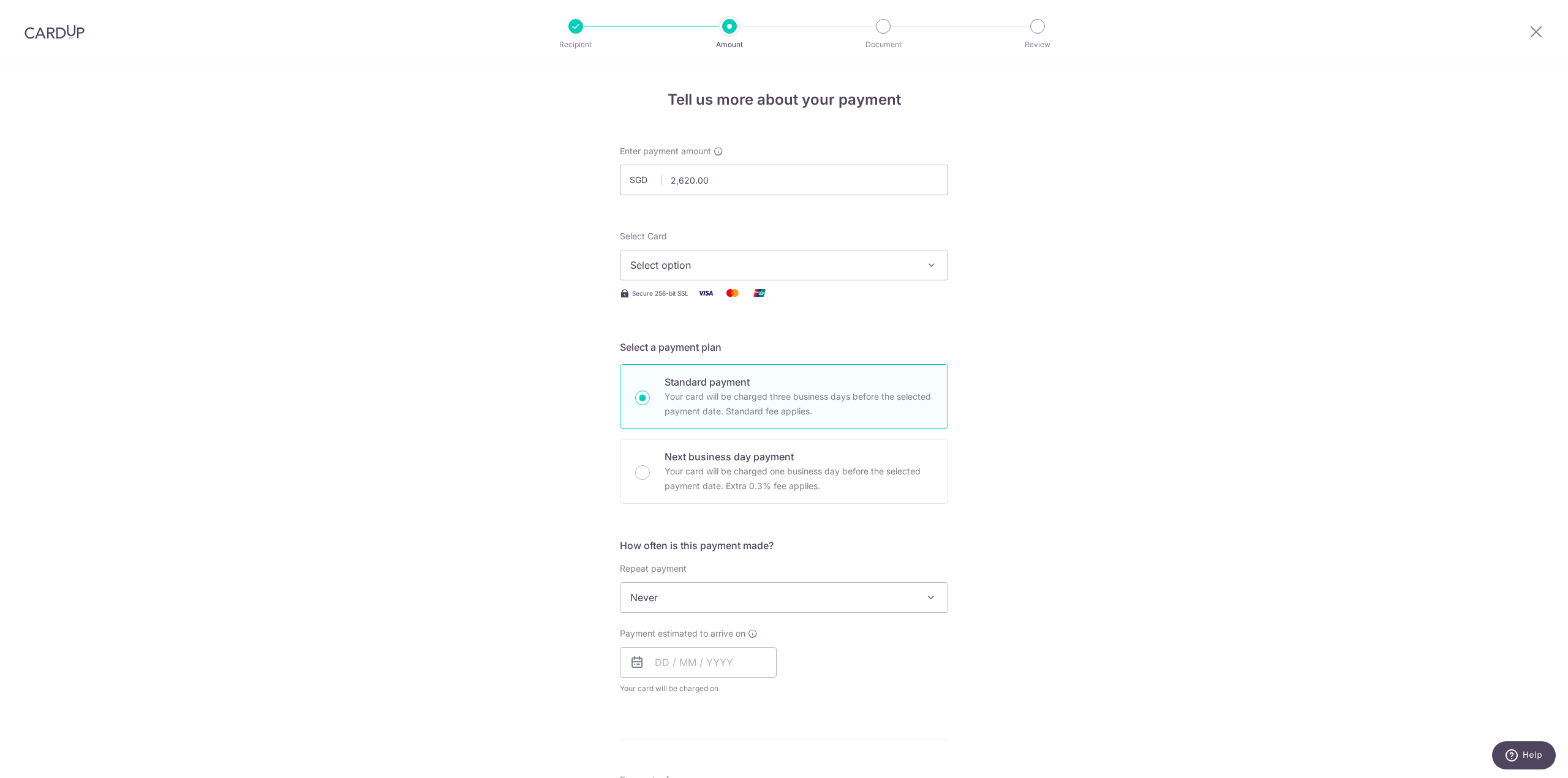 click on "Select option" at bounding box center (784, 265) 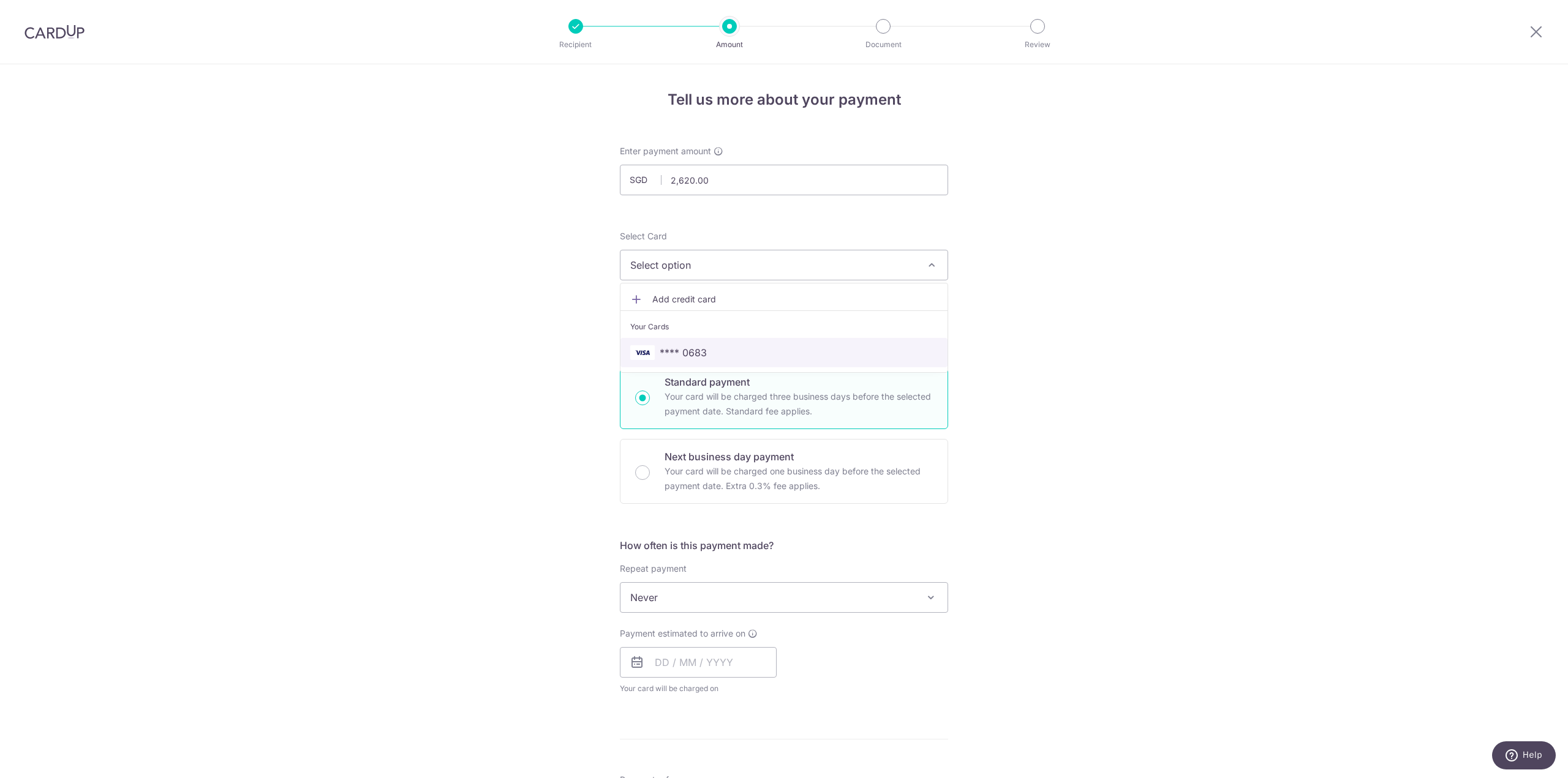 click on "**** 0683" at bounding box center (784, 353) 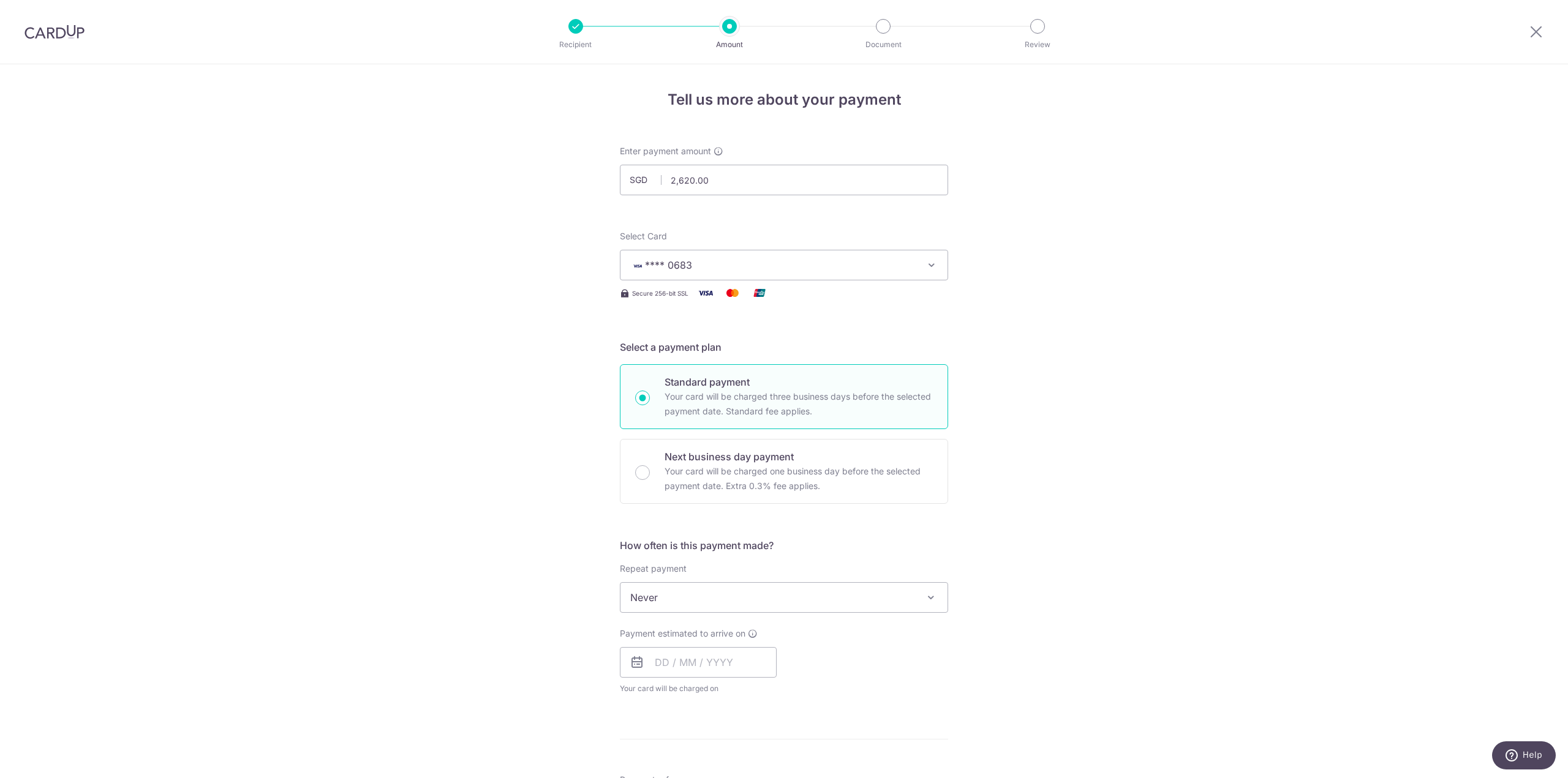 click on "Tell us more about your payment
Enter payment amount
SGD
2,620.00
2620.00
Recipient added successfully!
Select Card
**** 0683
Add credit card
Your Cards
**** 0683
Secure 256-bit SSL
Text
New card details
Card
Secure 256-bit SSL" at bounding box center [784, 659] 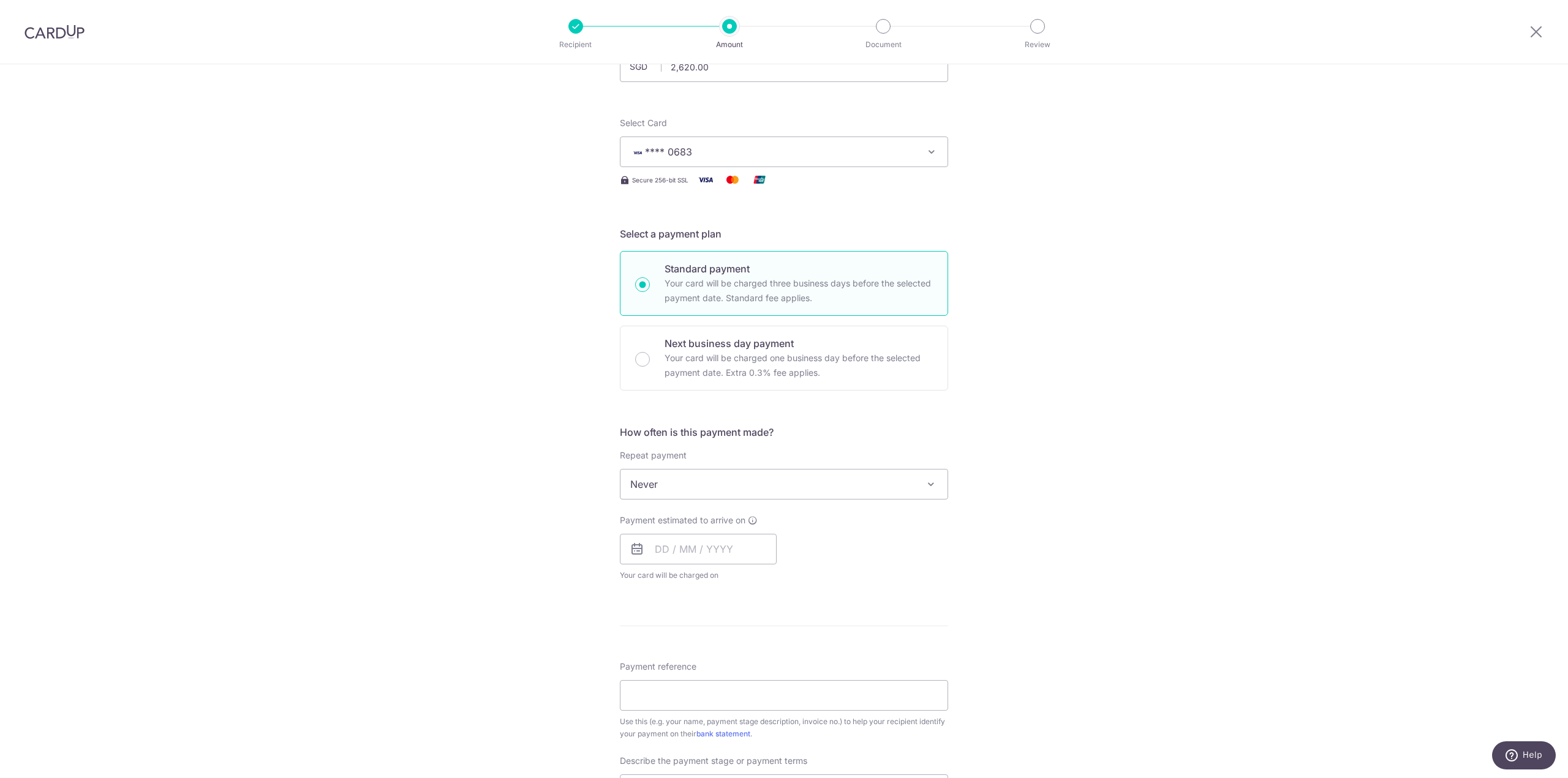 scroll, scrollTop: 184, scrollLeft: 0, axis: vertical 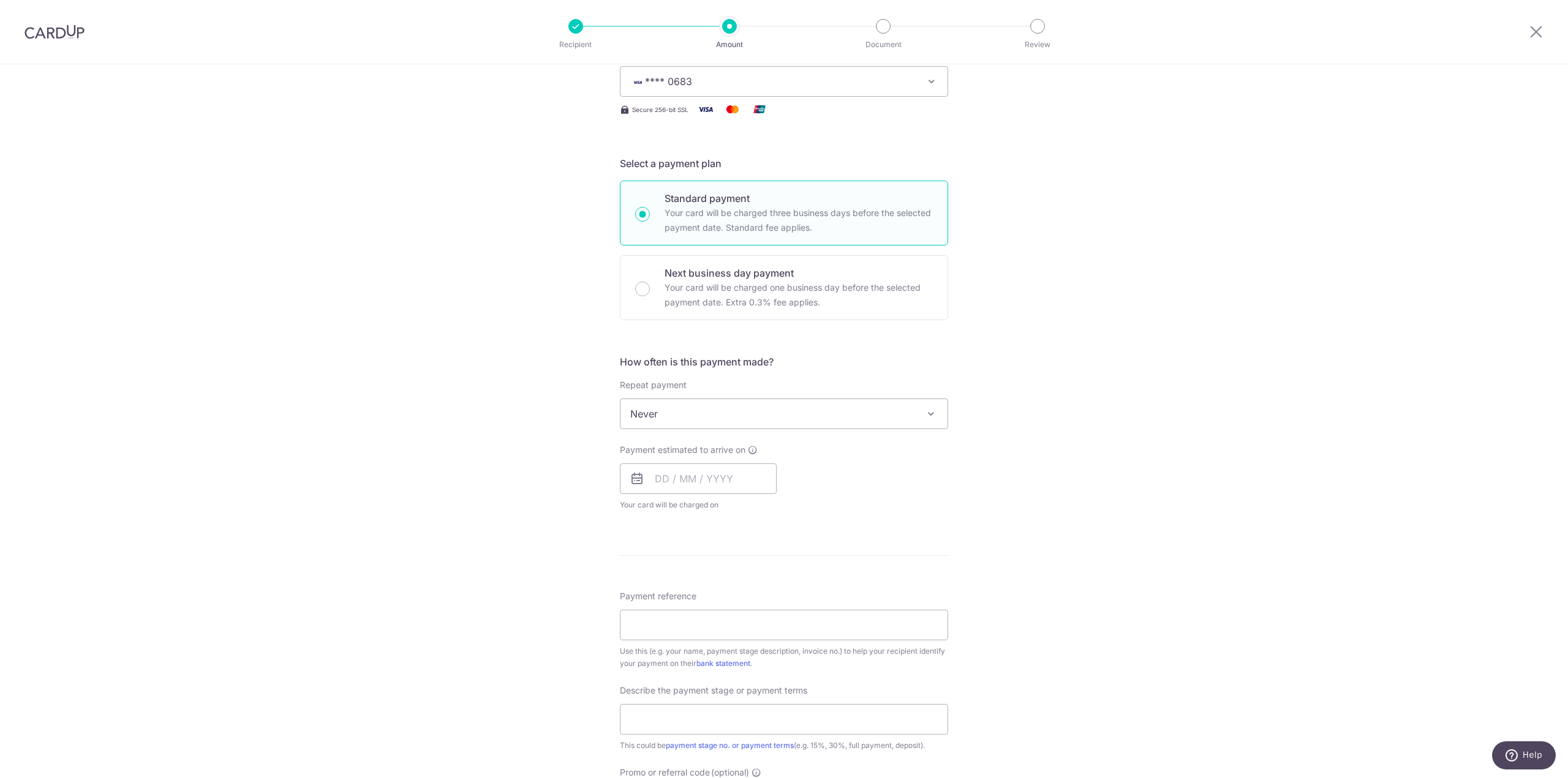 click on "Never" at bounding box center [784, 414] 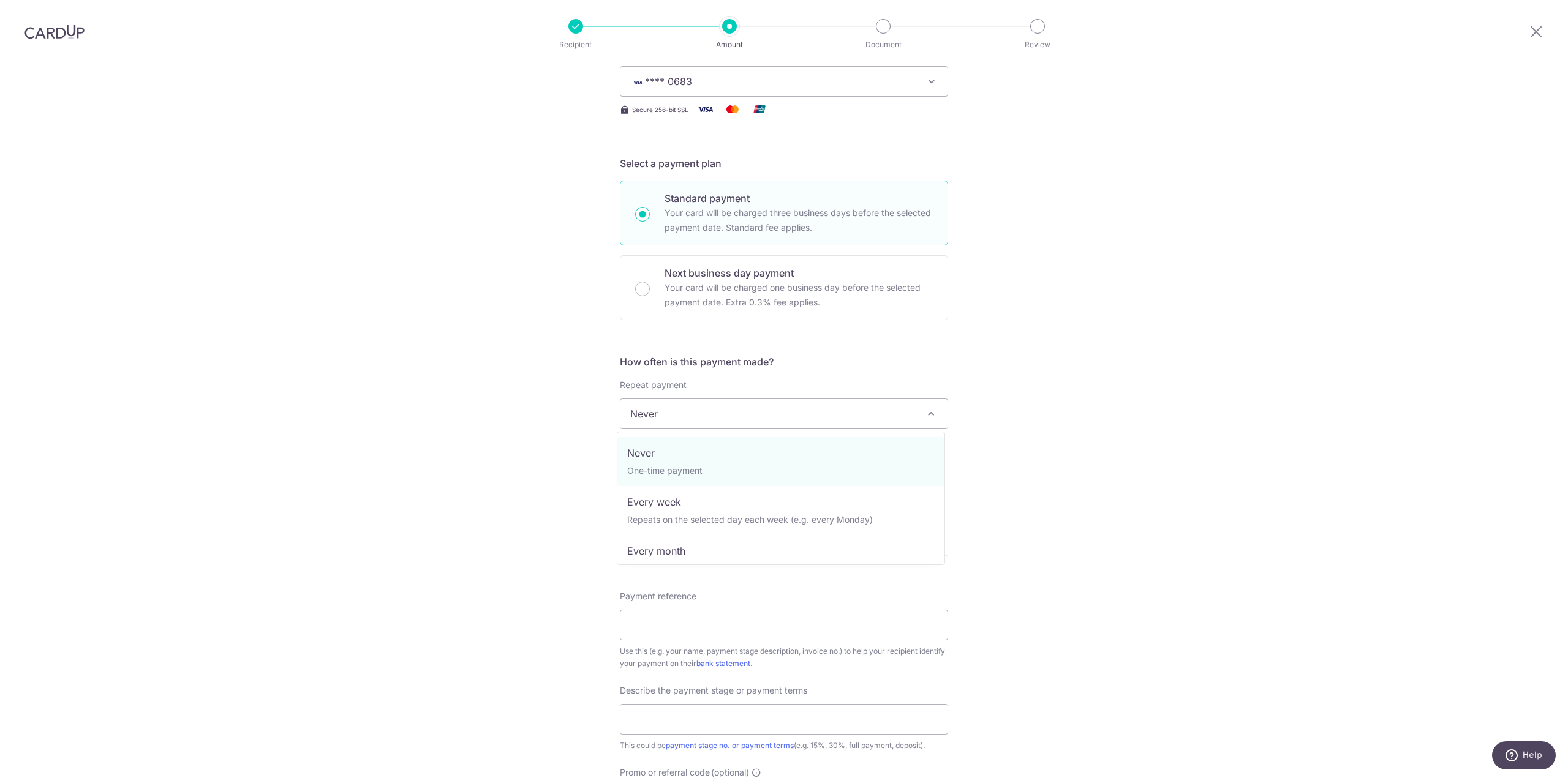 click on "Never" at bounding box center [784, 414] 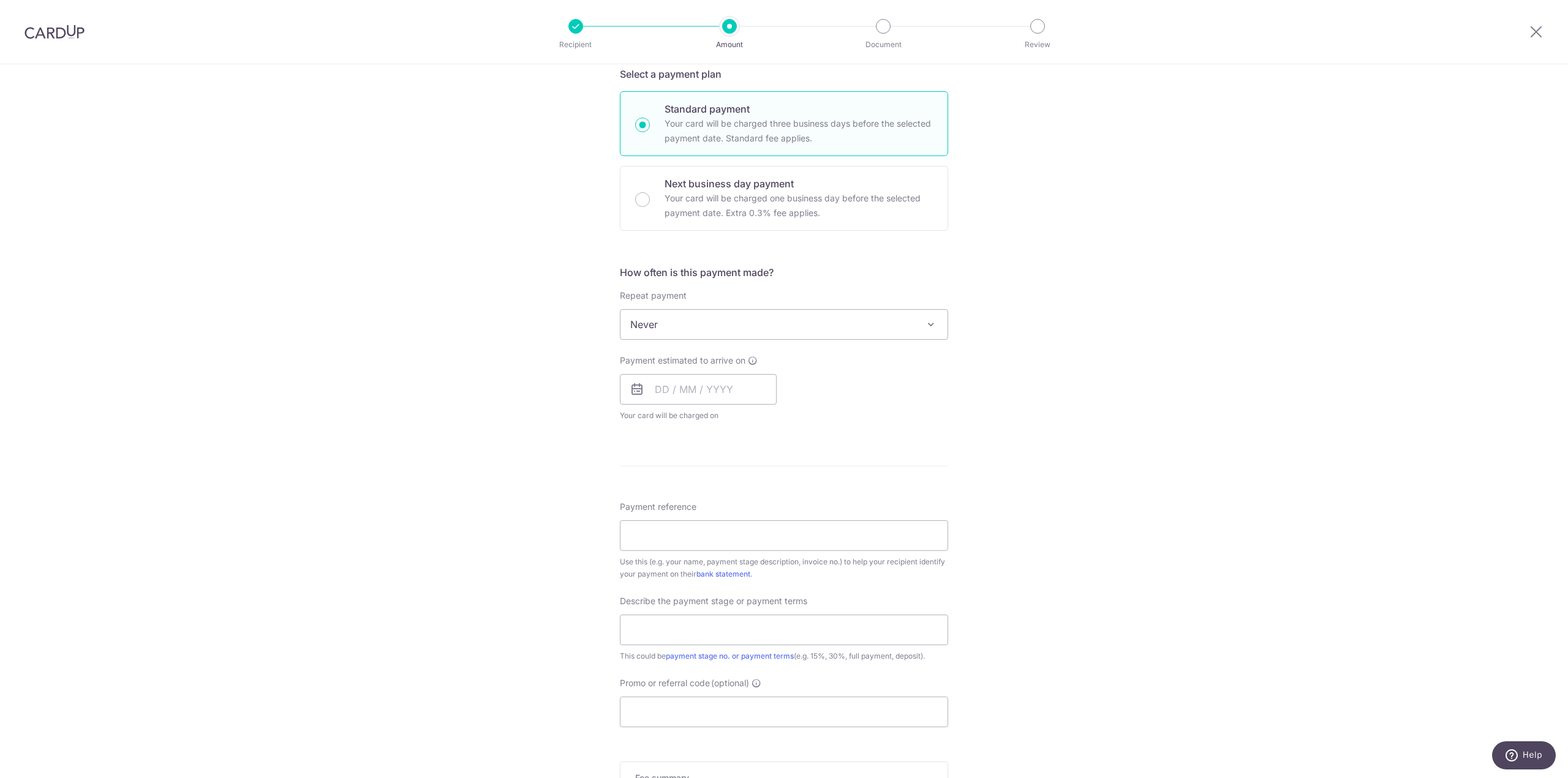 scroll, scrollTop: 306, scrollLeft: 0, axis: vertical 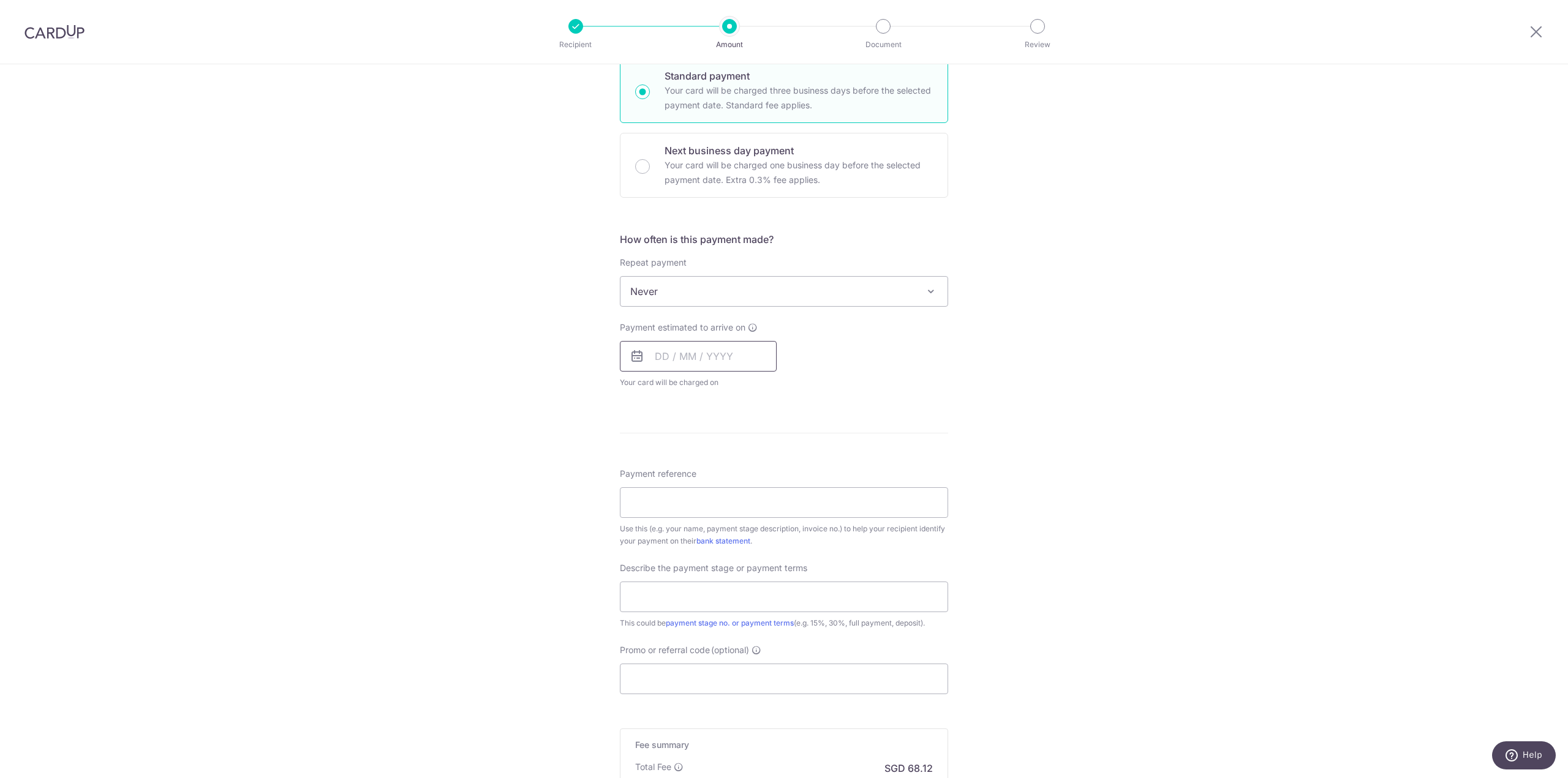 click at bounding box center [698, 356] 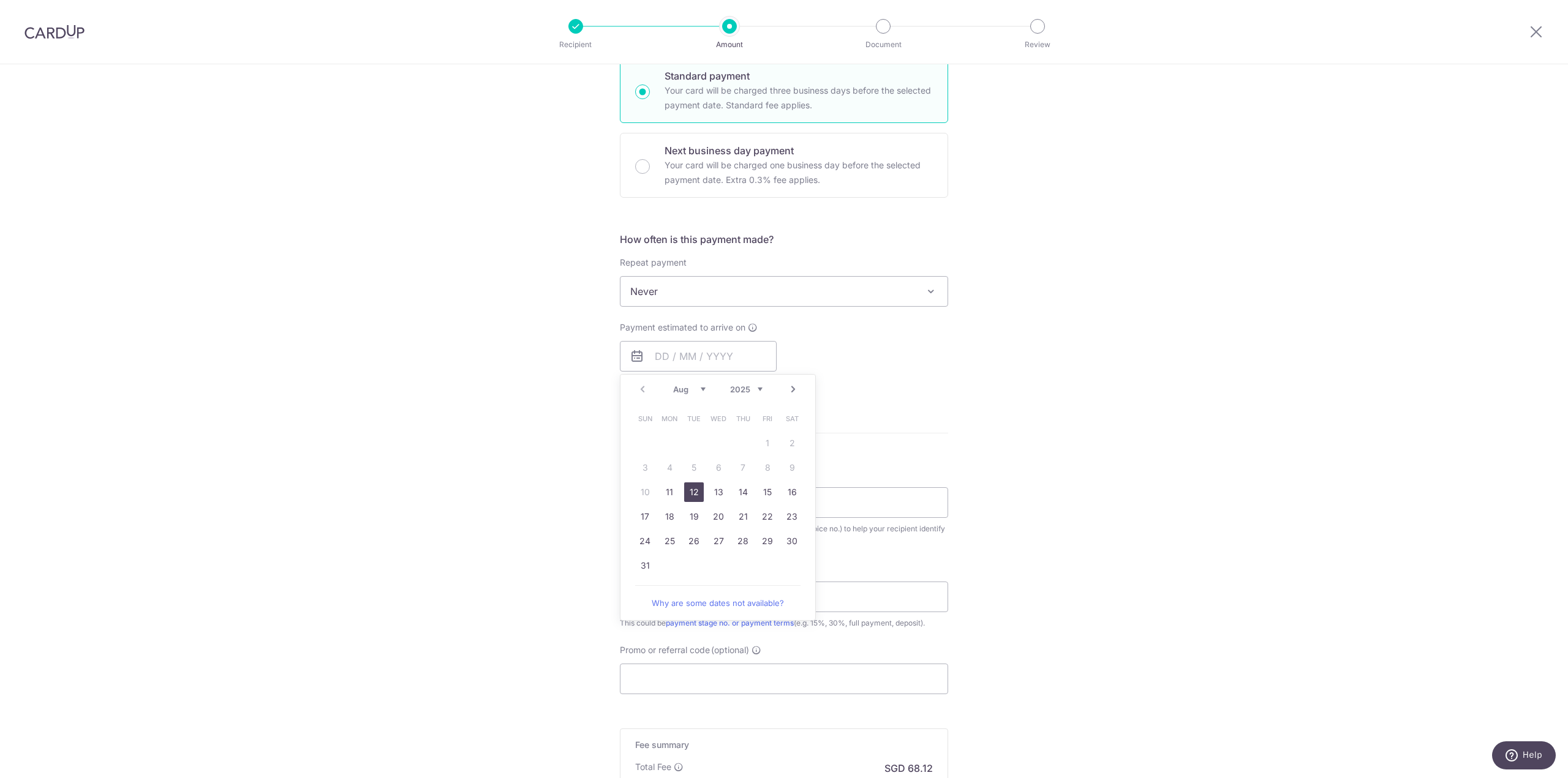 click on "12" at bounding box center (694, 492) 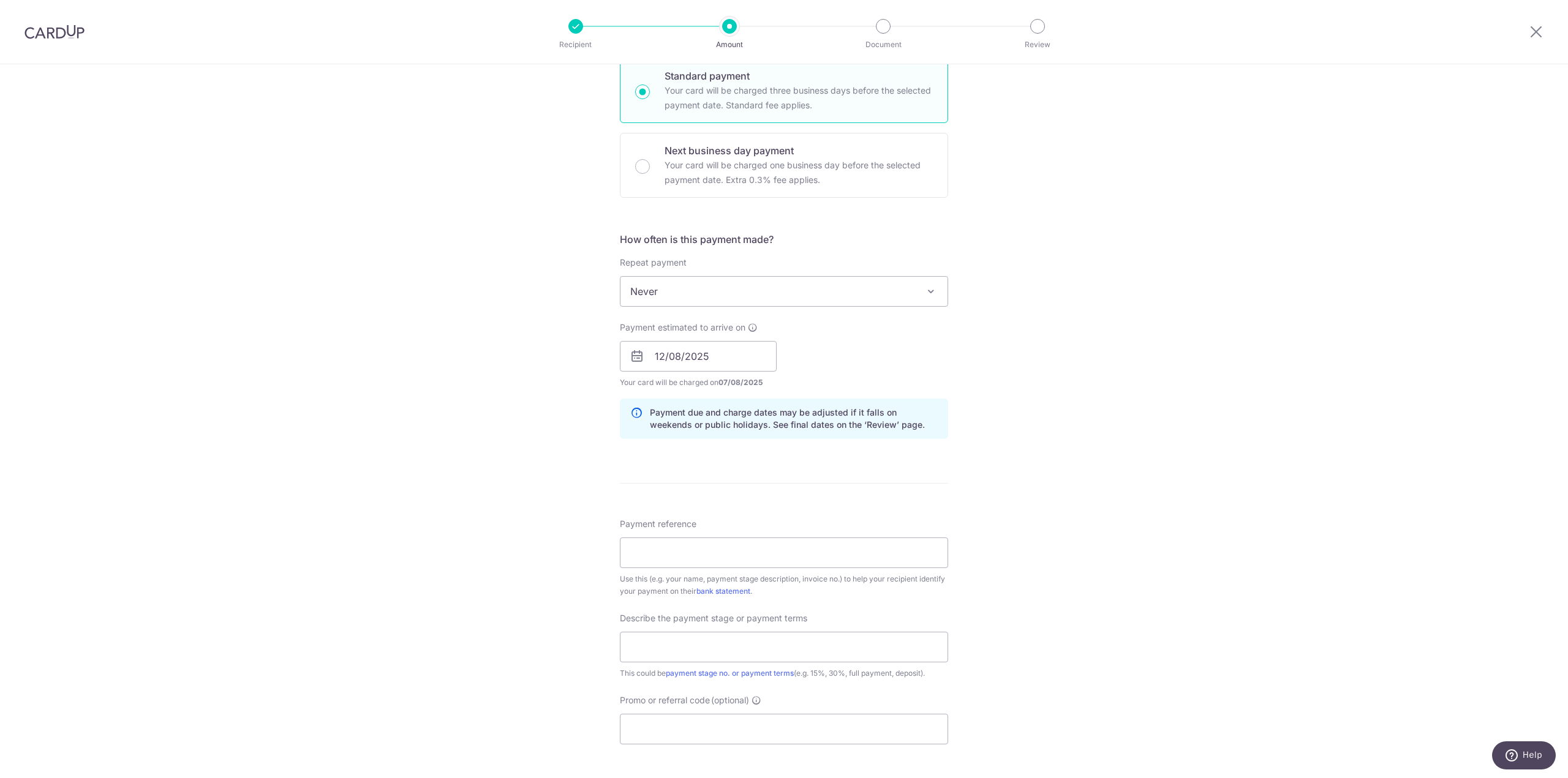 click on "Tell us more about your payment
Enter payment amount
SGD
2,620.00
2620.00
Recipient added successfully!
Select Card
**** 0683
Add credit card
Your Cards
**** 0683
Secure 256-bit SSL
Text
New card details
Card
Secure 256-bit SSL" at bounding box center (784, 378) 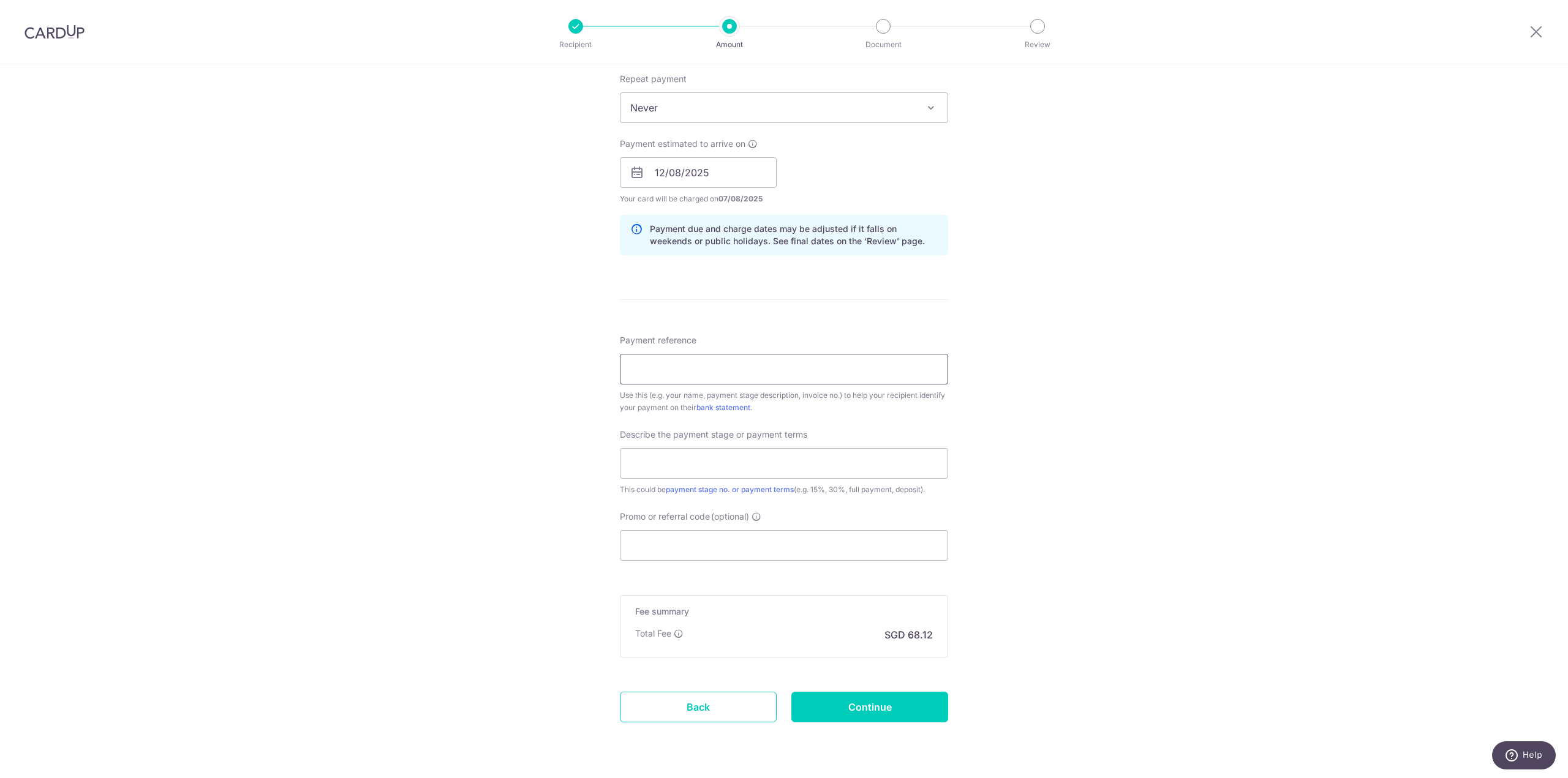 click on "Payment reference" at bounding box center [784, 369] 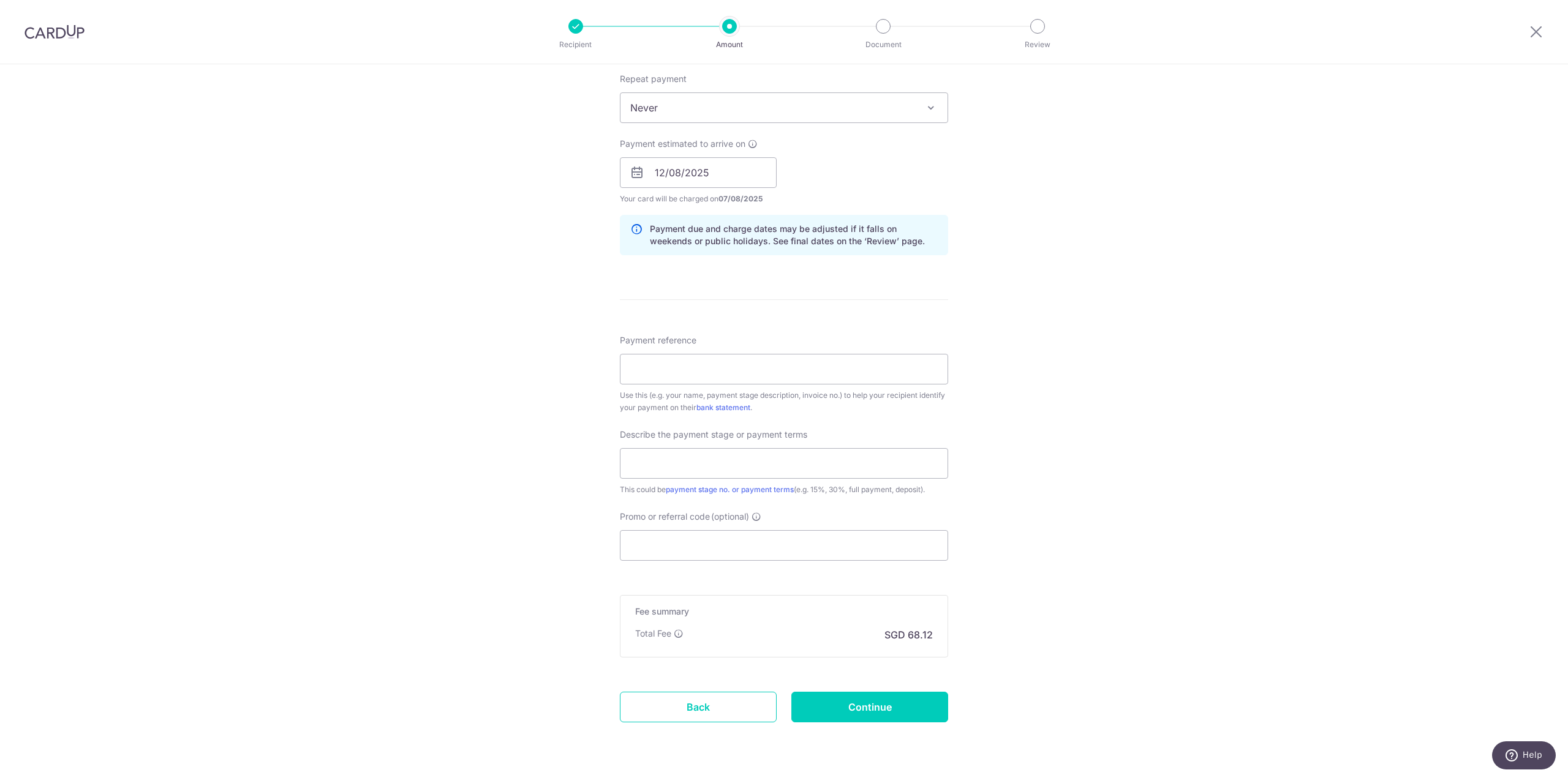 click on "Tell us more about your payment
Enter payment amount
SGD
2,620.00
2620.00
Recipient added successfully!
Select Card
**** 0683
Add credit card
Your Cards
**** 0683
Secure 256-bit SSL
Text
New card details
Card
Secure 256-bit SSL" at bounding box center [784, 194] 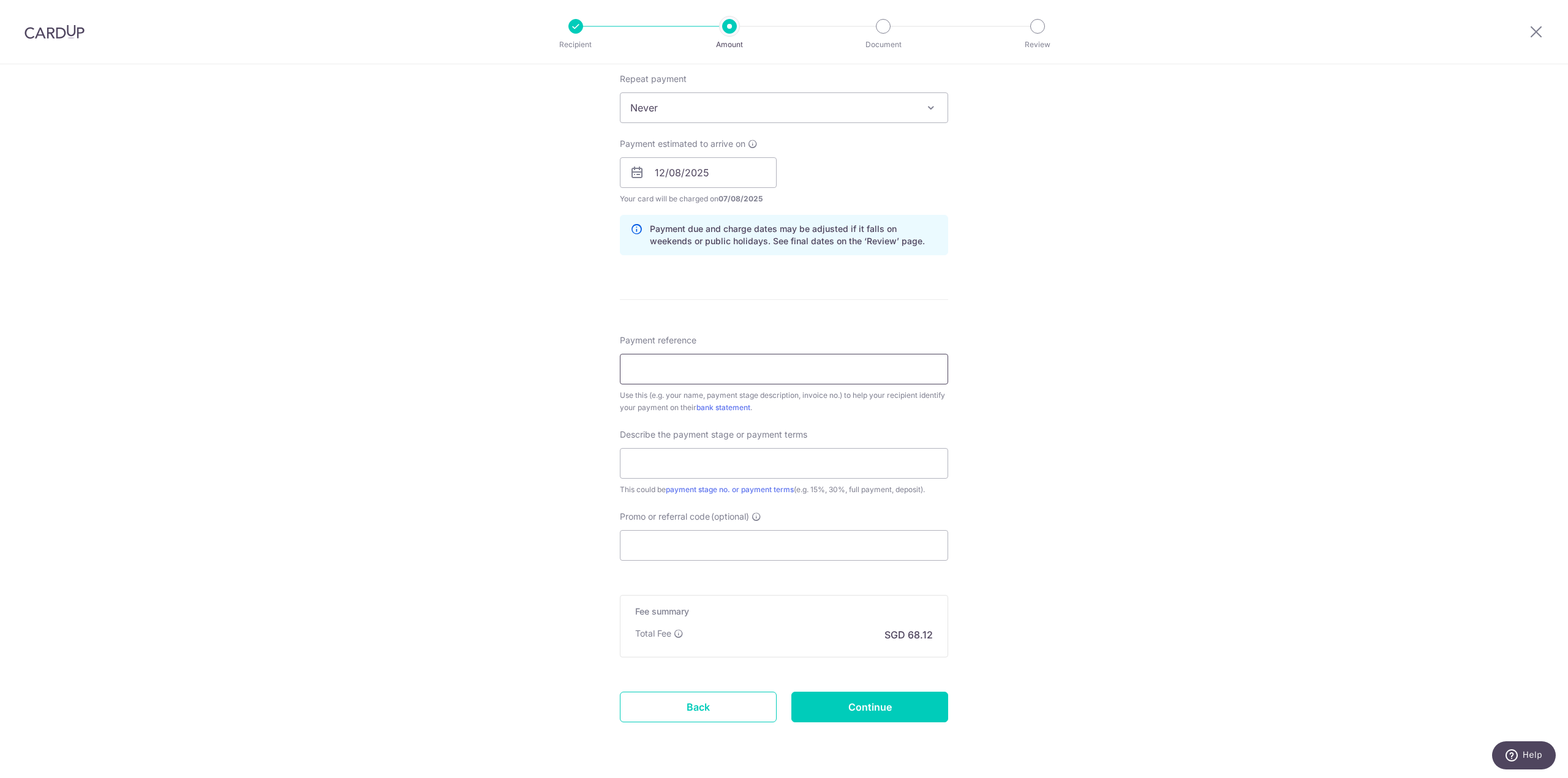 click on "Payment reference" at bounding box center (784, 369) 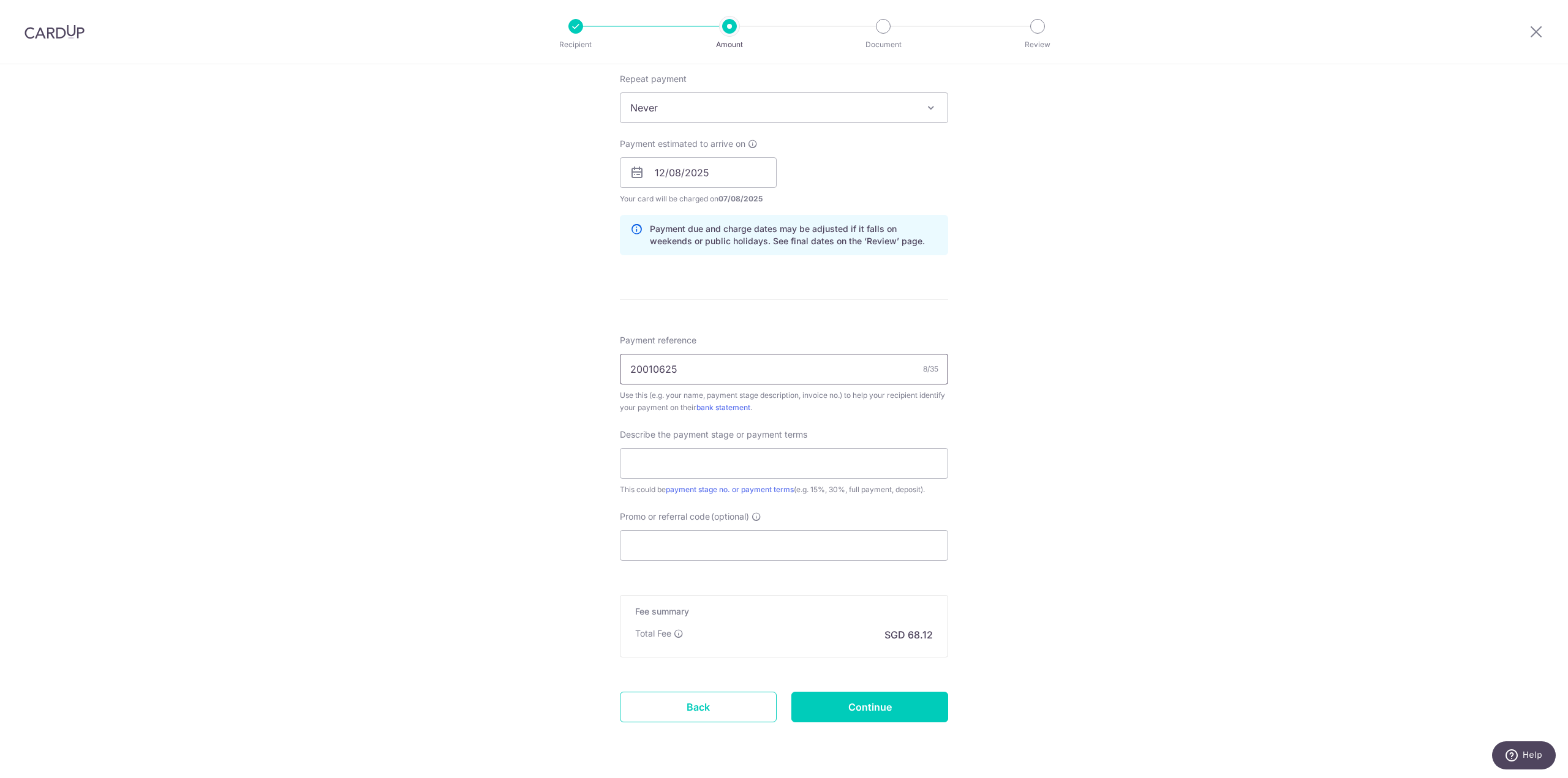 click on "20010625" at bounding box center (784, 369) 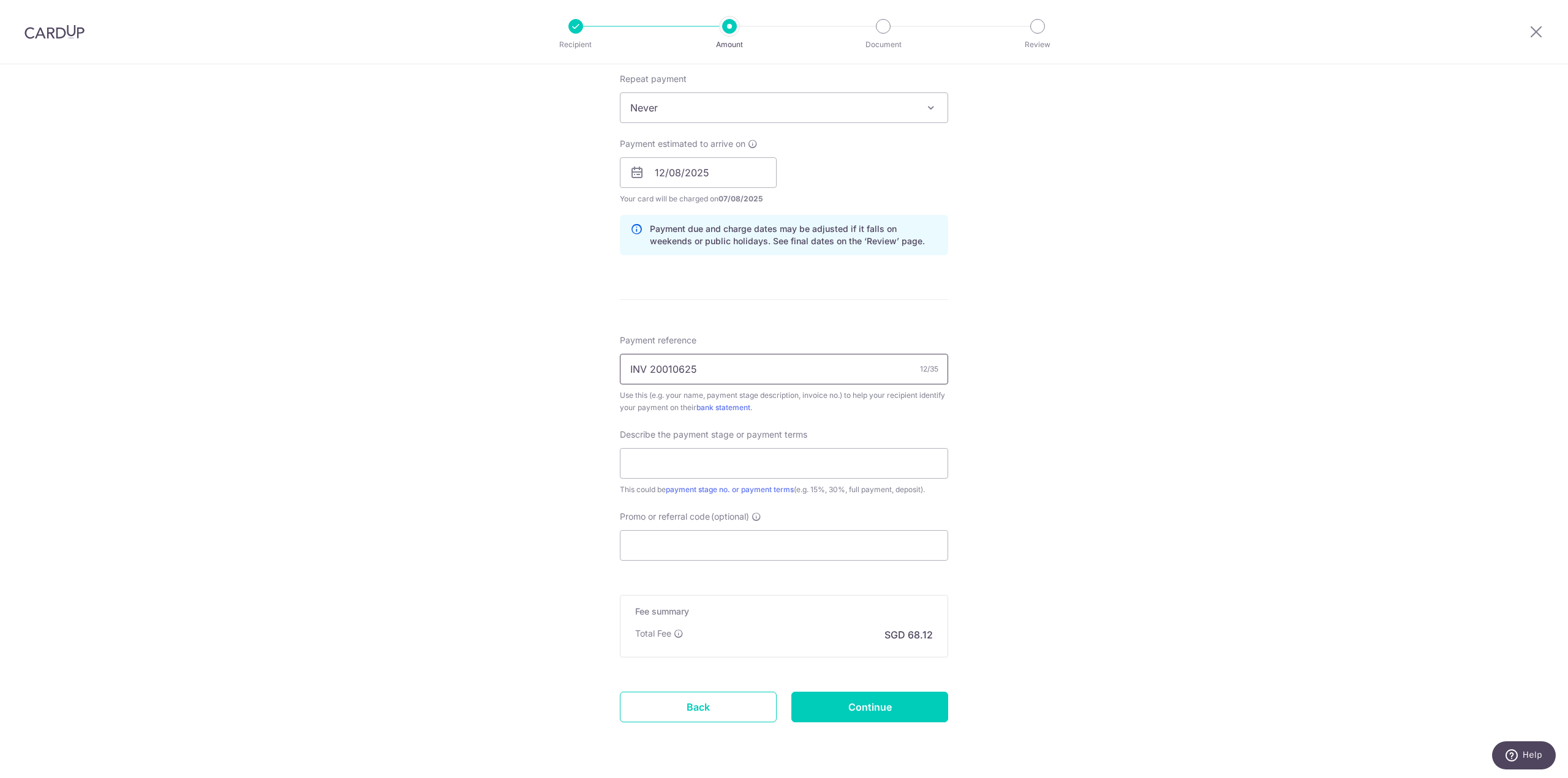 click on "INV 20010625" at bounding box center (784, 369) 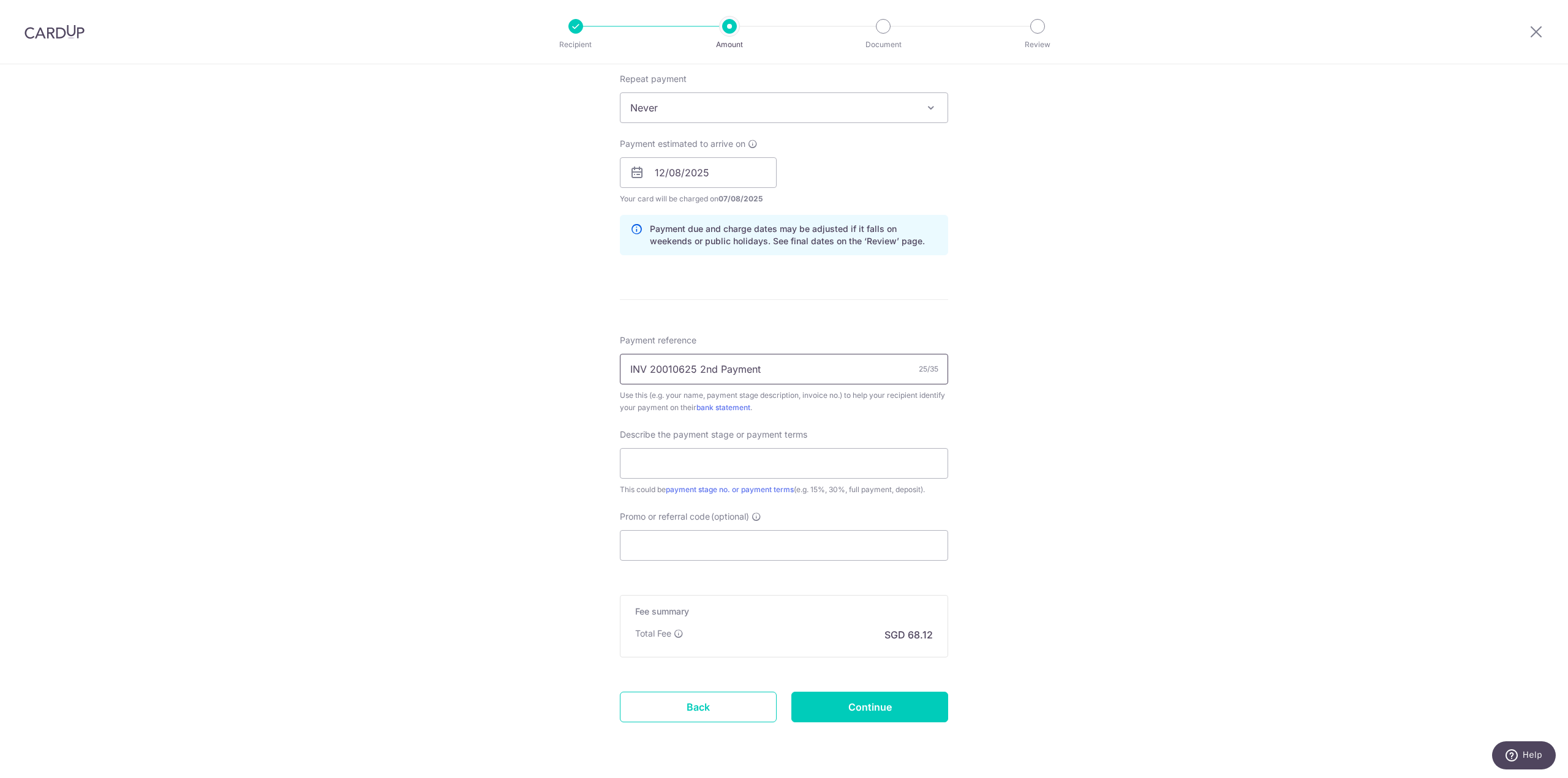 drag, startPoint x: 696, startPoint y: 370, endPoint x: 801, endPoint y: 370, distance: 105 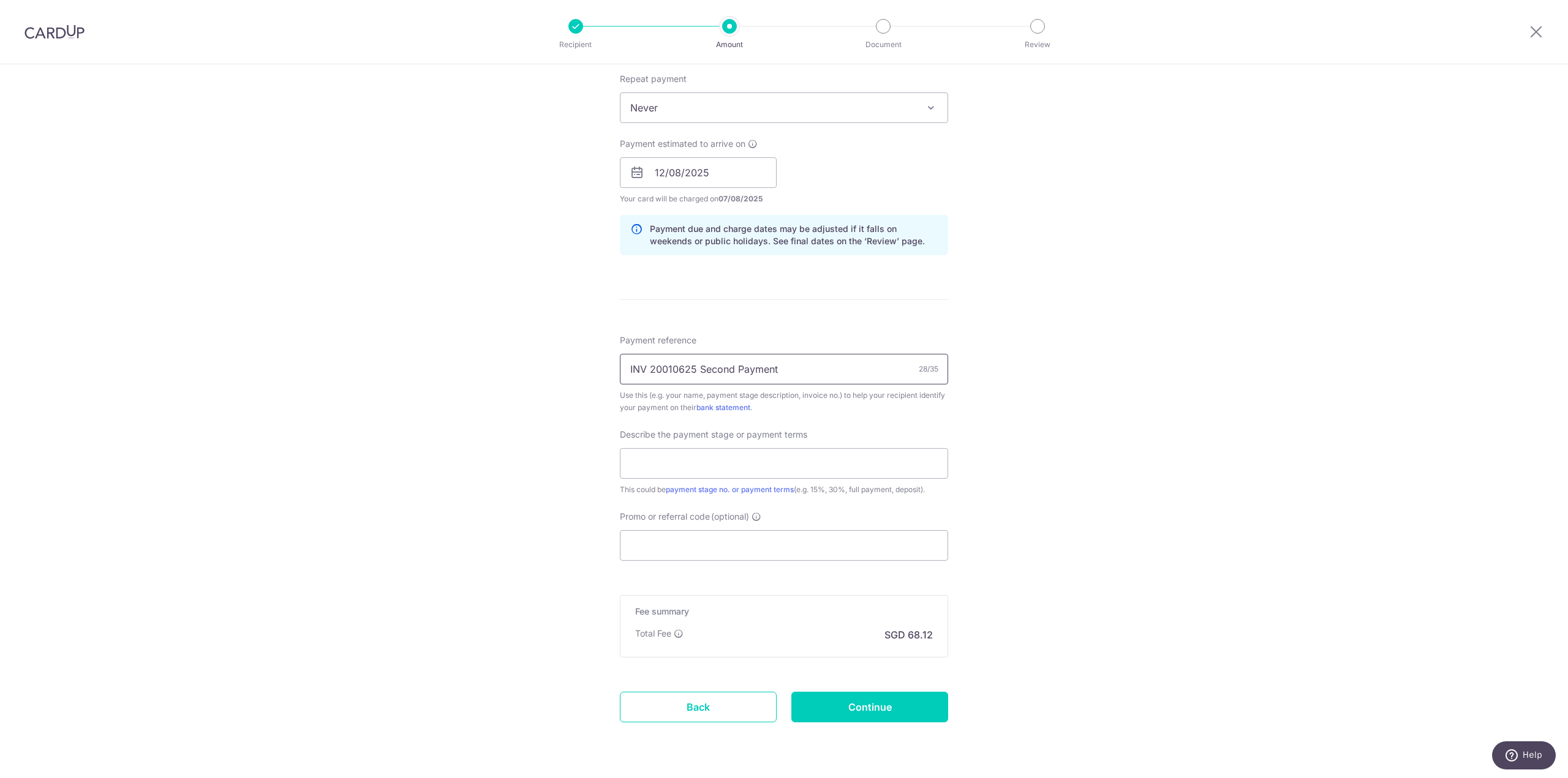 click on "INV 20010625 Second Payment" at bounding box center [784, 369] 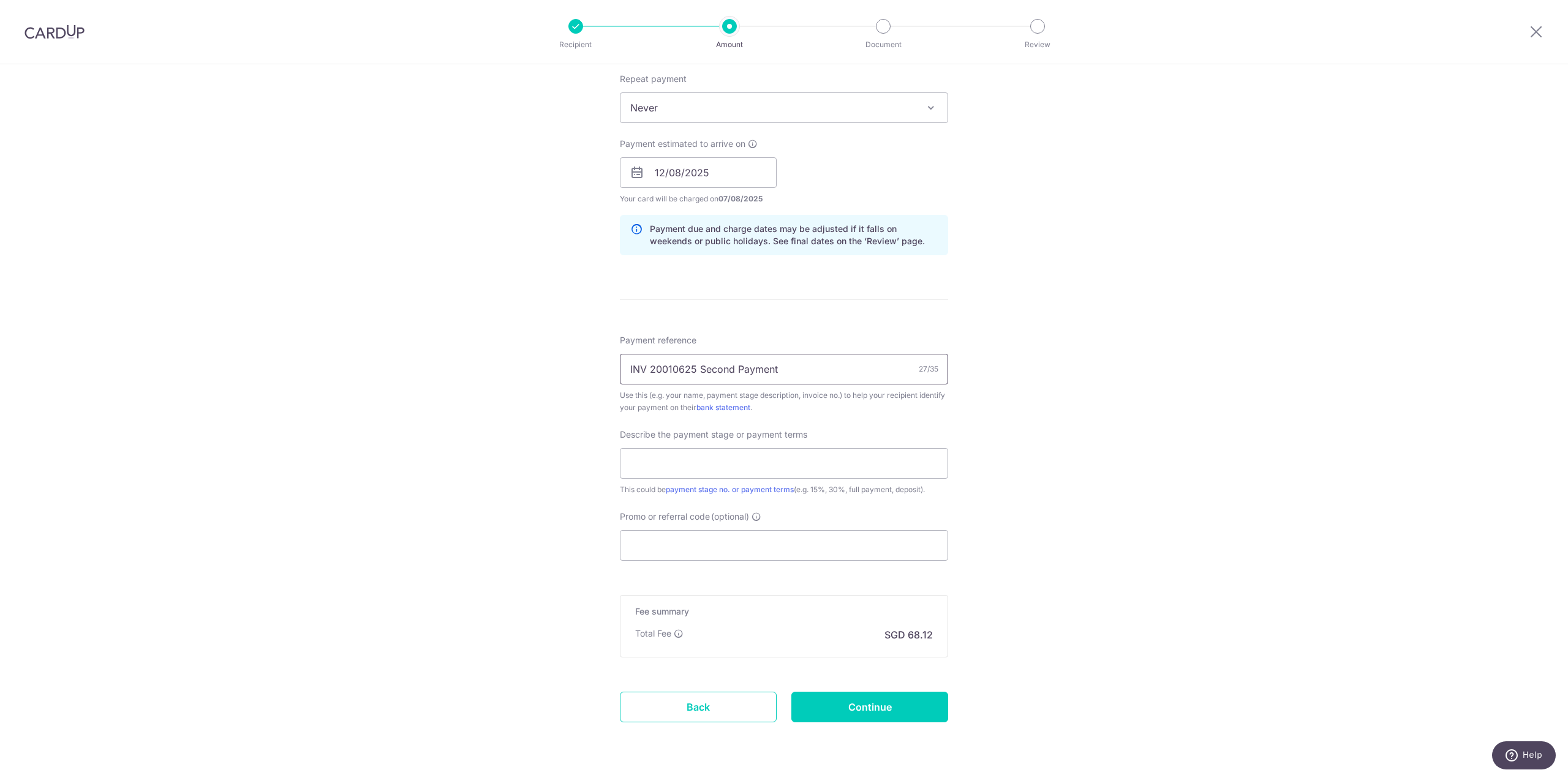 drag, startPoint x: 647, startPoint y: 369, endPoint x: 657, endPoint y: 374, distance: 11.18034 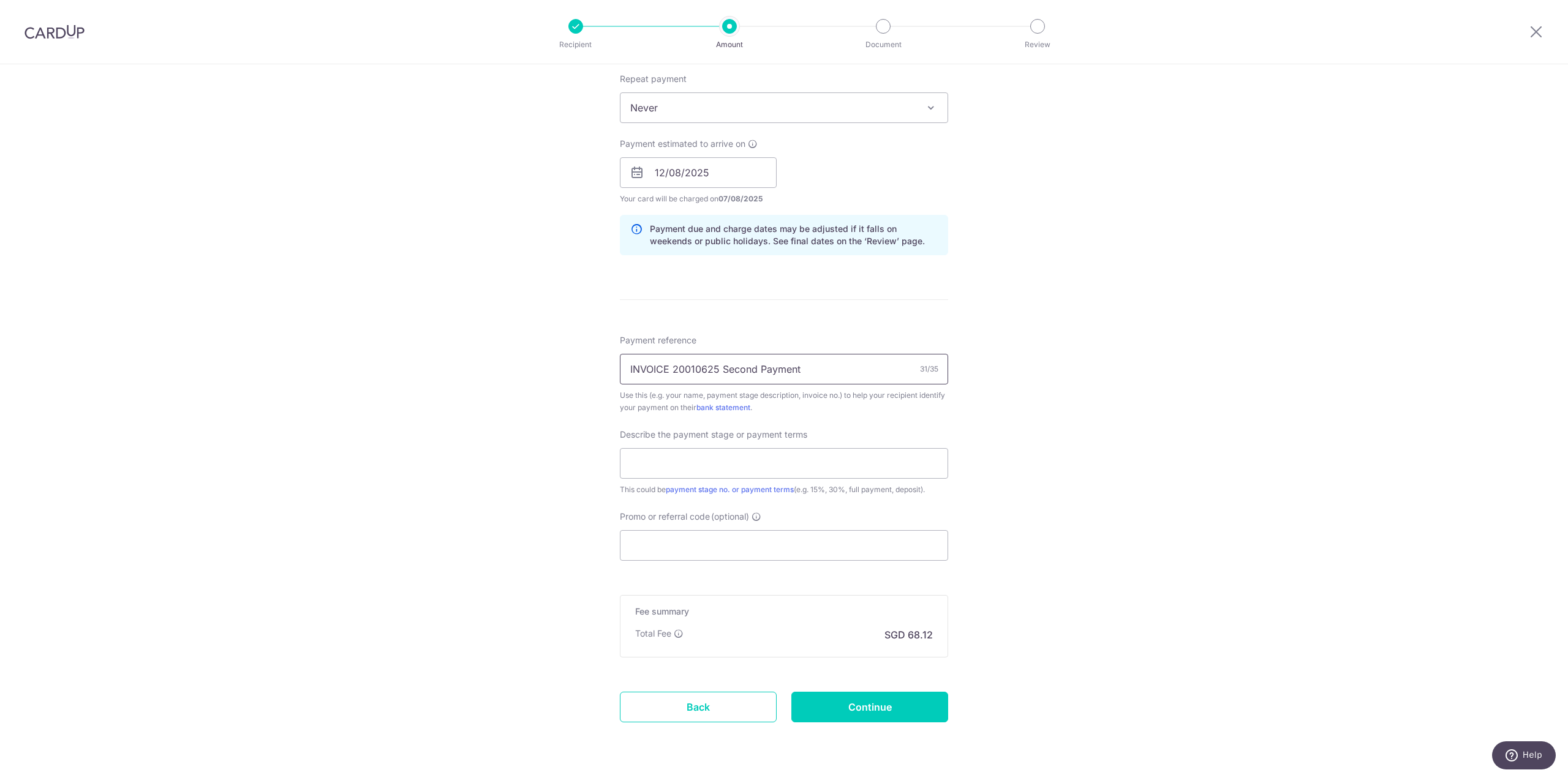 type on "INVOICE 20010625 Second Payment" 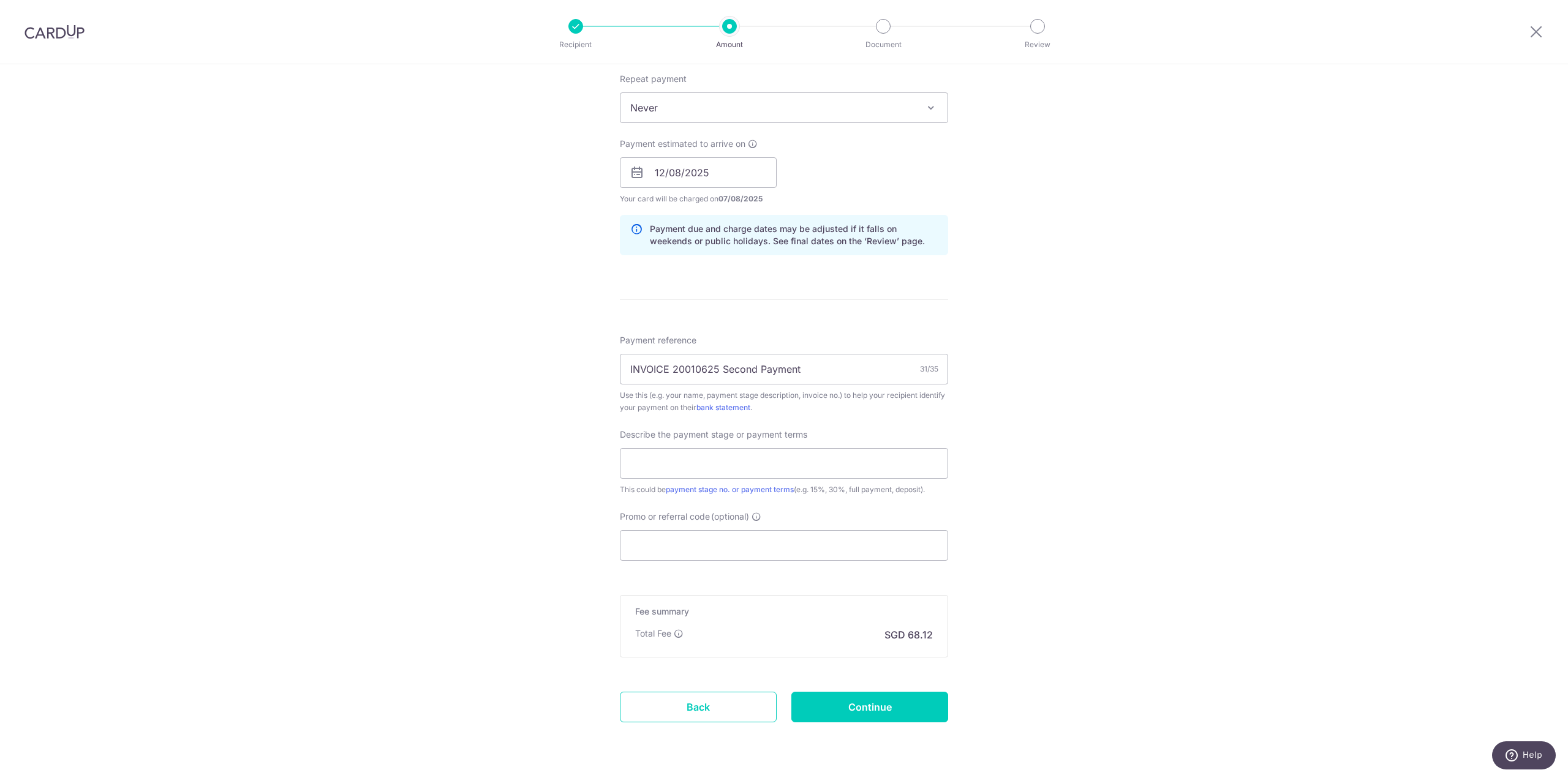 click on "Tell us more about your payment
Enter payment amount
SGD
2,620.00
2620.00
Recipient added successfully!
Select Card
**** 0683
Add credit card
Your Cards
**** 0683
Secure 256-bit SSL
Text
New card details
Card
Secure 256-bit SSL" at bounding box center [784, 194] 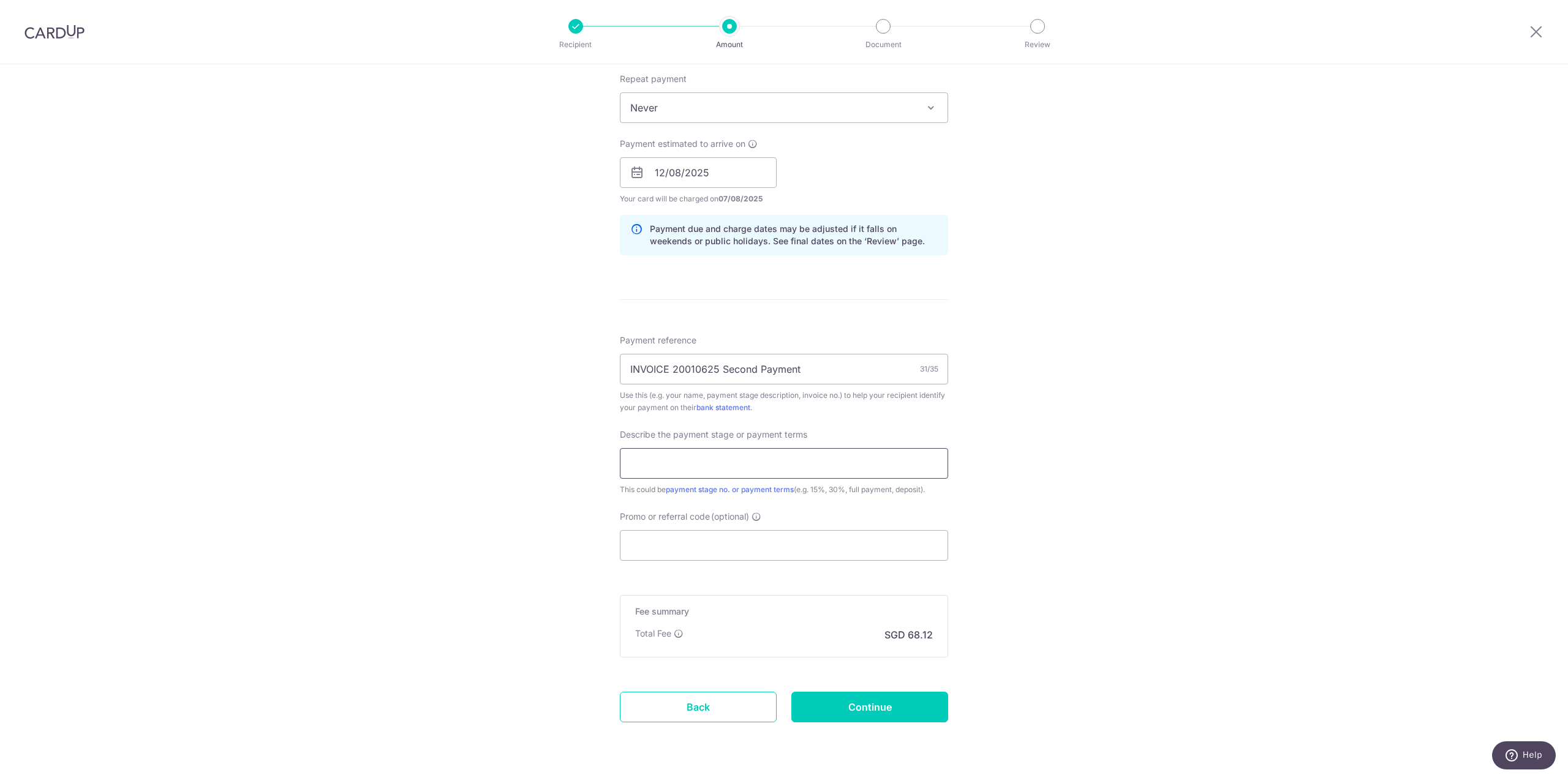 click at bounding box center [784, 463] 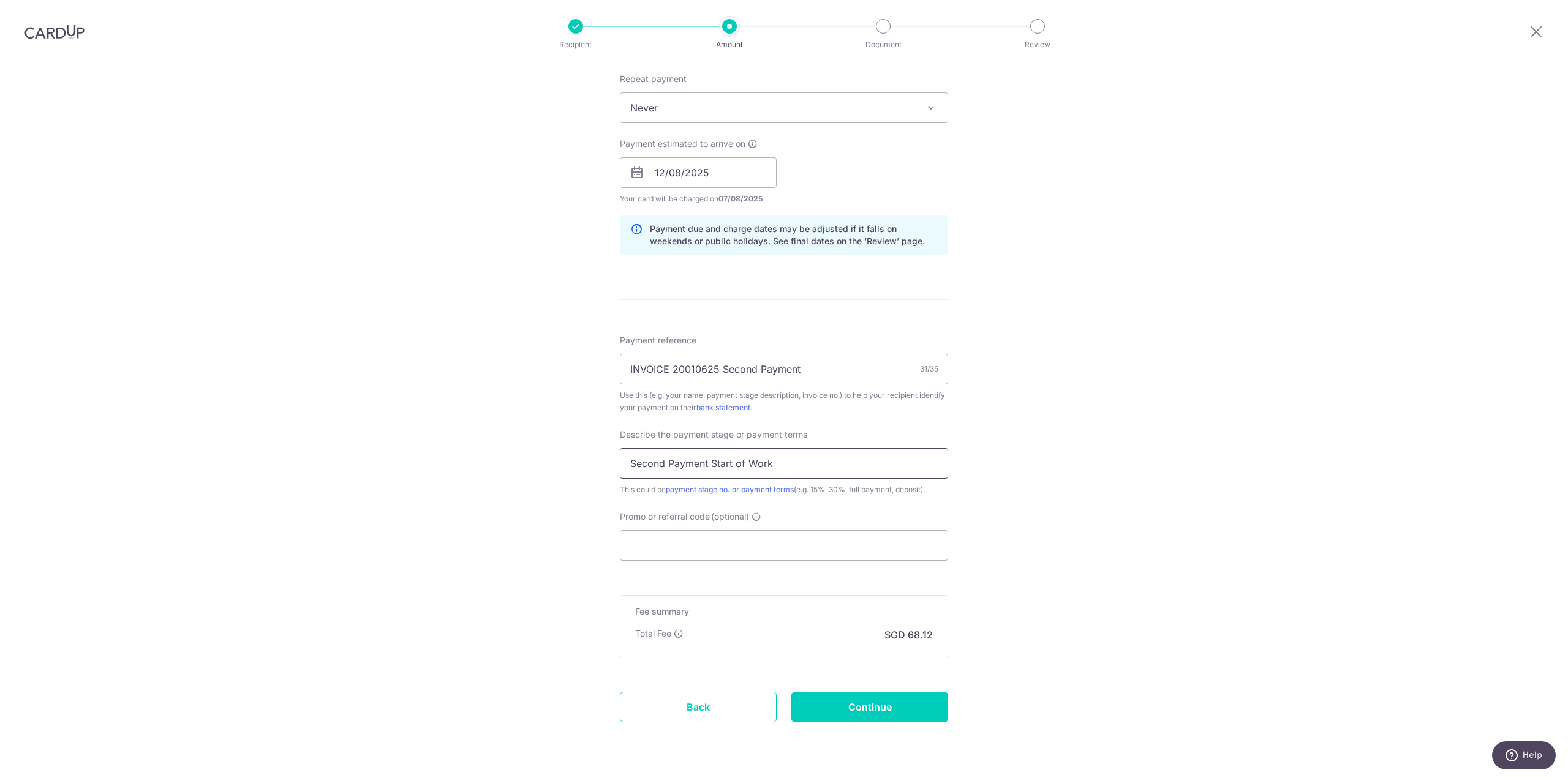click on "Second Payment Start of Work" at bounding box center (784, 463) 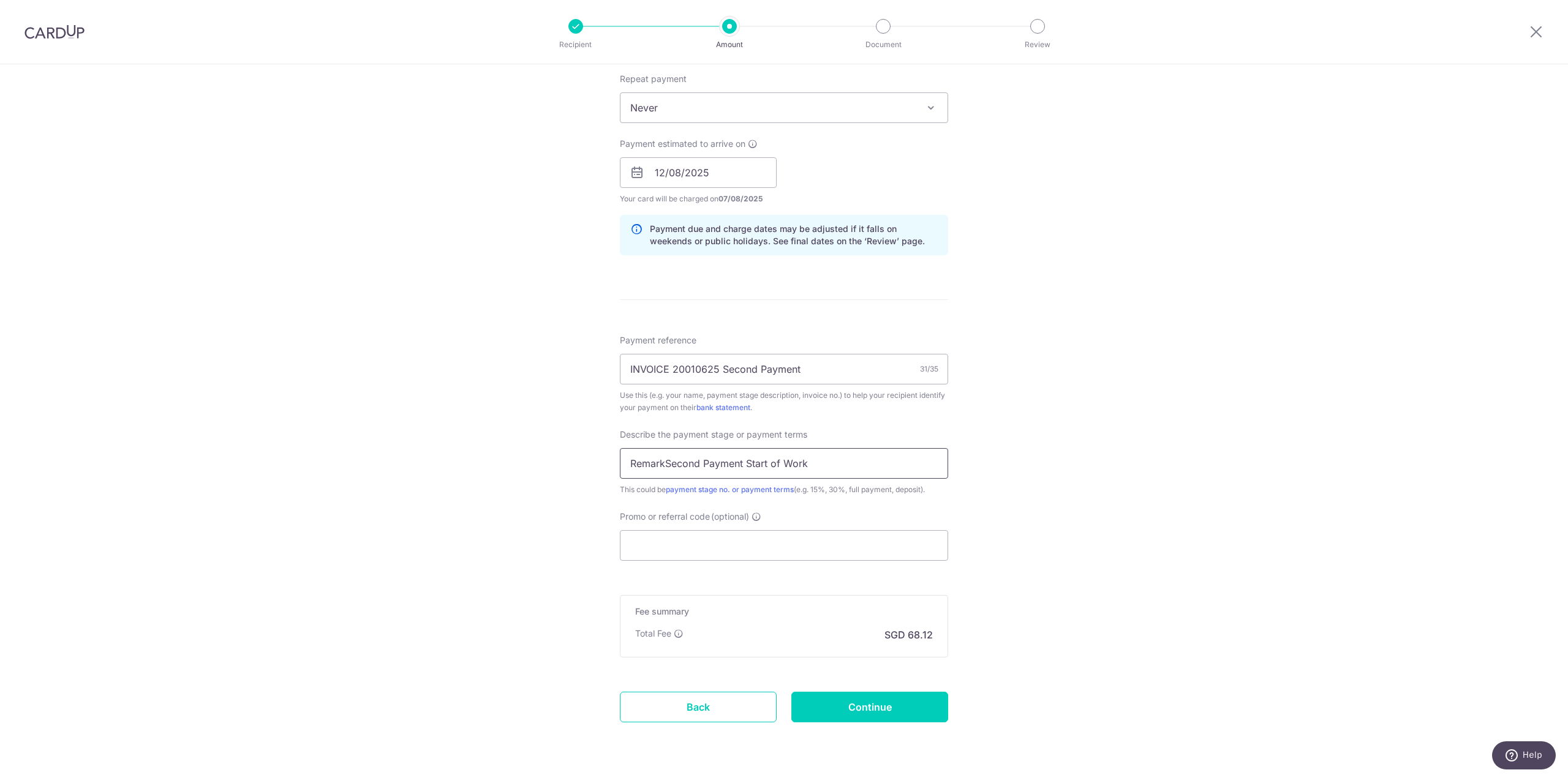 drag, startPoint x: 664, startPoint y: 464, endPoint x: 570, endPoint y: 466, distance: 94.02127 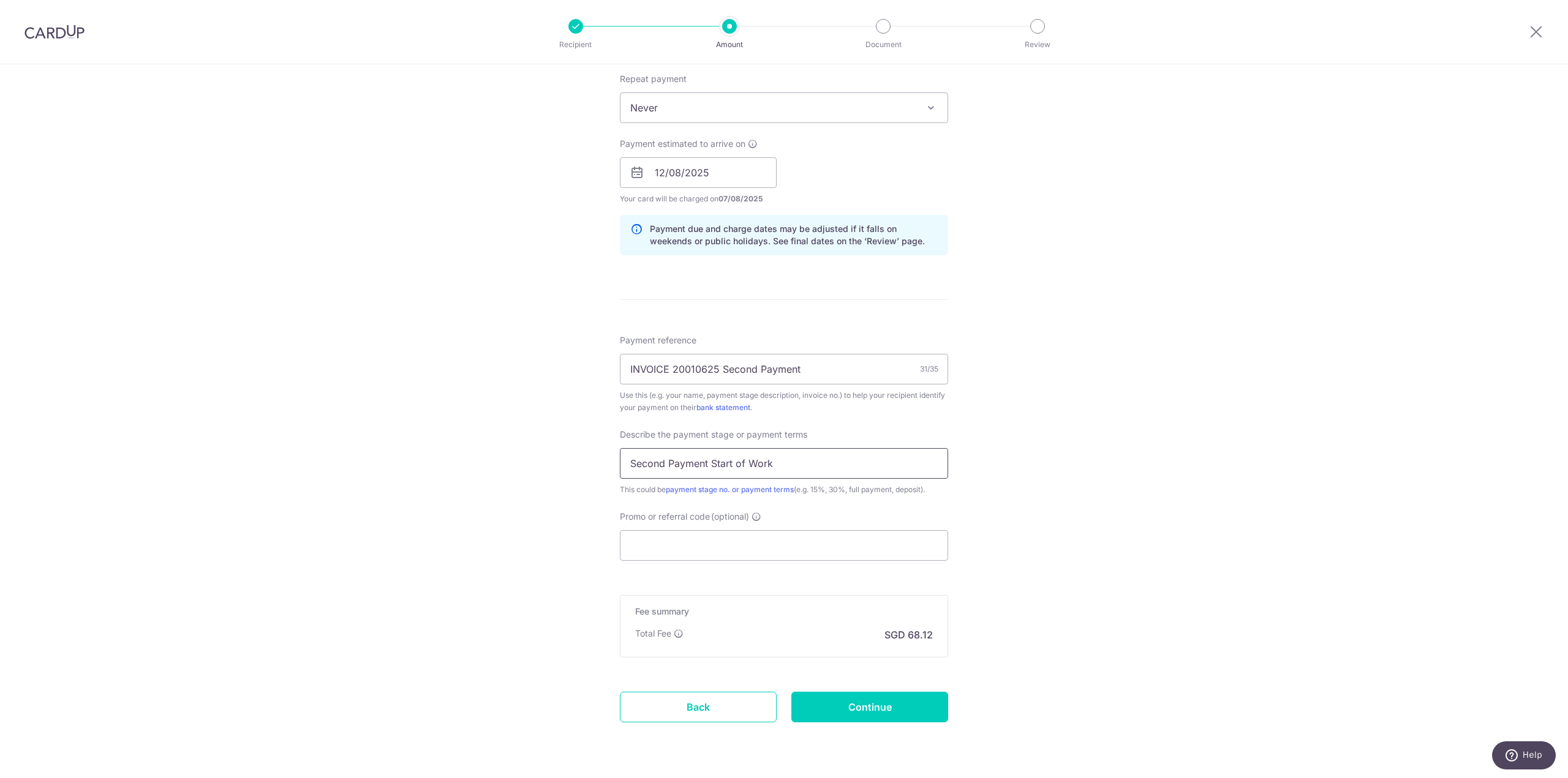 click on "Second Payment Start of Work" at bounding box center (784, 463) 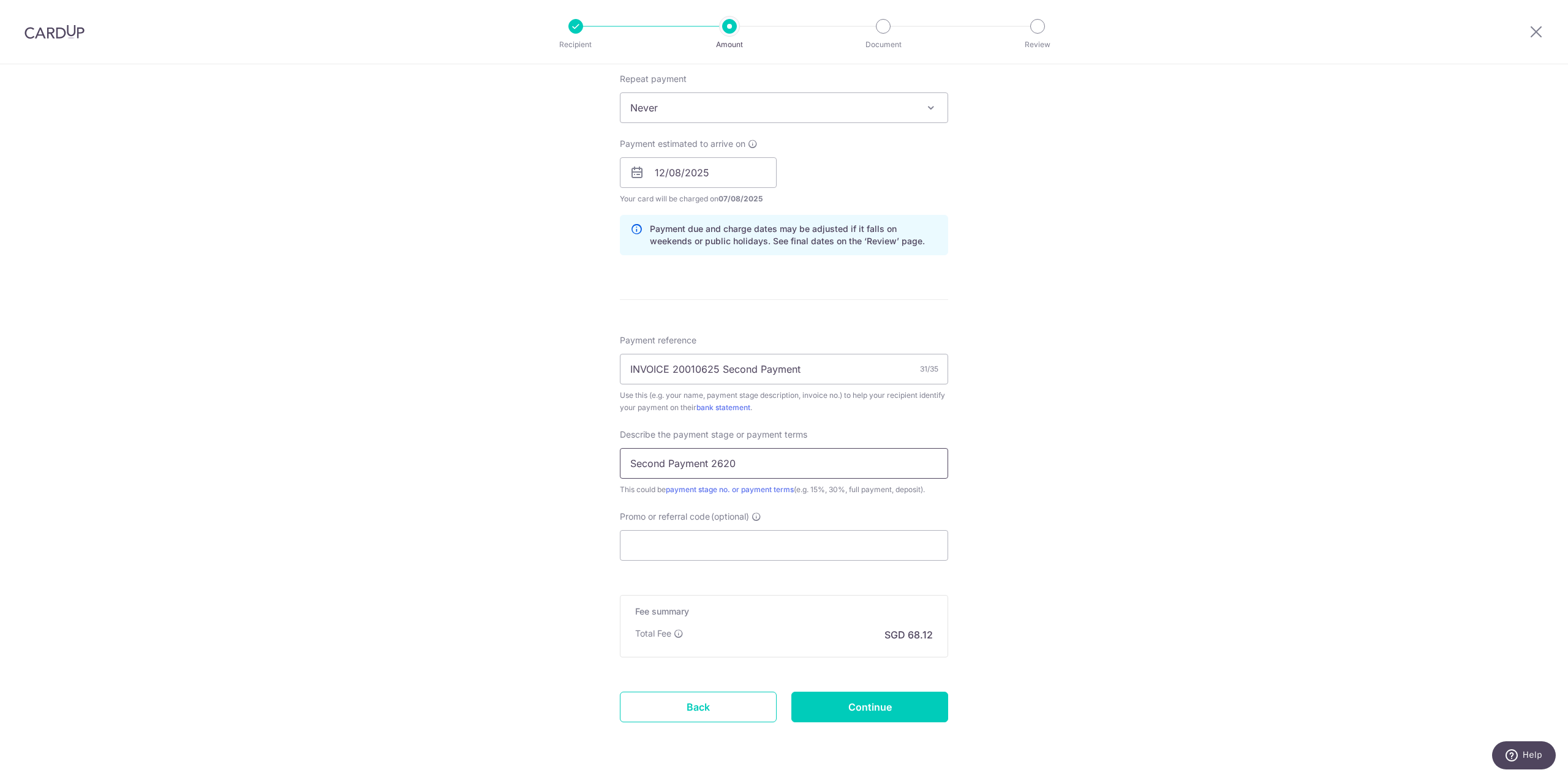 click on "Second Payment 2620" at bounding box center [784, 463] 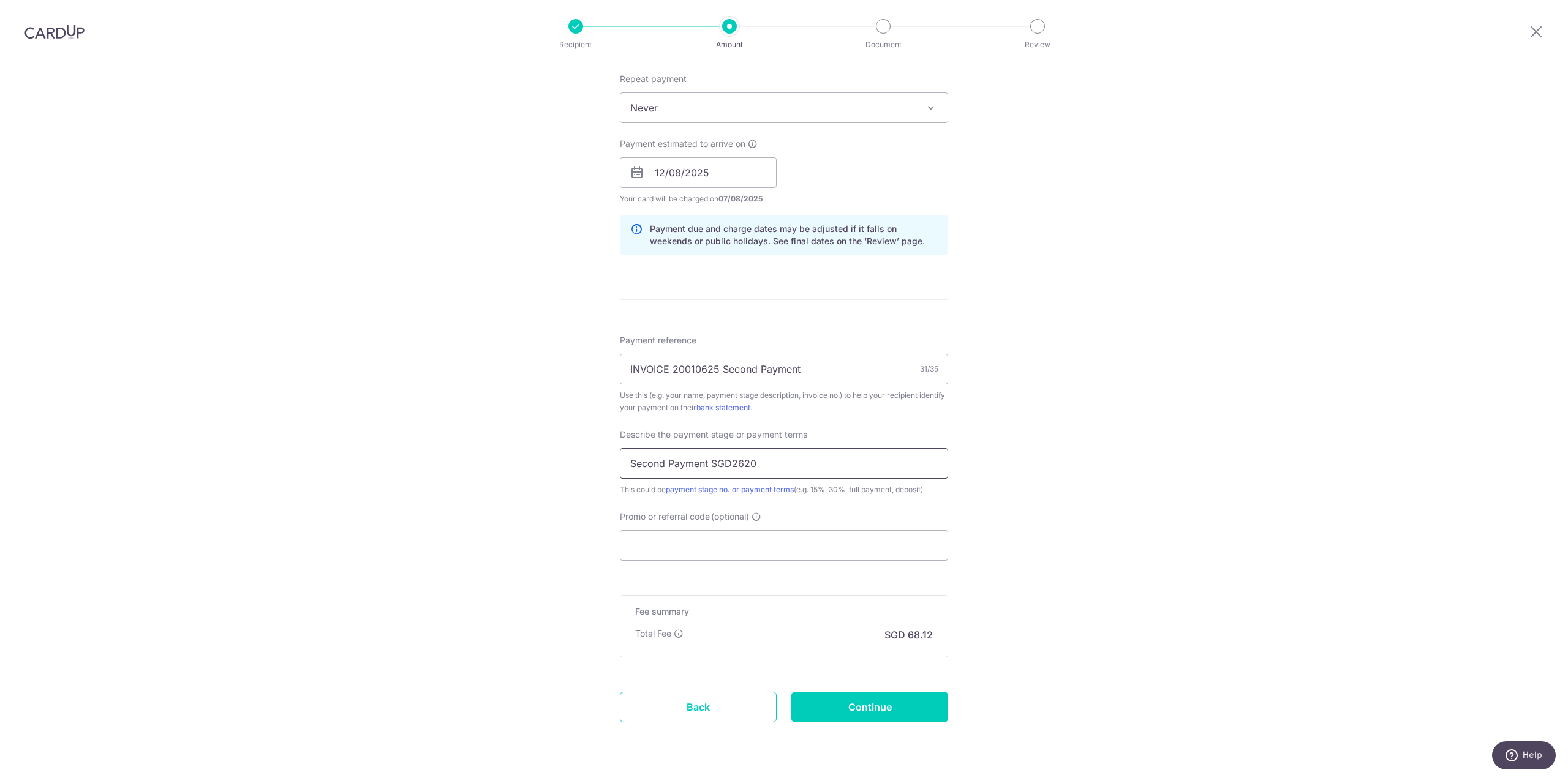 type on "Second Payment SGD2620" 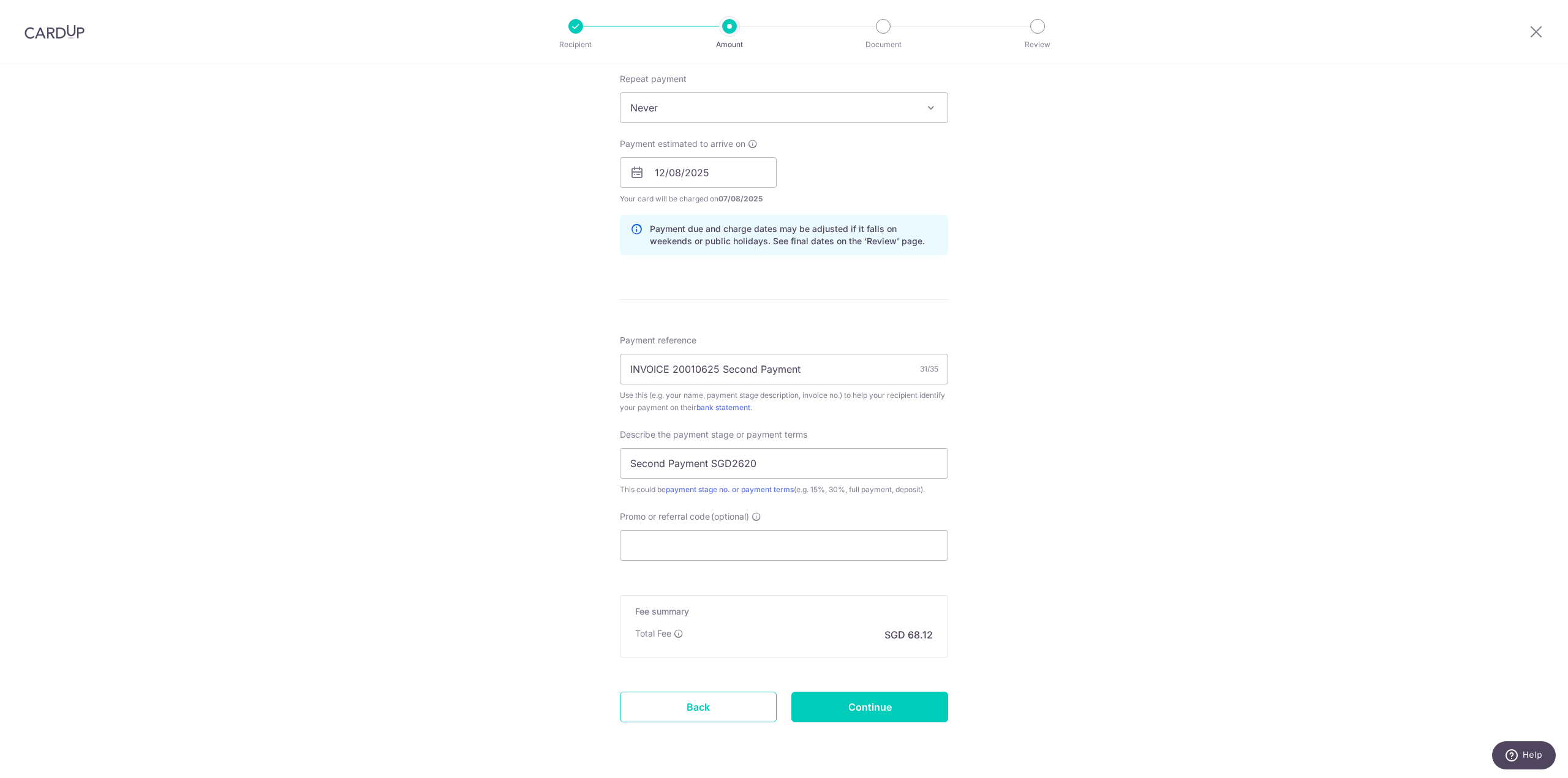 click on "Tell us more about your payment
Enter payment amount
SGD
2,620.00
2620.00
Recipient added successfully!
Select Card
**** 0683
Add credit card
Your Cards
**** 0683
Secure 256-bit SSL
Text
New card details
Card
Secure 256-bit SSL" at bounding box center [784, 194] 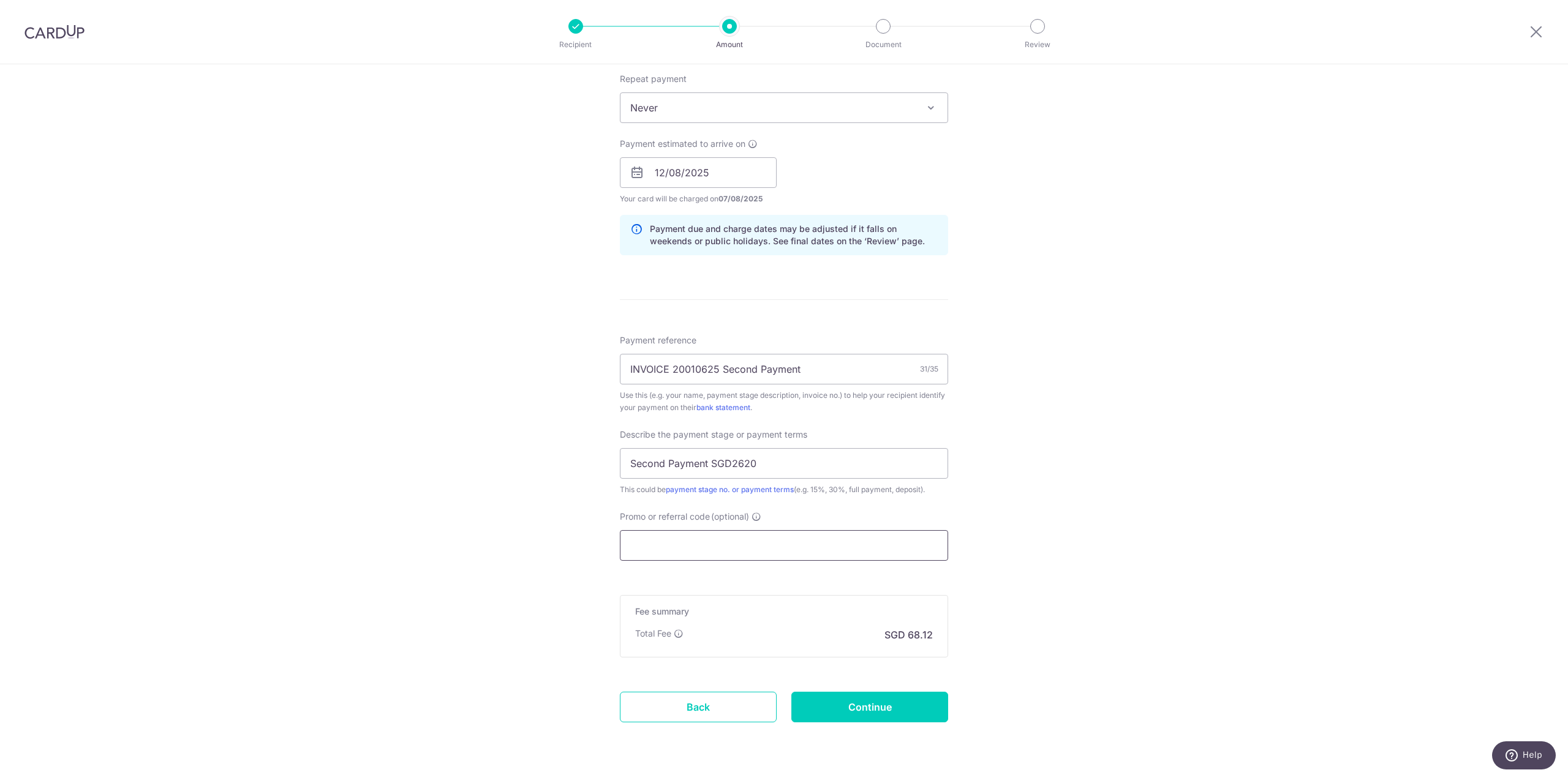 click on "Promo or referral code
(optional)" at bounding box center [784, 545] 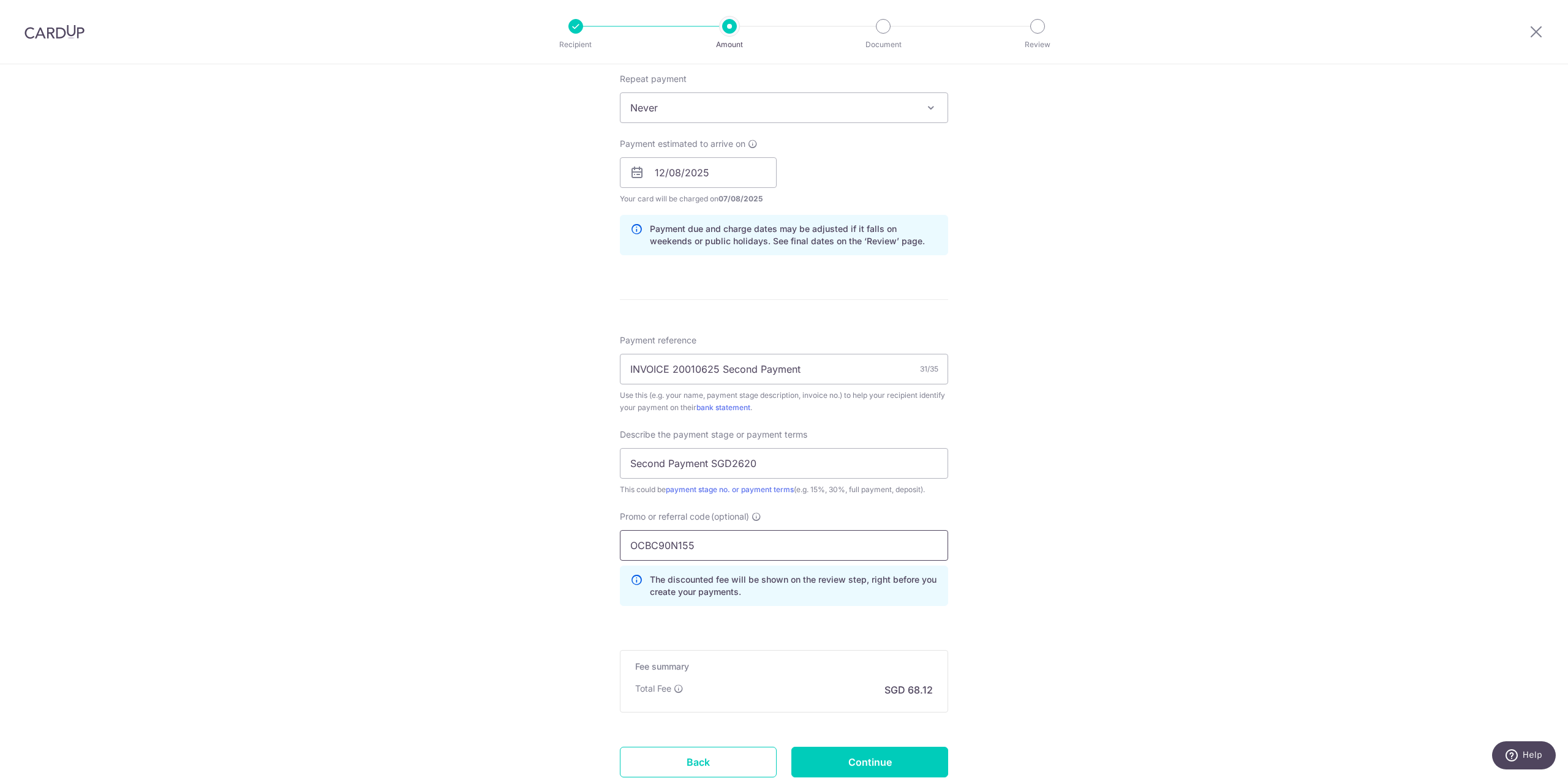 type on "OCBC90N155" 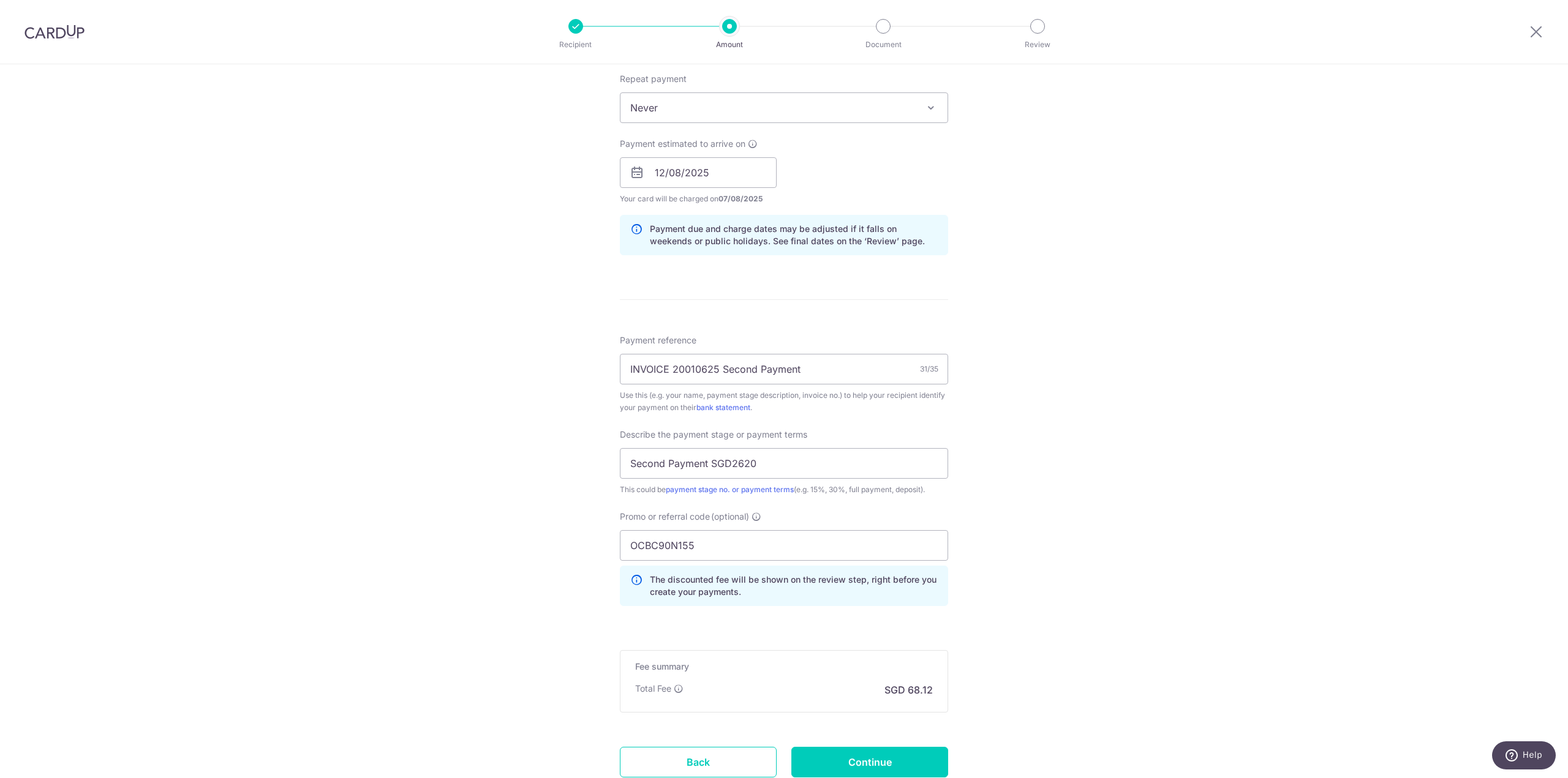 click on "Tell us more about your payment
Enter payment amount
SGD
2,620.00
2620.00
Recipient added successfully!
Select Card
**** 0683
Add credit card
Your Cards
**** 0683
Secure 256-bit SSL
Text
New card details
Card
Secure 256-bit SSL" at bounding box center (784, 222) 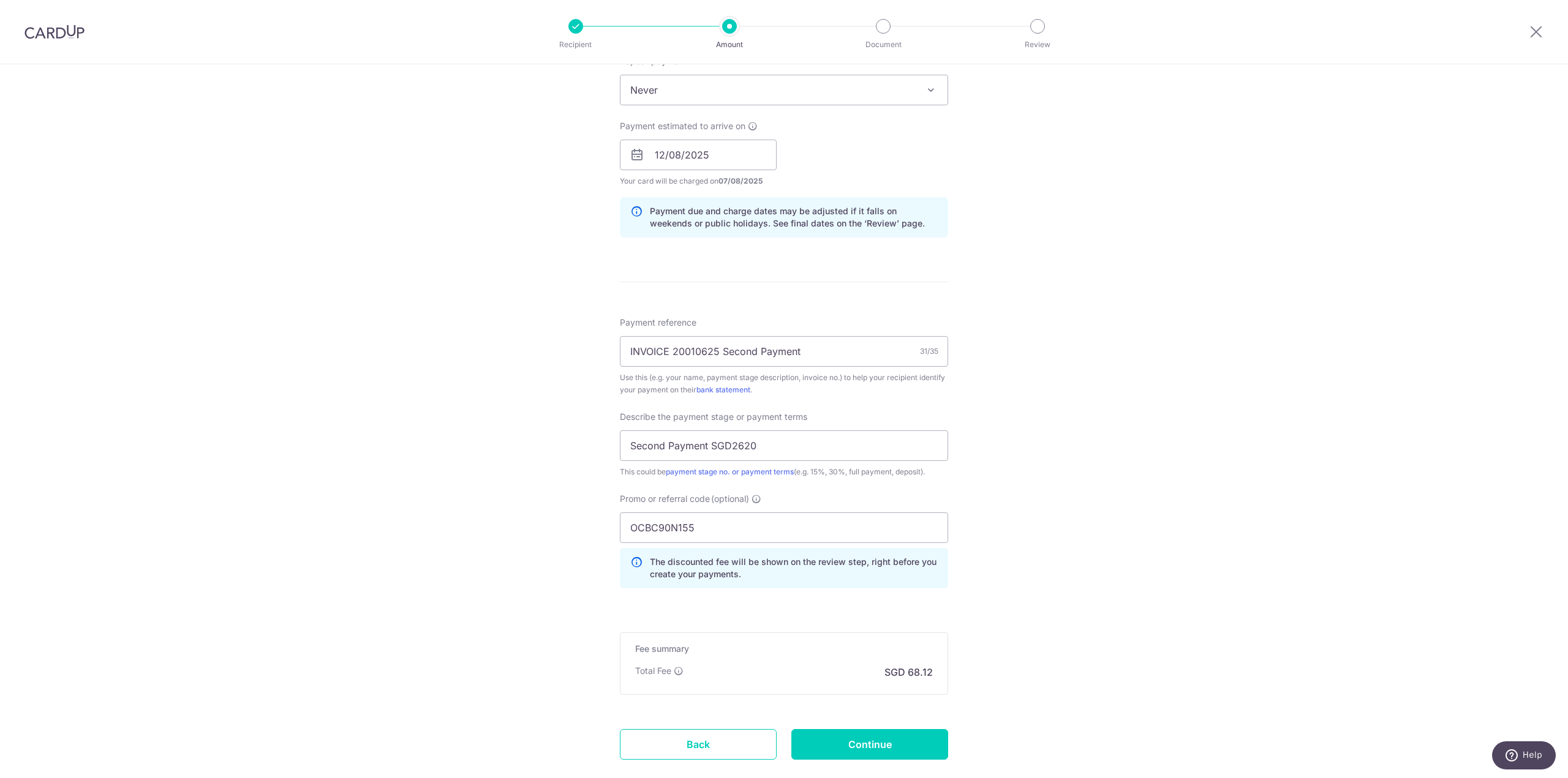 scroll, scrollTop: 581, scrollLeft: 0, axis: vertical 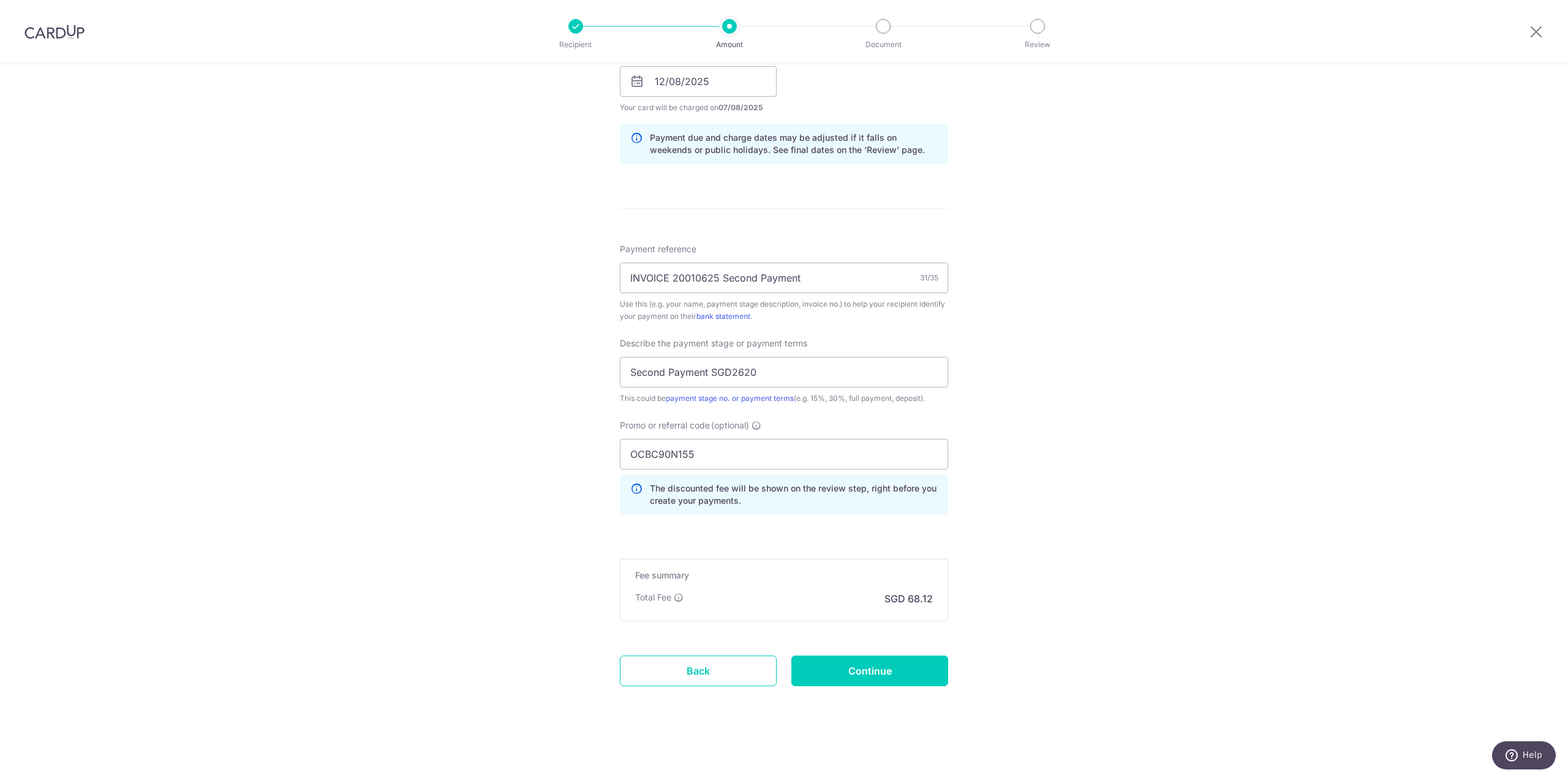 click on "Tell us more about your payment
Enter payment amount
SGD
2,620.00
2620.00
Recipient added successfully!
Select Card
**** 0683
Add credit card
Your Cards
**** 0683
Secure 256-bit SSL
Text
New card details
Card
Secure 256-bit SSL" at bounding box center (784, 130) 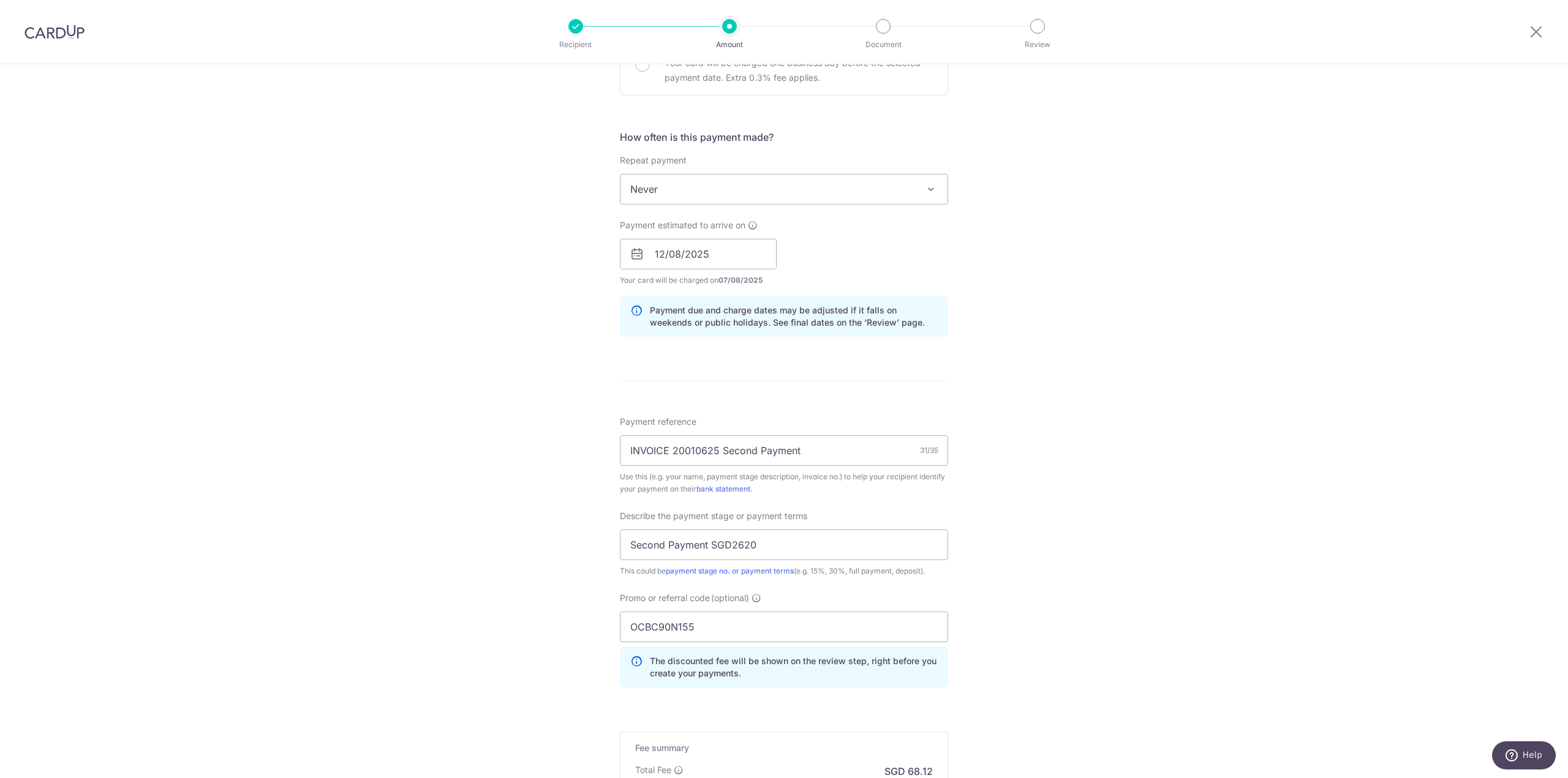 scroll, scrollTop: 367, scrollLeft: 0, axis: vertical 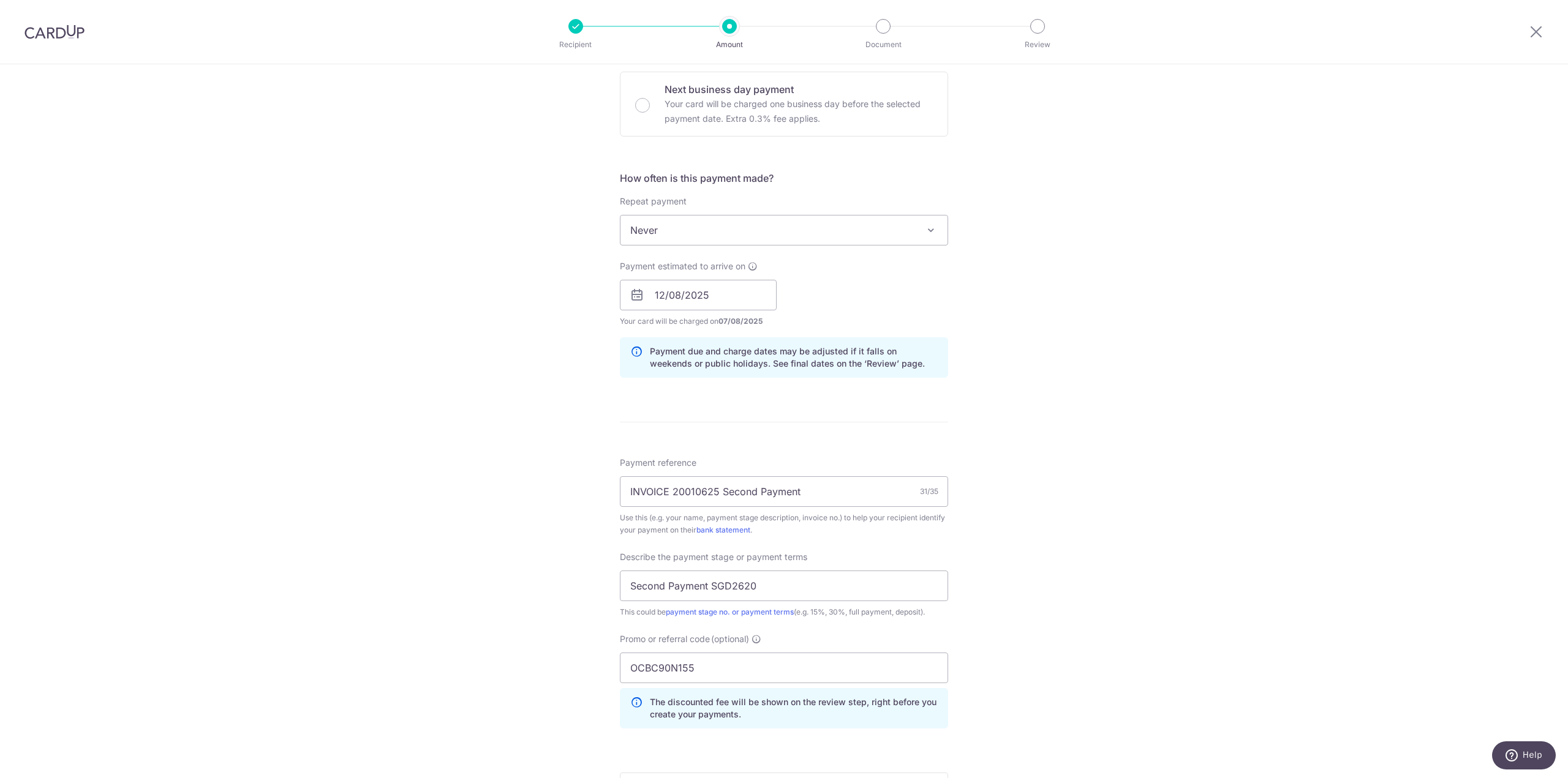 click on "Never" at bounding box center (784, 230) 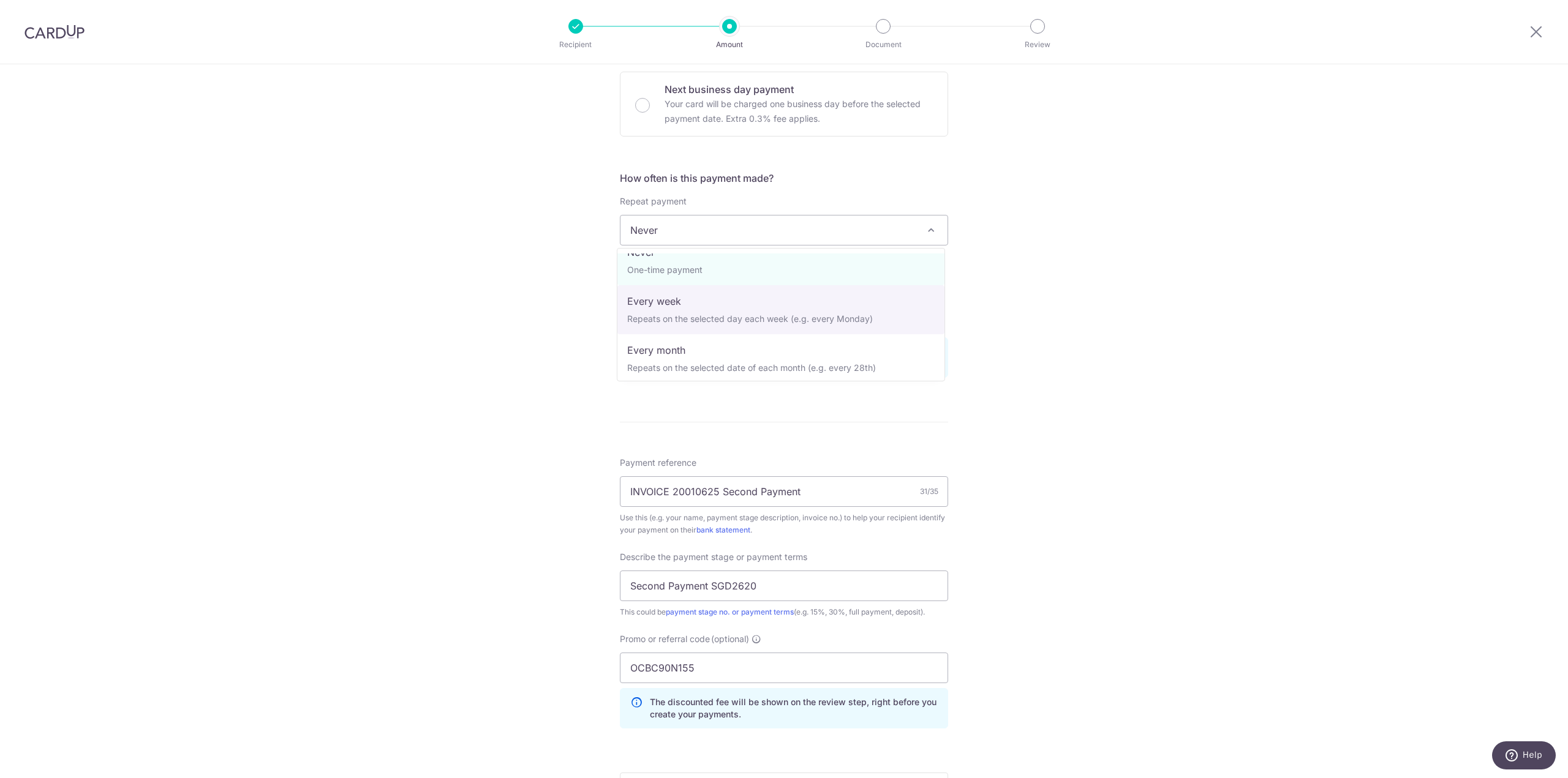 scroll, scrollTop: 0, scrollLeft: 0, axis: both 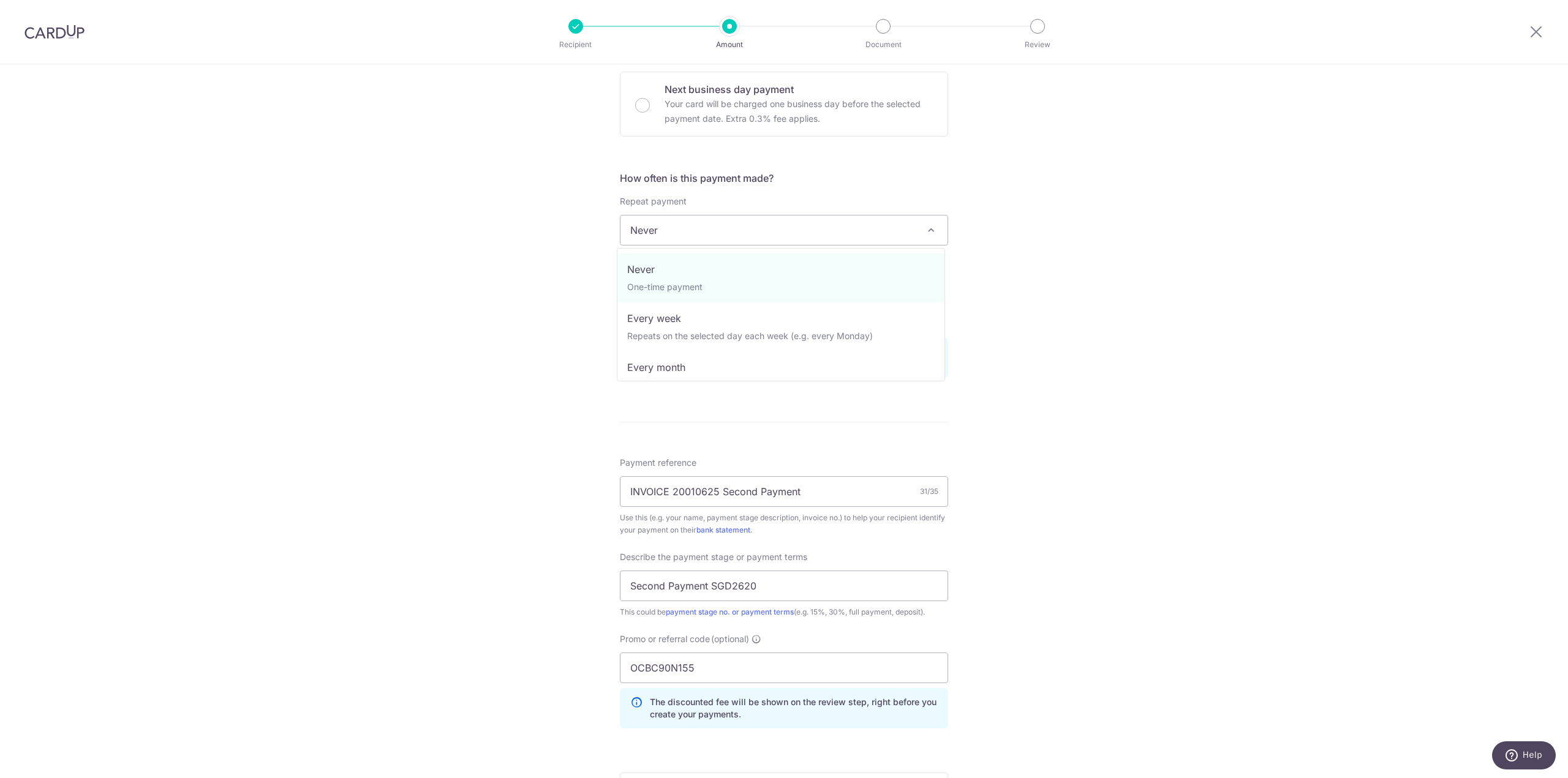 click on "Tell us more about your payment
Enter payment amount
SGD
2,620.00
2620.00
Recipient added successfully!
Select Card
**** 0683
Add credit card
Your Cards
**** 0683
Secure 256-bit SSL
Text
New card details
Card
Secure 256-bit SSL" at bounding box center [784, 344] 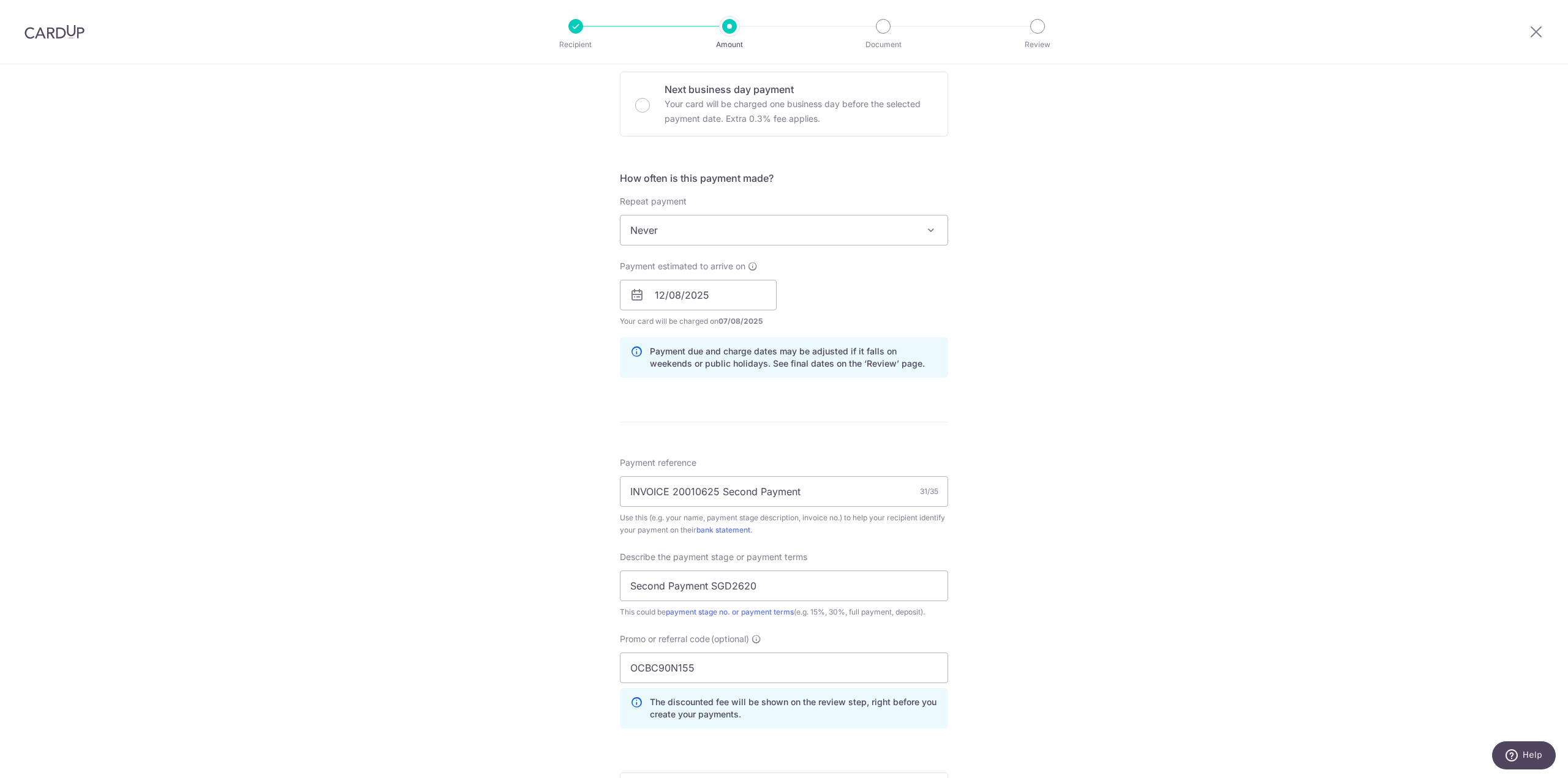scroll, scrollTop: 581, scrollLeft: 0, axis: vertical 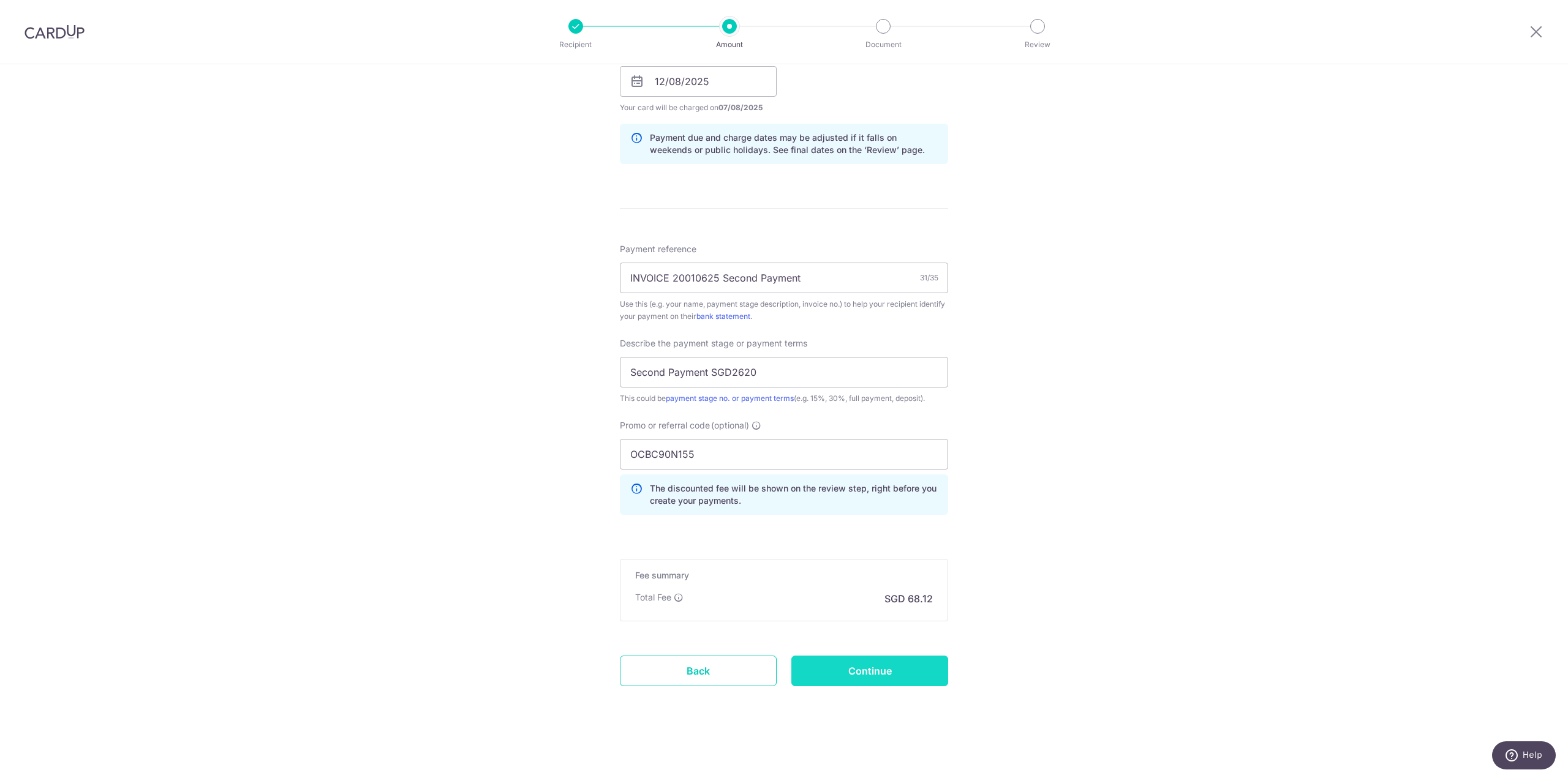 click on "Continue" at bounding box center [870, 671] 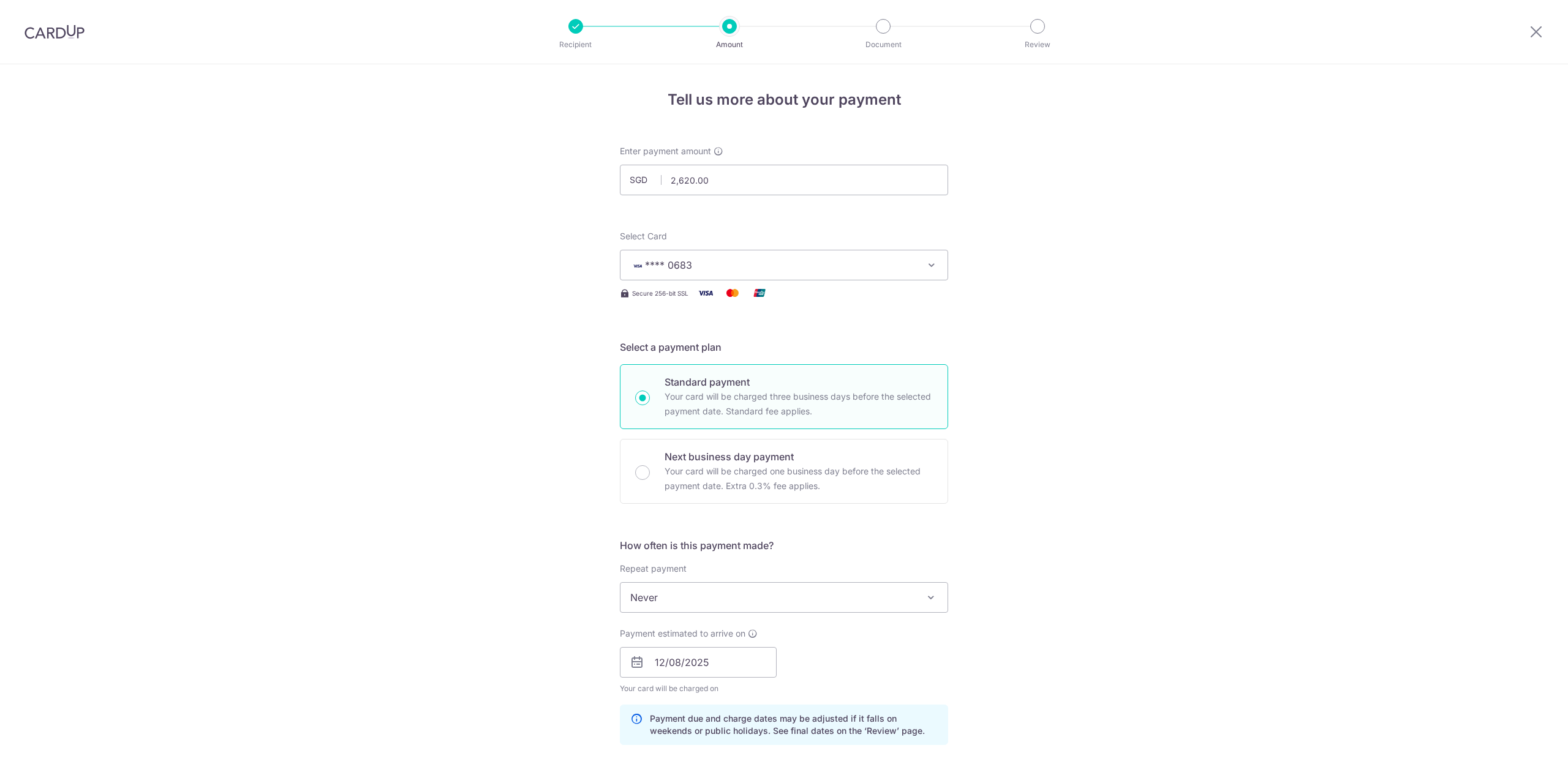 scroll, scrollTop: 0, scrollLeft: 0, axis: both 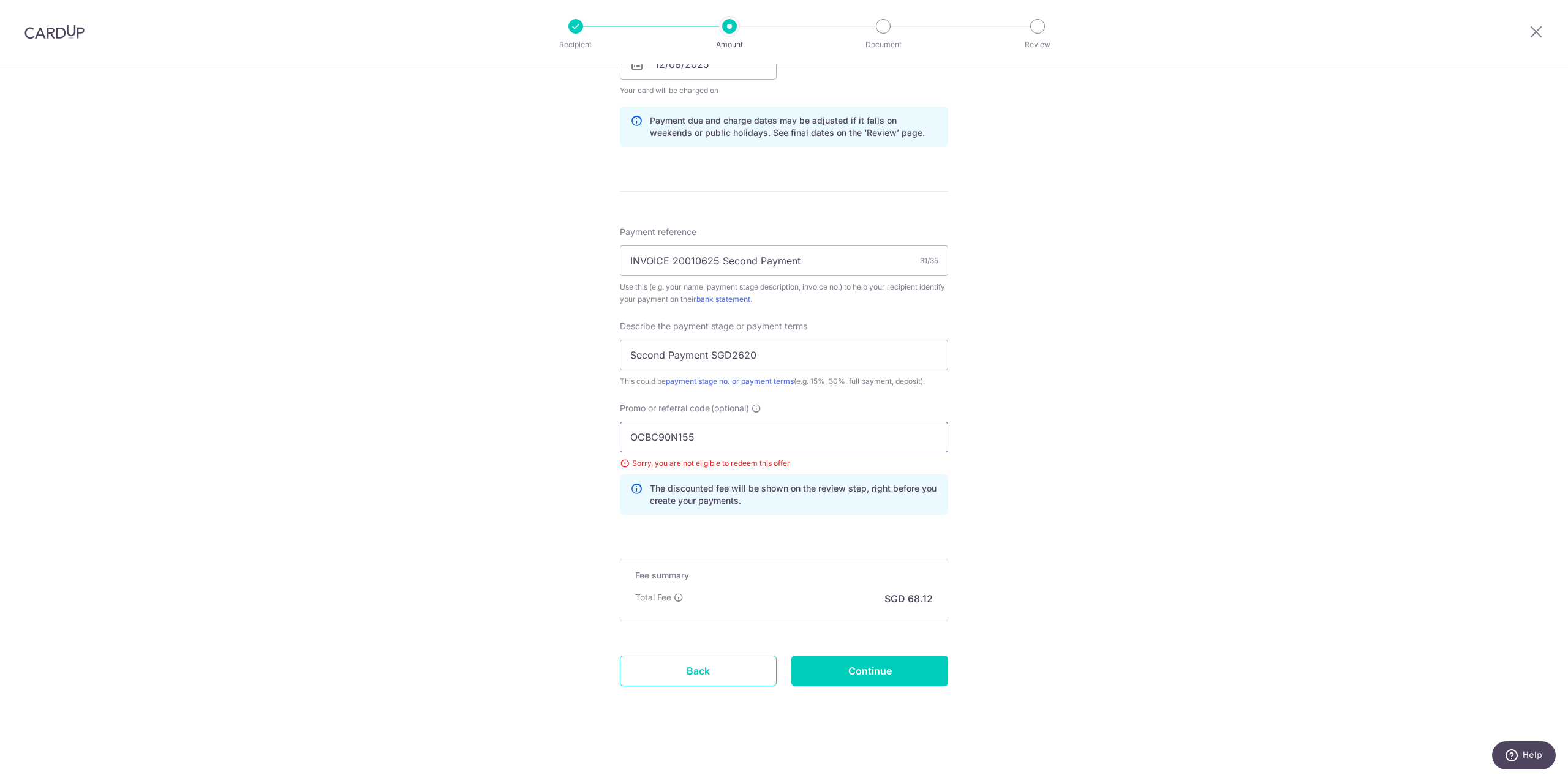 click on "OCBC90N155" at bounding box center [784, 437] 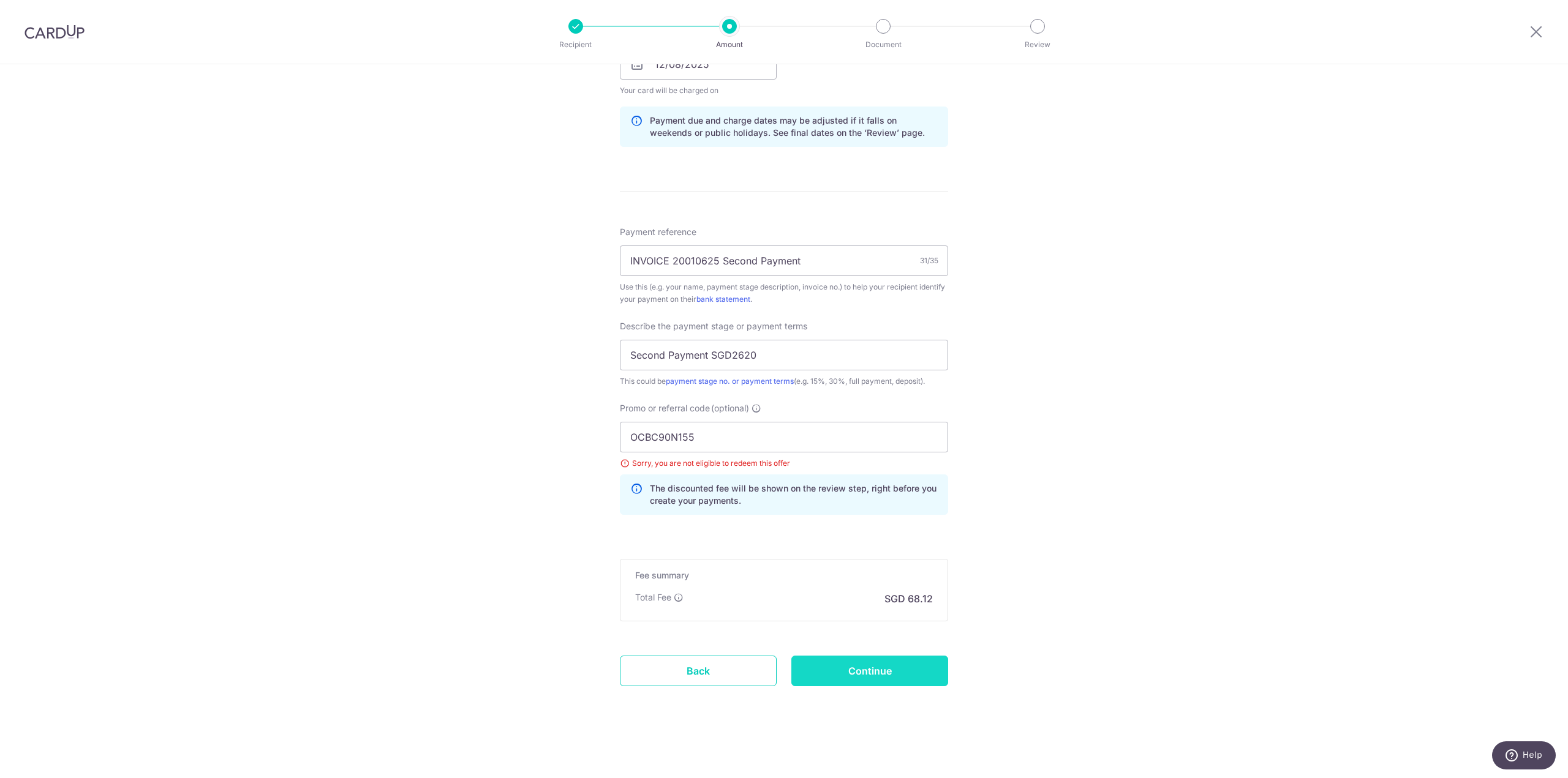 click on "Continue" at bounding box center (870, 671) 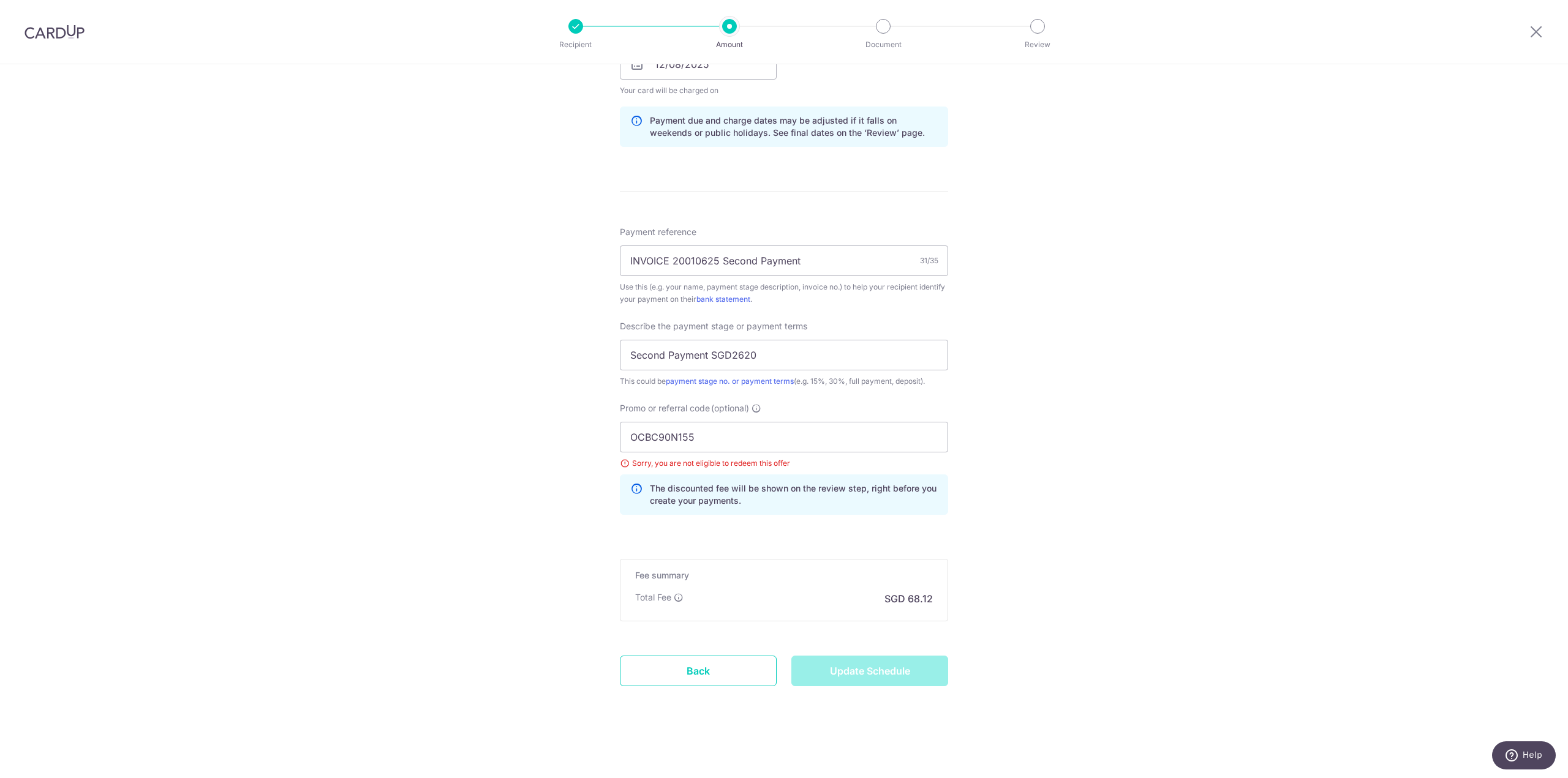 type on "Update Schedule" 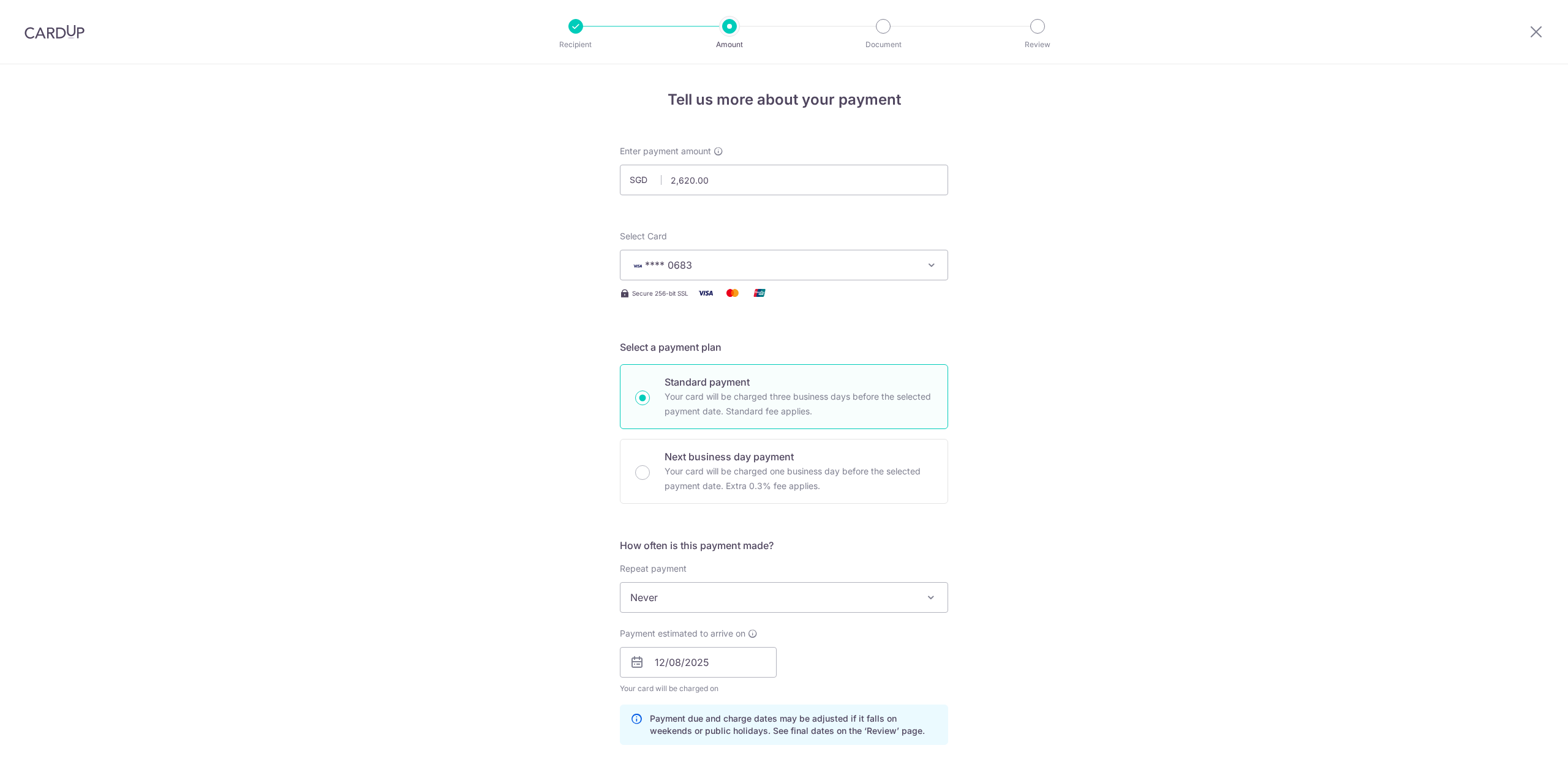 scroll, scrollTop: 0, scrollLeft: 0, axis: both 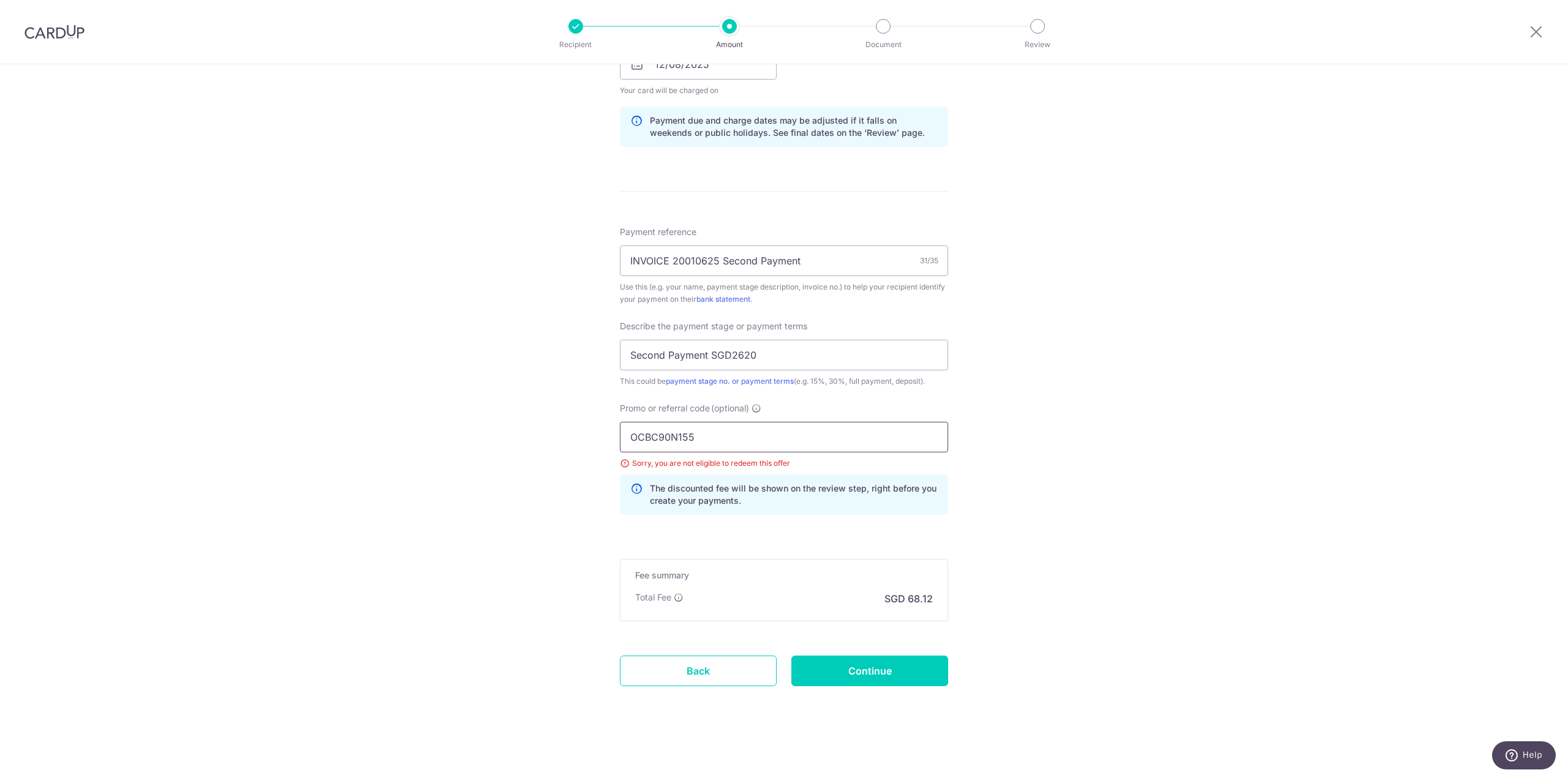click on "OCBC90N155" at bounding box center (784, 437) 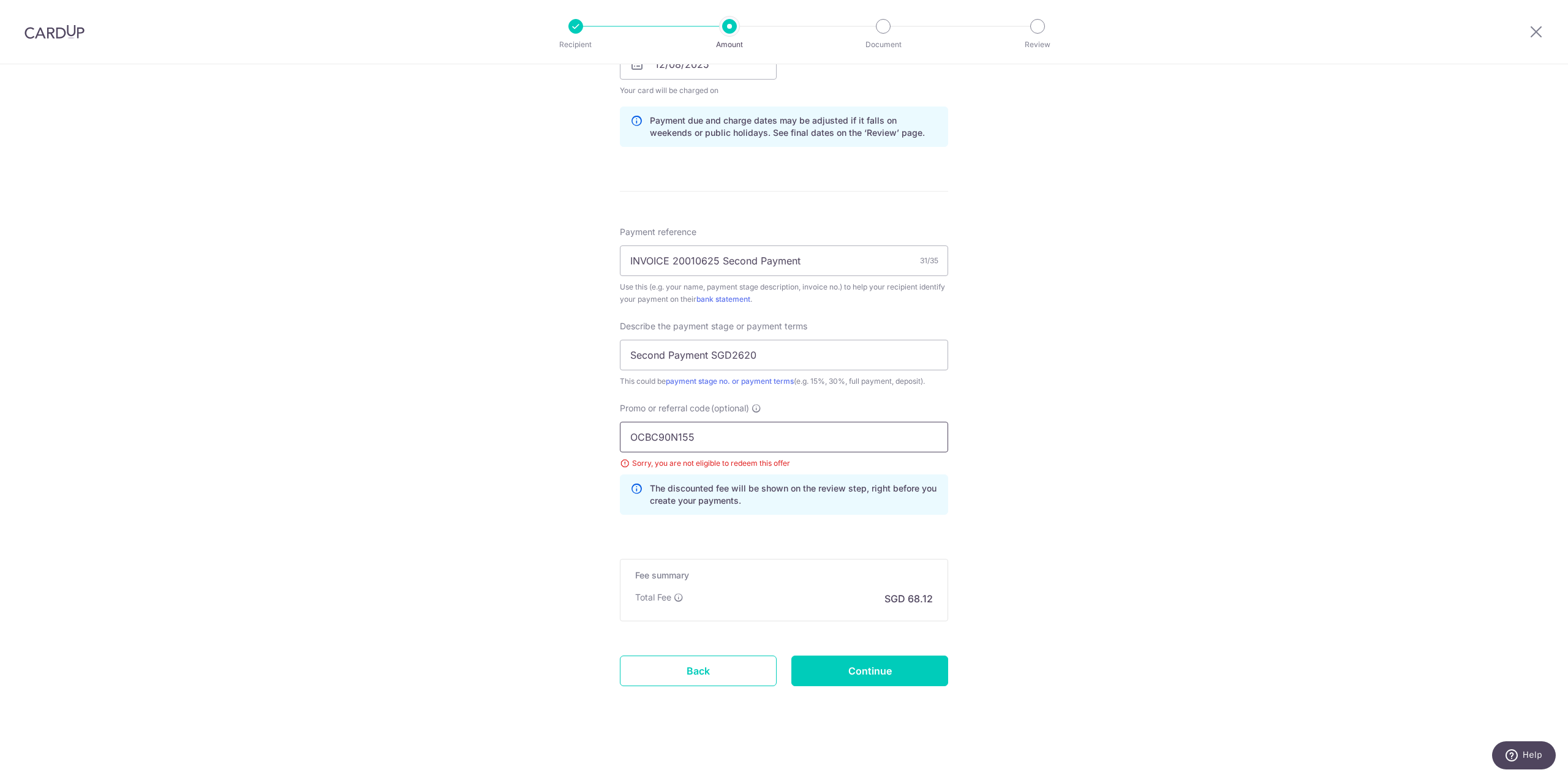 paste on "3HOME25R" 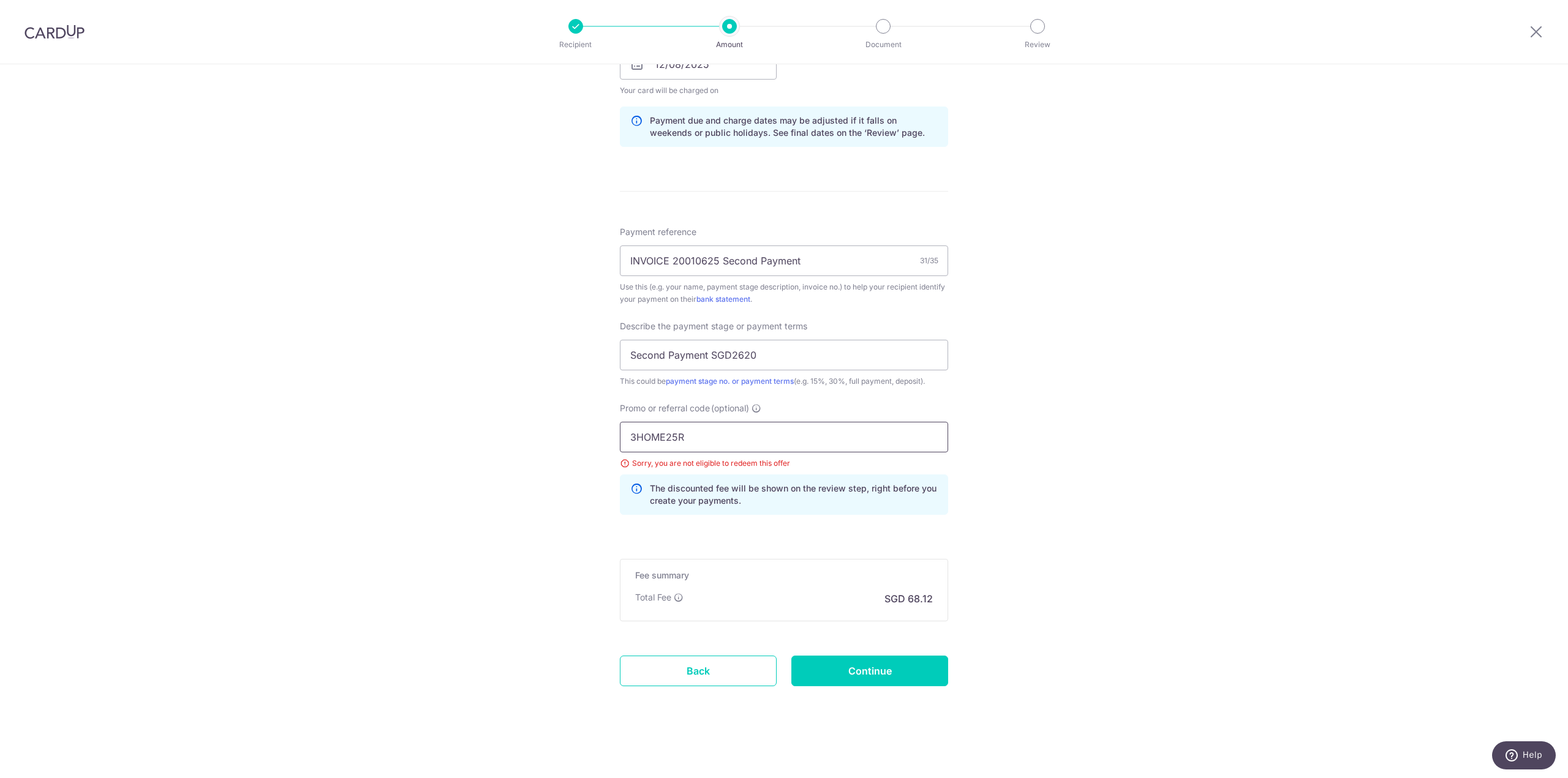 type on "3HOME25R" 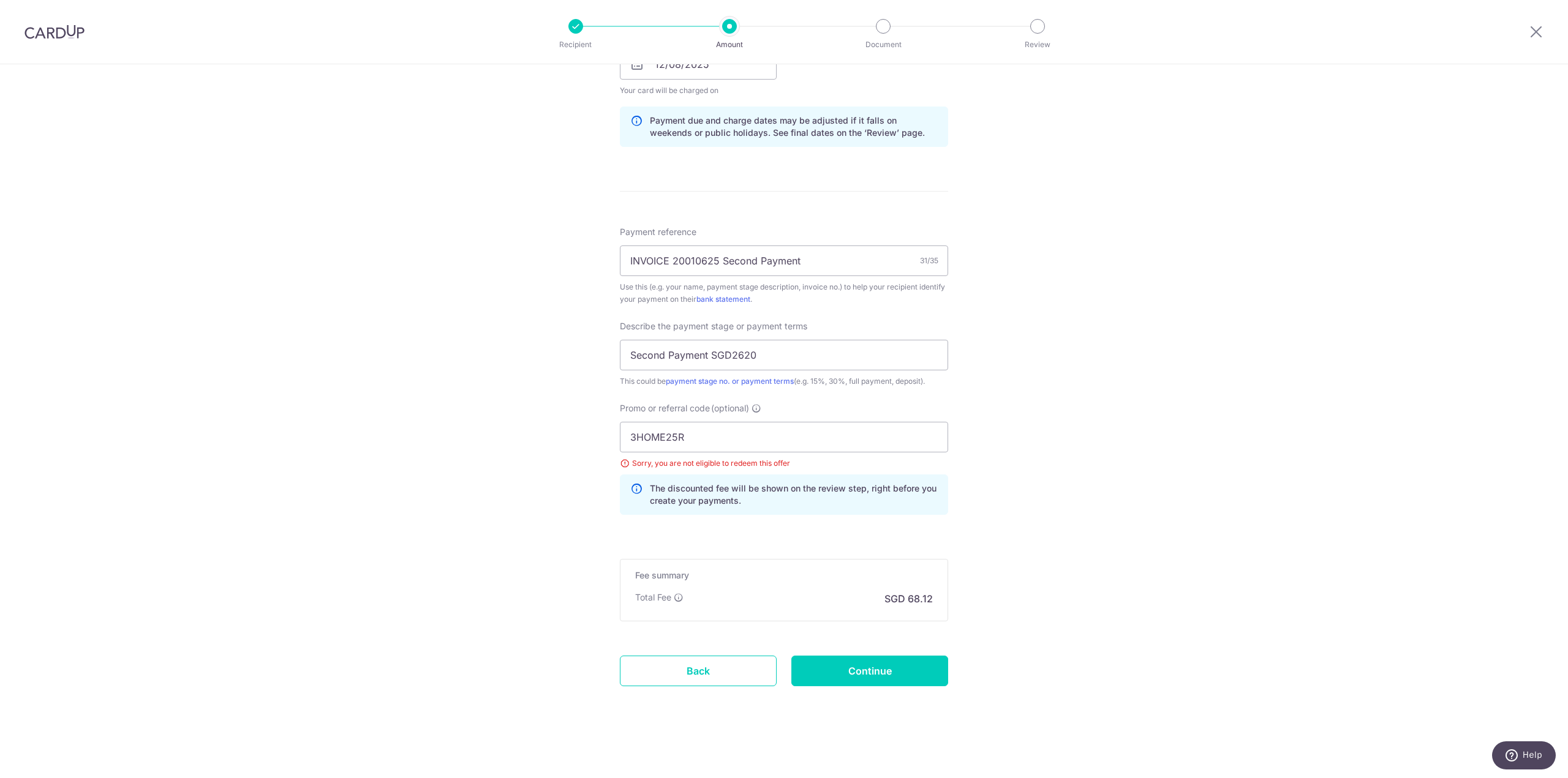 click on "Tell us more about your payment
Enter payment amount
SGD
2,620.00
2620.00
Select Card
**** 0683
Add credit card
Your Cards
**** 0683
Secure 256-bit SSL
Text
New card details
Card
Secure 256-bit SSL" at bounding box center (784, 122) 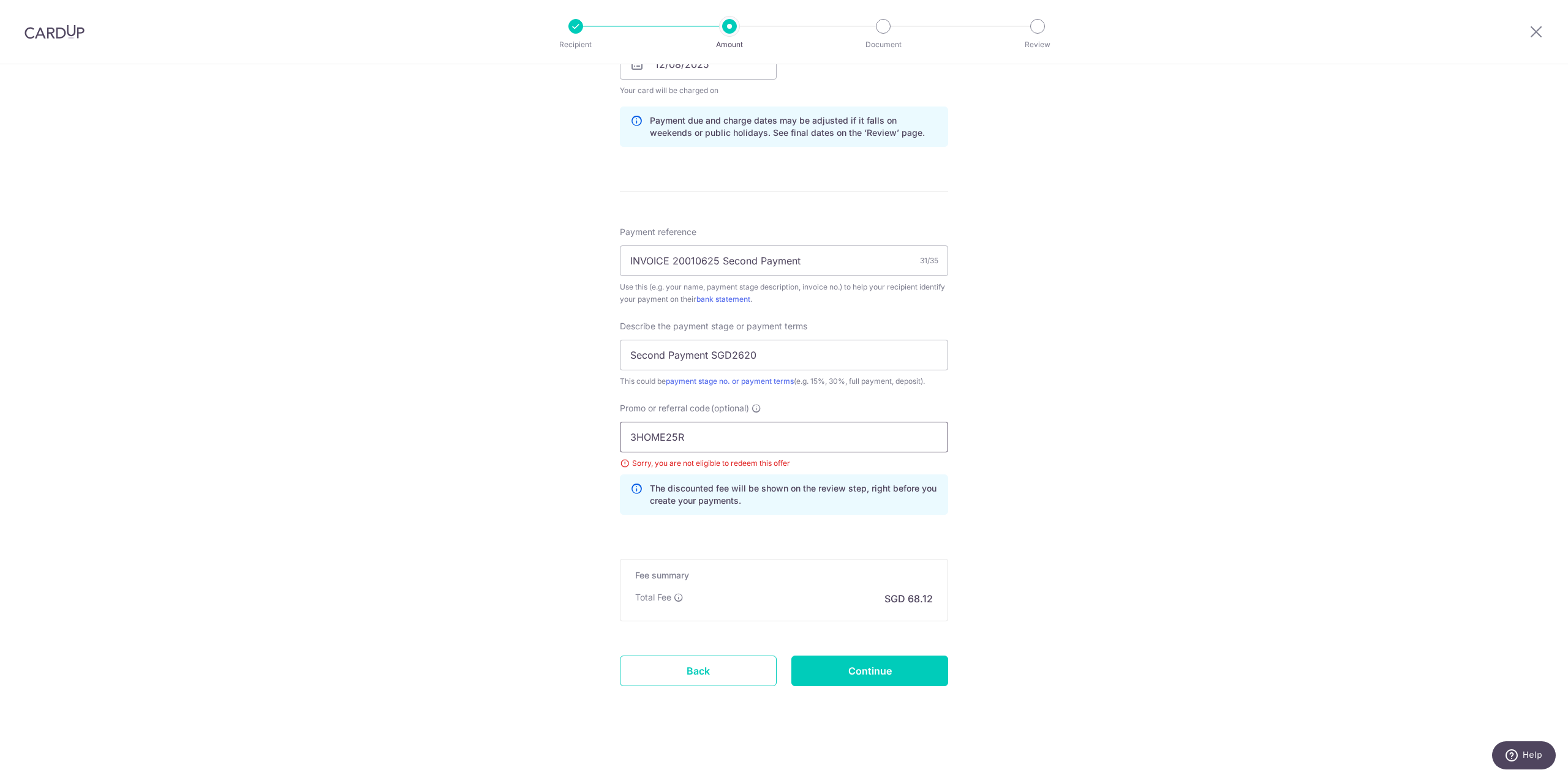 click on "3HOME25R" at bounding box center (784, 437) 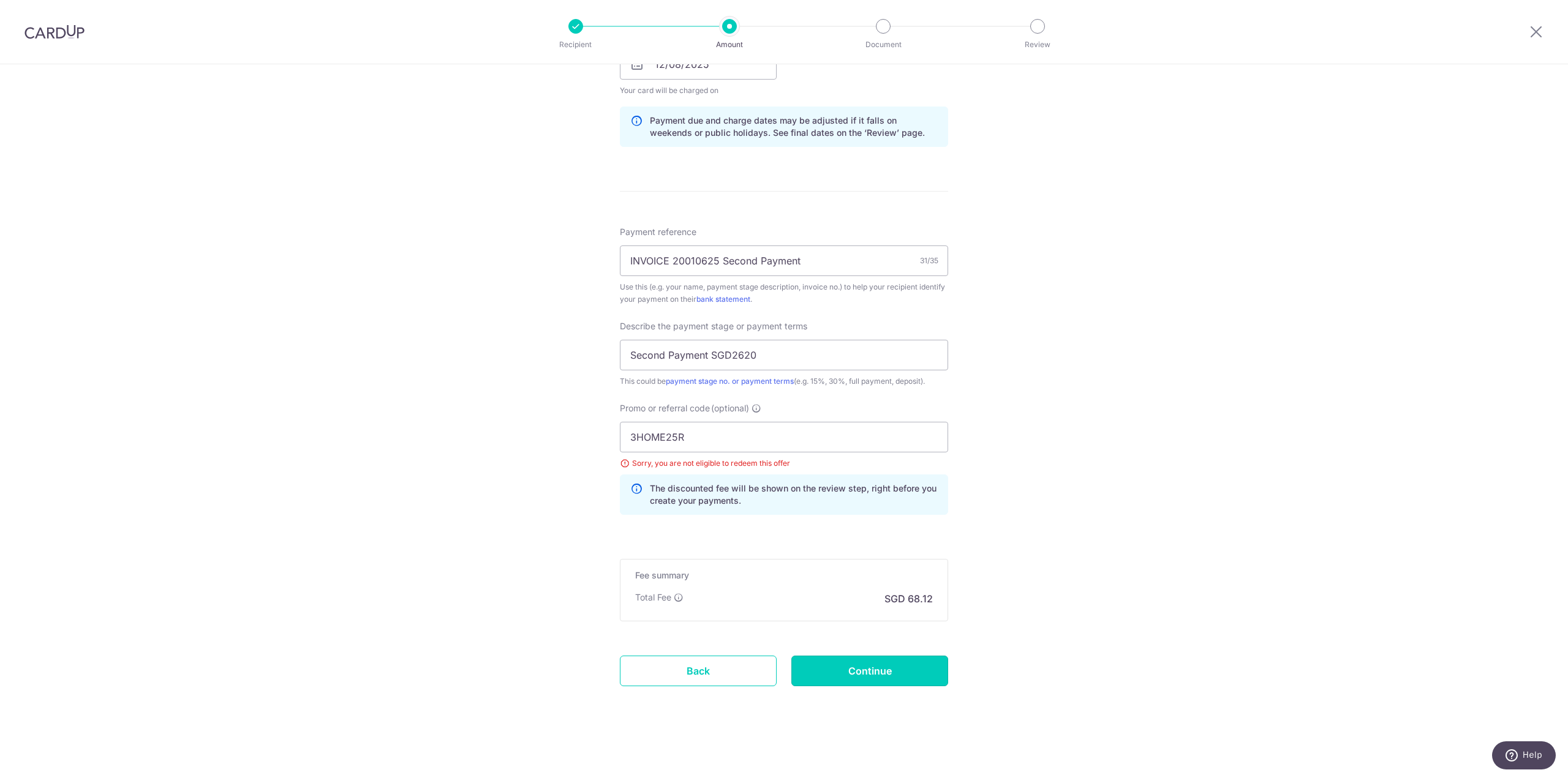 click on "Continue" at bounding box center [870, 671] 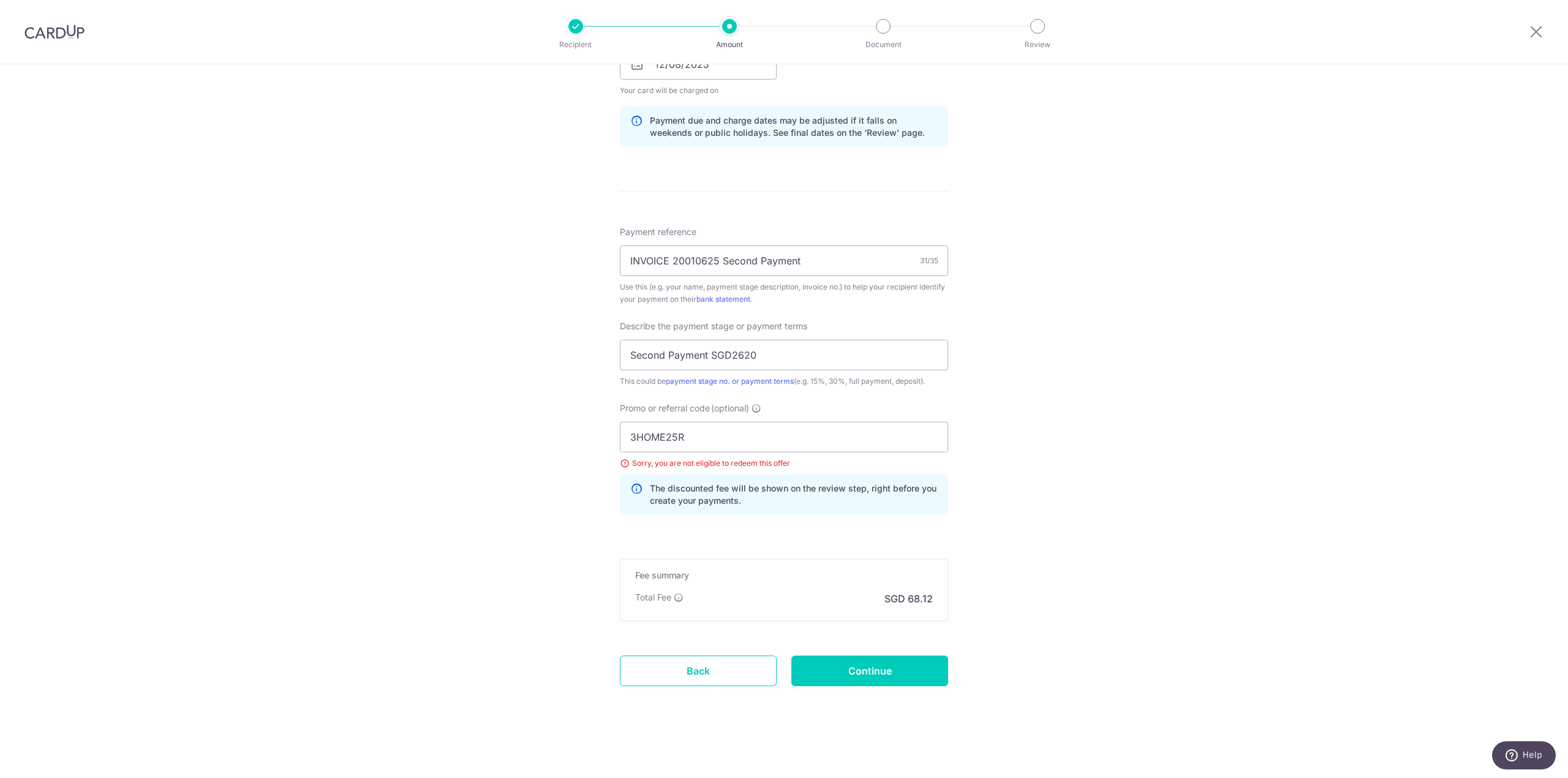 type on "Update Schedule" 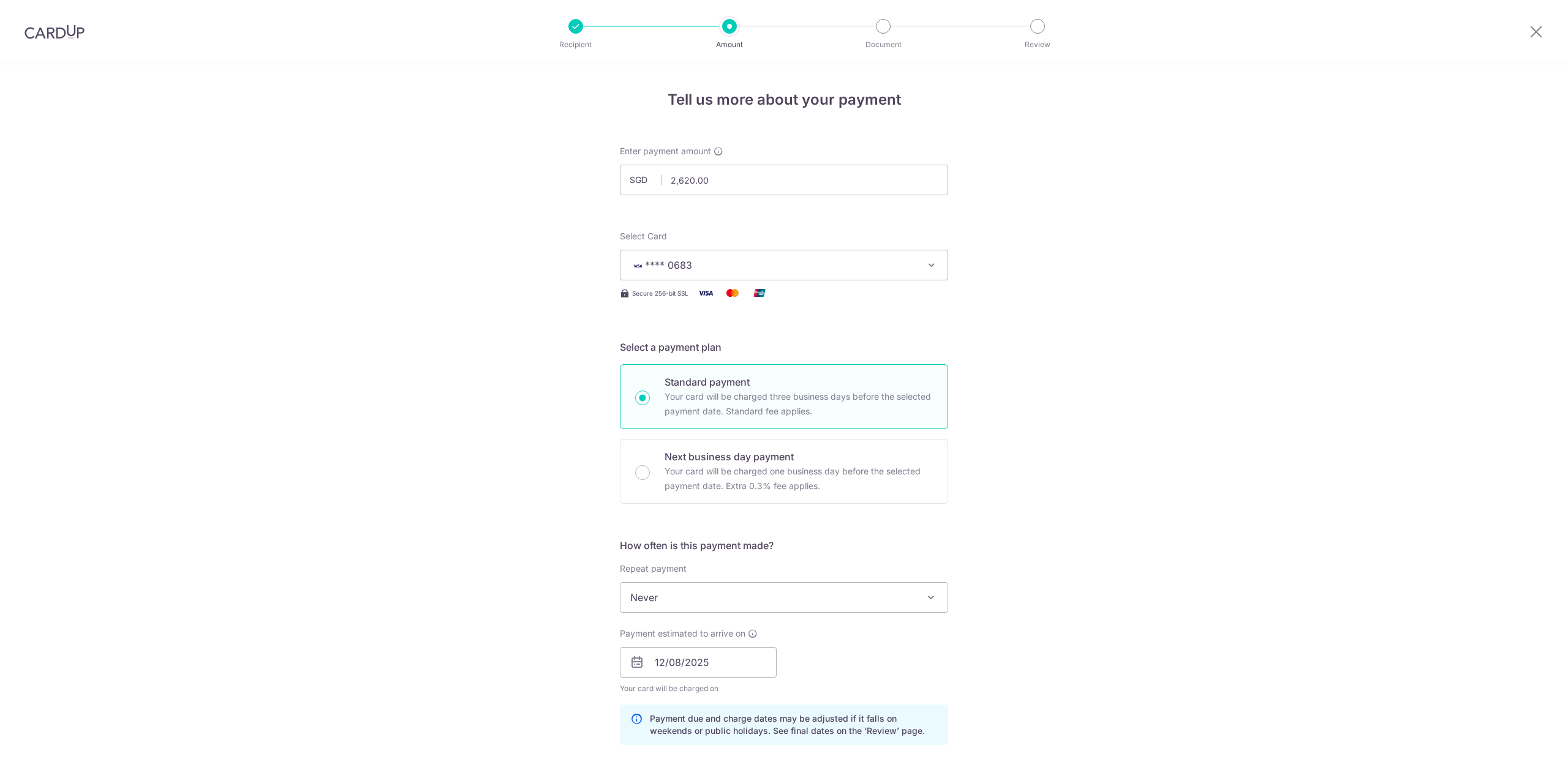 scroll, scrollTop: 0, scrollLeft: 0, axis: both 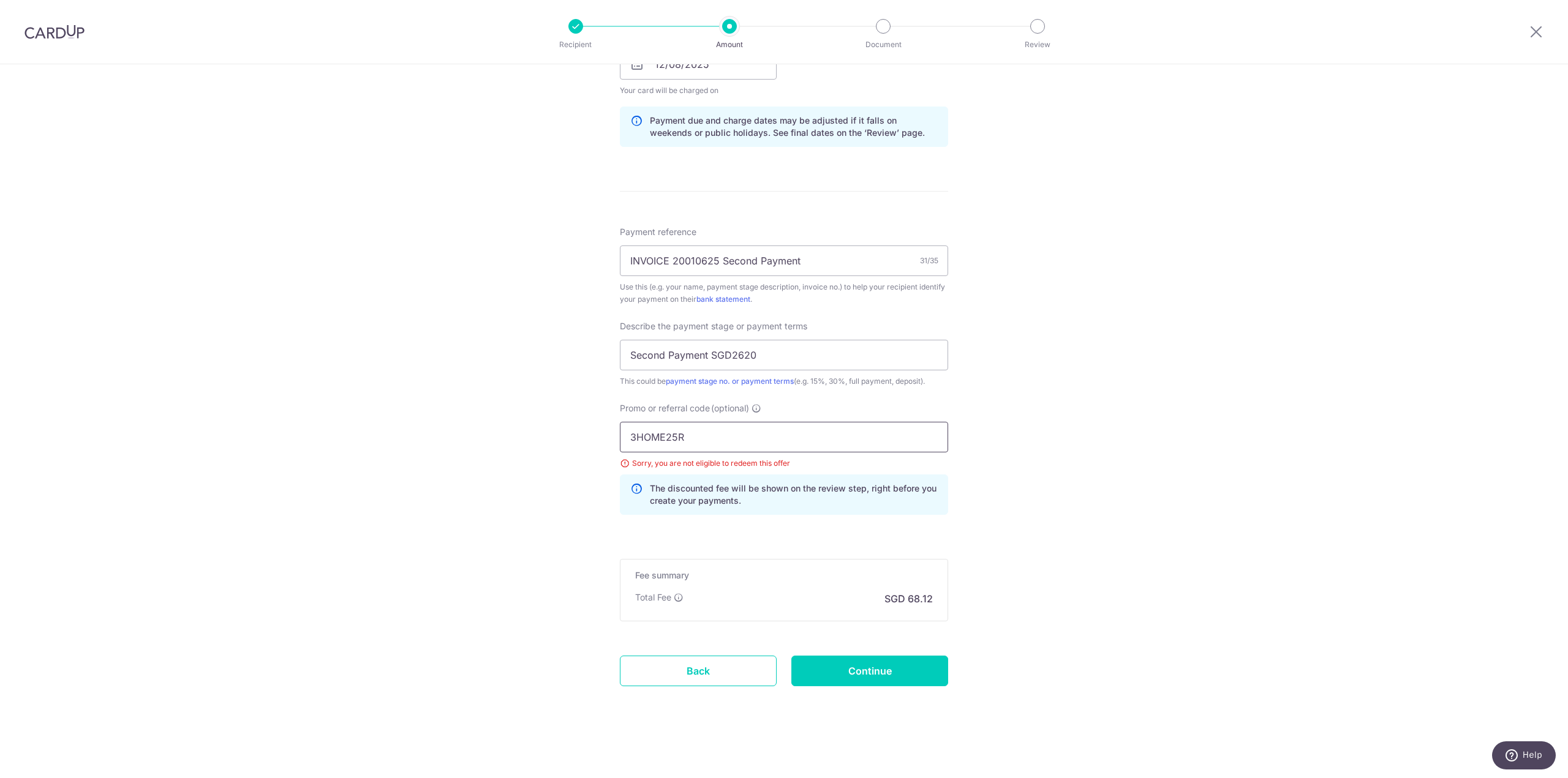 click on "3HOME25R" at bounding box center (784, 437) 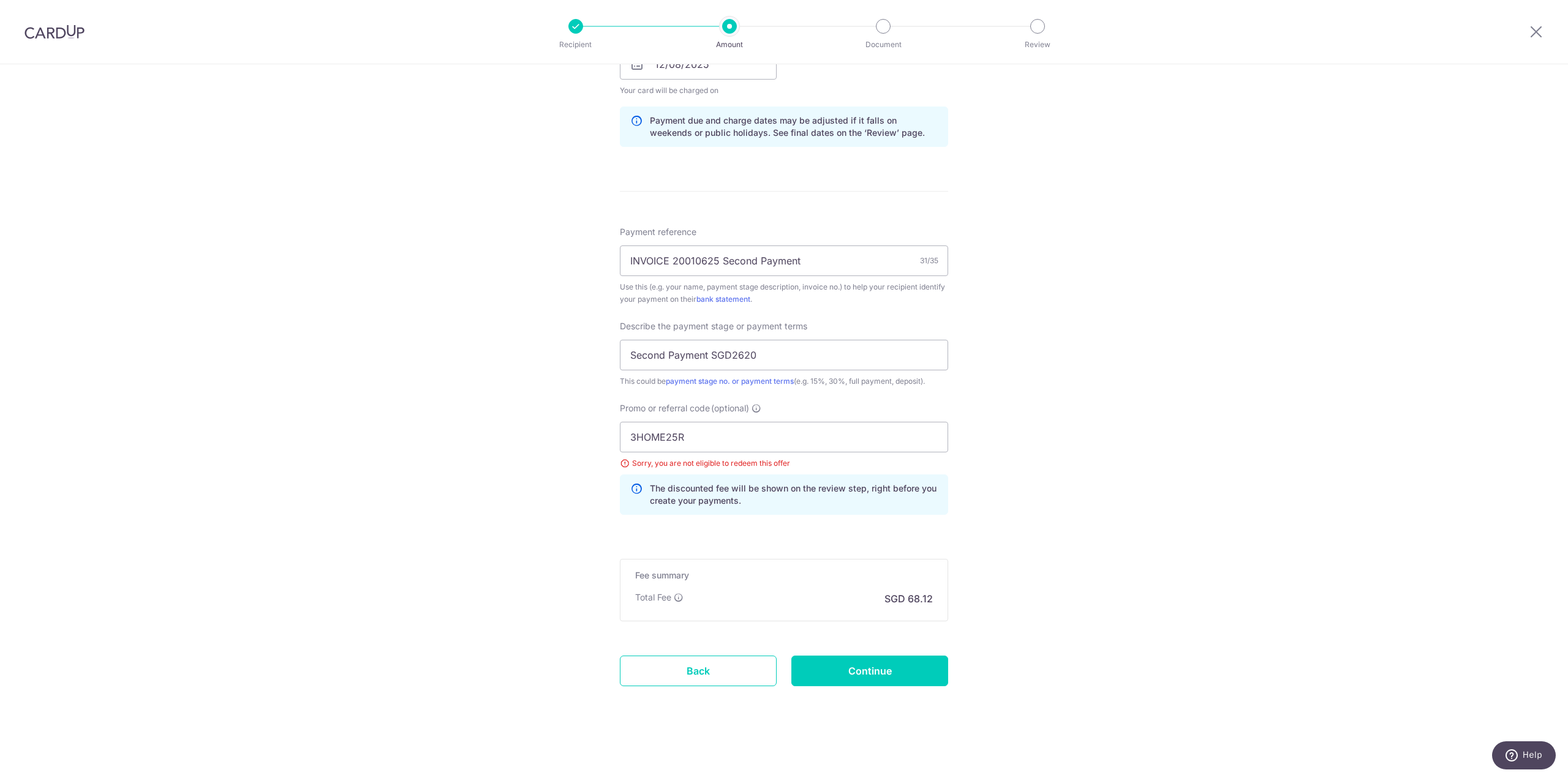 click on "Promo or referral code
(optional)
3HOME25R
Sorry, you are not eligible to redeem this offer
The discounted fee will be shown on the review step, right before you create your payments.
Add" at bounding box center [784, 458] 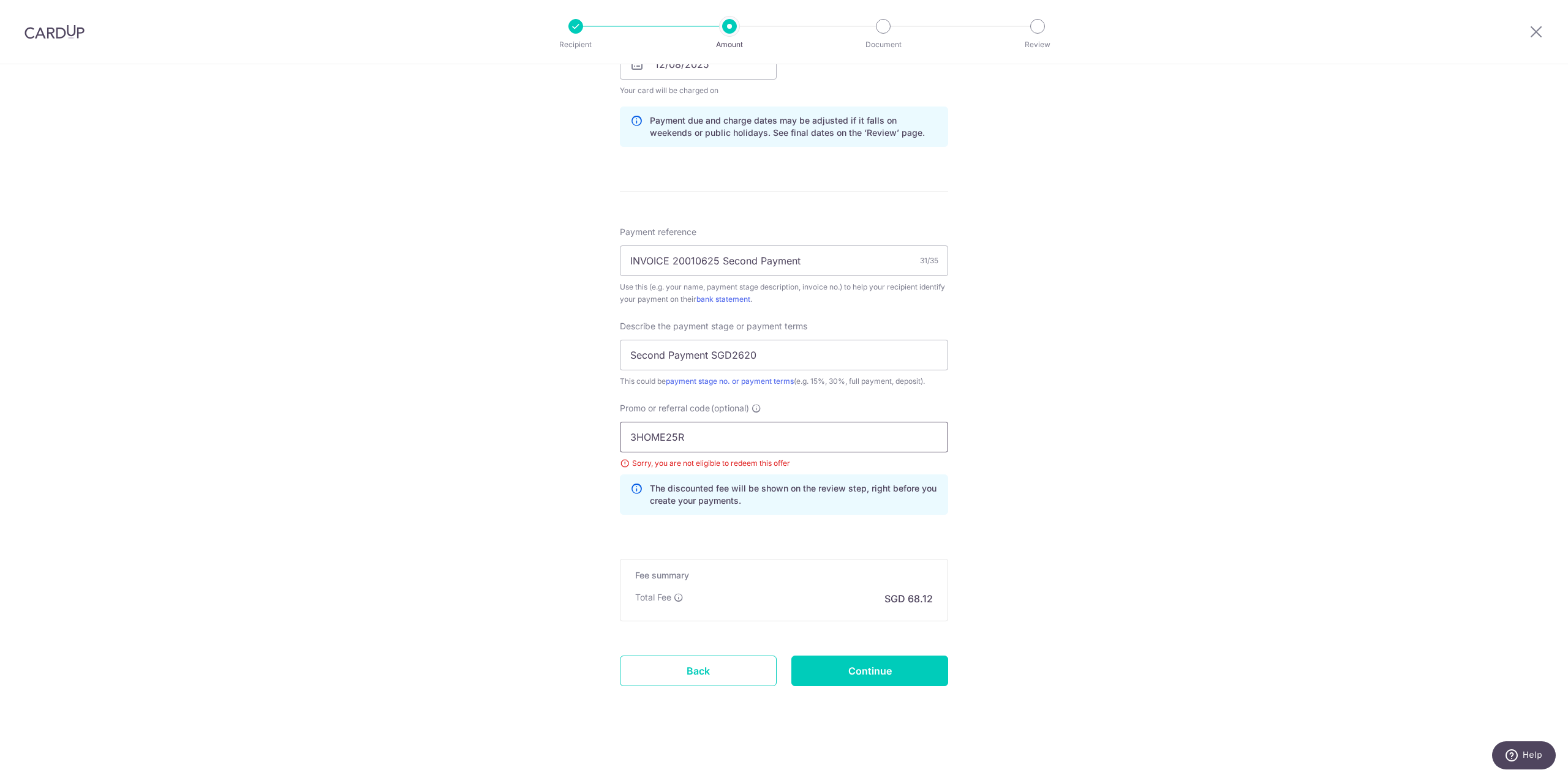 drag, startPoint x: 685, startPoint y: 435, endPoint x: 557, endPoint y: 421, distance: 128.76335 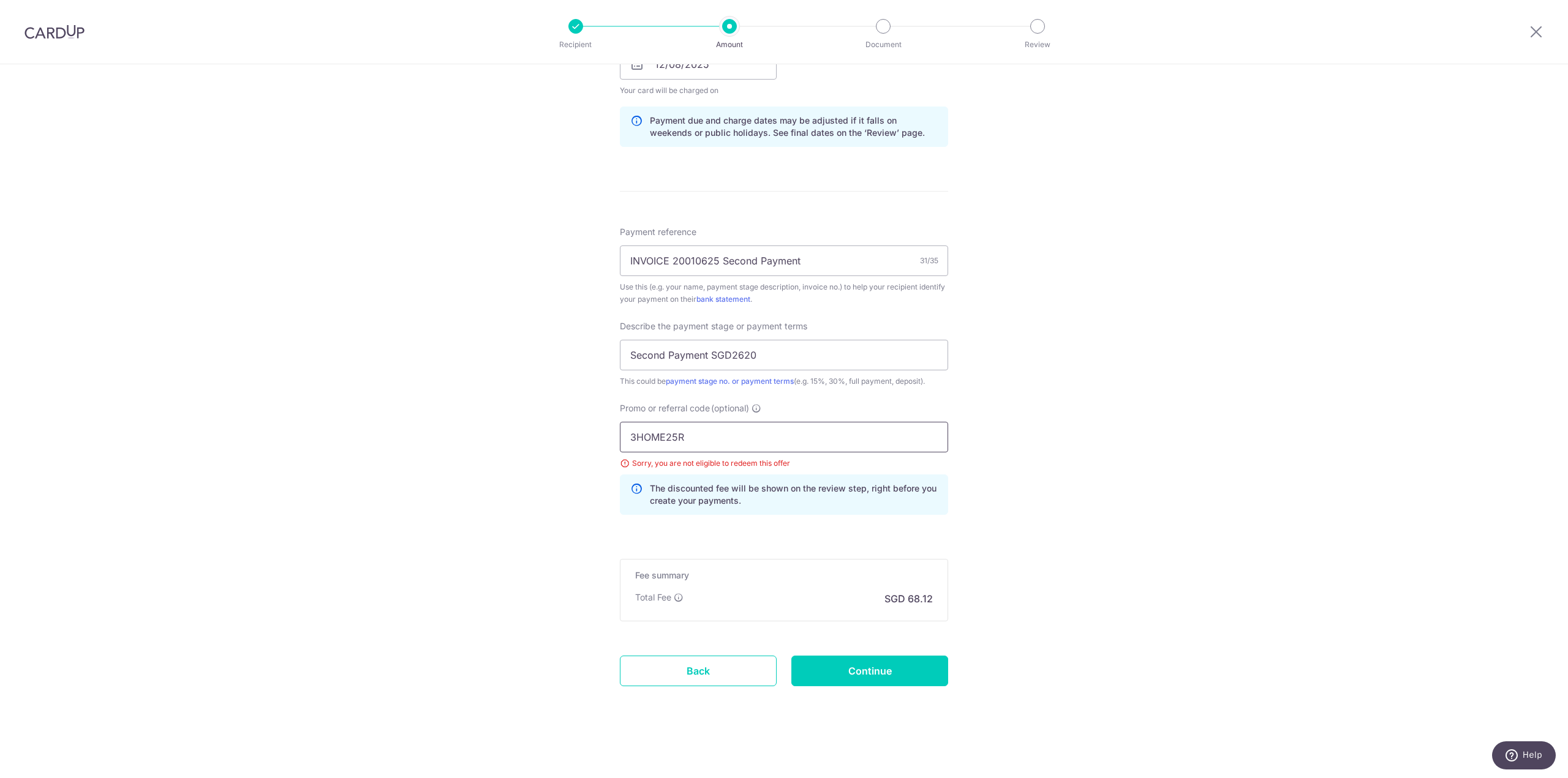 click on "3HOME25R" at bounding box center (784, 437) 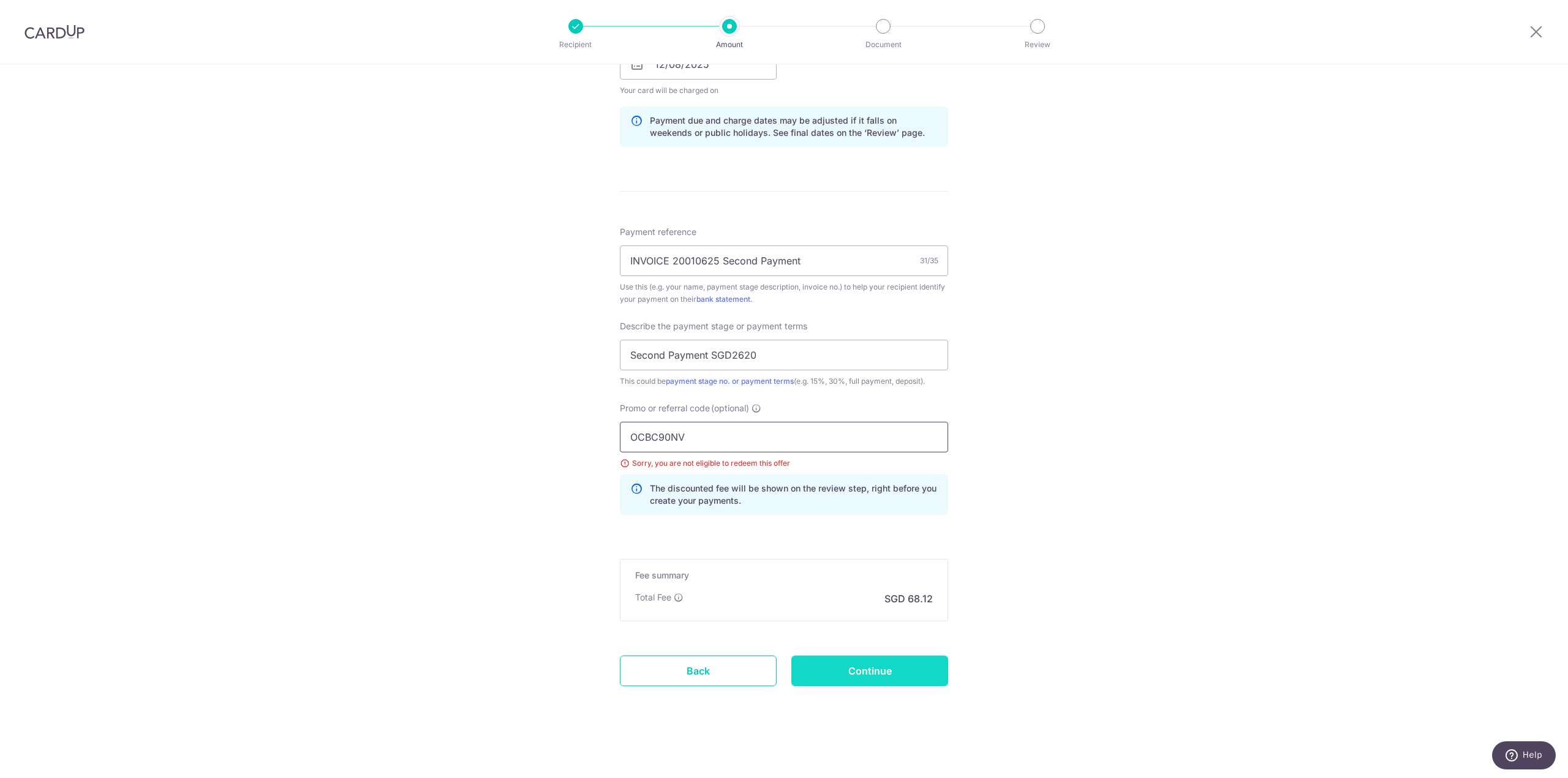 type on "OCBC90NV" 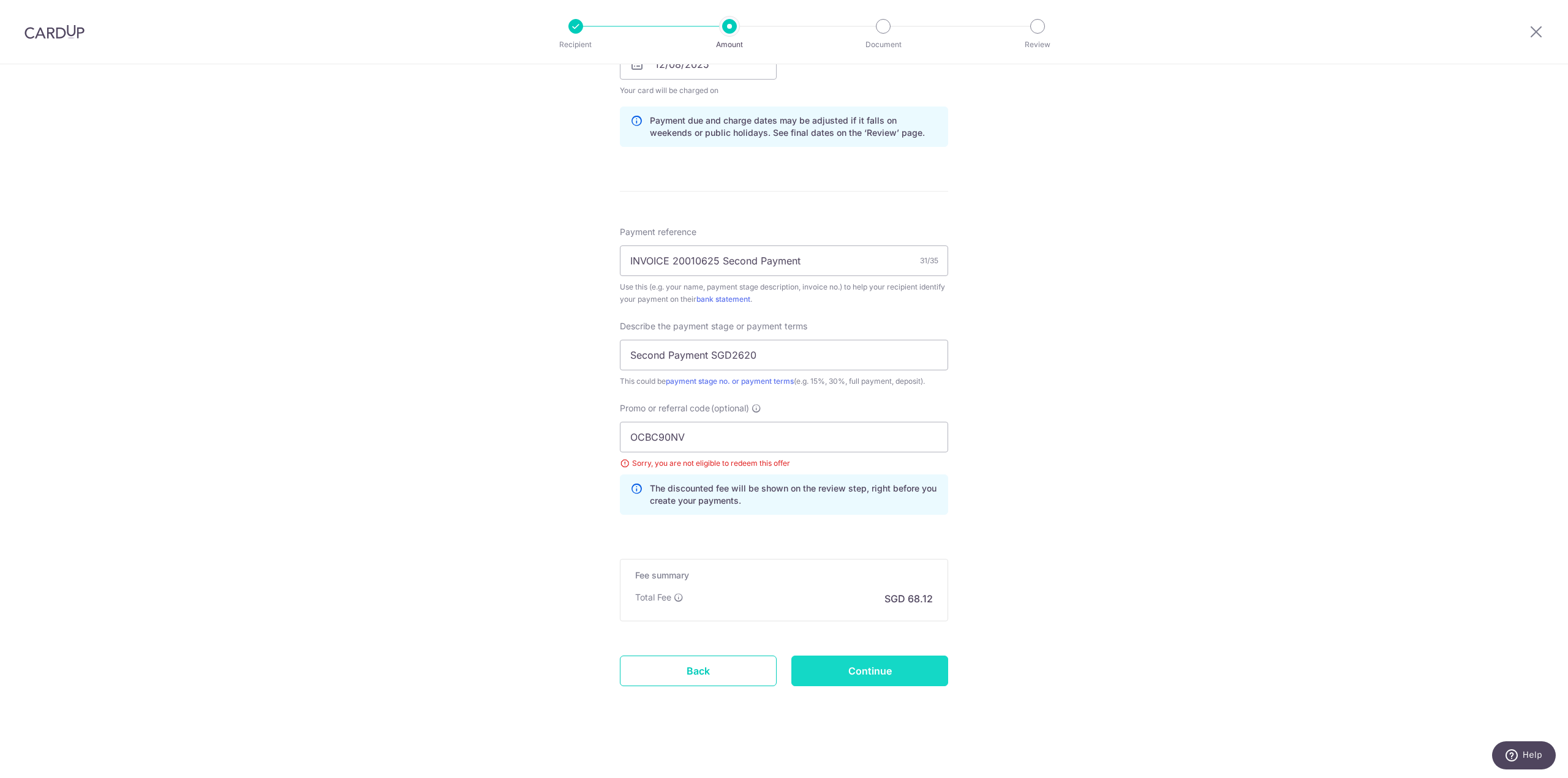click on "Continue" at bounding box center [870, 671] 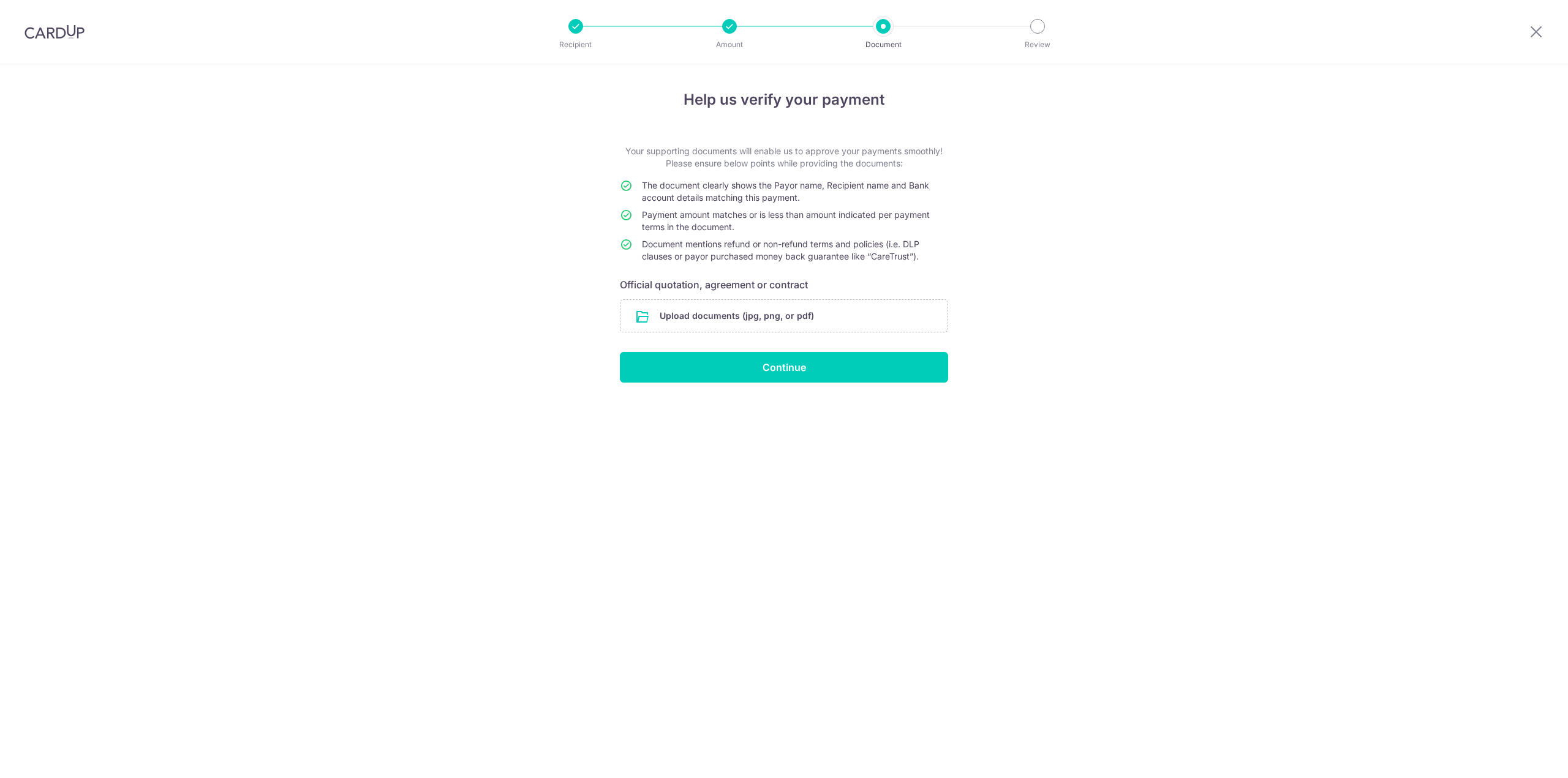 scroll, scrollTop: 0, scrollLeft: 0, axis: both 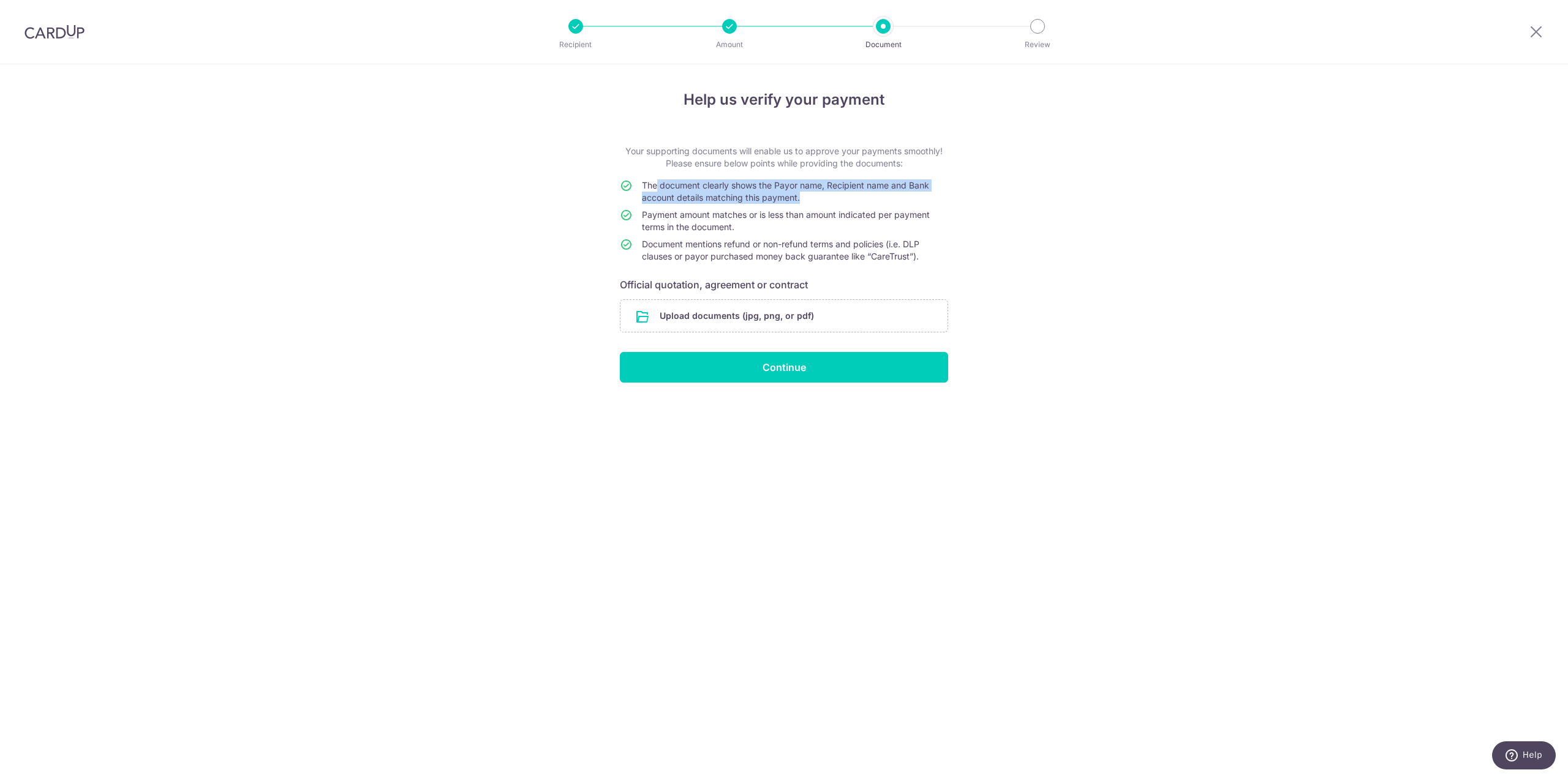 drag, startPoint x: 658, startPoint y: 185, endPoint x: 829, endPoint y: 197, distance: 171.4205 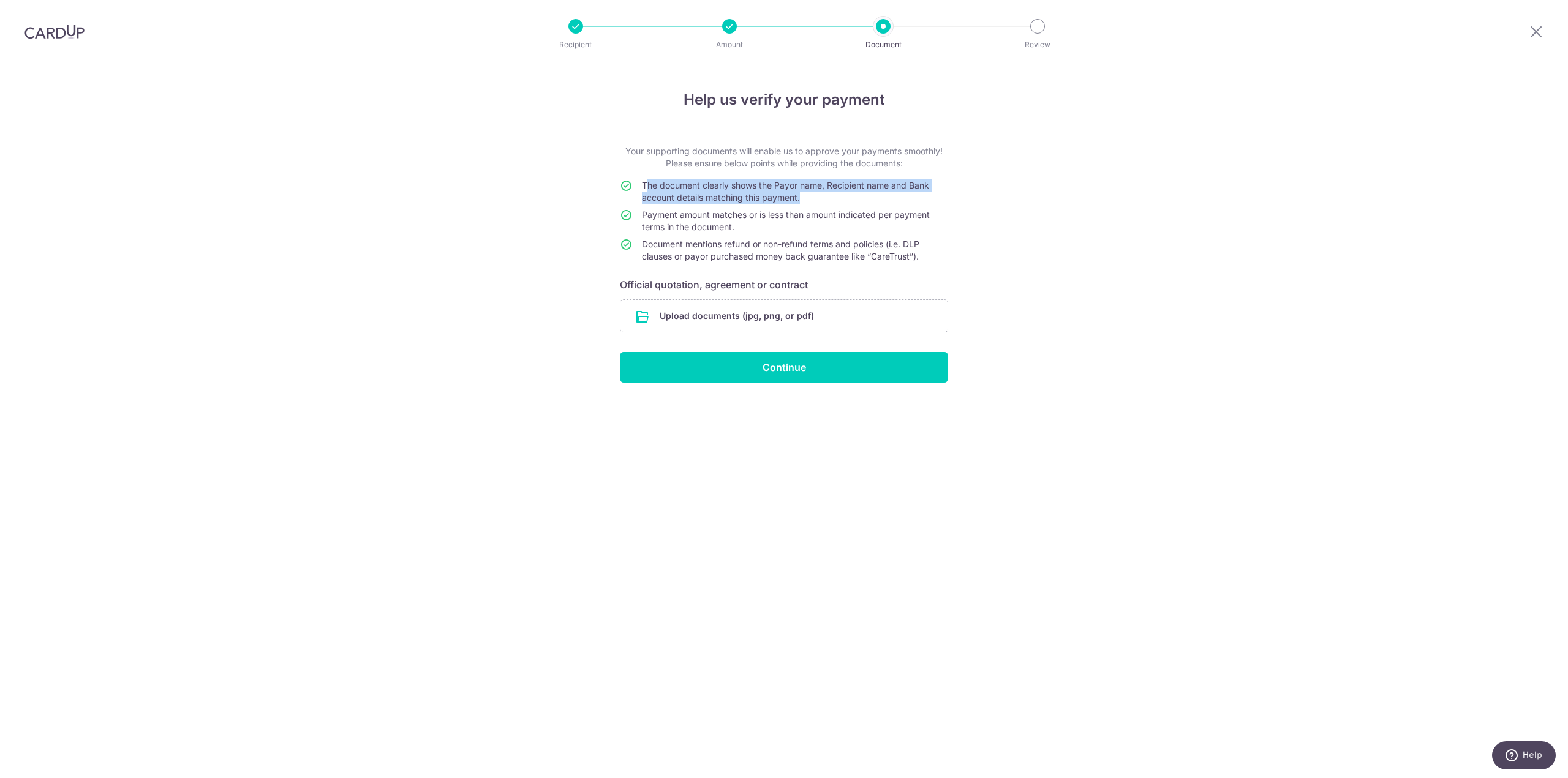 drag, startPoint x: 815, startPoint y: 197, endPoint x: 648, endPoint y: 185, distance: 167.4306 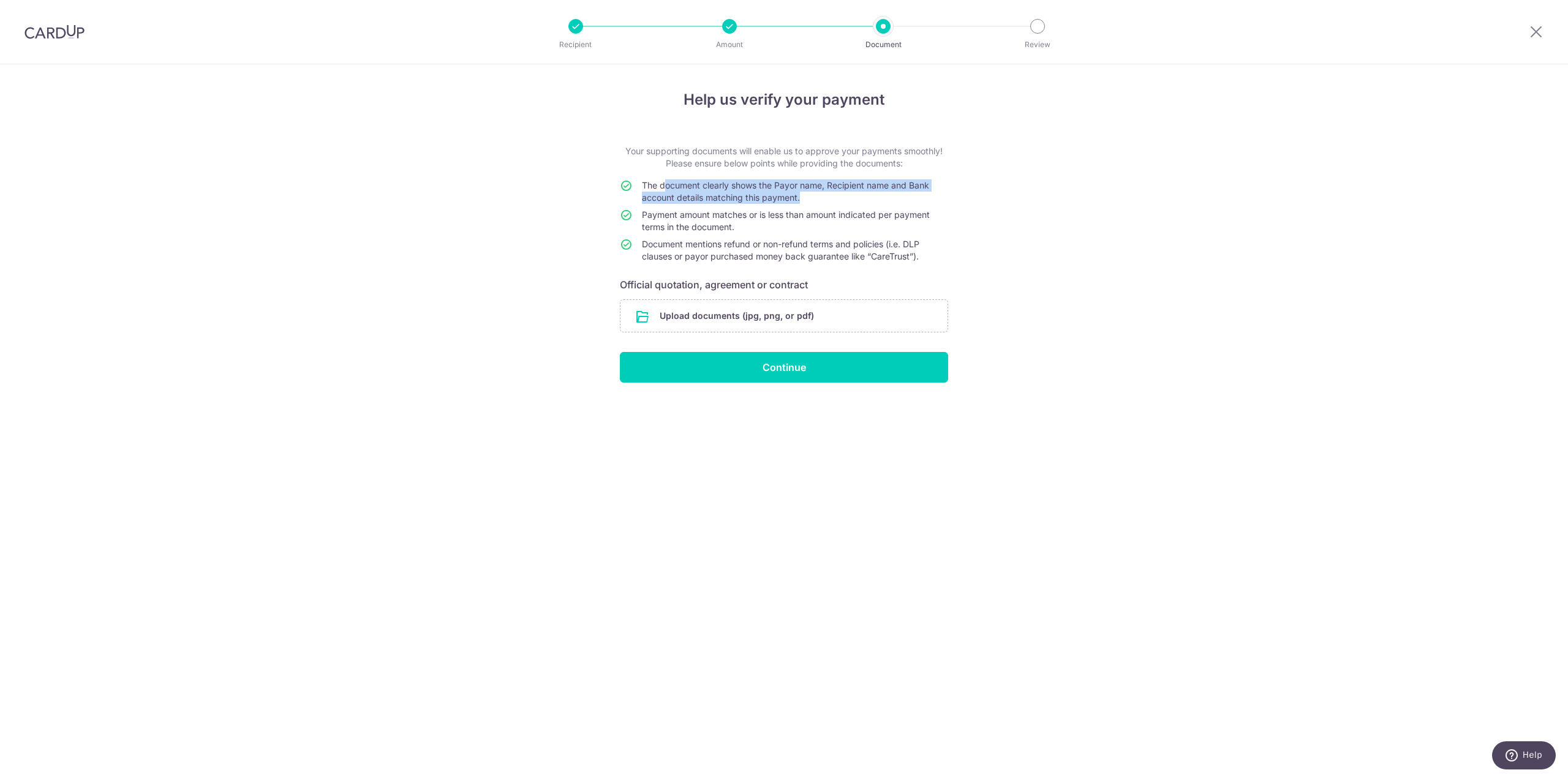 drag, startPoint x: 821, startPoint y: 195, endPoint x: 666, endPoint y: 179, distance: 155.82362 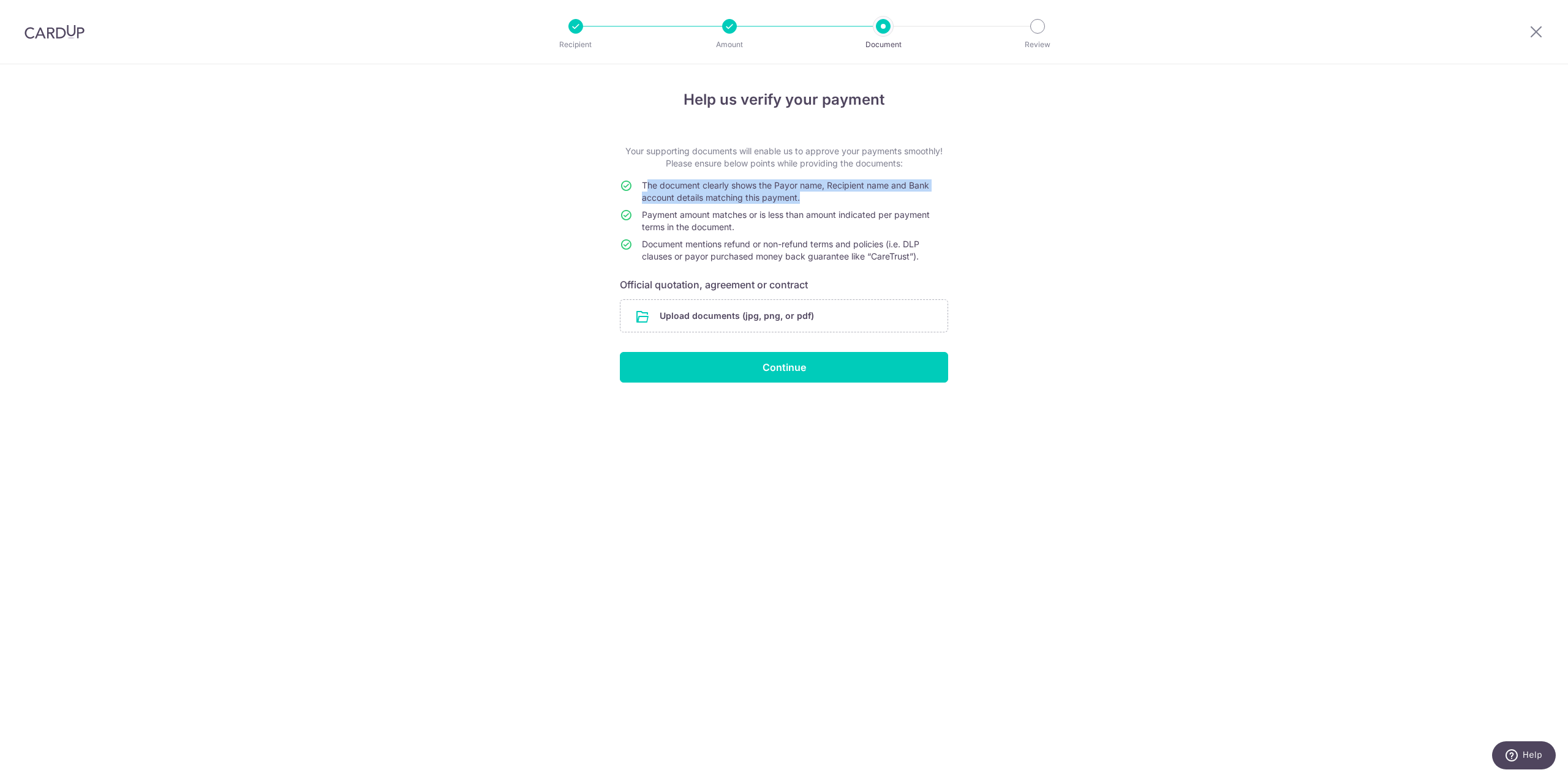 drag, startPoint x: 820, startPoint y: 192, endPoint x: 641, endPoint y: 185, distance: 179.13682 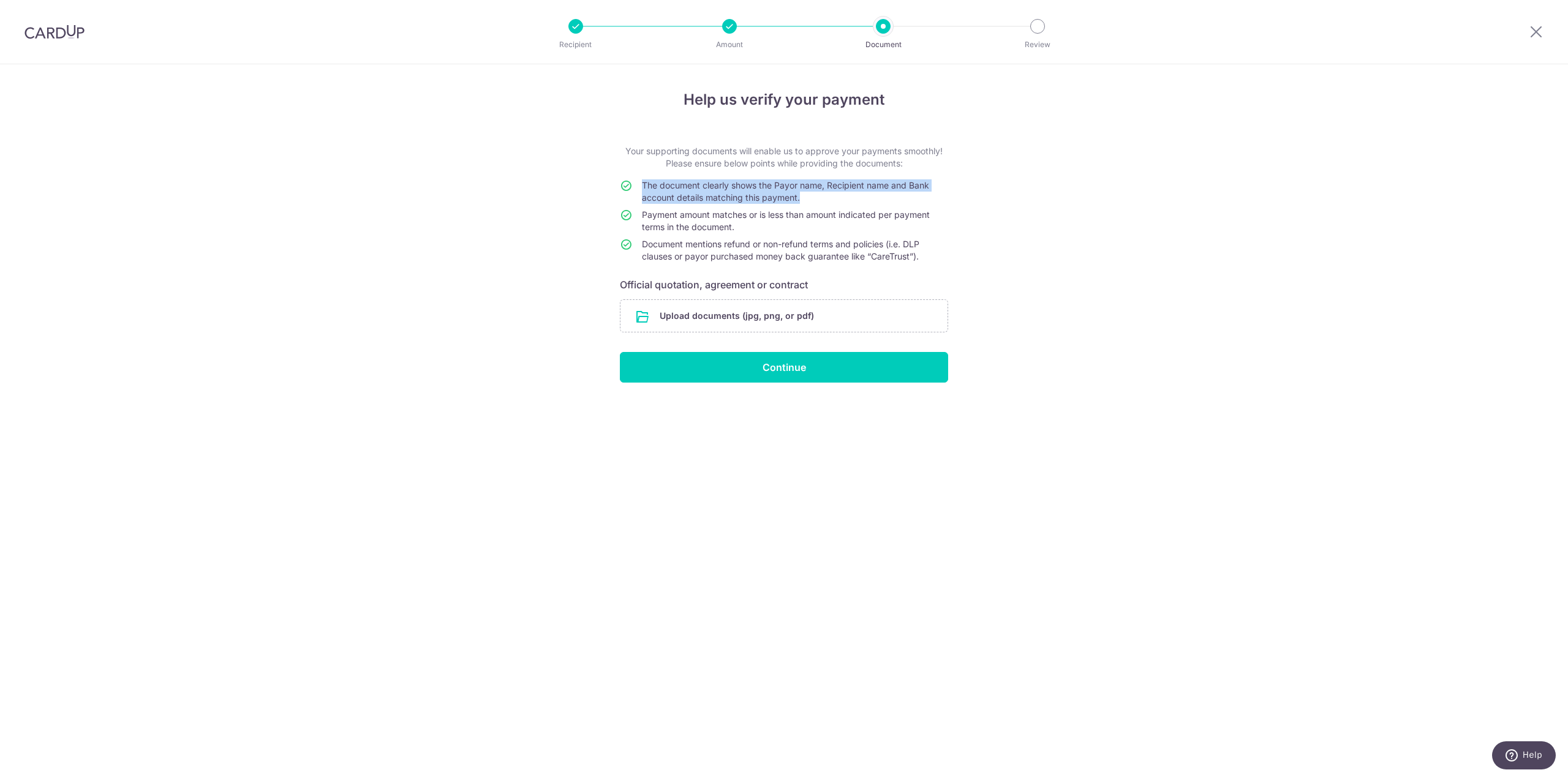 drag, startPoint x: 812, startPoint y: 199, endPoint x: 744, endPoint y: 217, distance: 70.342022 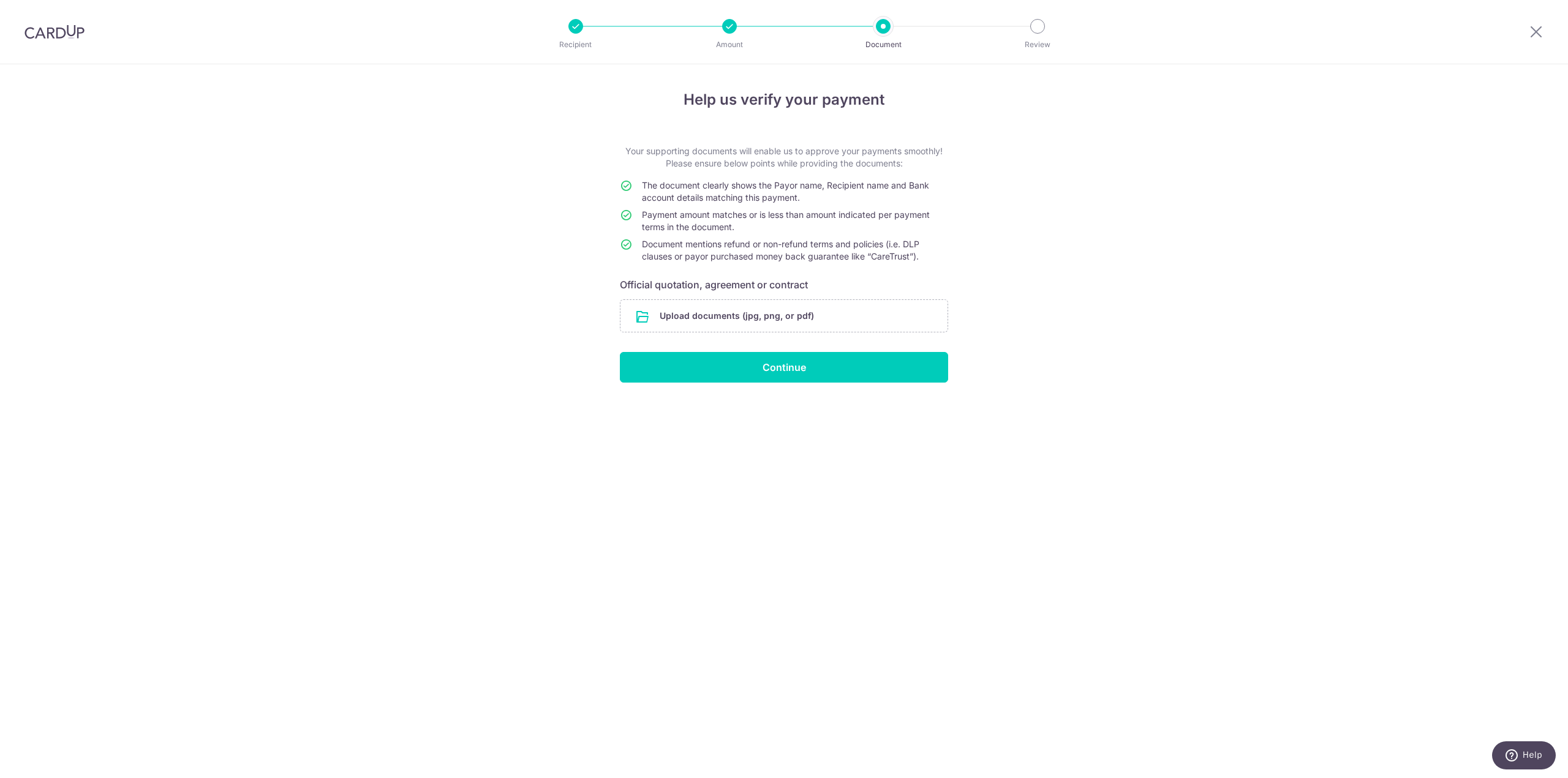 drag, startPoint x: 753, startPoint y: 219, endPoint x: 741, endPoint y: 229, distance: 15.620499 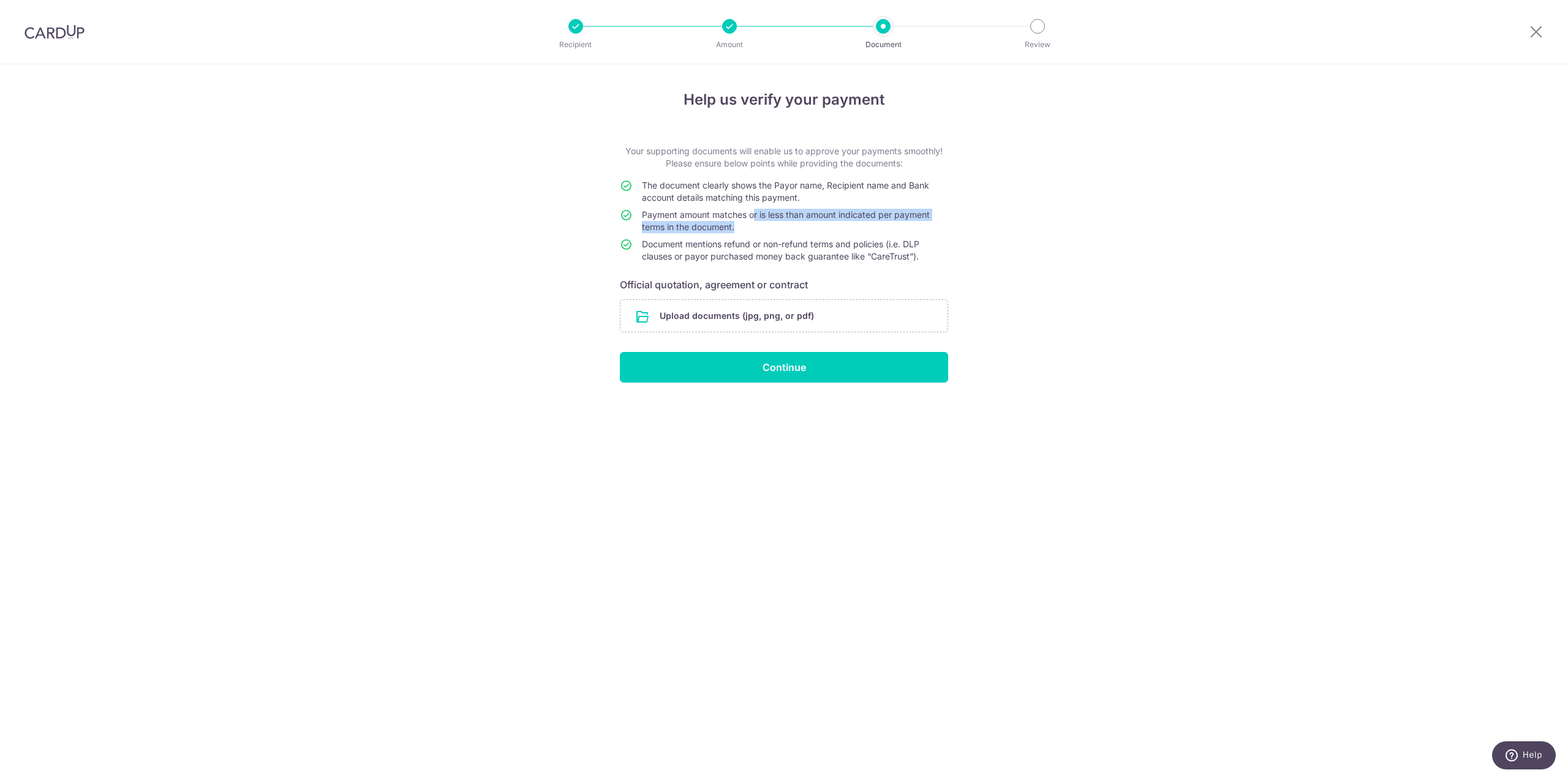 click on "Payment amount matches or is less than amount indicated per payment terms in the document." at bounding box center (786, 220) 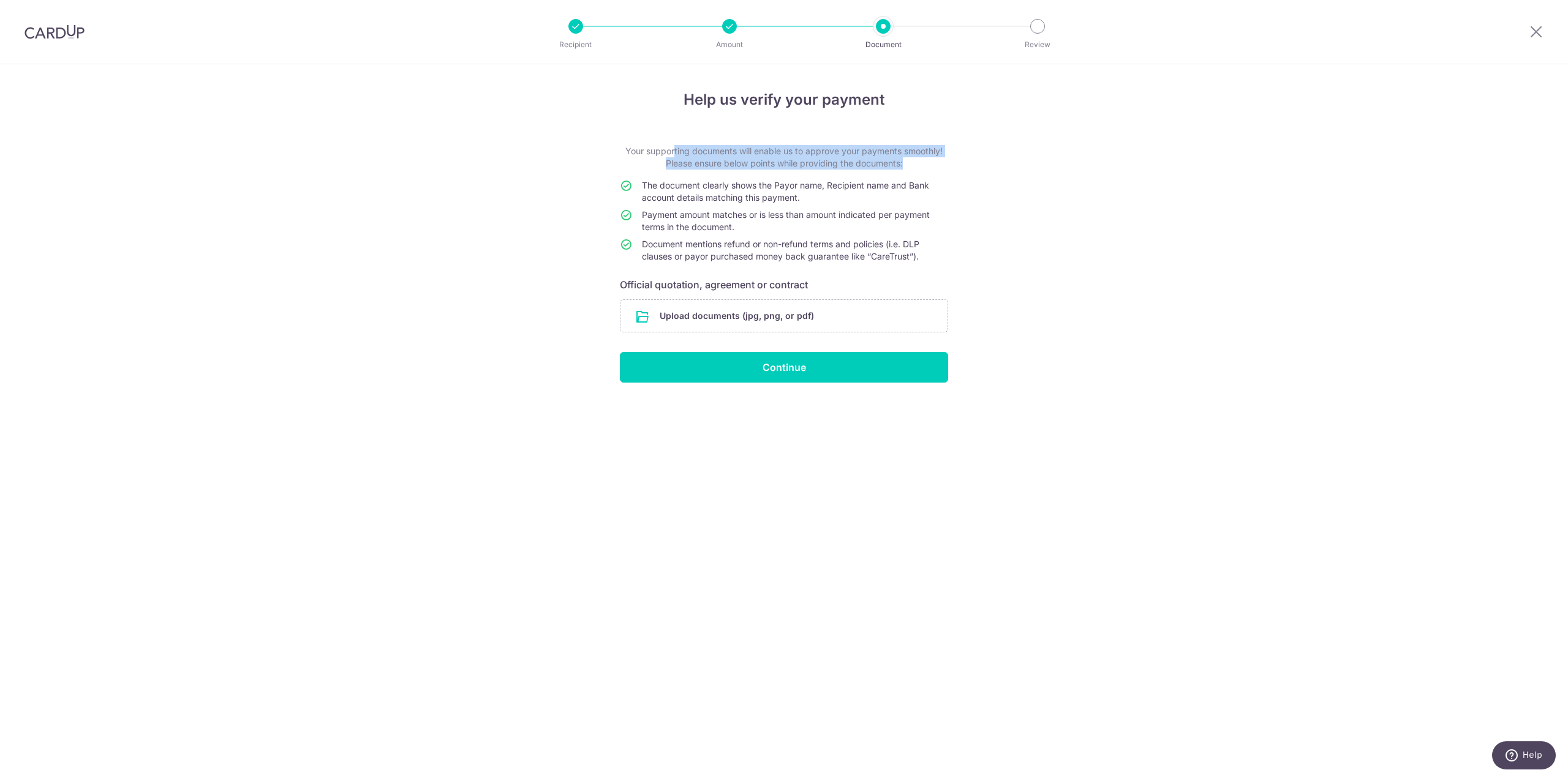 drag, startPoint x: 633, startPoint y: 152, endPoint x: 942, endPoint y: 174, distance: 309.7822 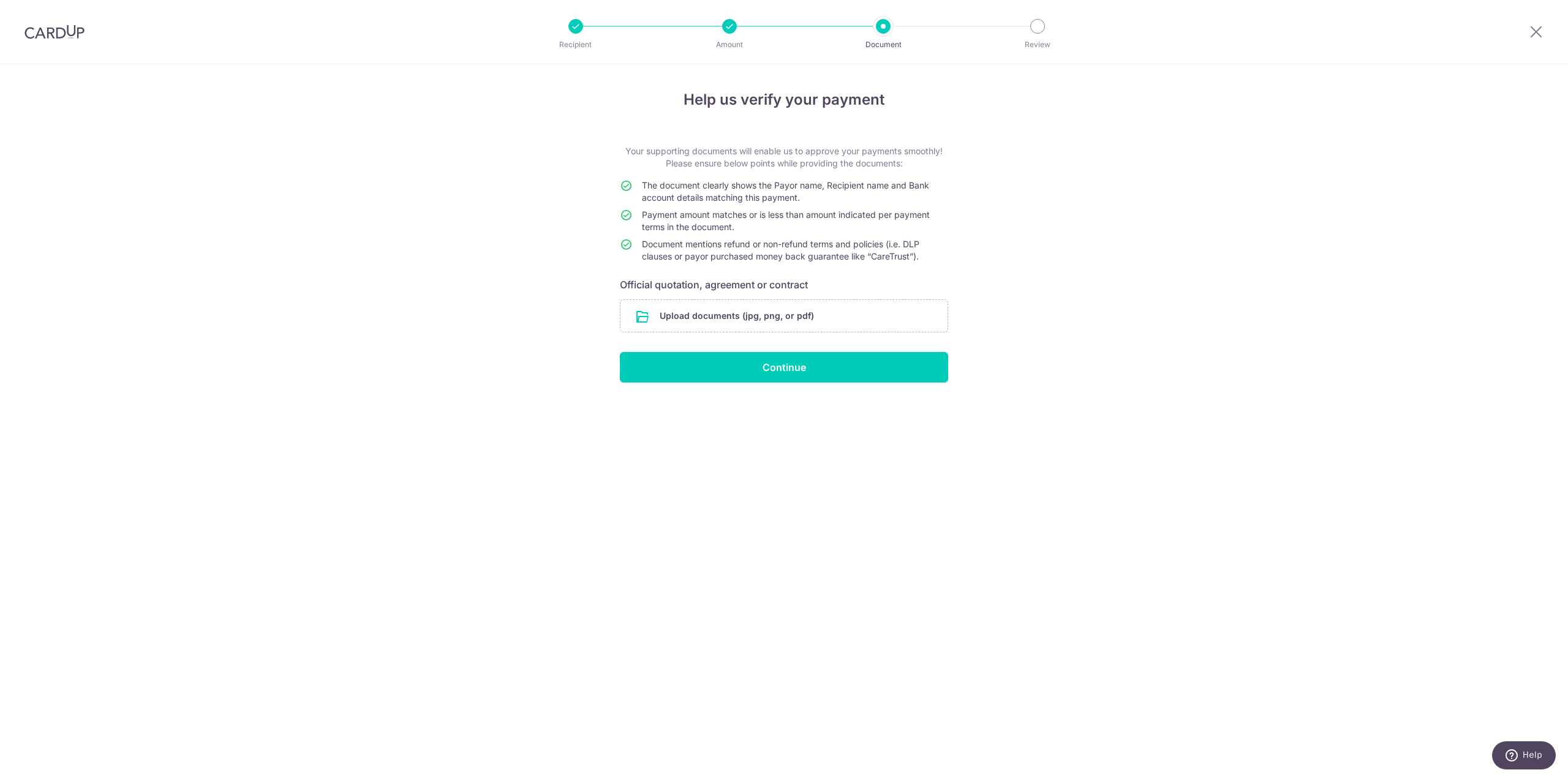 click on "Help us verify your payment
Your supporting documents will enable us to approve your payments smoothly!  Please ensure below points while providing the documents:
The document clearly shows the Payor name, Recipient name and Bank account details matching this payment.
Payment amount matches or is less than amount indicated per payment terms in the document.
Document mentions refund or non-refund terms and policies (i.e. DLP clauses or payor purchased money back guarantee like “CareTrust”).
Official quotation, agreement or contract
Upload documents (jpg, png, or pdf)
Continue" at bounding box center (784, 421) 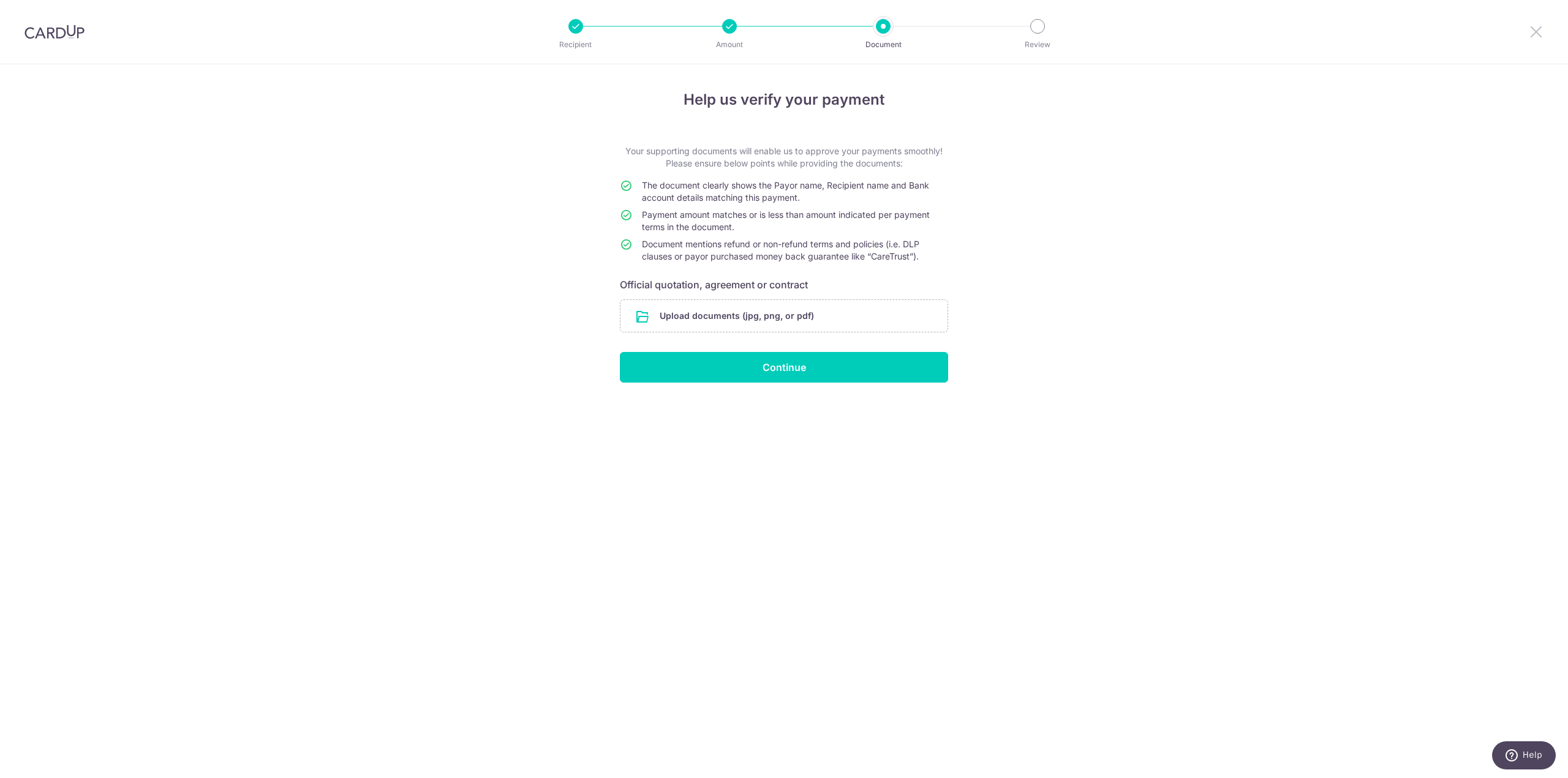 click at bounding box center [1536, 31] 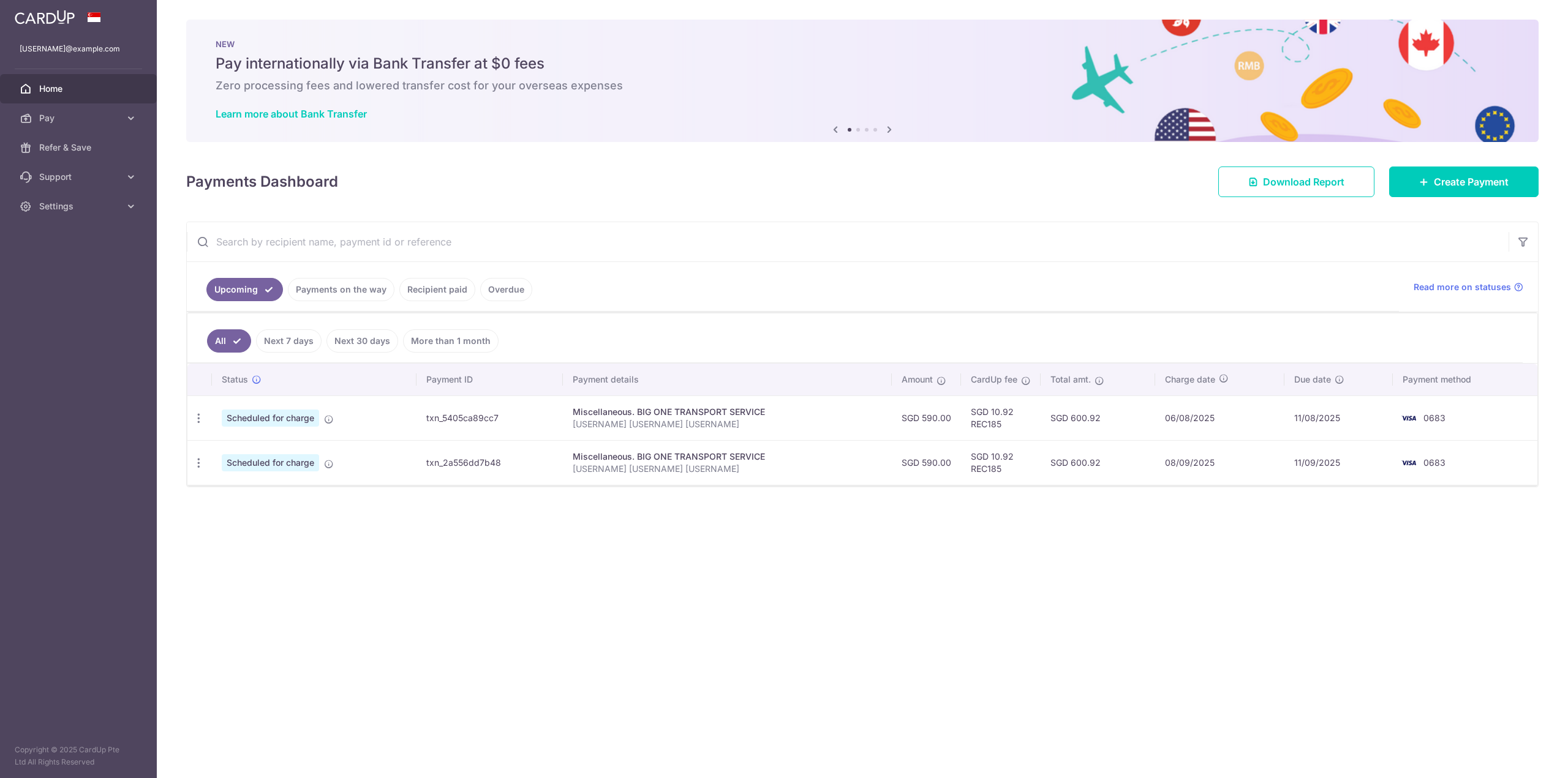 scroll, scrollTop: 0, scrollLeft: 0, axis: both 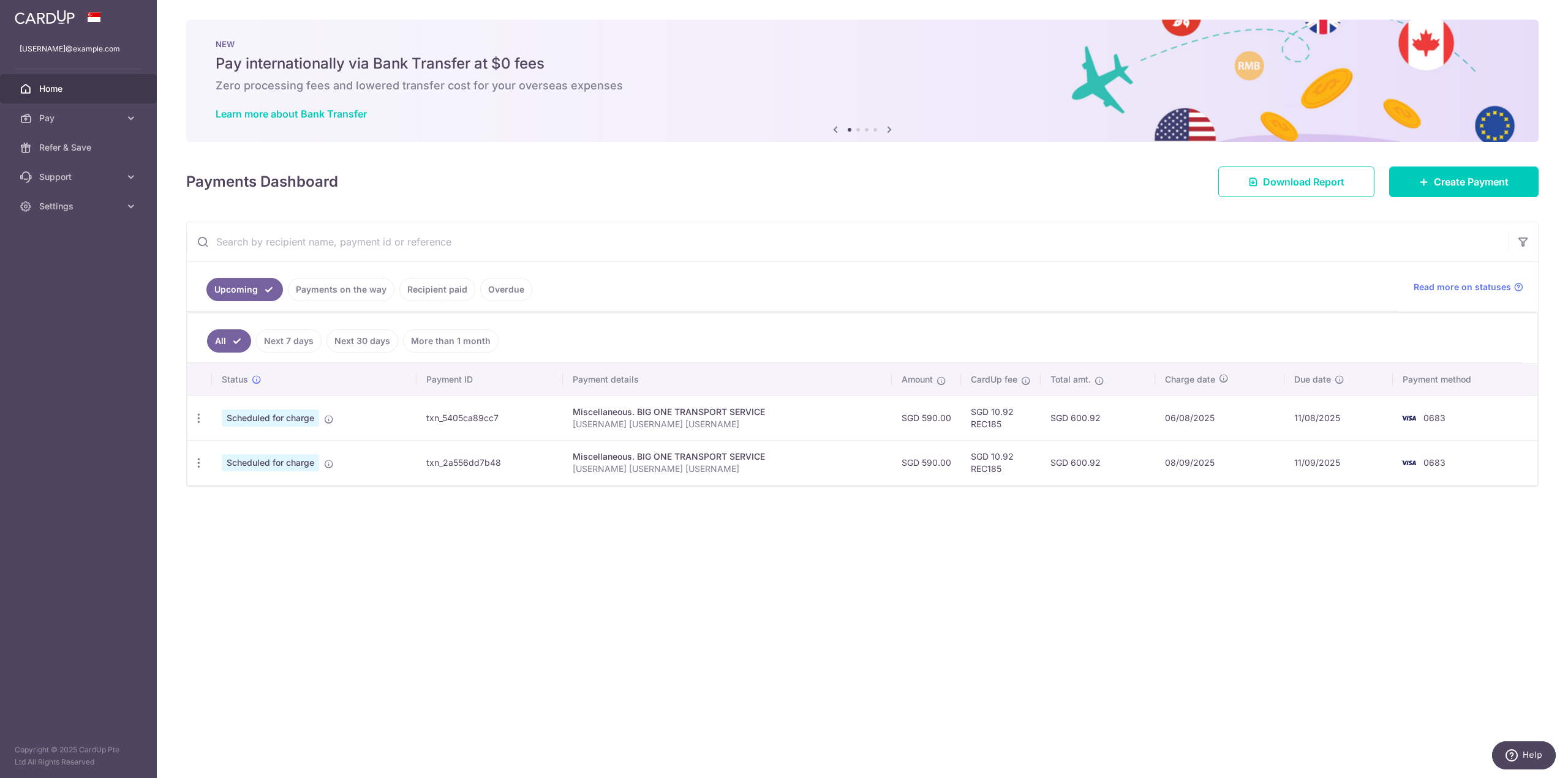 click on "×
Pause Schedule
Pause all future payments in this series
Pause just this one payment
By clicking below, you confirm you are pausing this payment to   on  . Payments can be unpaused at anytime prior to payment taken date.
Confirm
Cancel Schedule
Cancel all future payments in this series
Cancel just this one payment
Confirm
Approve Payment
Recipient Bank Details" at bounding box center (862, 389) 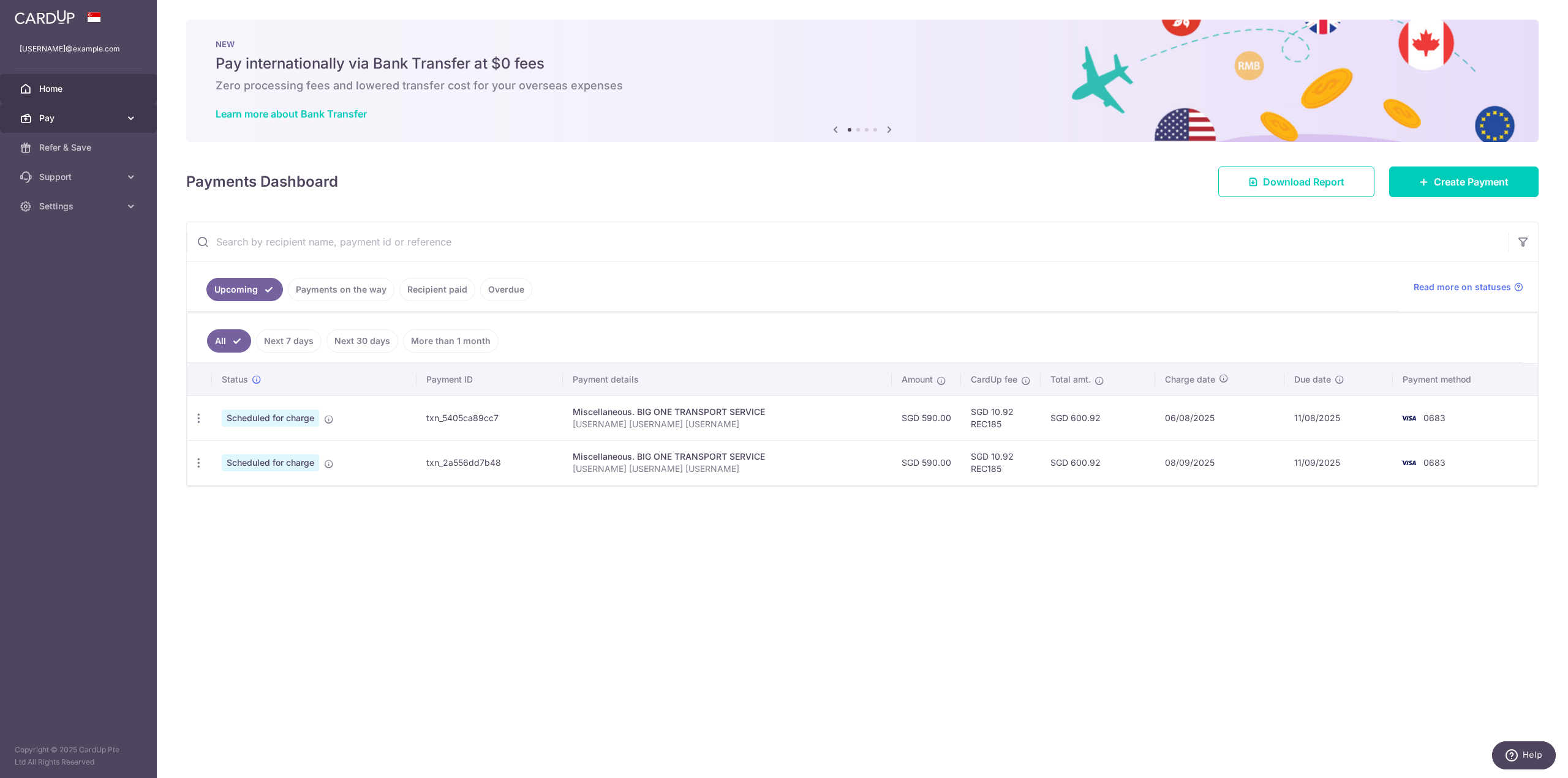 click on "Pay" at bounding box center (80, 118) 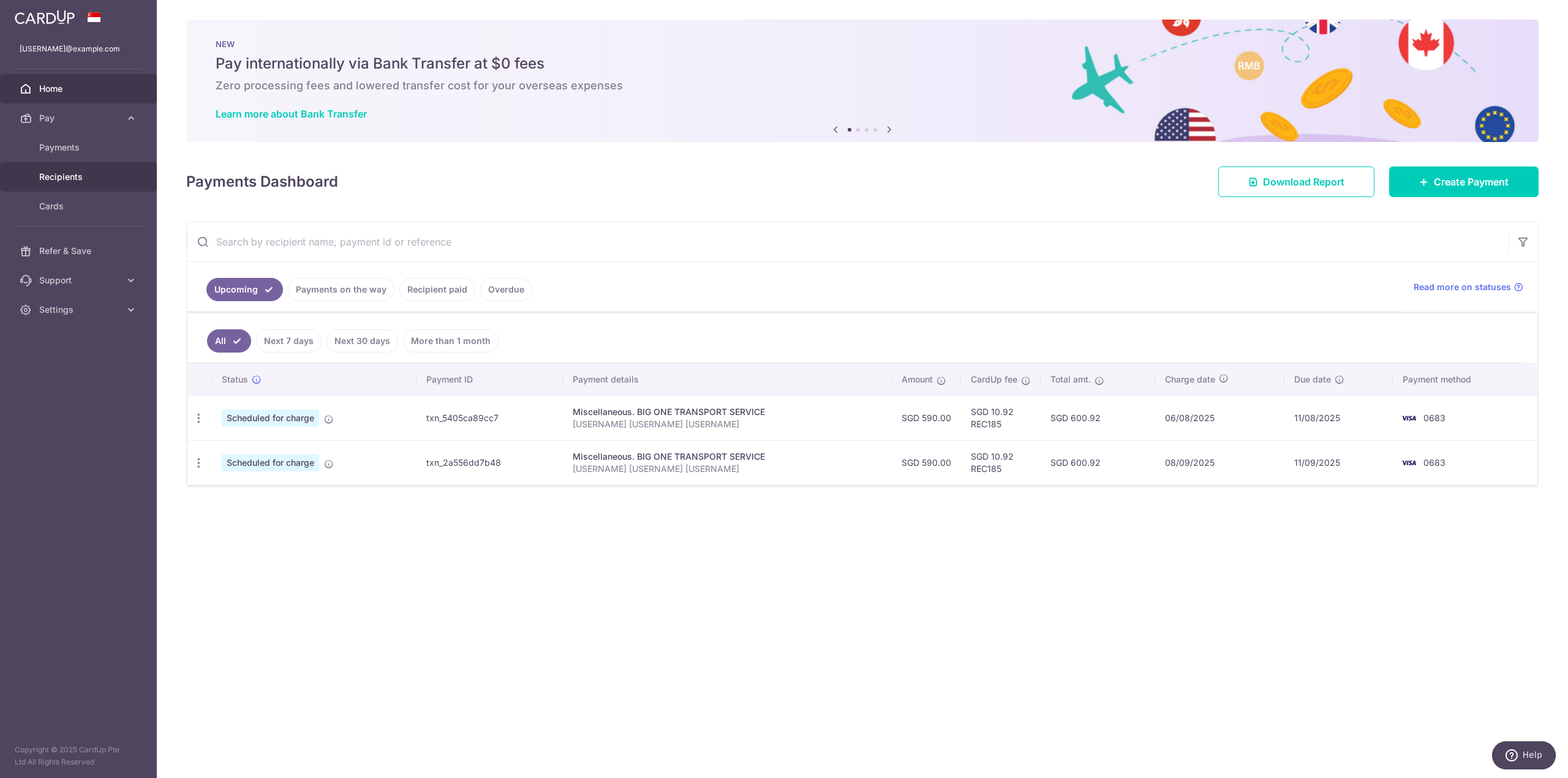 click on "Recipients" at bounding box center (80, 177) 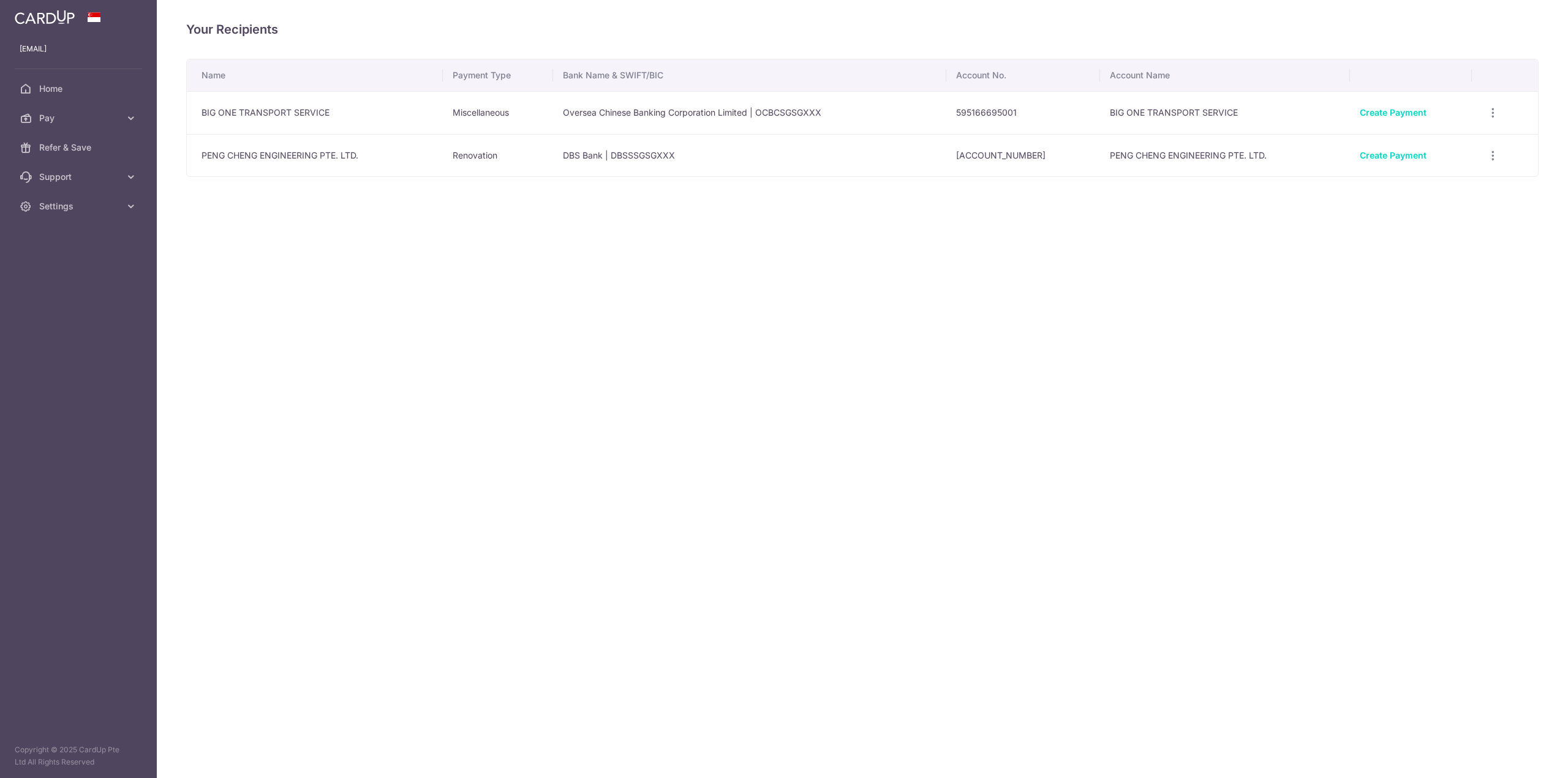 scroll, scrollTop: 0, scrollLeft: 0, axis: both 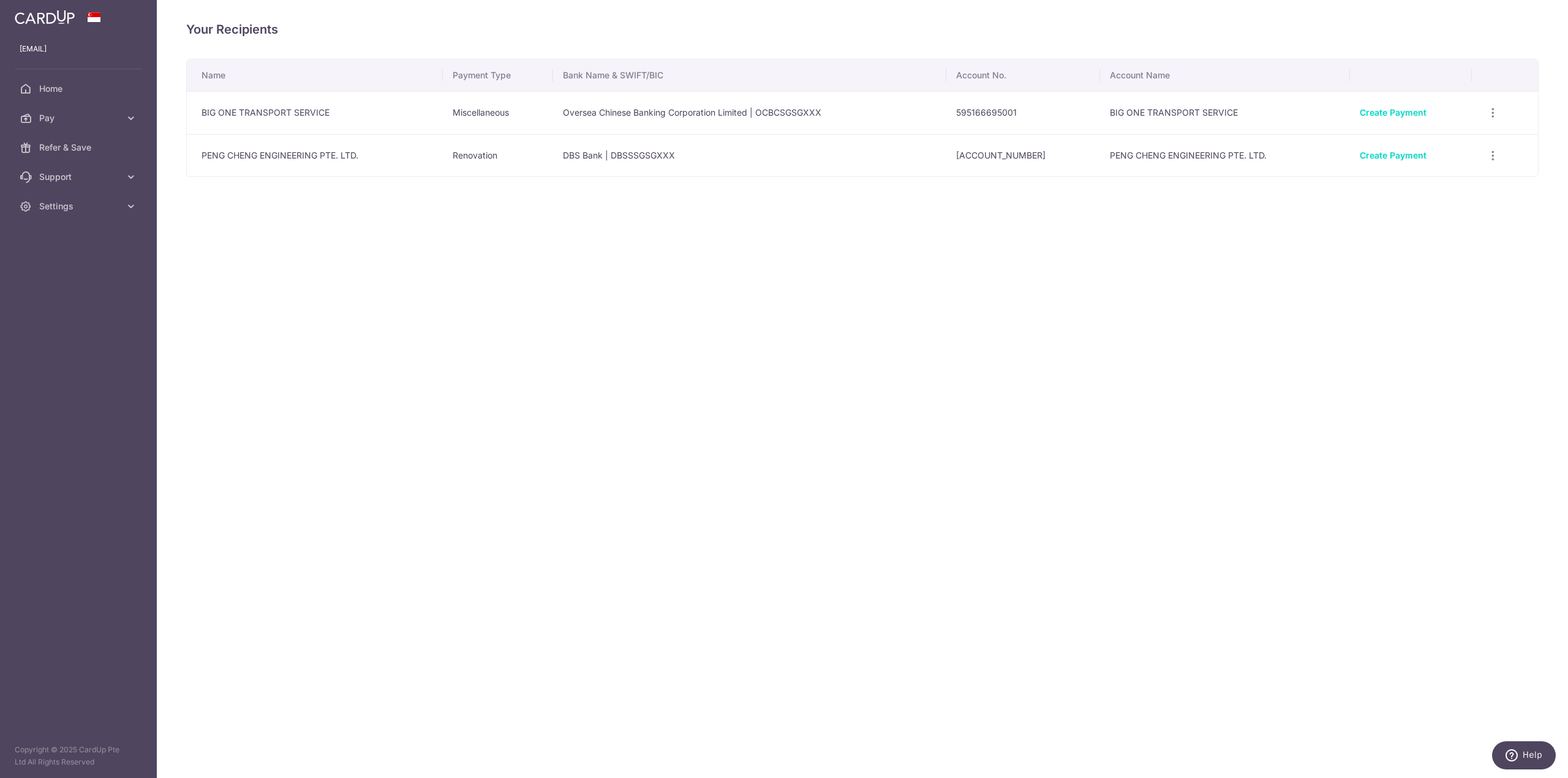 click on "Your Recipients
Name
Payment Type
Bank Name & SWIFT/BIC
Account No.
Account Name
BIG ONE TRANSPORT SERVICE
Miscellaneous
Oversea Chinese Banking Corporation Limited | OCBCSGSGXXX
[ACCOUNT_NUMBER]
BIG ONE TRANSPORT SERVICE
Create Payment
View/Edit
Linked Payments
Renovation" at bounding box center [862, 389] 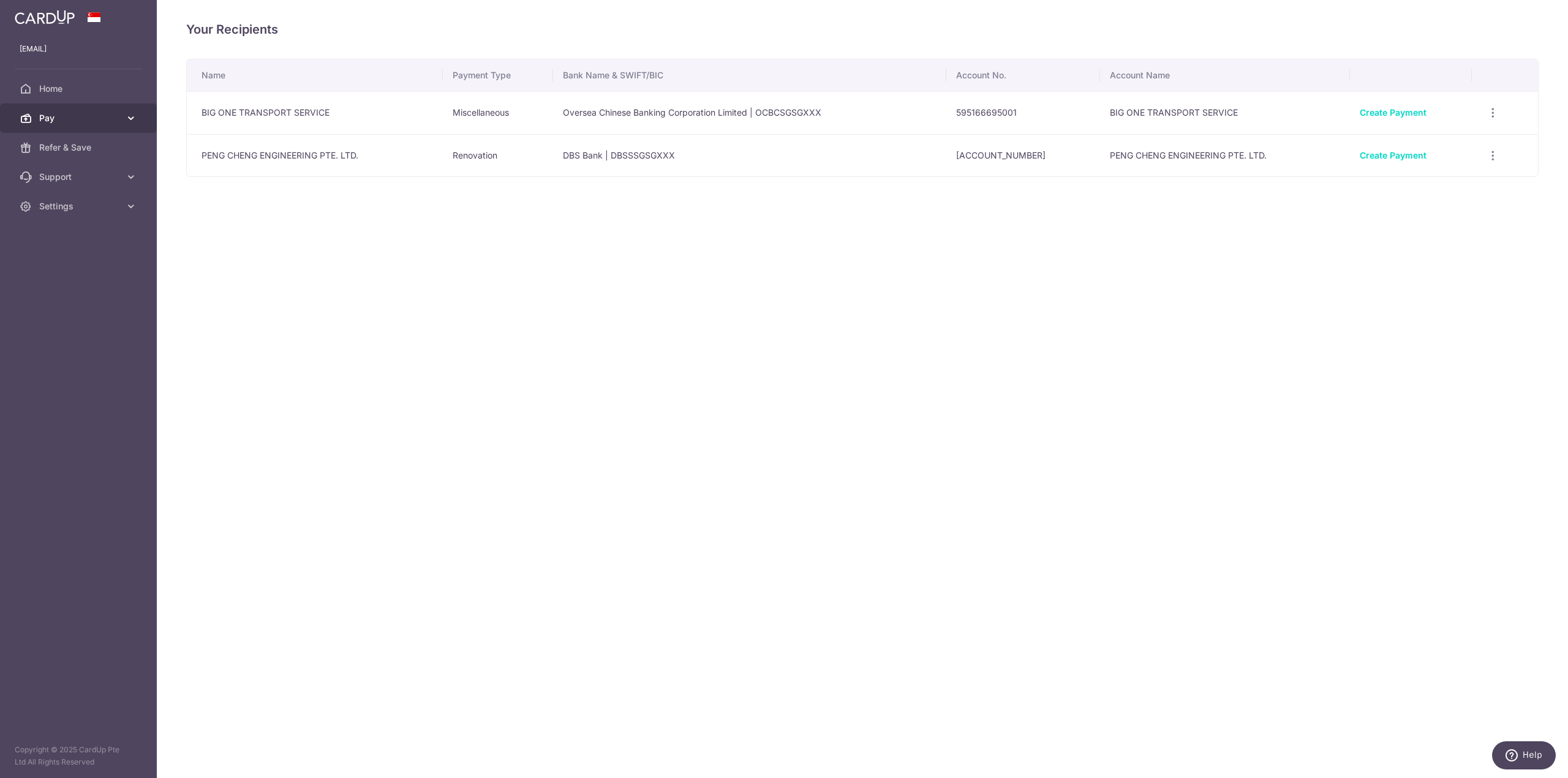 click on "Pay" at bounding box center (80, 118) 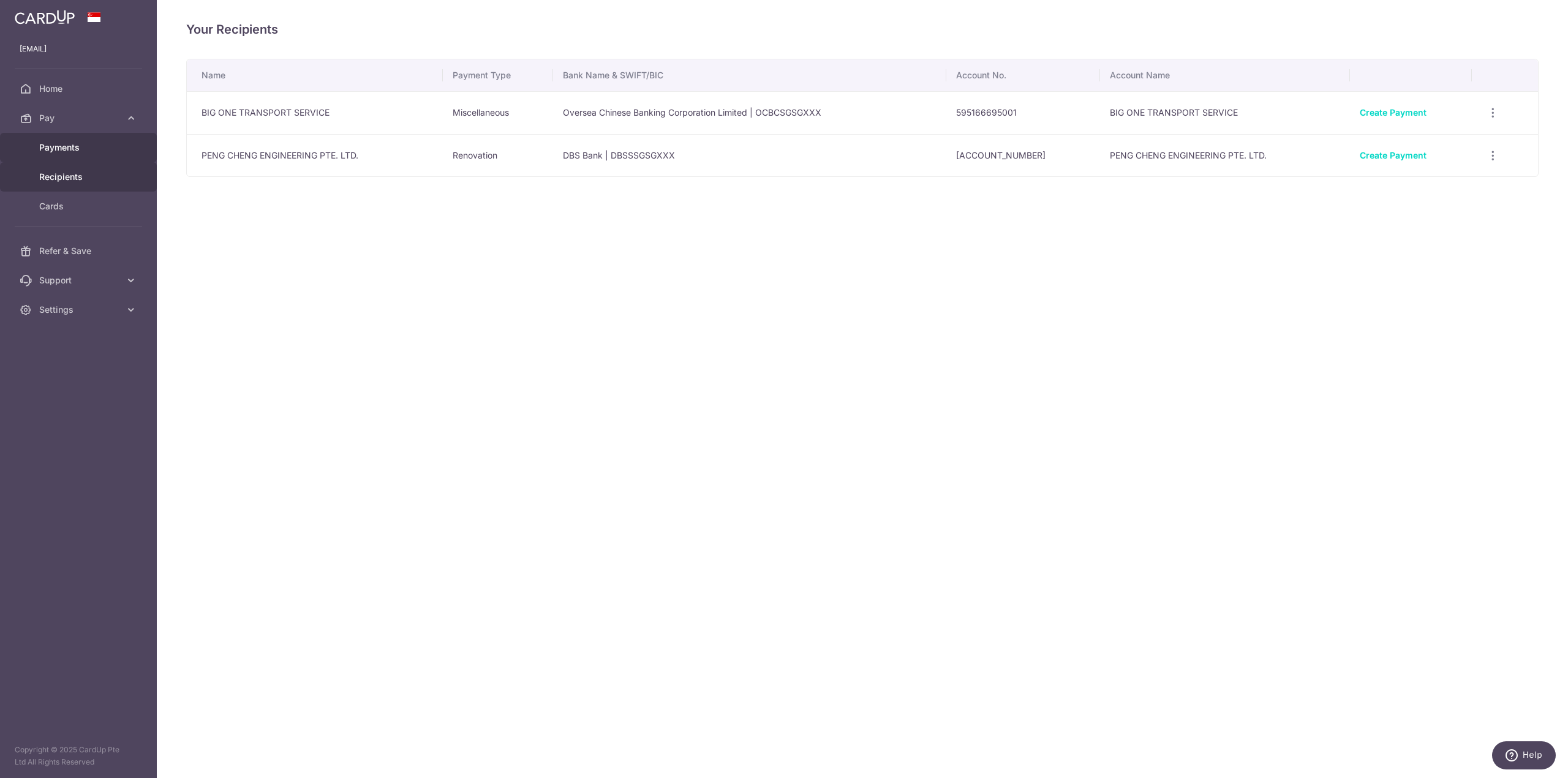 click on "Payments" at bounding box center [80, 148] 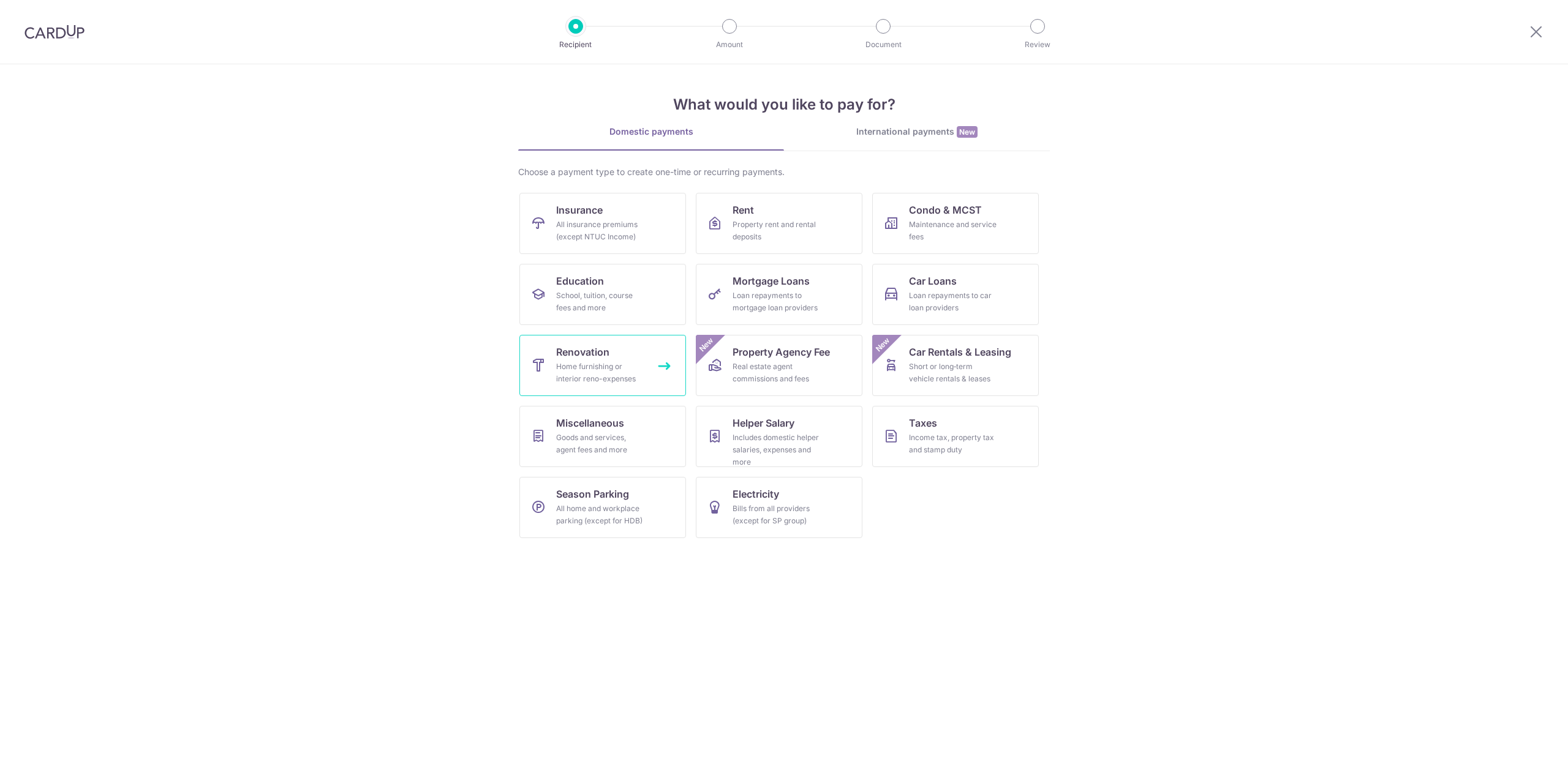 scroll, scrollTop: 0, scrollLeft: 0, axis: both 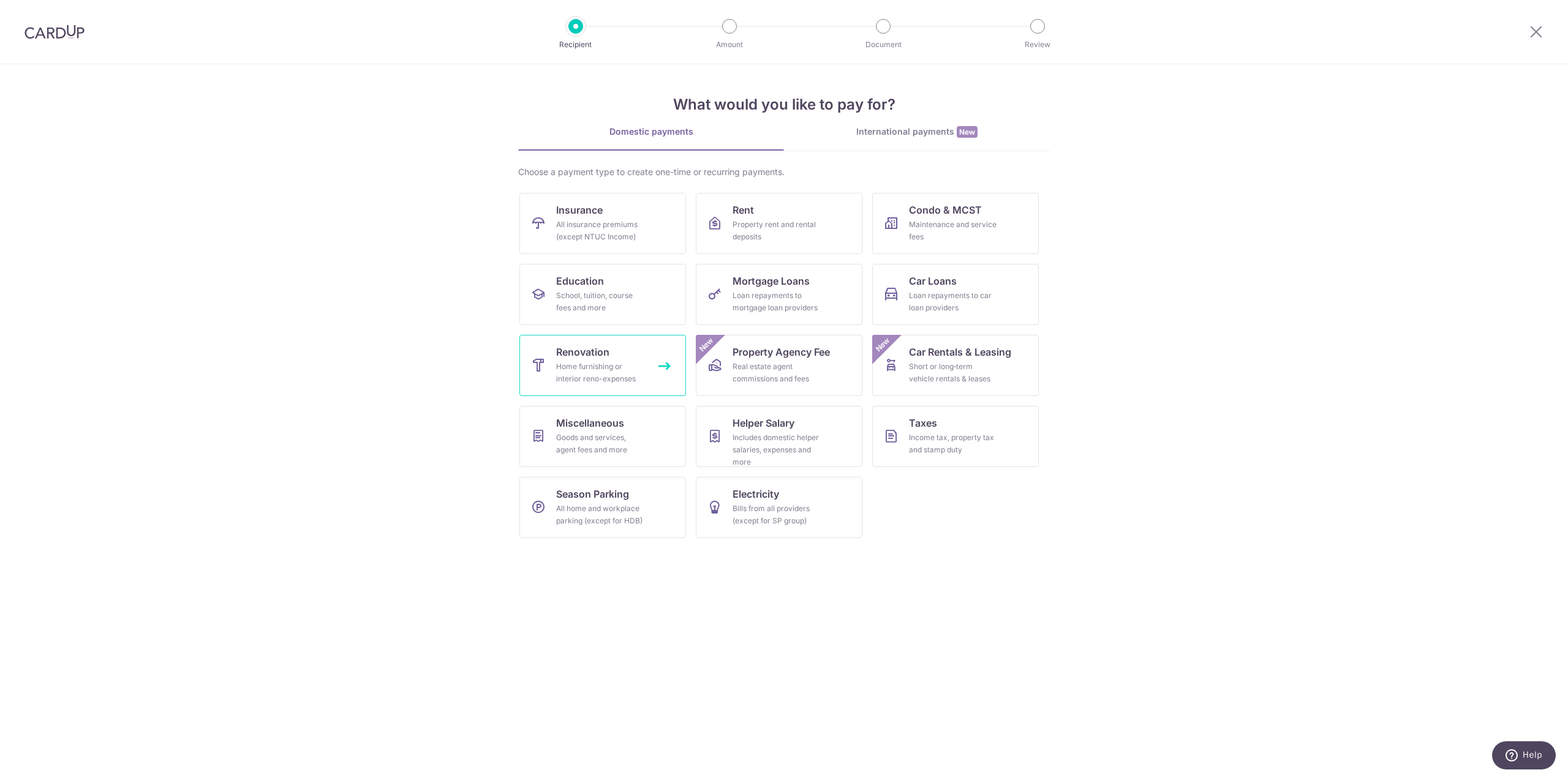 click on "Home furnishing or interior reno-expenses" at bounding box center (600, 373) 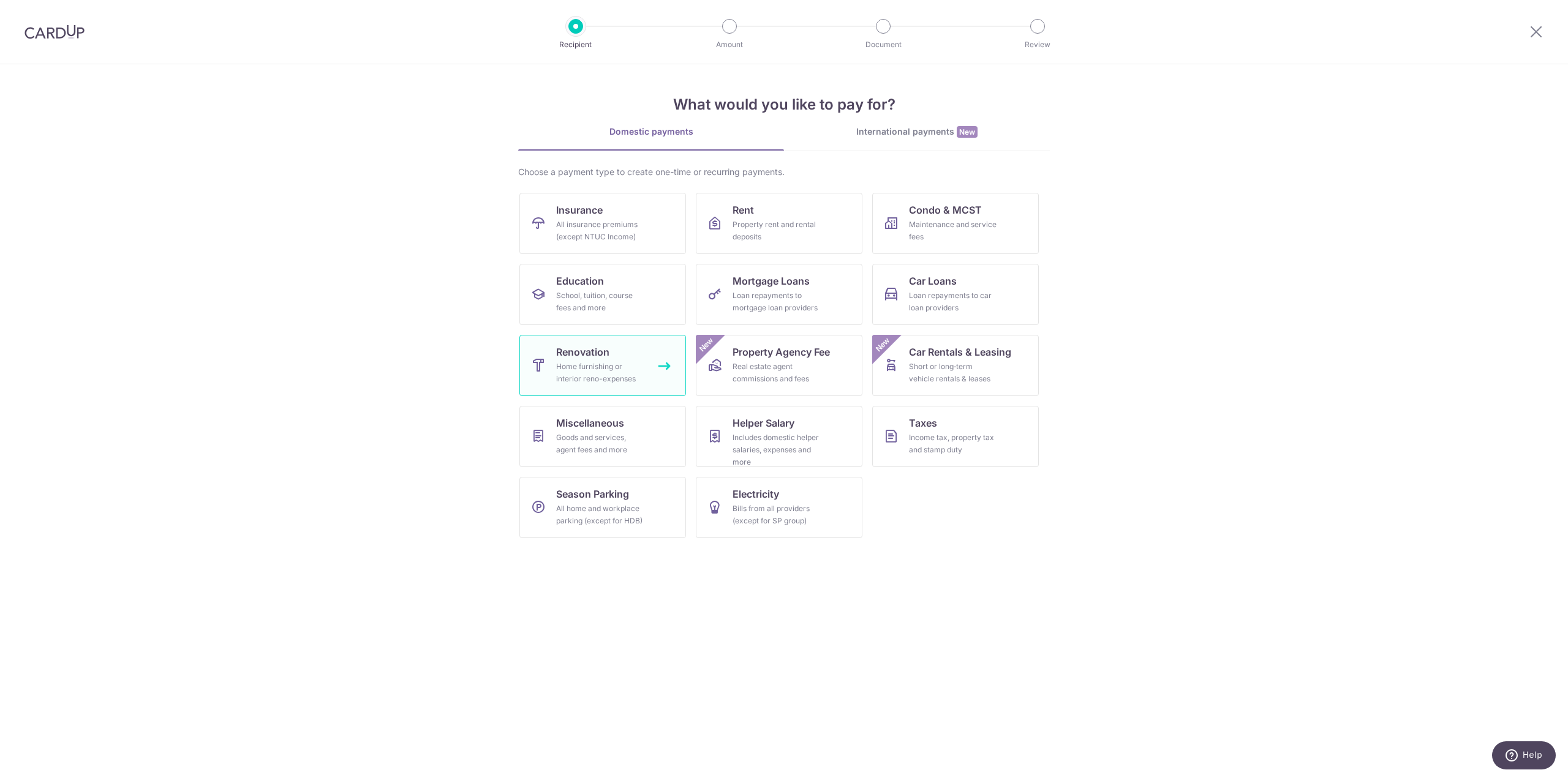 click on "Renovation" at bounding box center [582, 352] 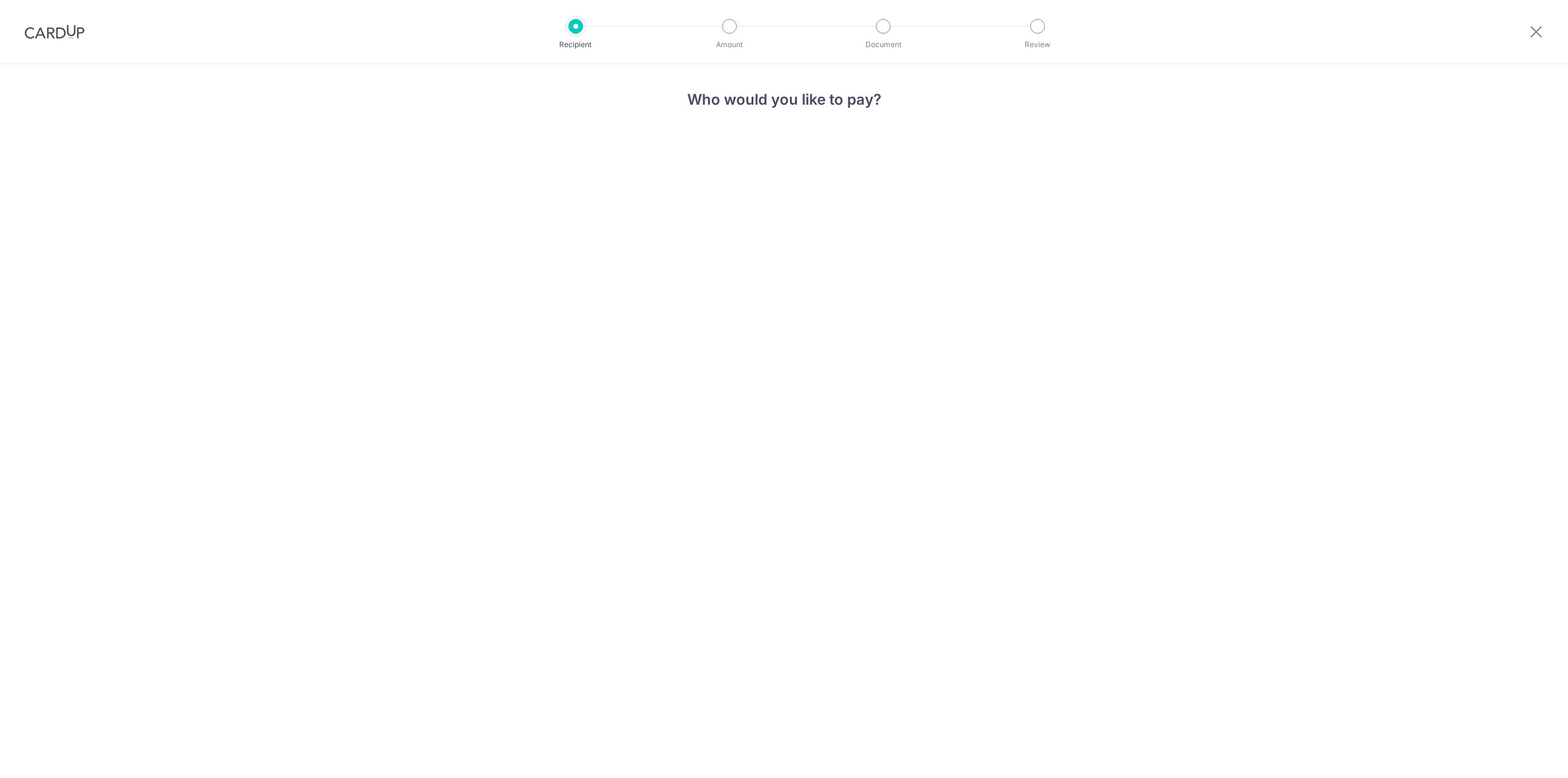 scroll, scrollTop: 0, scrollLeft: 0, axis: both 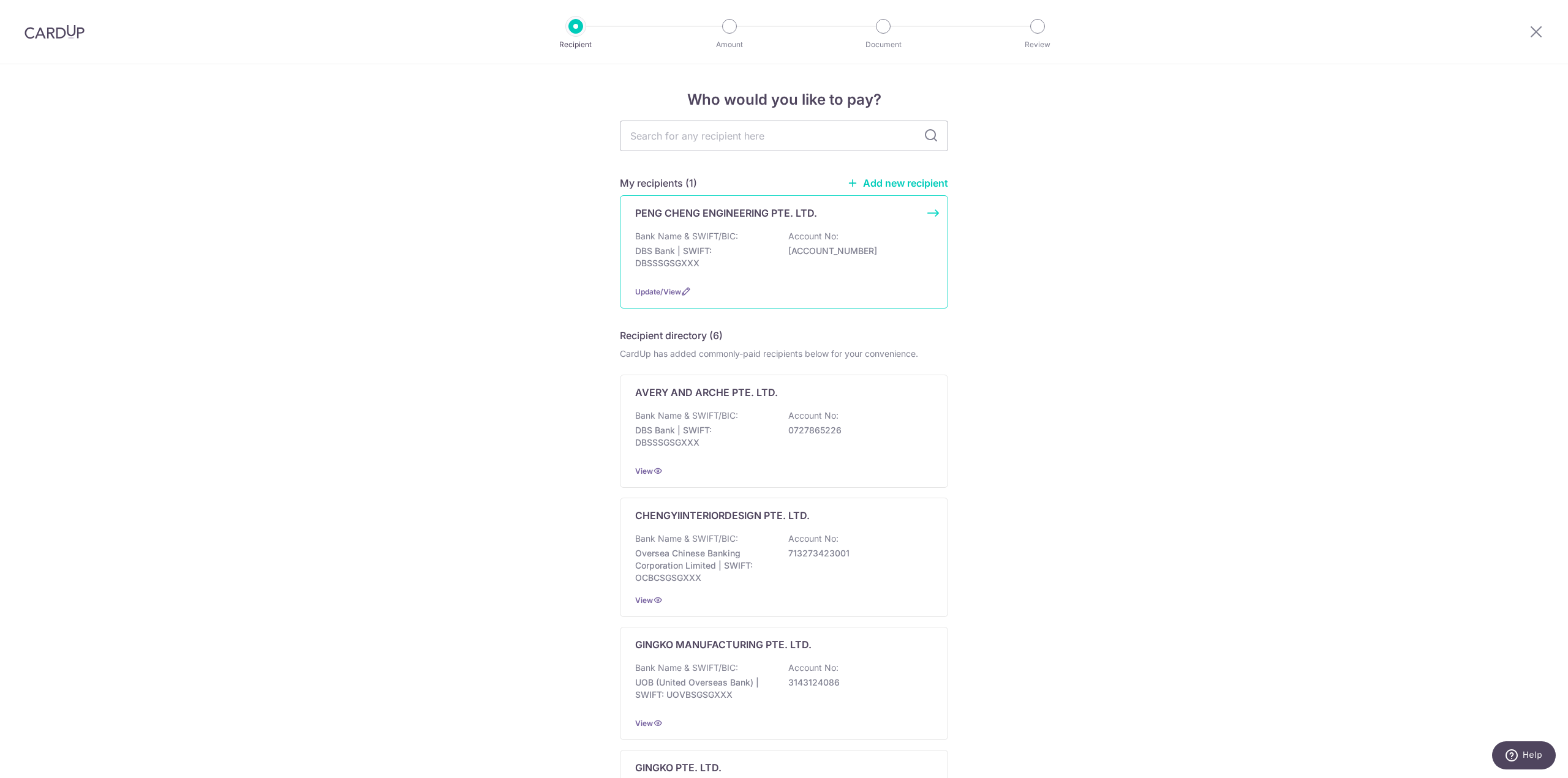 click on "Bank Name & SWIFT/BIC:
DBS Bank | SWIFT: DBSSSGSGXXX
Account No:
[ACCOUNT_NUMBER]" at bounding box center [784, 253] 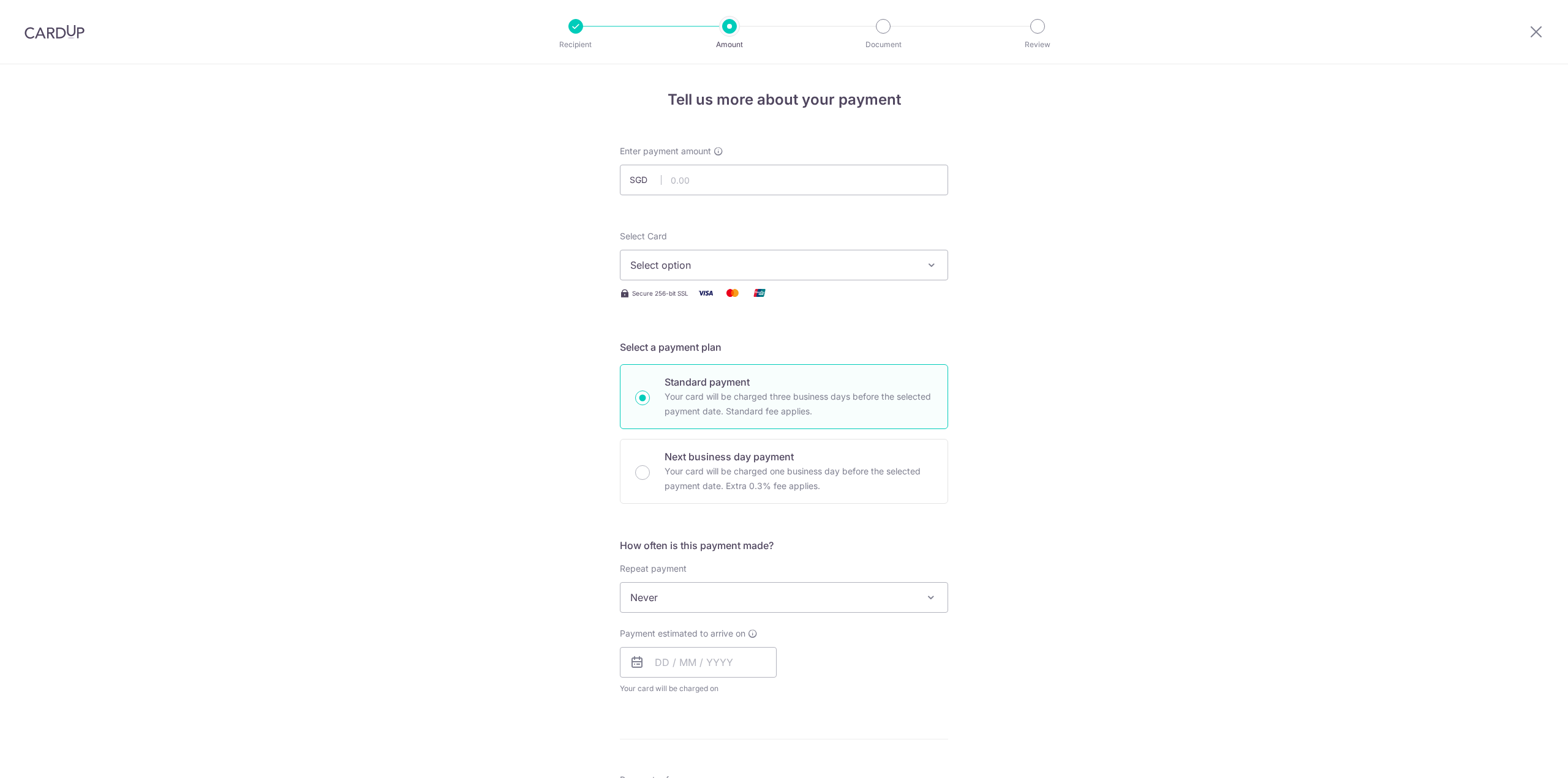 scroll, scrollTop: 0, scrollLeft: 0, axis: both 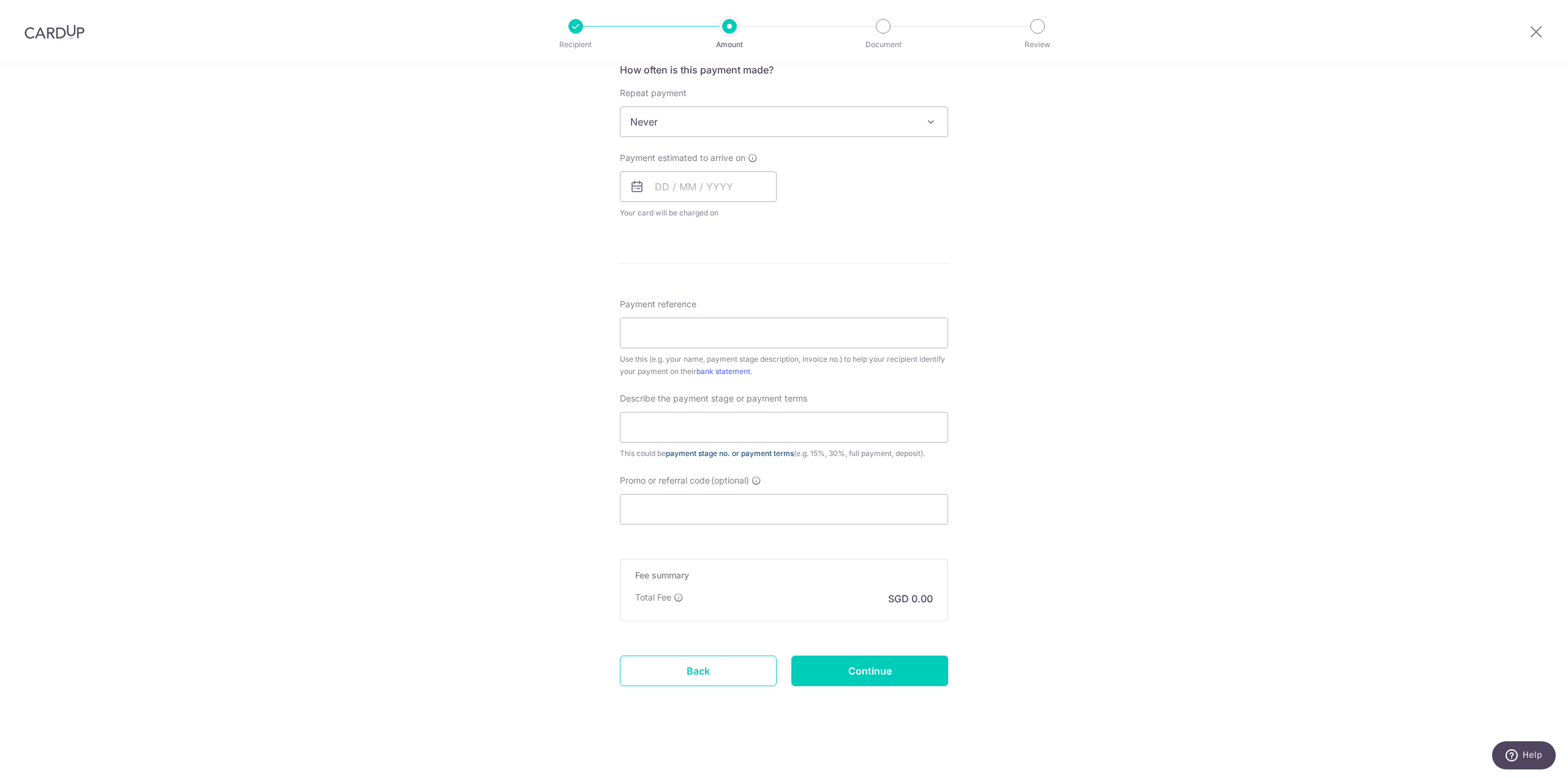 click on "payment stage no. or payment terms" at bounding box center (729, 453) 